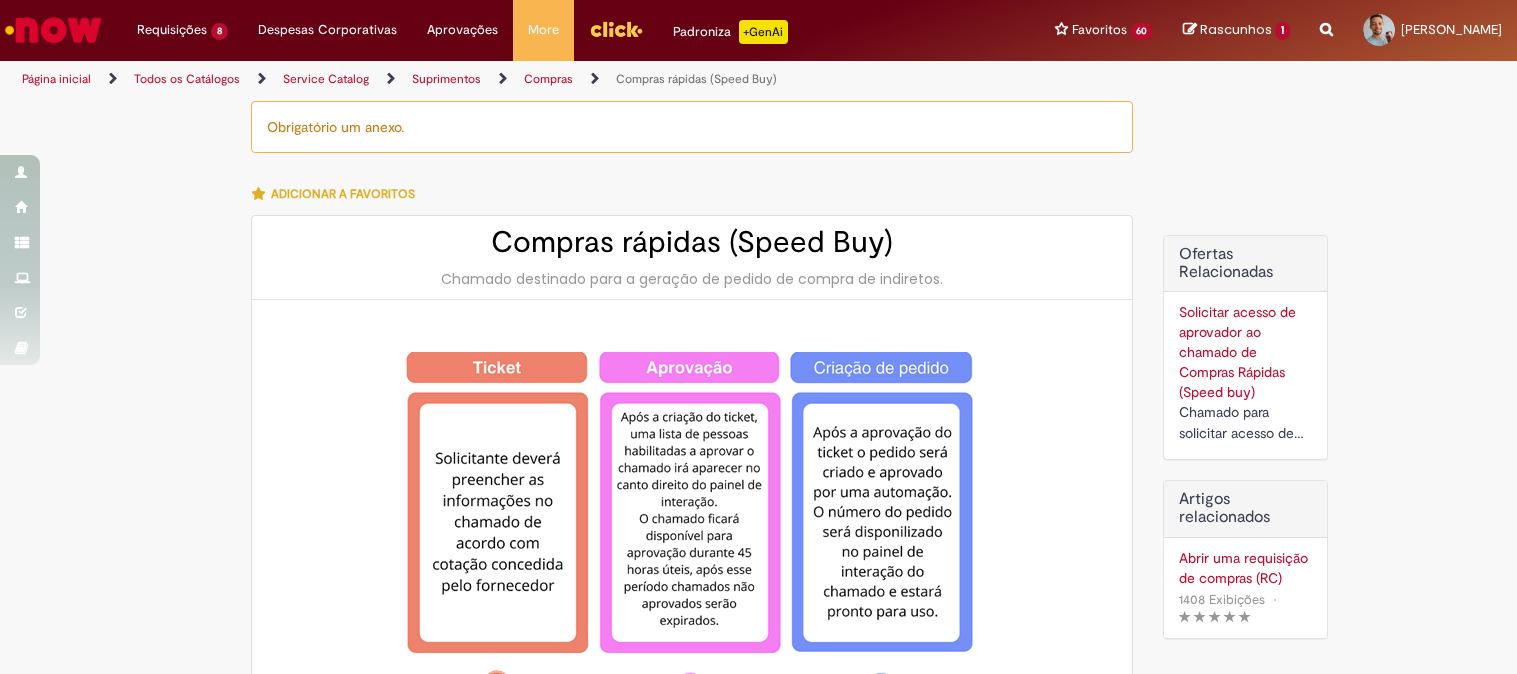 select on "**********" 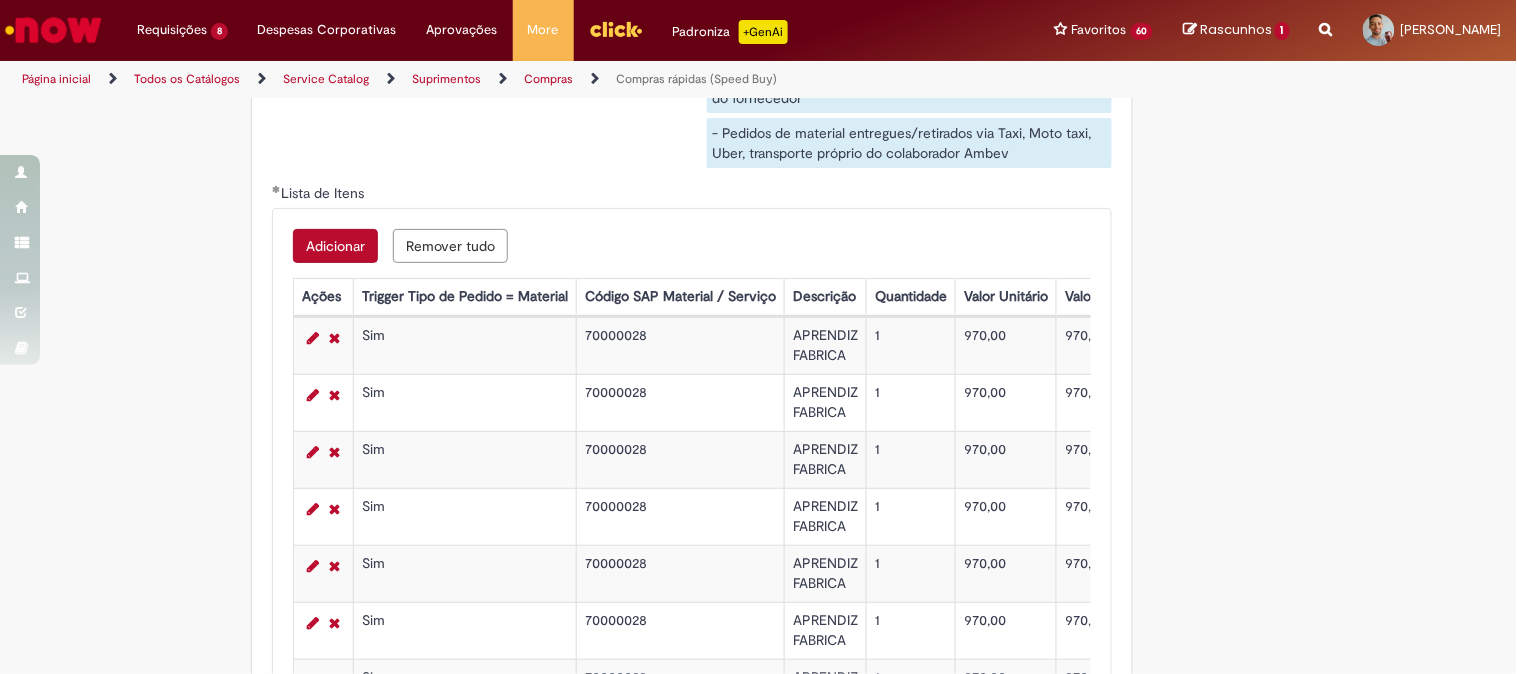 scroll, scrollTop: 3928, scrollLeft: 0, axis: vertical 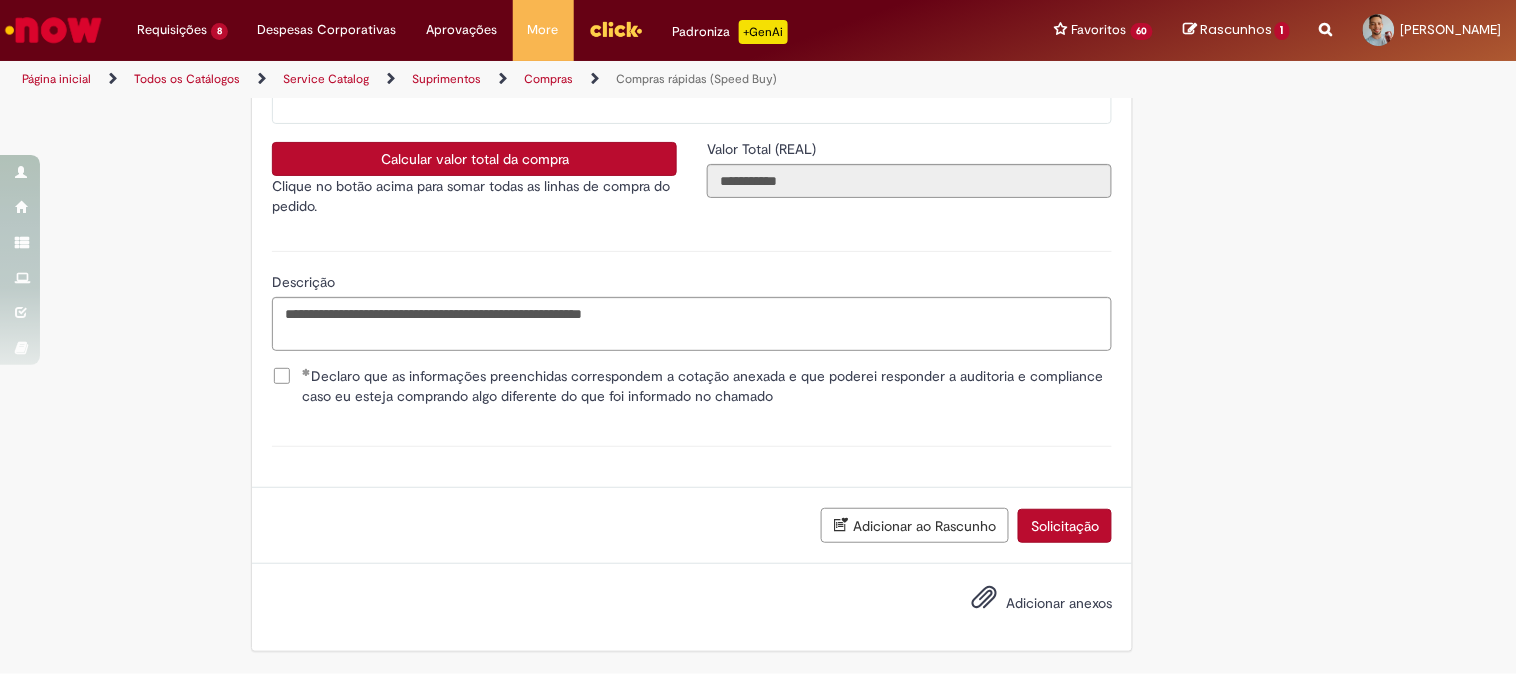 click on "Solicitação" at bounding box center (1065, 526) 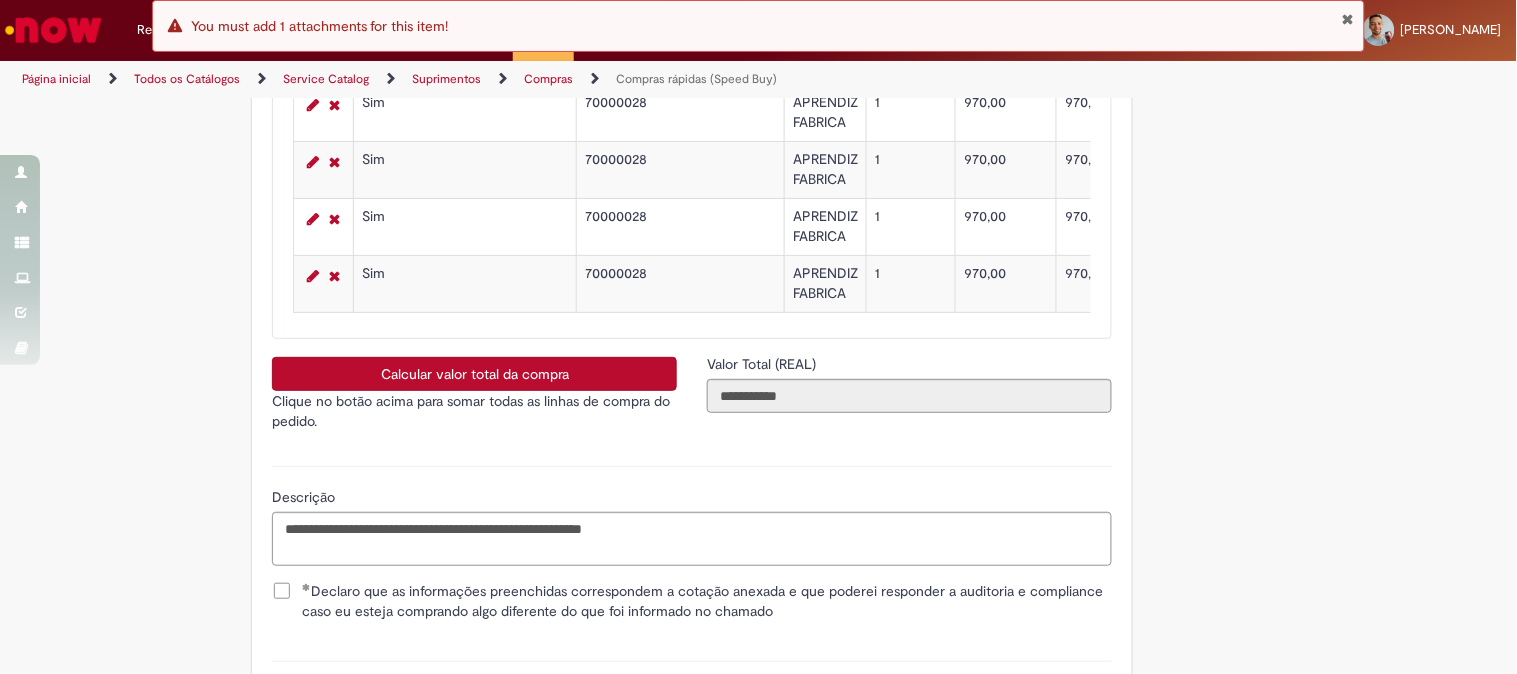 scroll, scrollTop: 3928, scrollLeft: 0, axis: vertical 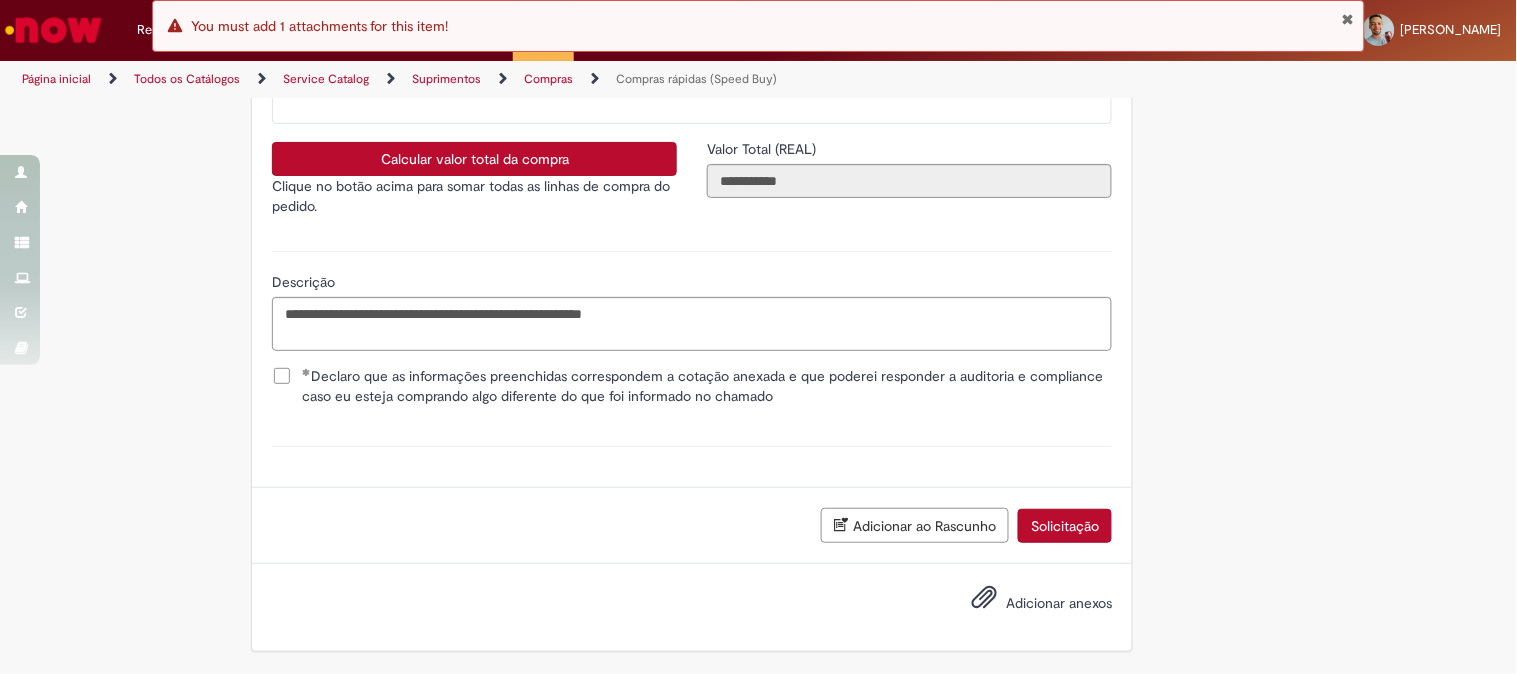 click on "Adicionar ao Rascunho" at bounding box center (915, 525) 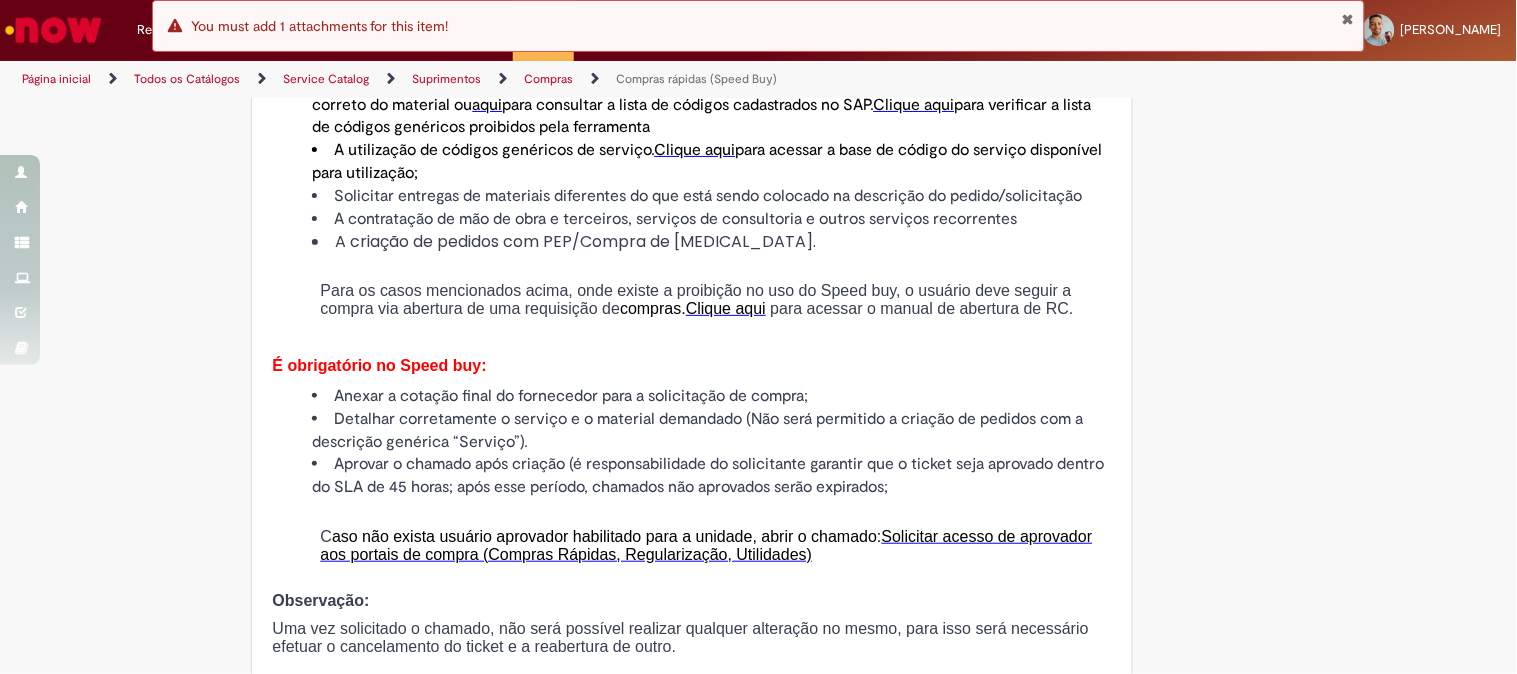 scroll, scrollTop: 0, scrollLeft: 0, axis: both 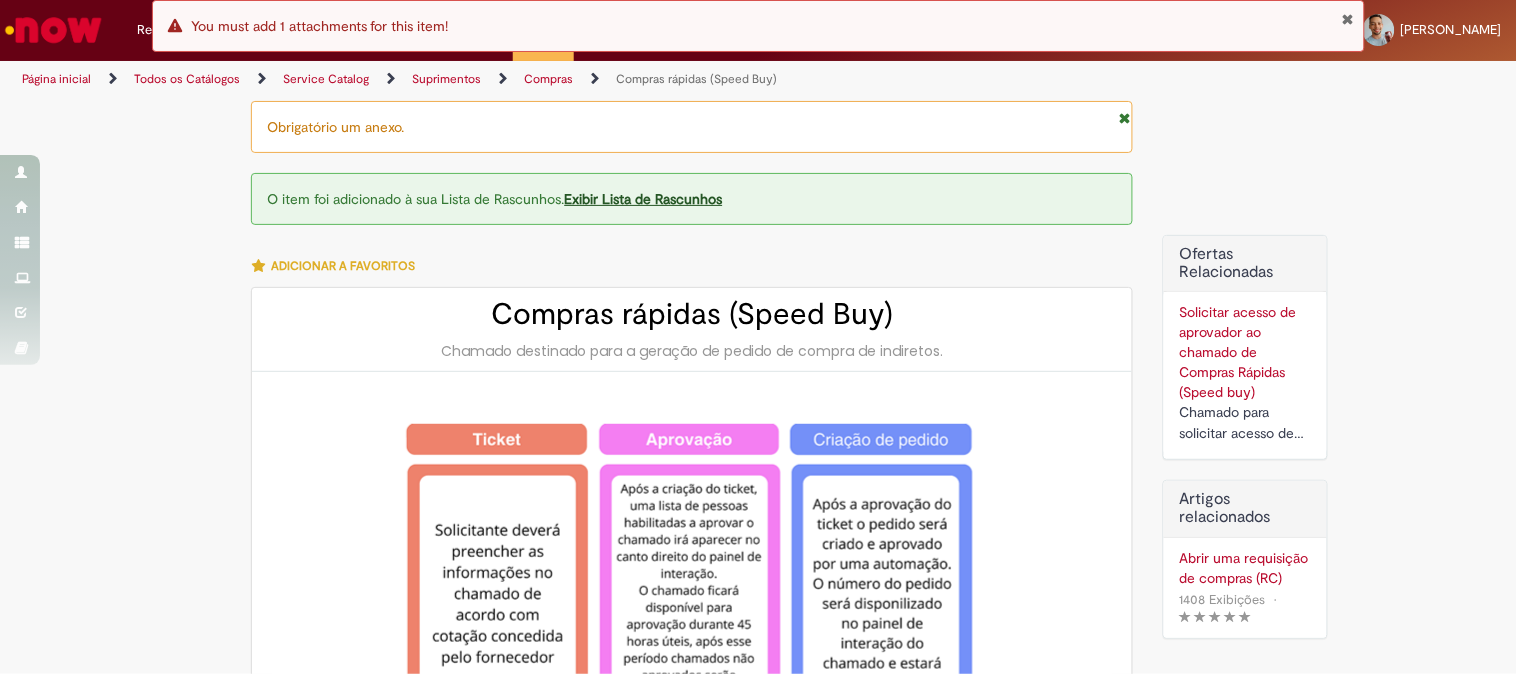 click at bounding box center [1347, 19] 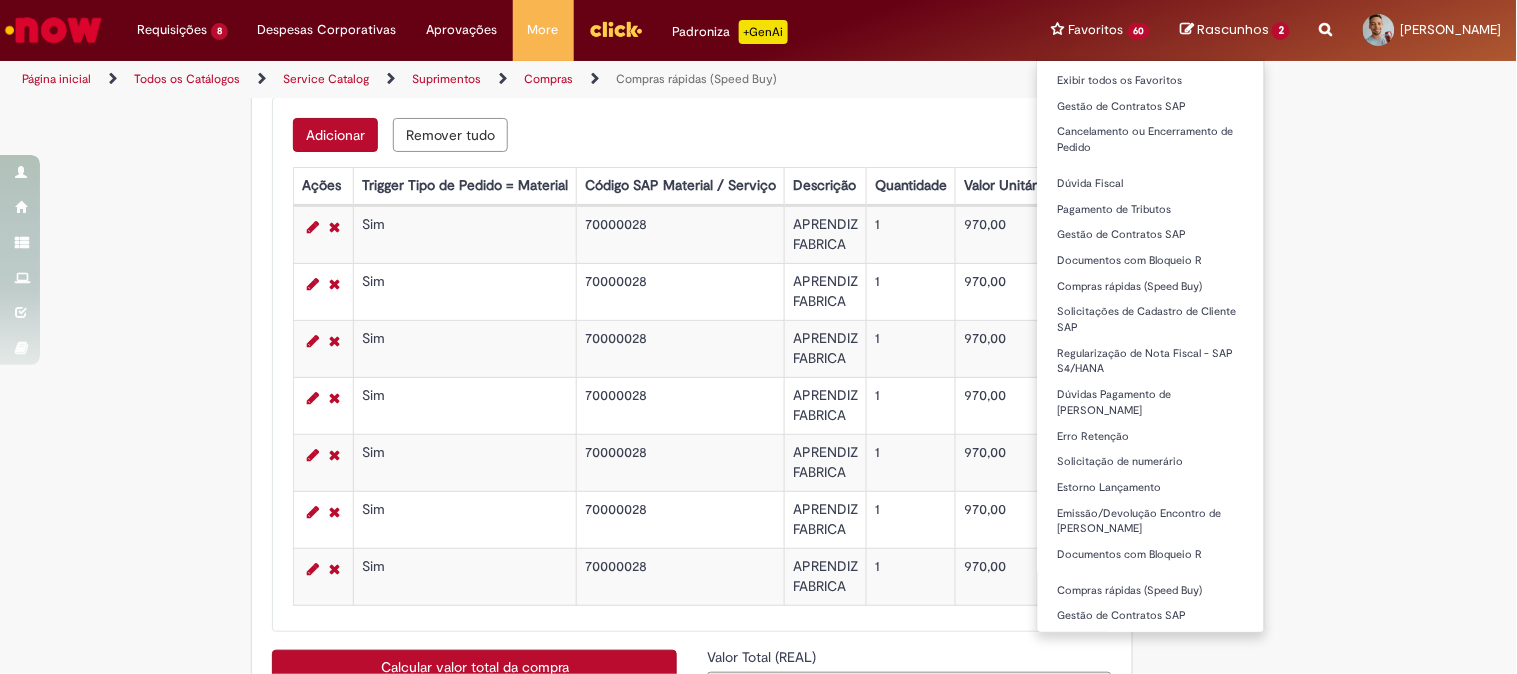 scroll, scrollTop: 3001, scrollLeft: 0, axis: vertical 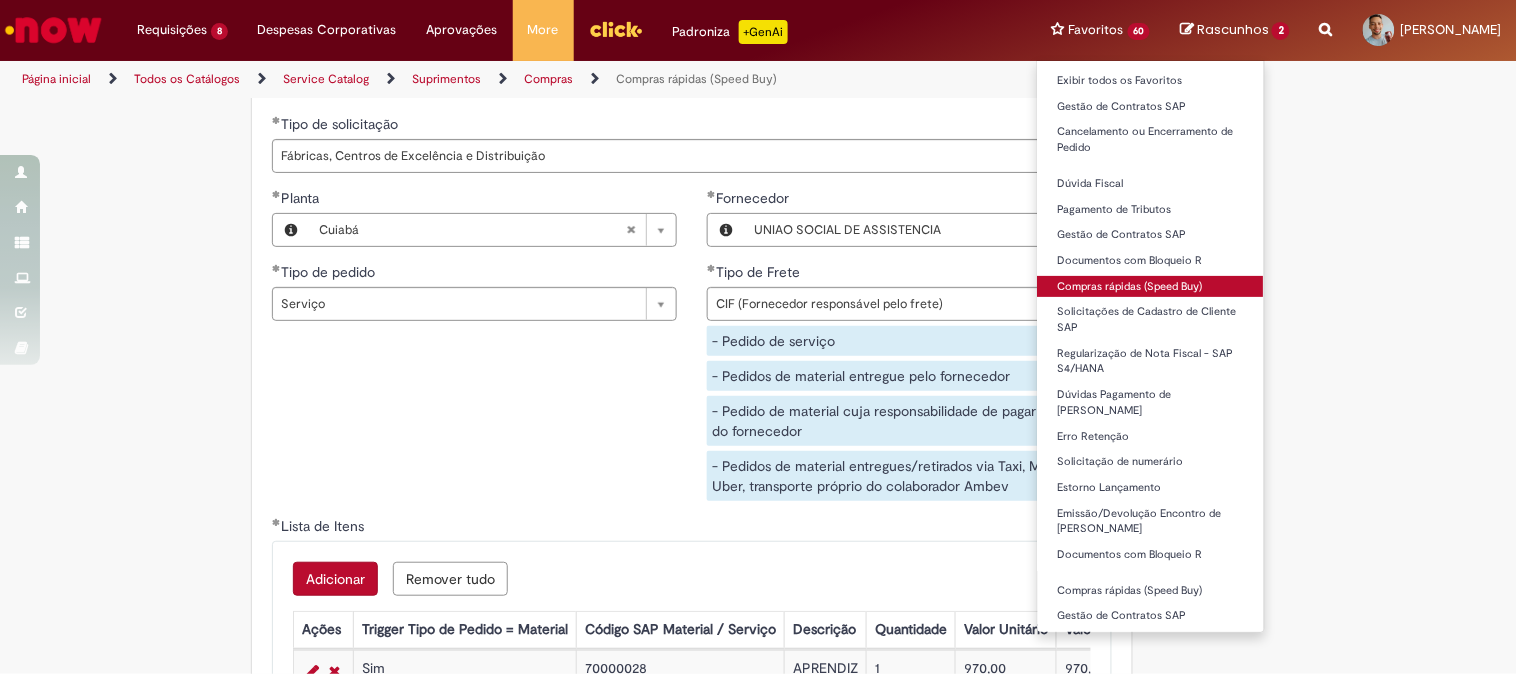 click on "Compras rápidas (Speed Buy)" at bounding box center [1151, 287] 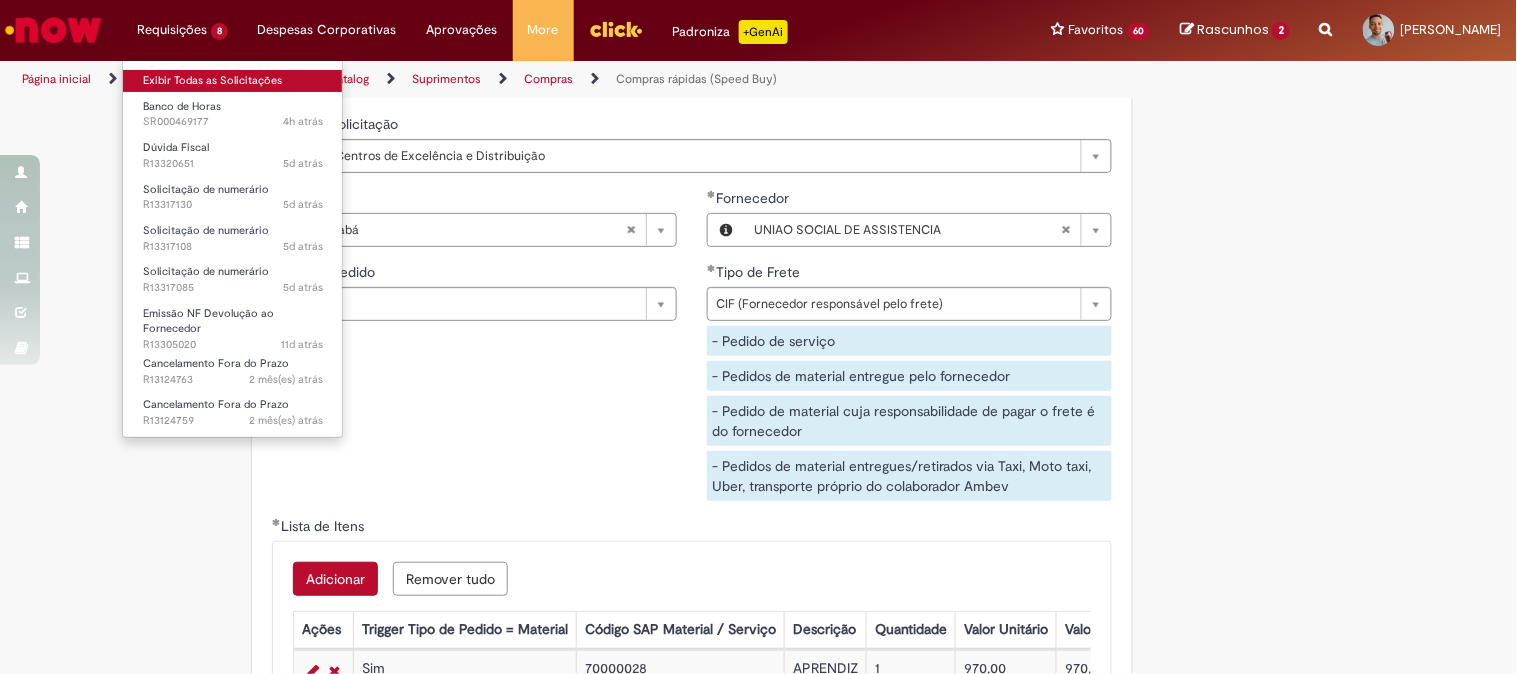 click on "Exibir Todas as Solicitações" at bounding box center [233, 81] 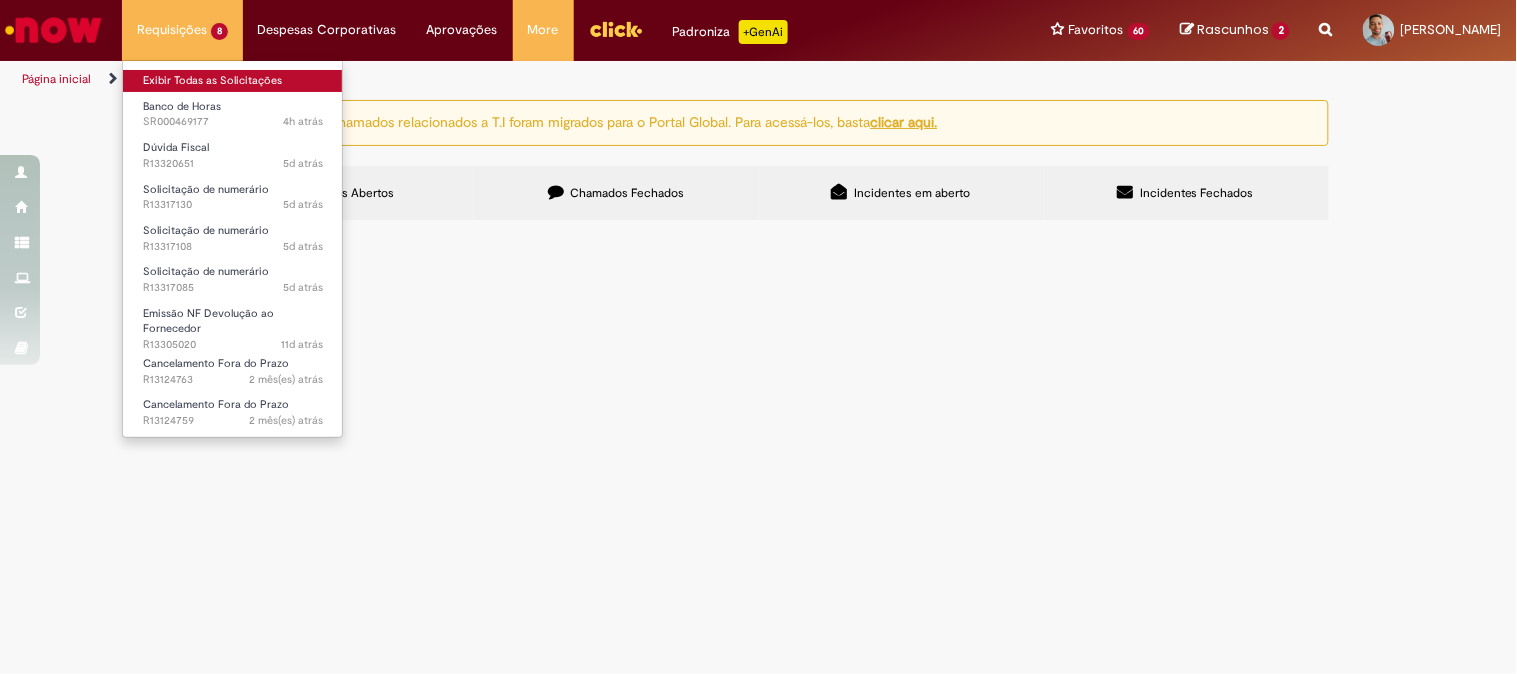 scroll, scrollTop: 0, scrollLeft: 0, axis: both 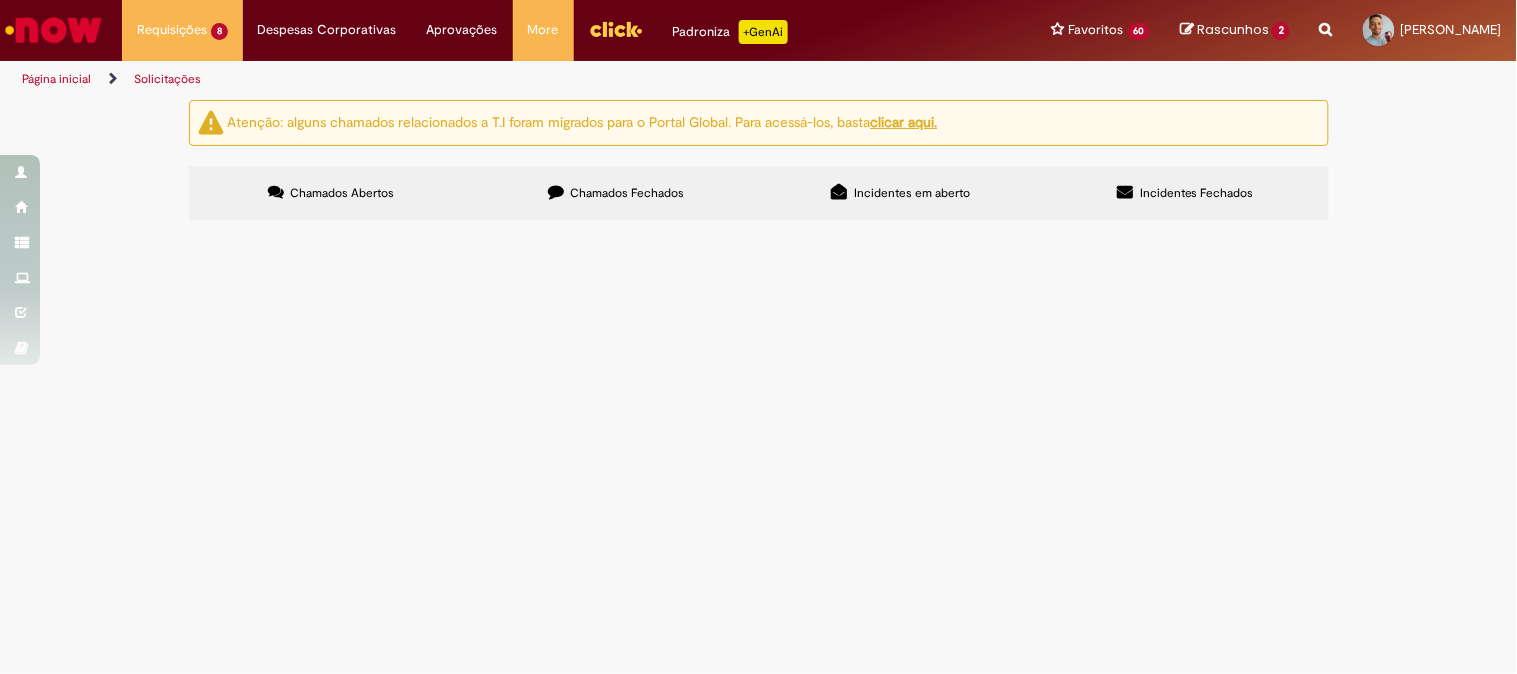 click on "Chamados Fechados" at bounding box center (616, 193) 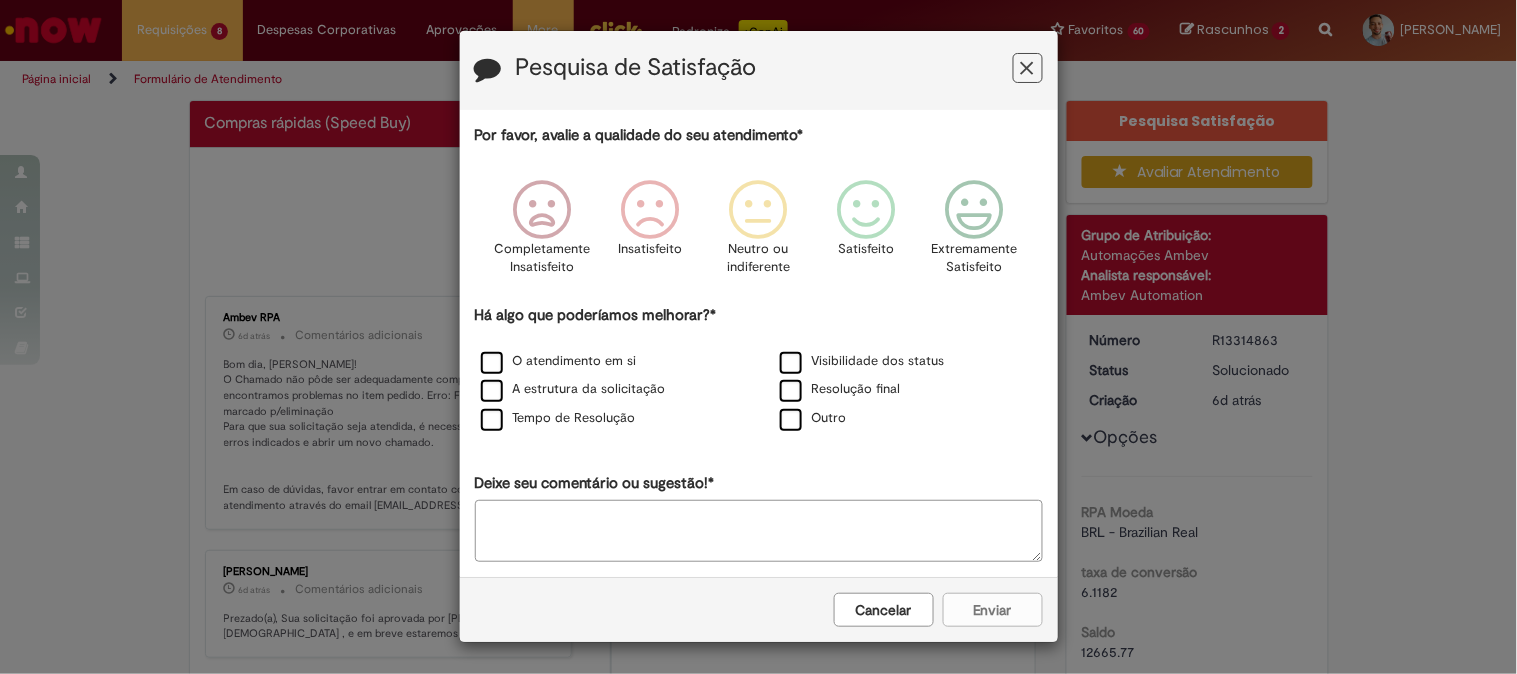 click at bounding box center [1027, 68] 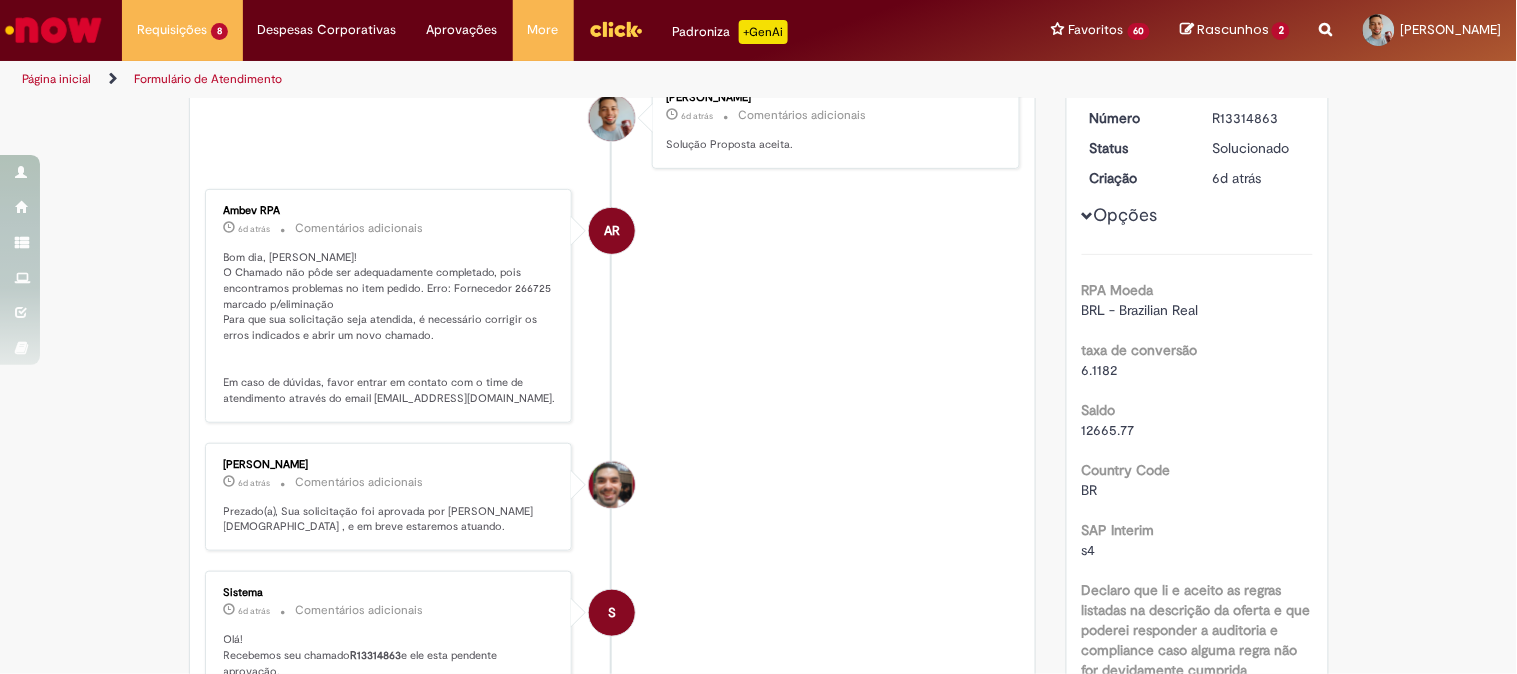 scroll, scrollTop: 111, scrollLeft: 0, axis: vertical 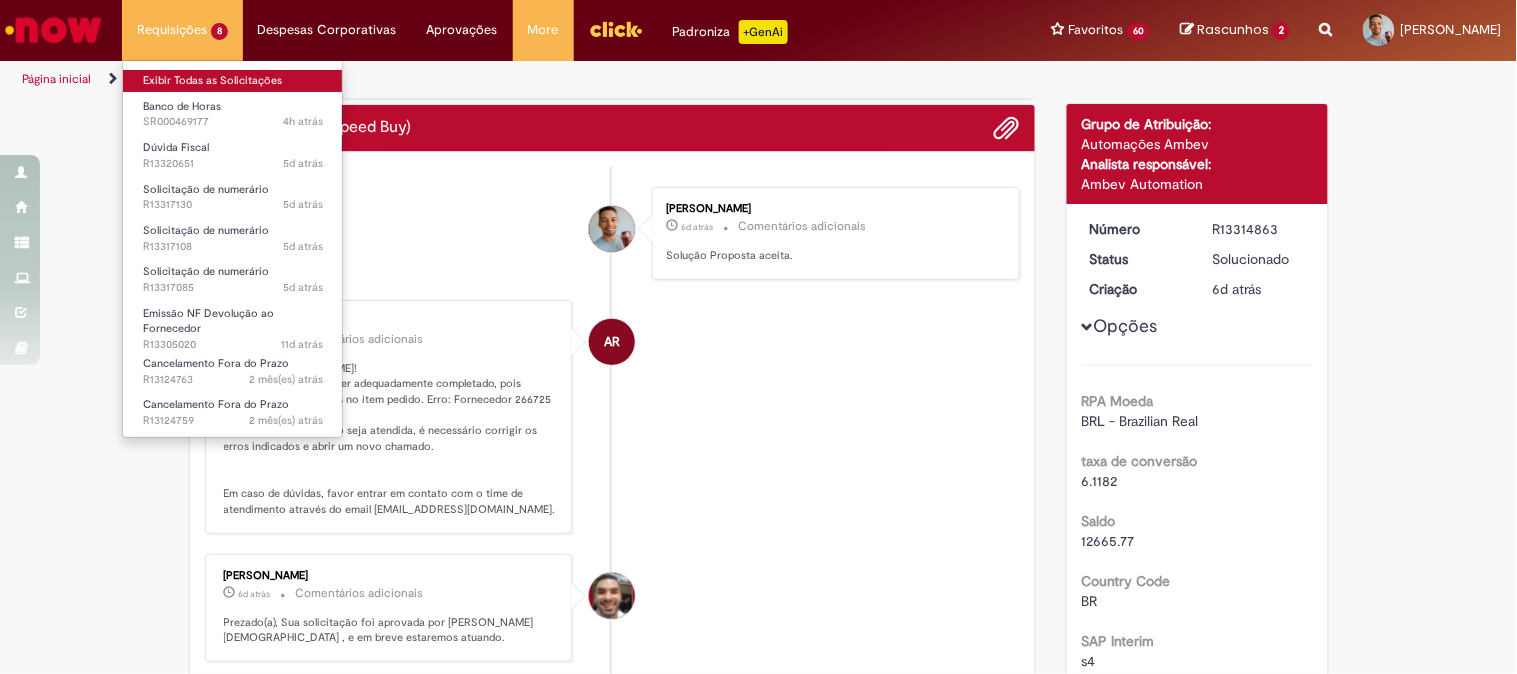 click on "Exibir Todas as Solicitações" at bounding box center [233, 81] 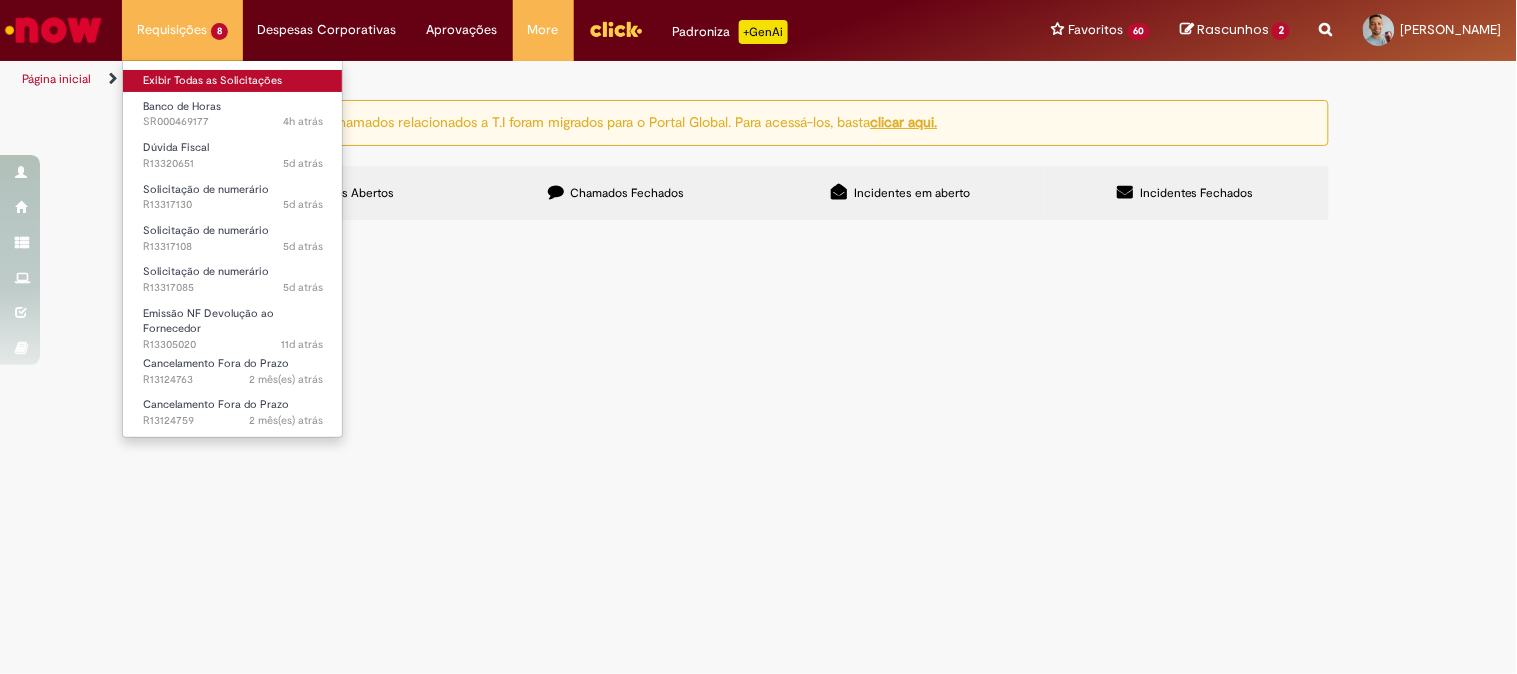 scroll, scrollTop: 0, scrollLeft: 0, axis: both 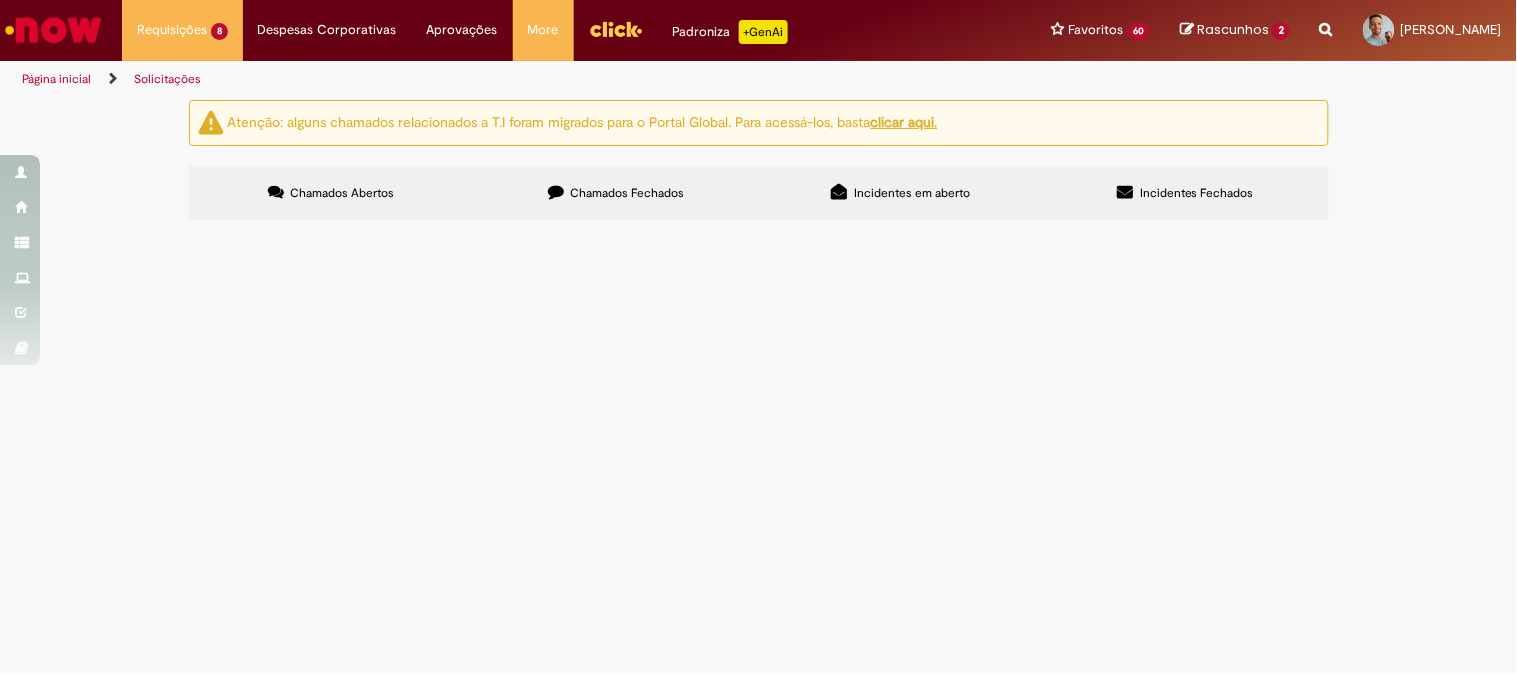 click on "Chamados Fechados" at bounding box center [616, 193] 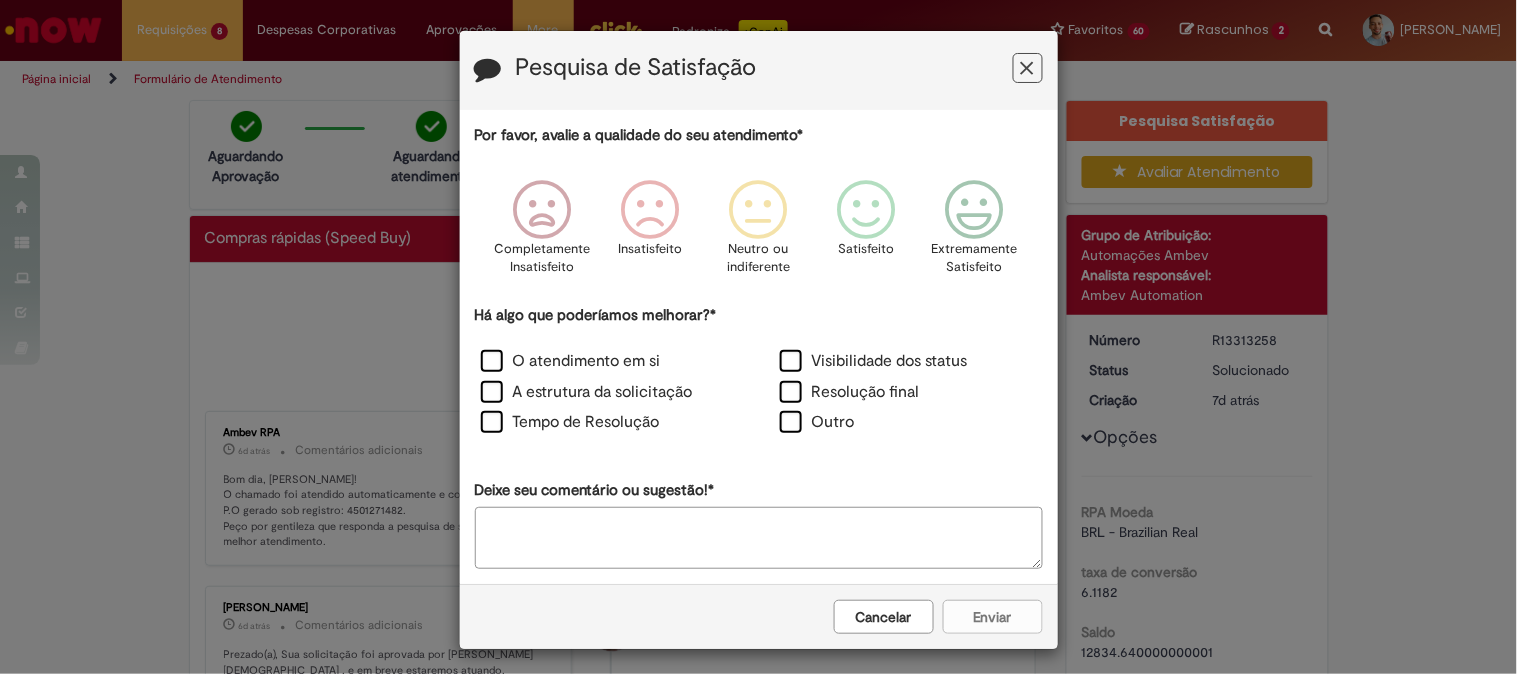 click at bounding box center [1028, 68] 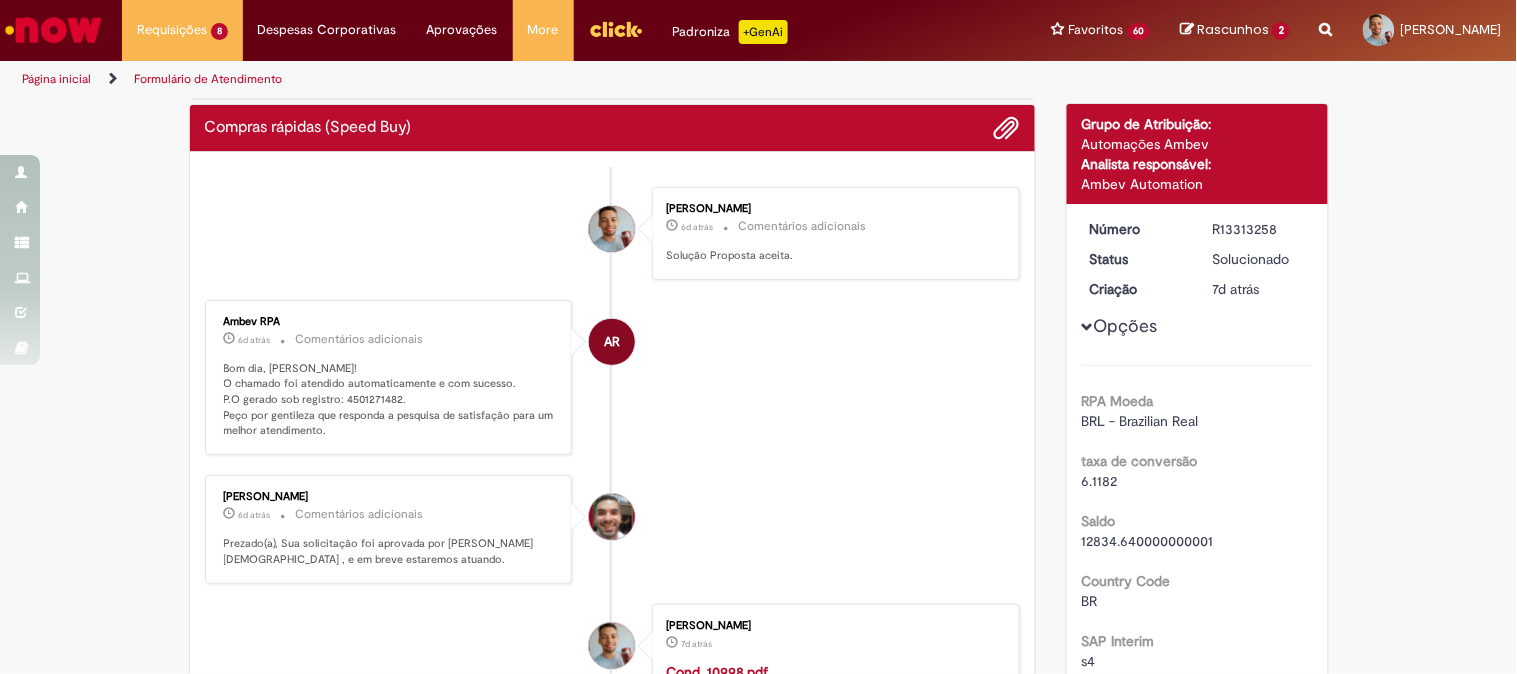 scroll, scrollTop: 0, scrollLeft: 0, axis: both 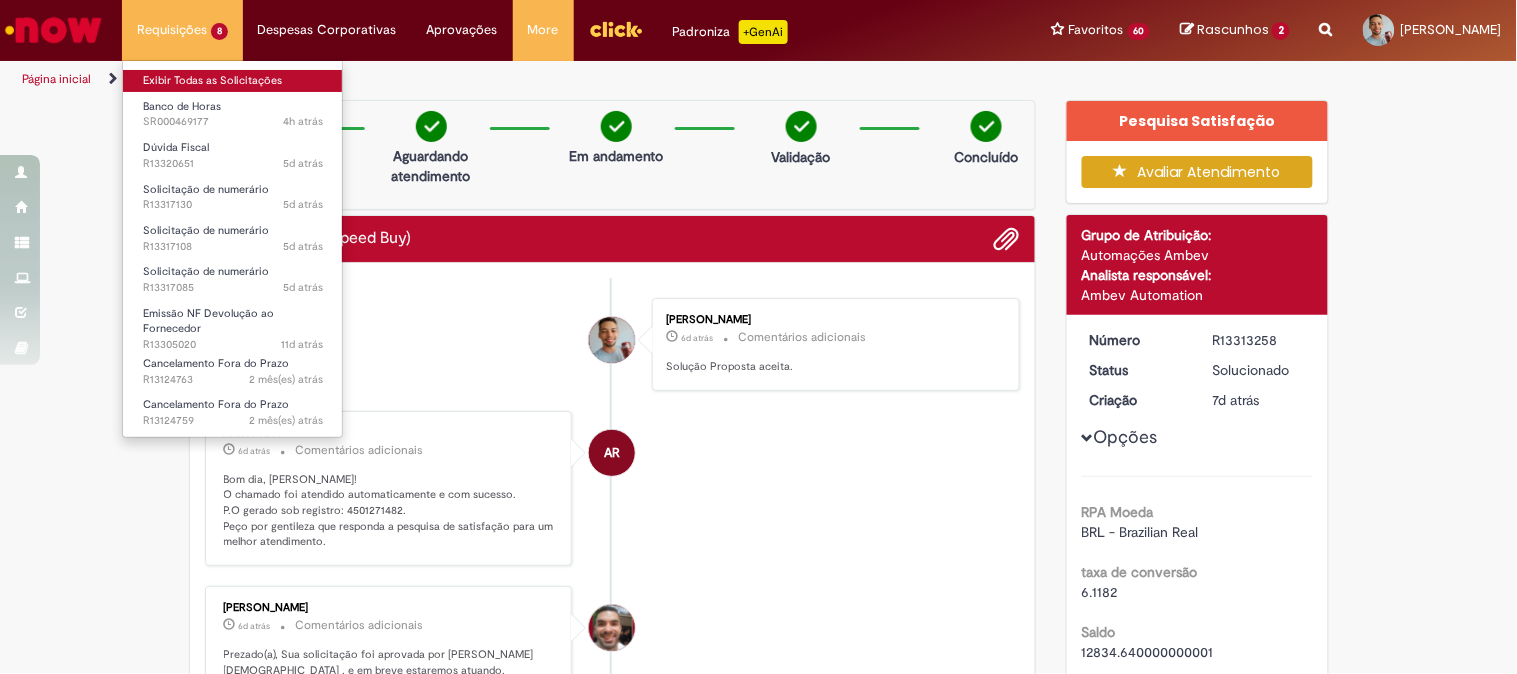 click on "Exibir Todas as Solicitações" at bounding box center (233, 81) 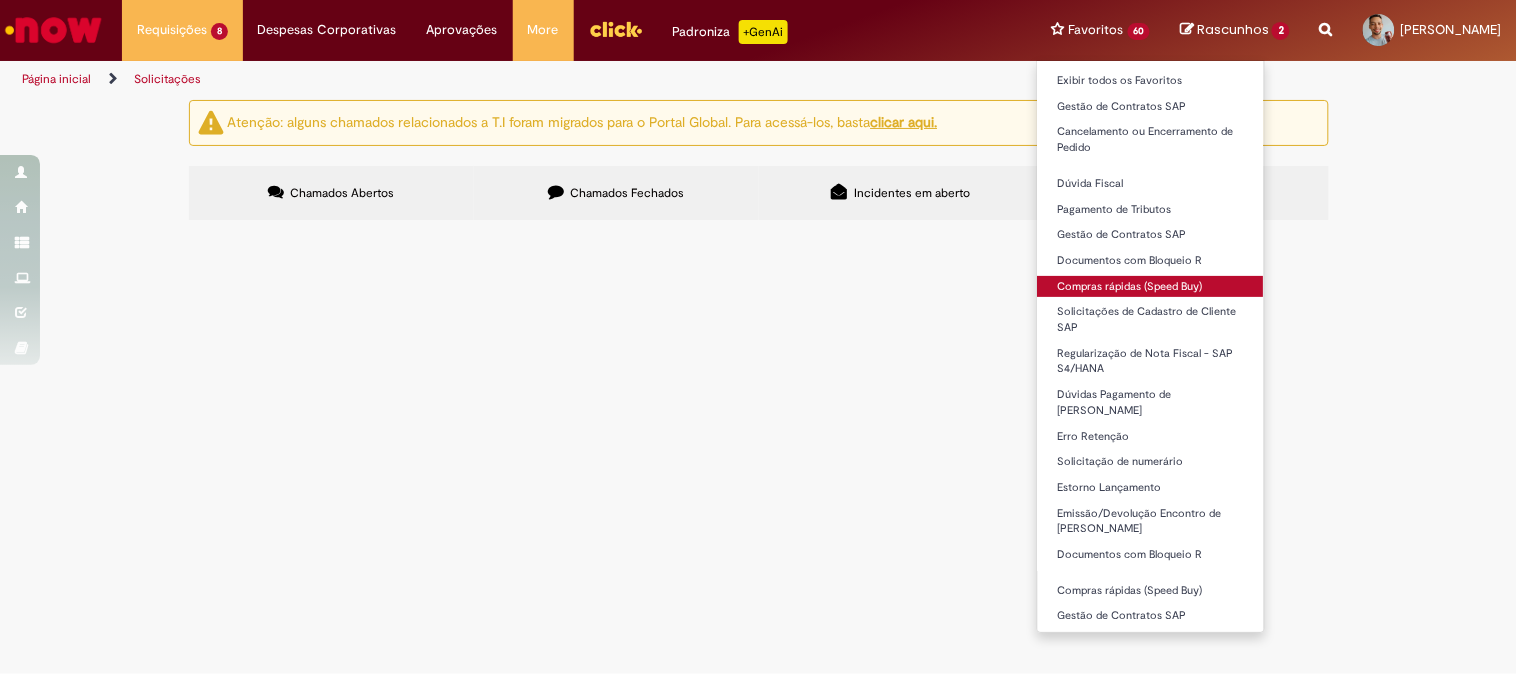 click on "Compras rápidas (Speed Buy)" at bounding box center [1151, 287] 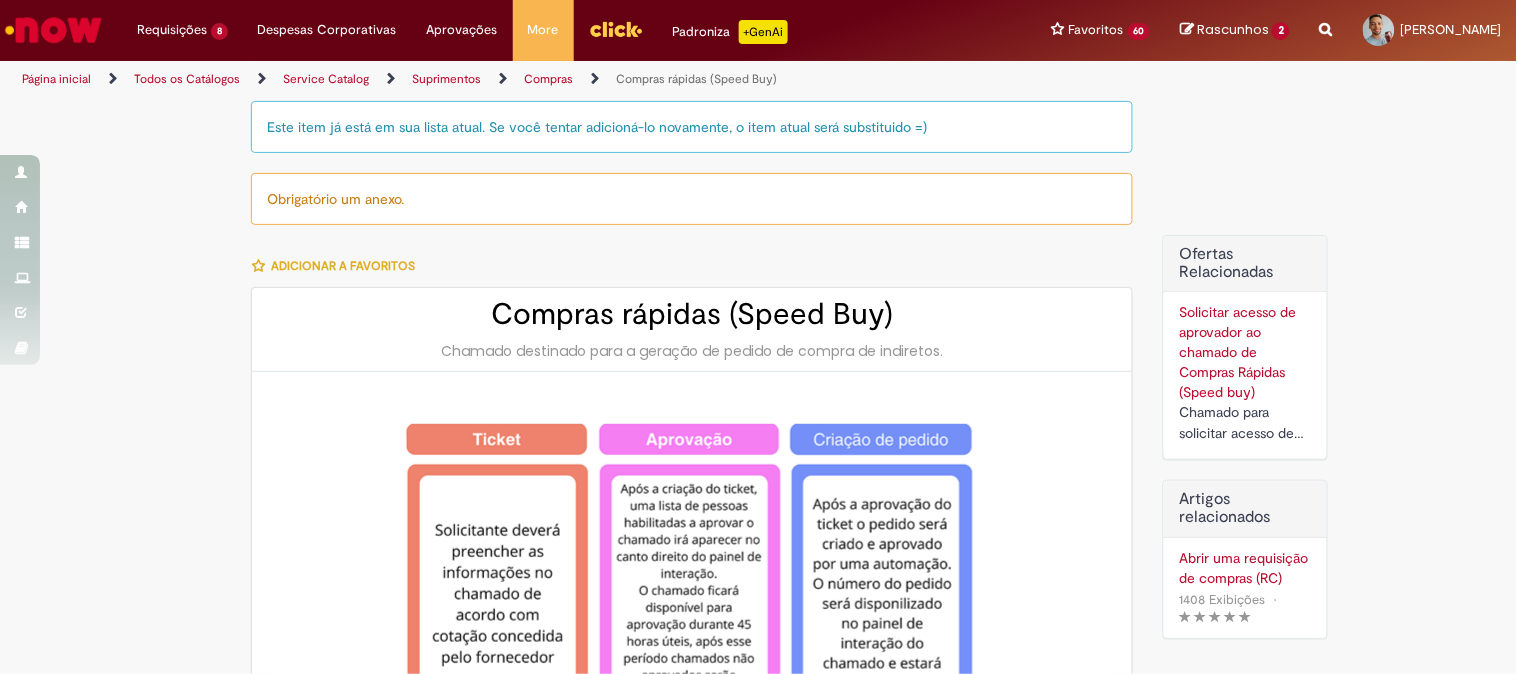 type on "********" 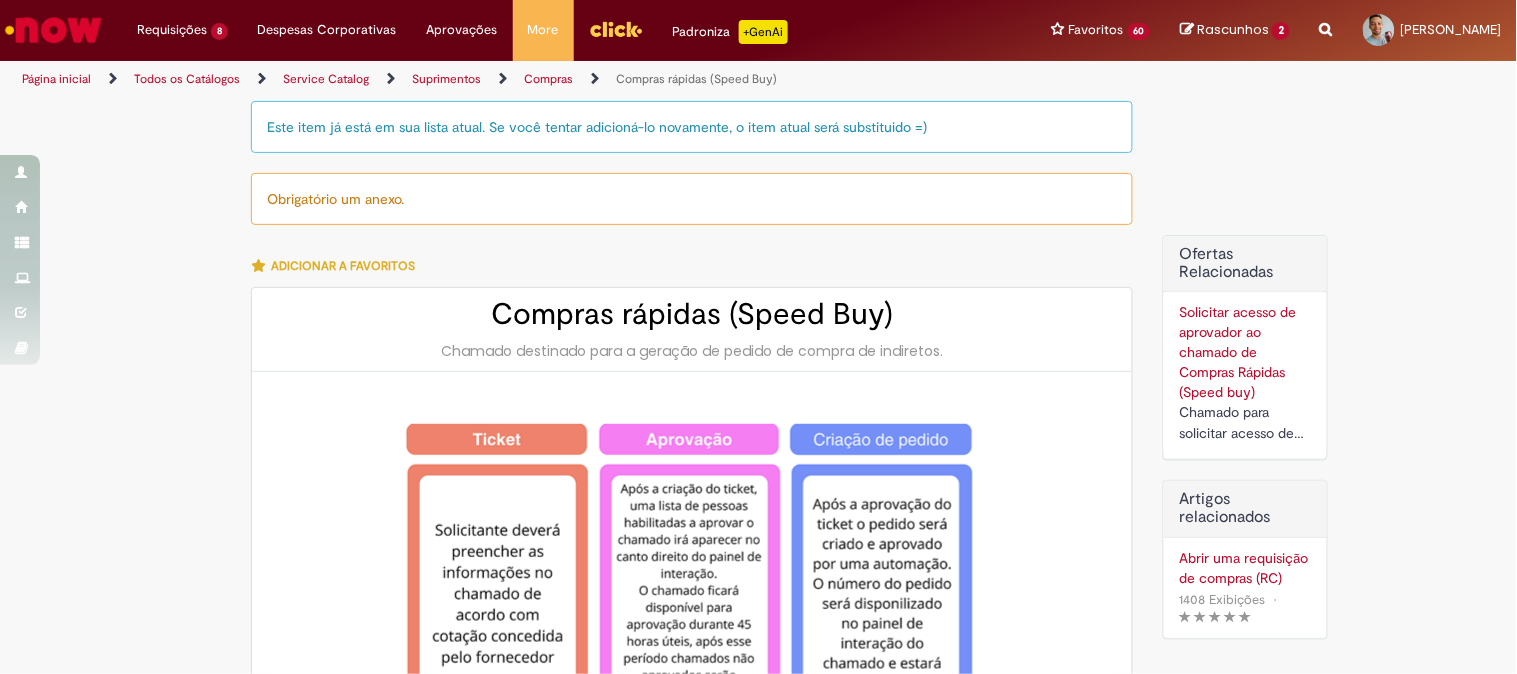 type on "**********" 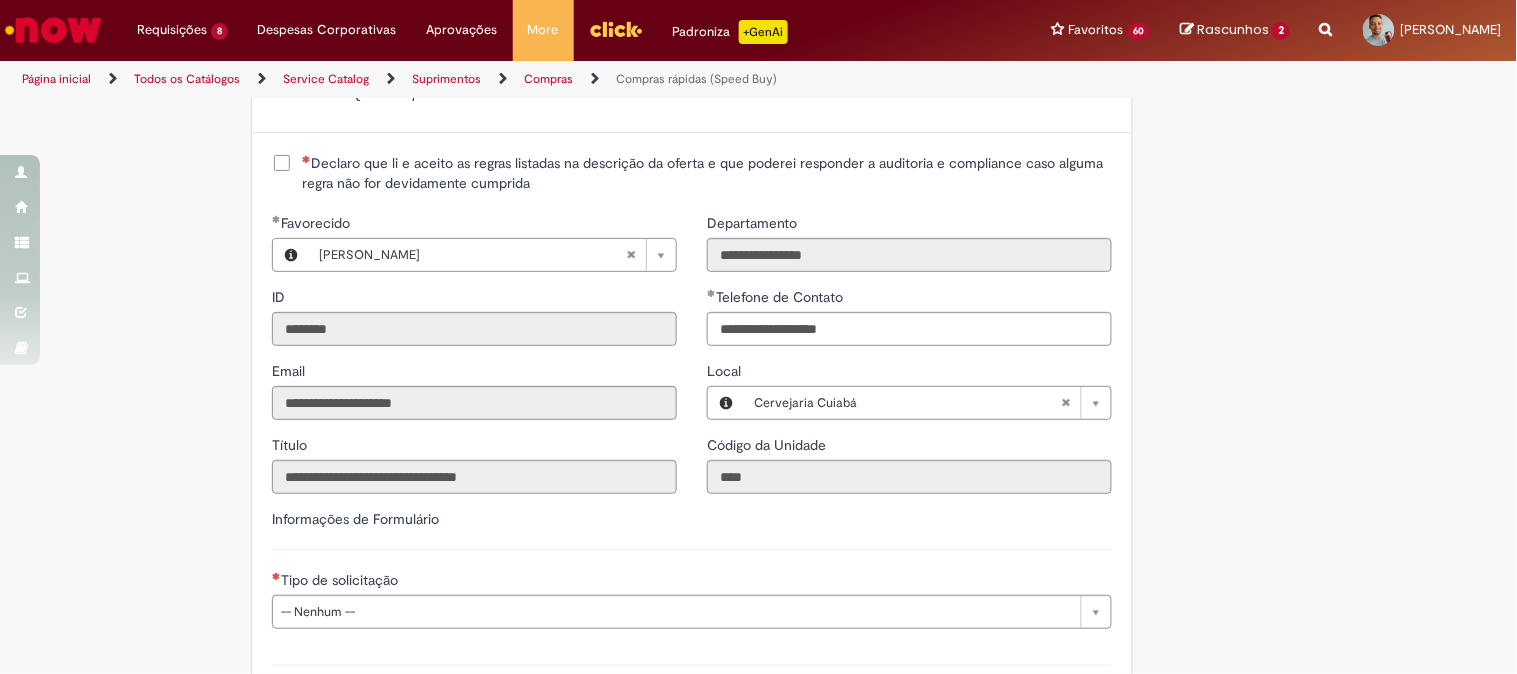 scroll, scrollTop: 2323, scrollLeft: 0, axis: vertical 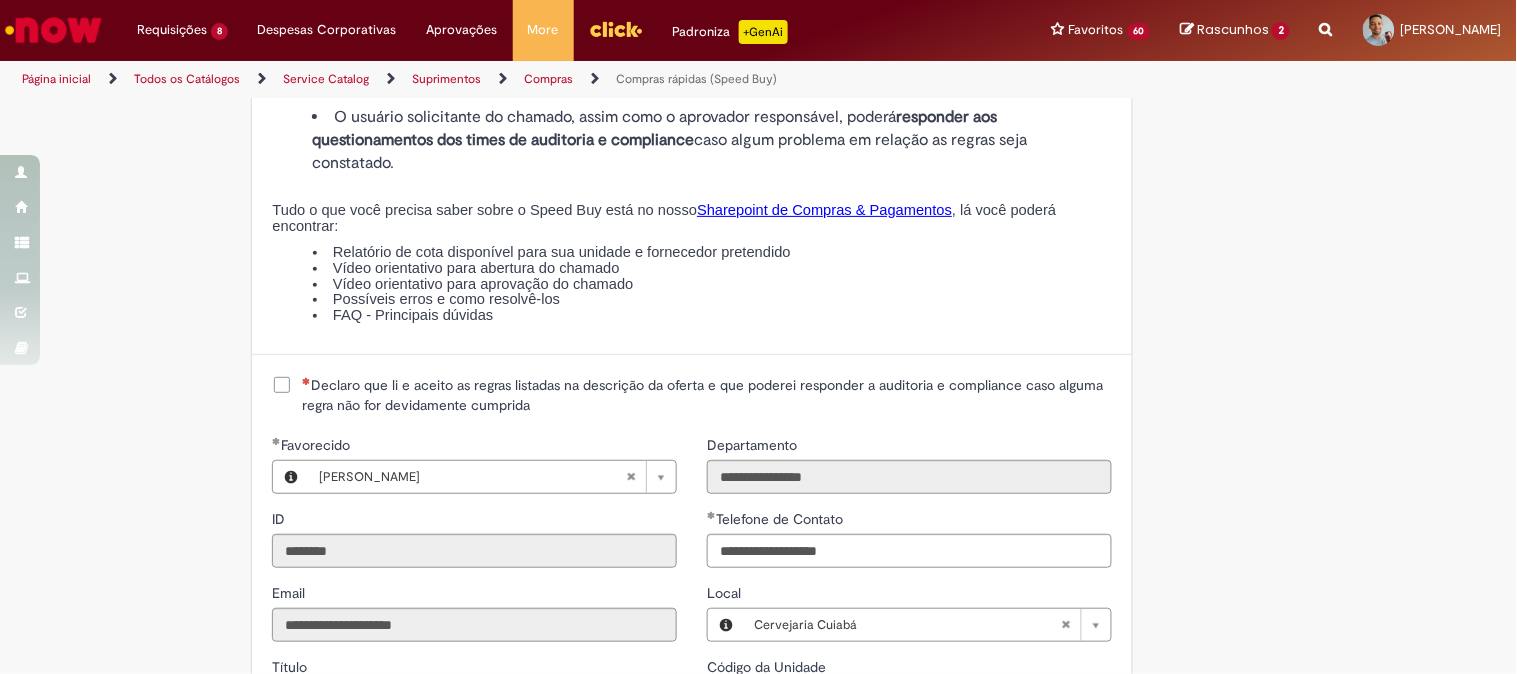 click on "Declaro que li e aceito as regras listadas na descrição da oferta e que poderei responder a auditoria e compliance caso alguma regra não for devidamente cumprida" at bounding box center [707, 395] 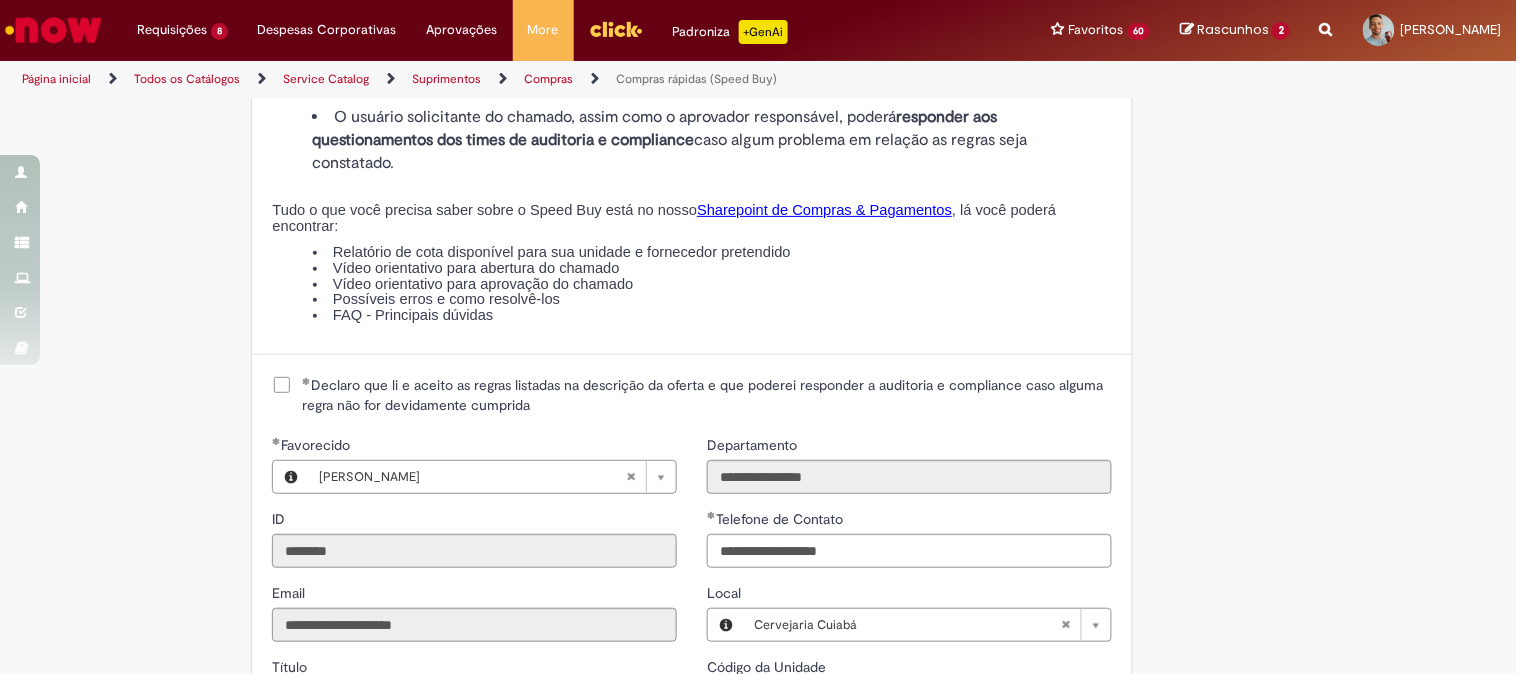 scroll, scrollTop: 2767, scrollLeft: 0, axis: vertical 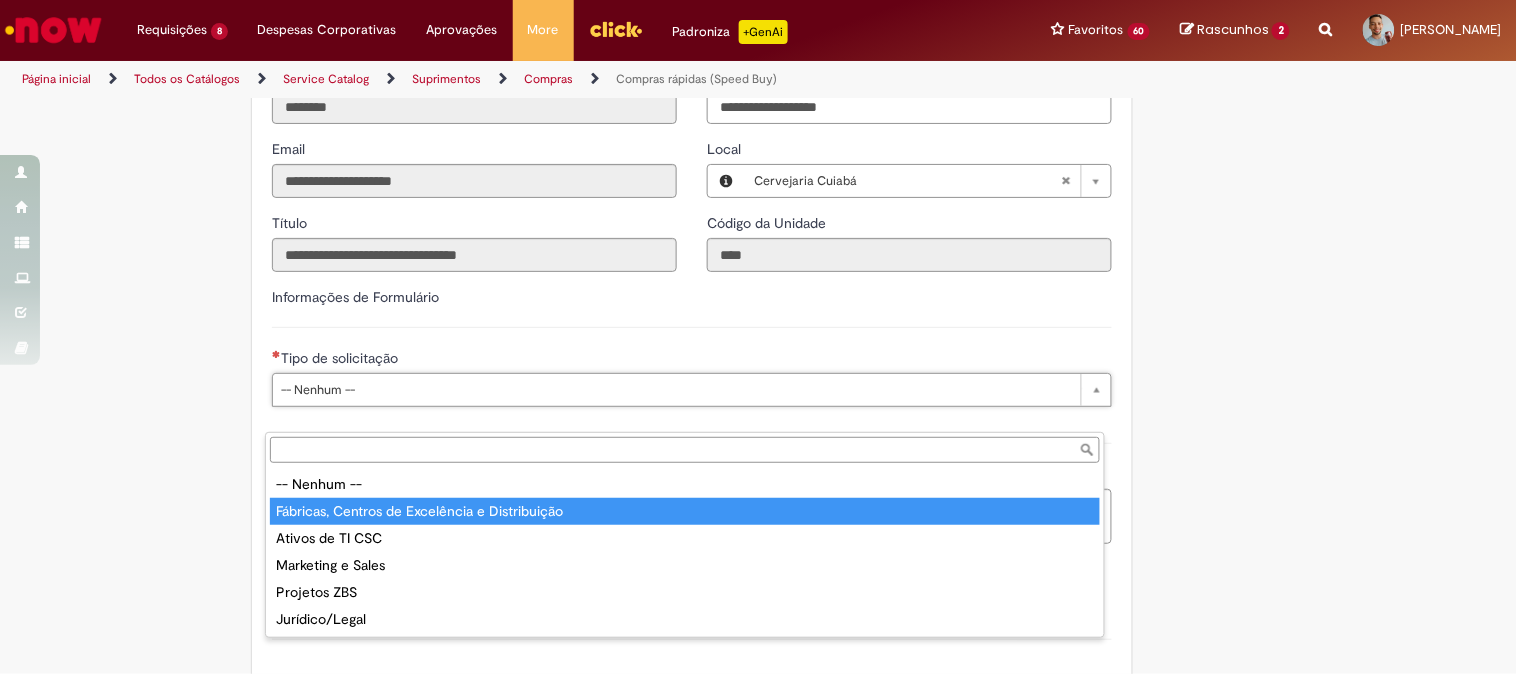 select on "**********" 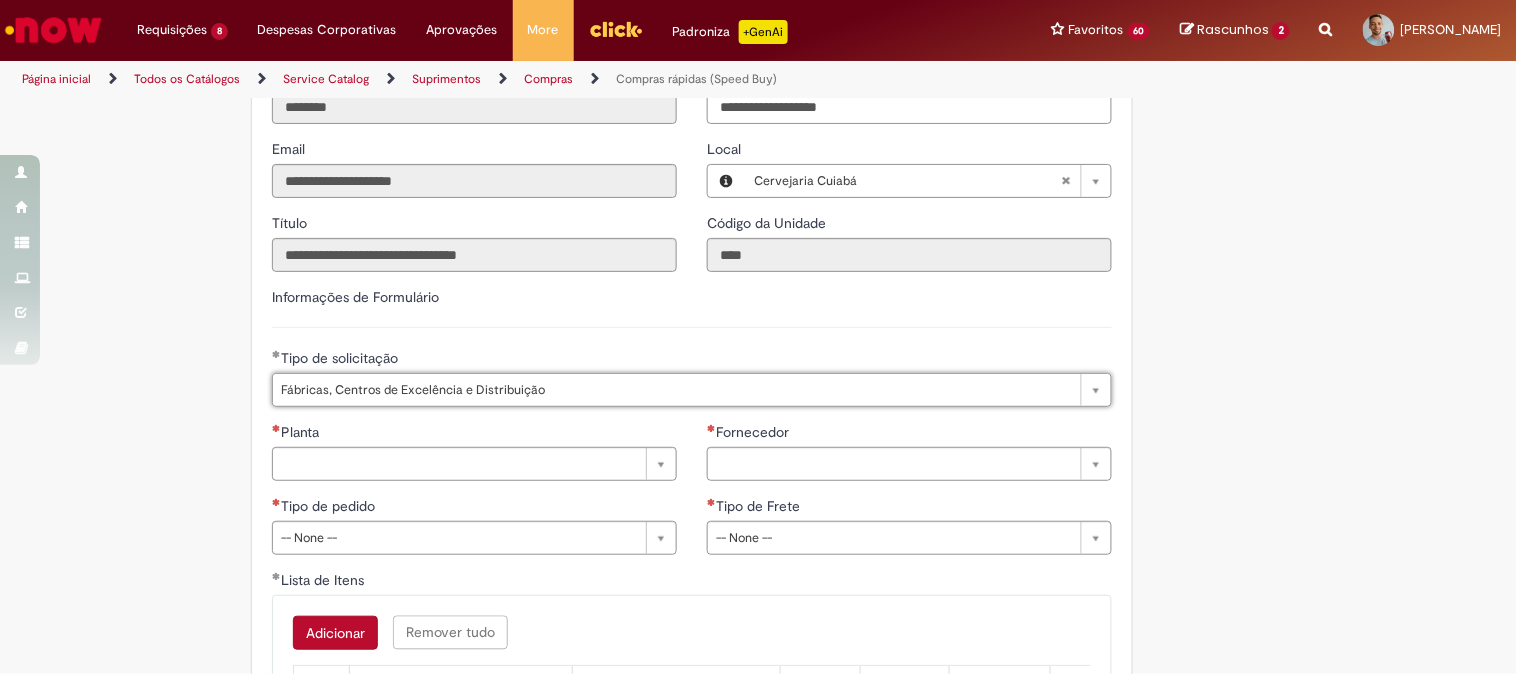 scroll, scrollTop: 2990, scrollLeft: 0, axis: vertical 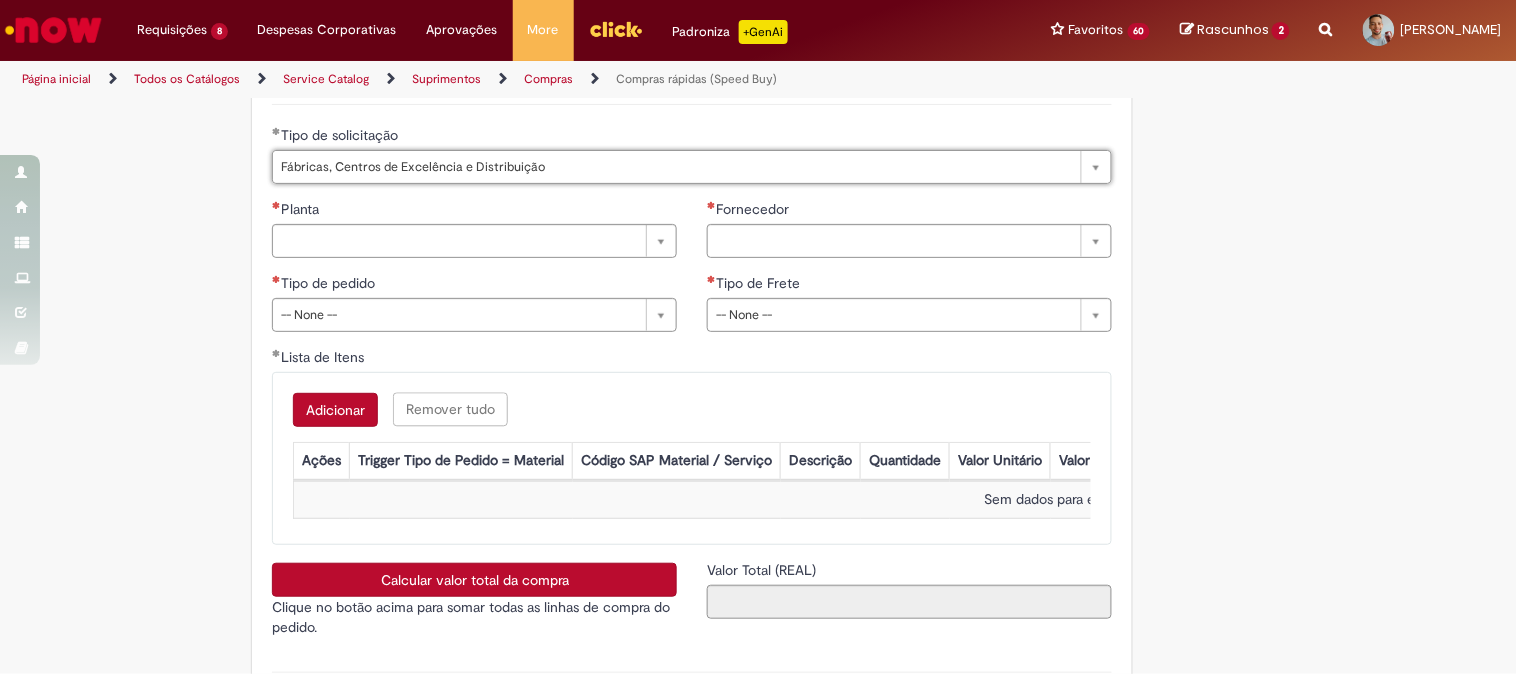 click on "**********" at bounding box center [474, 273] 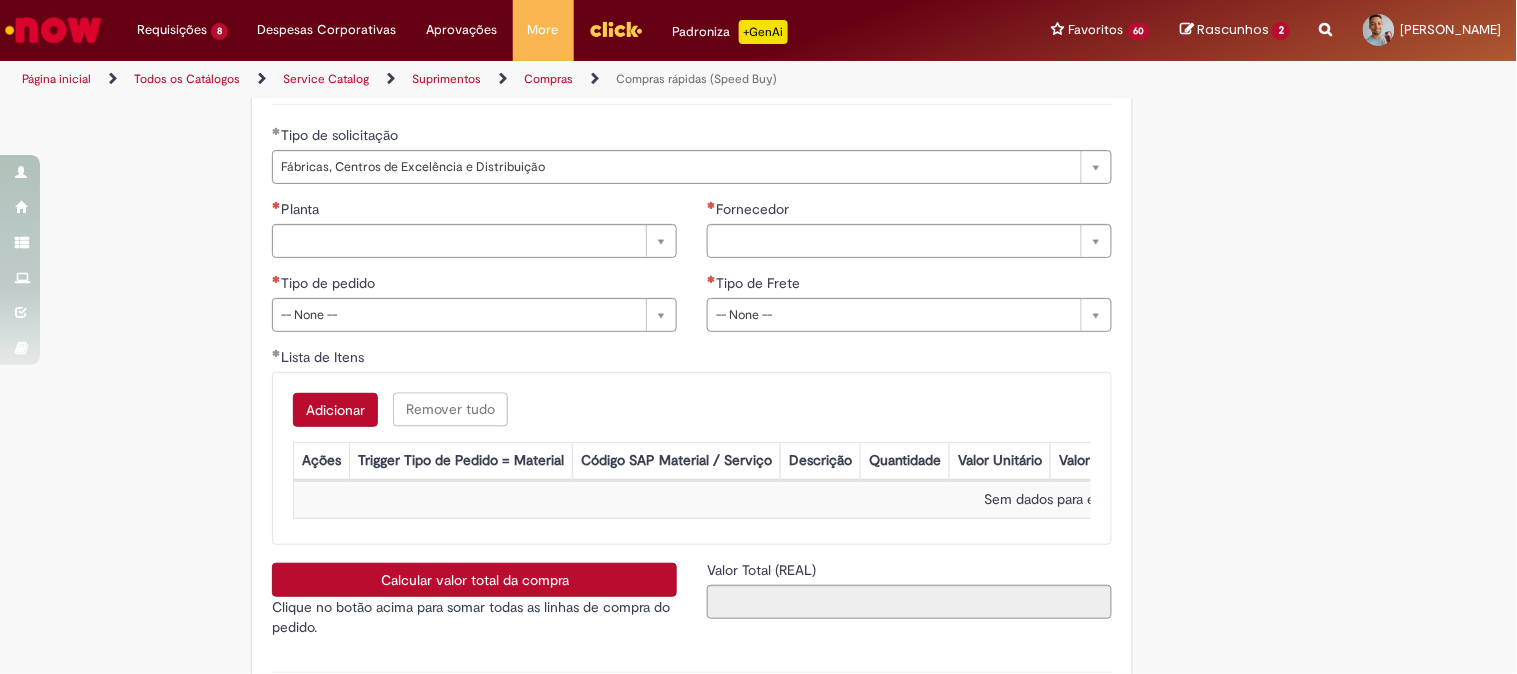 click on "Planta" at bounding box center [474, 211] 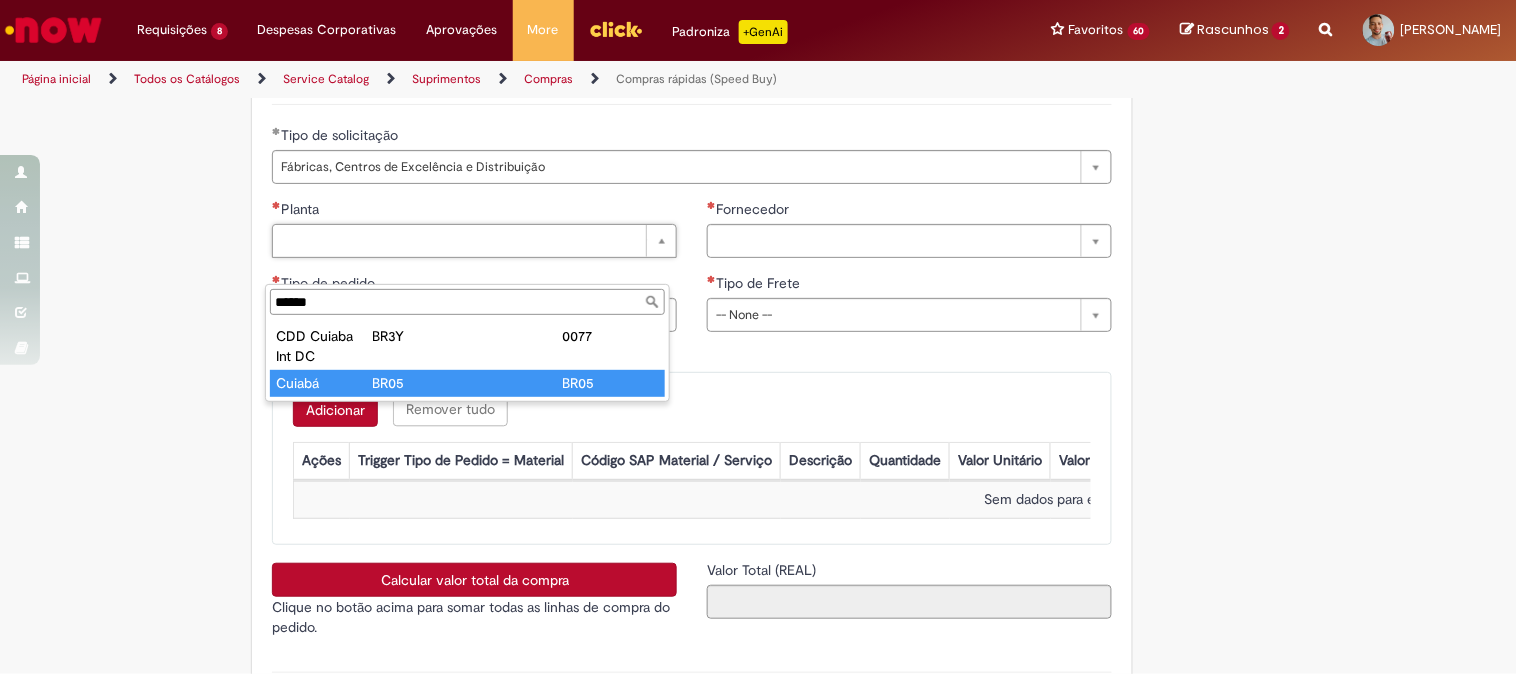 type on "******" 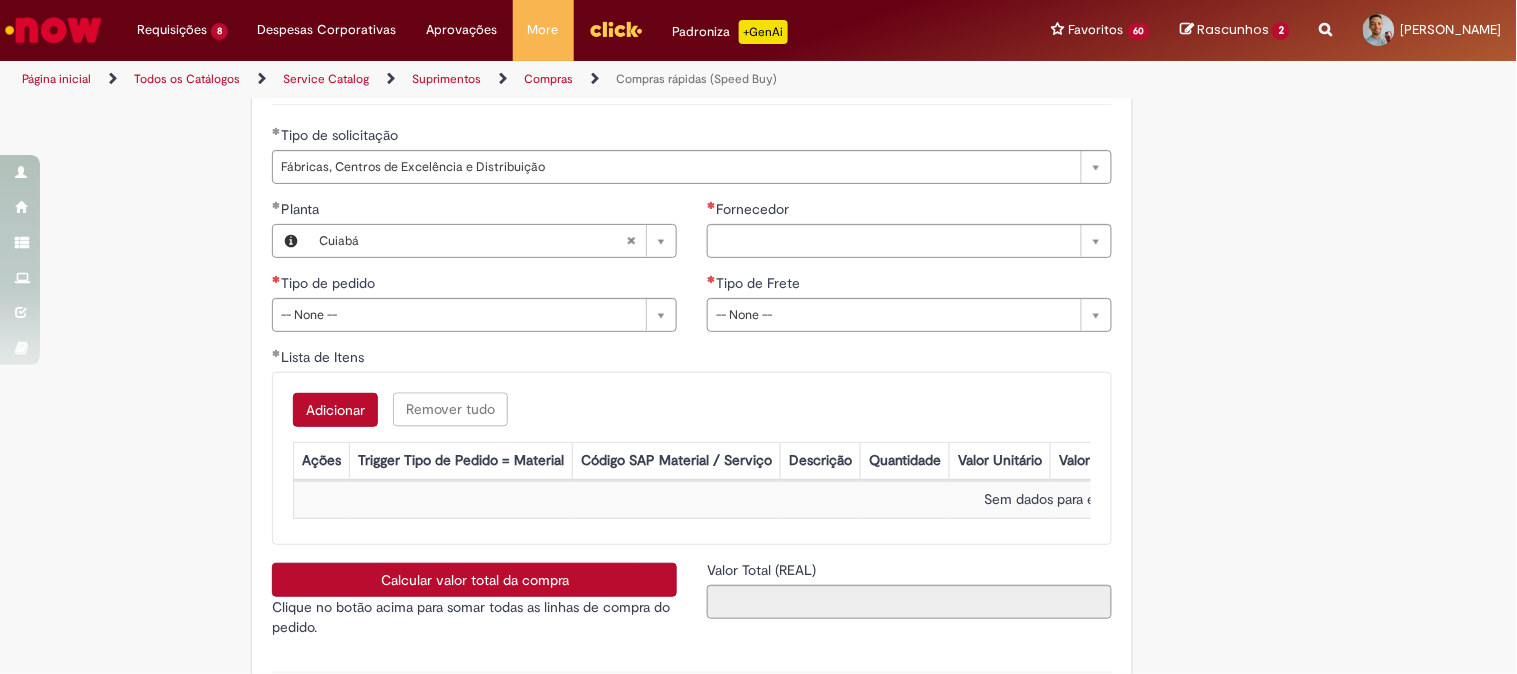 click on "Fornecedor" at bounding box center (909, 211) 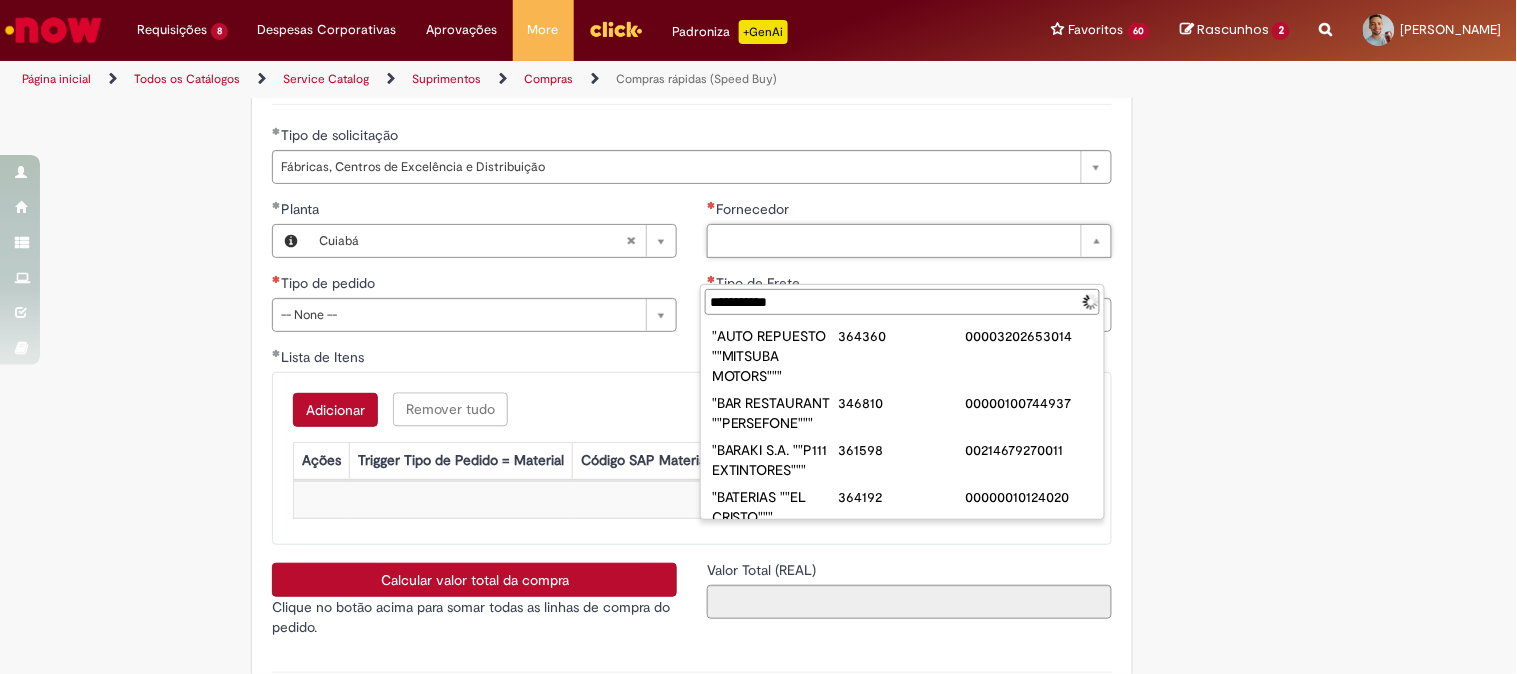 type on "**********" 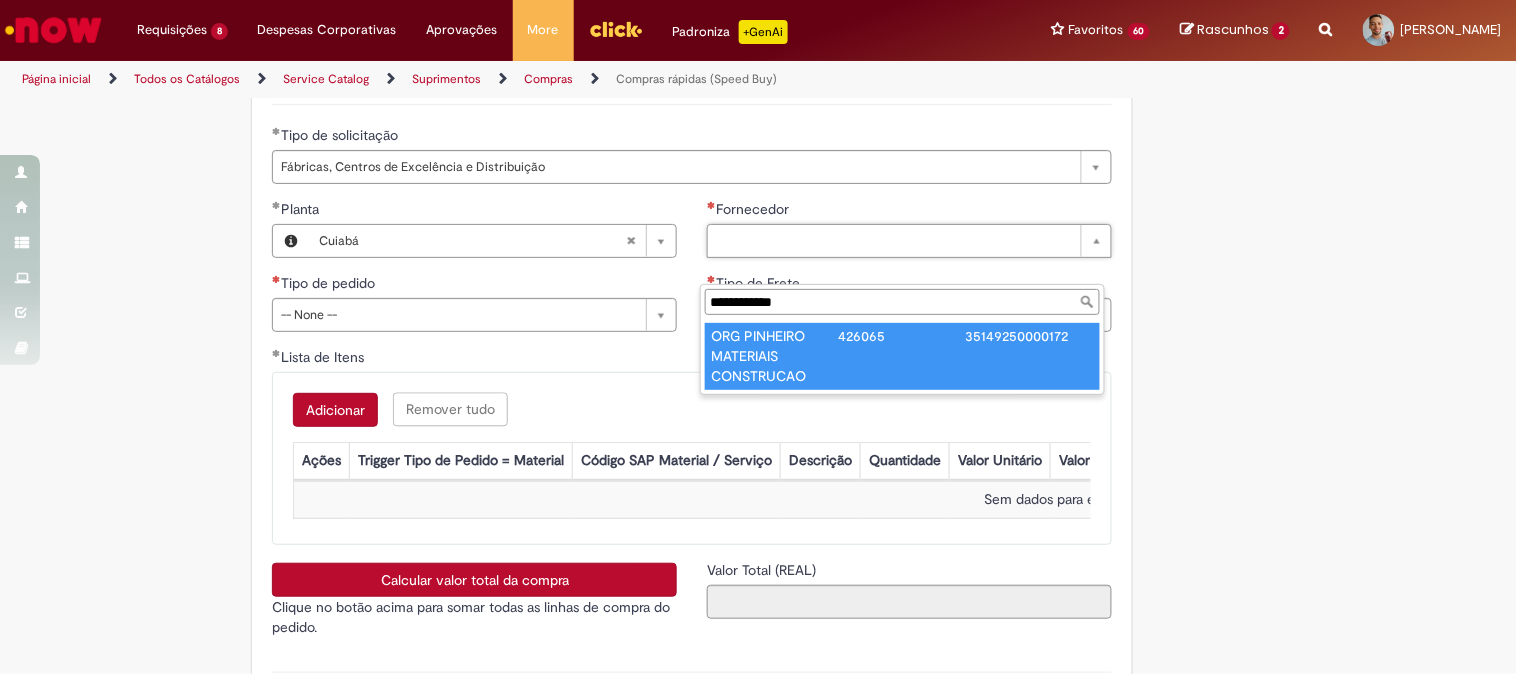 type on "**********" 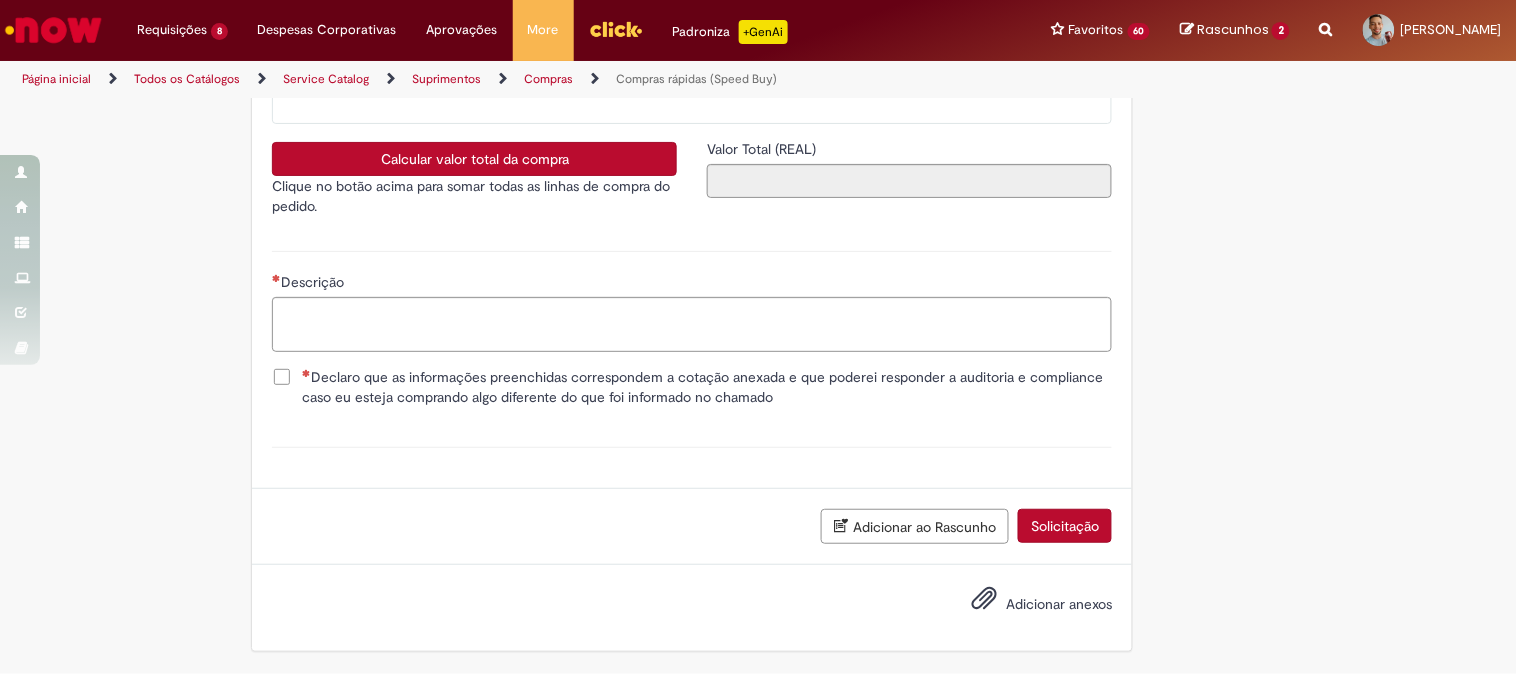 scroll, scrollTop: 3458, scrollLeft: 0, axis: vertical 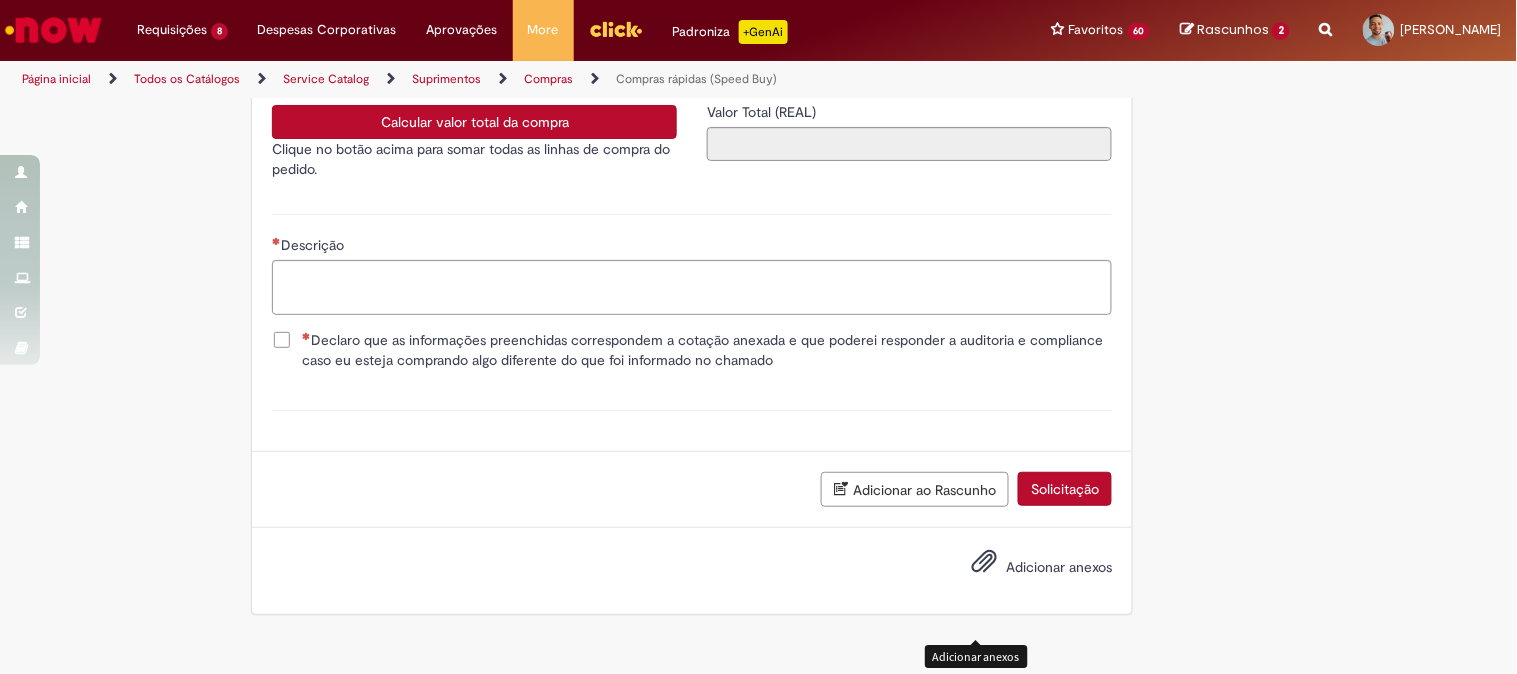 click at bounding box center [984, 562] 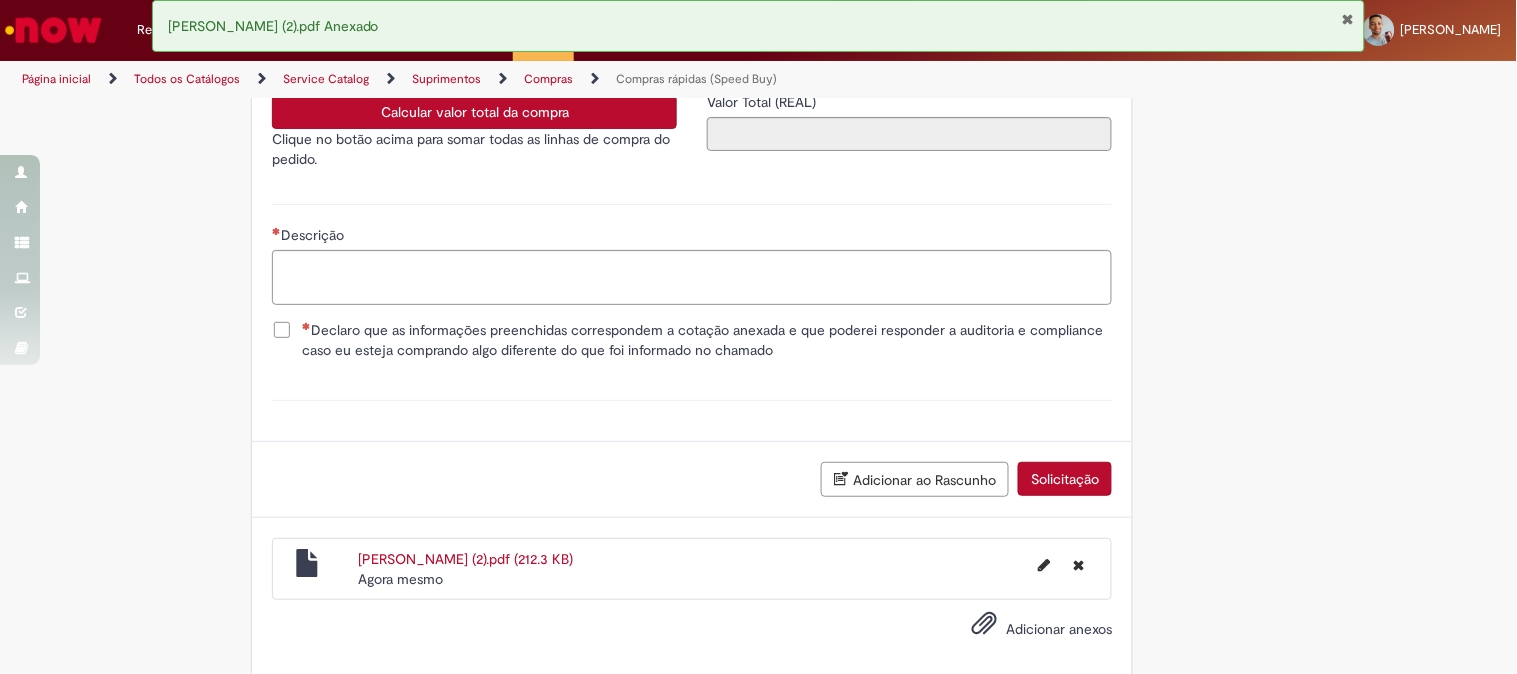 type 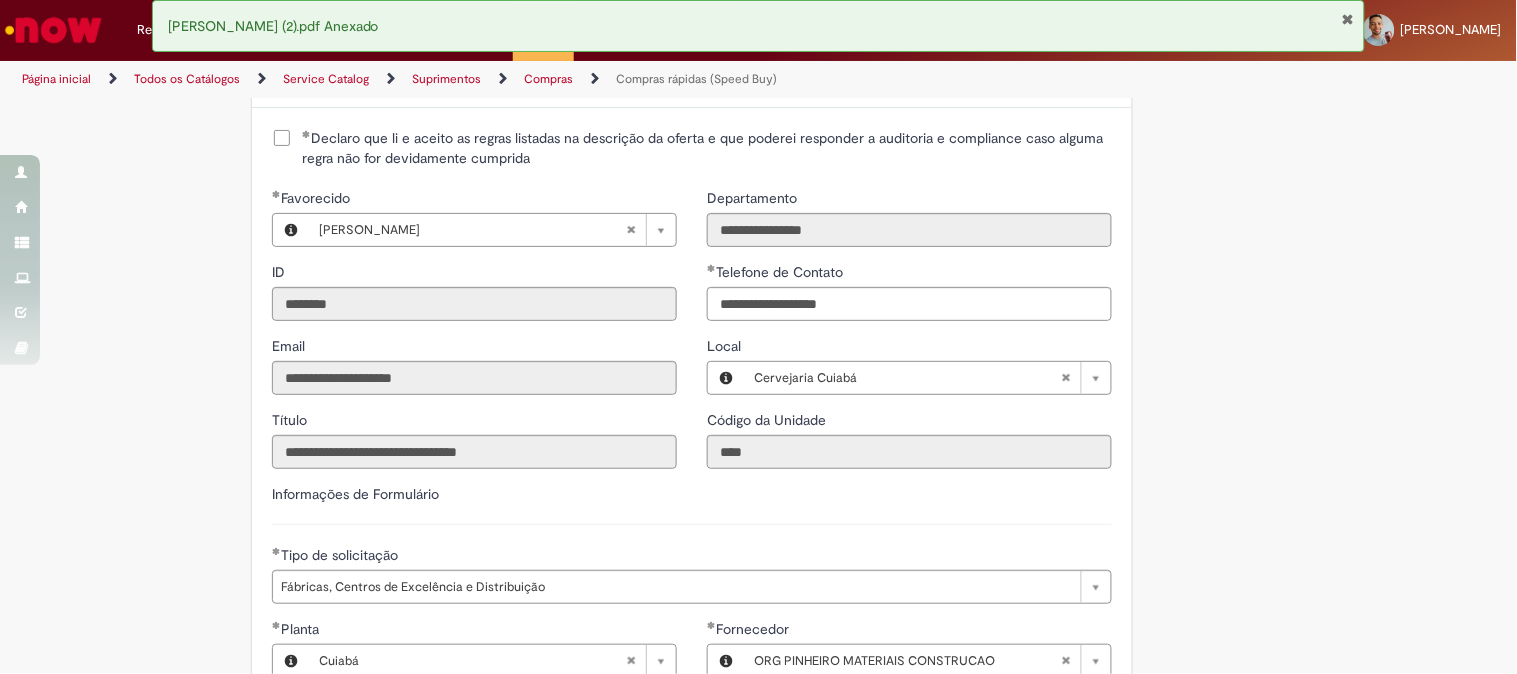 scroll, scrollTop: 3014, scrollLeft: 0, axis: vertical 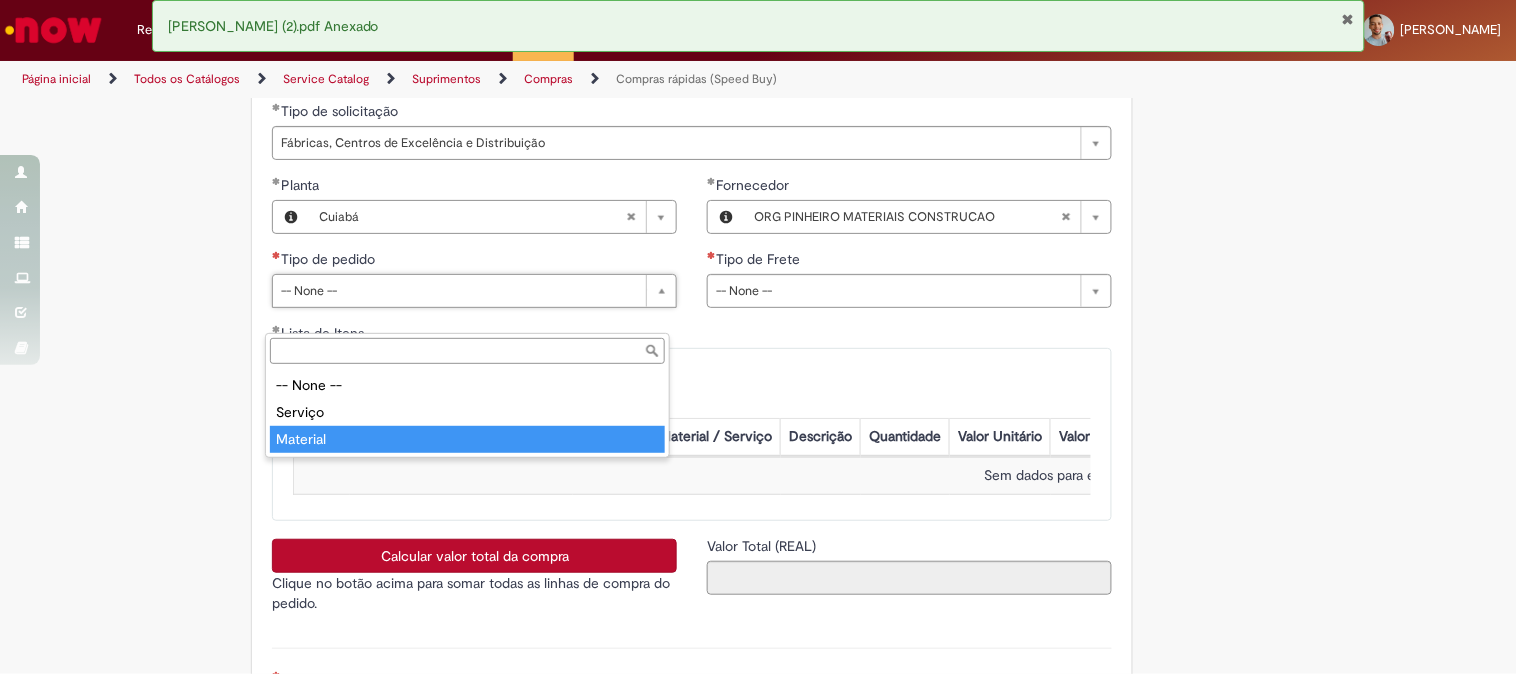 type on "********" 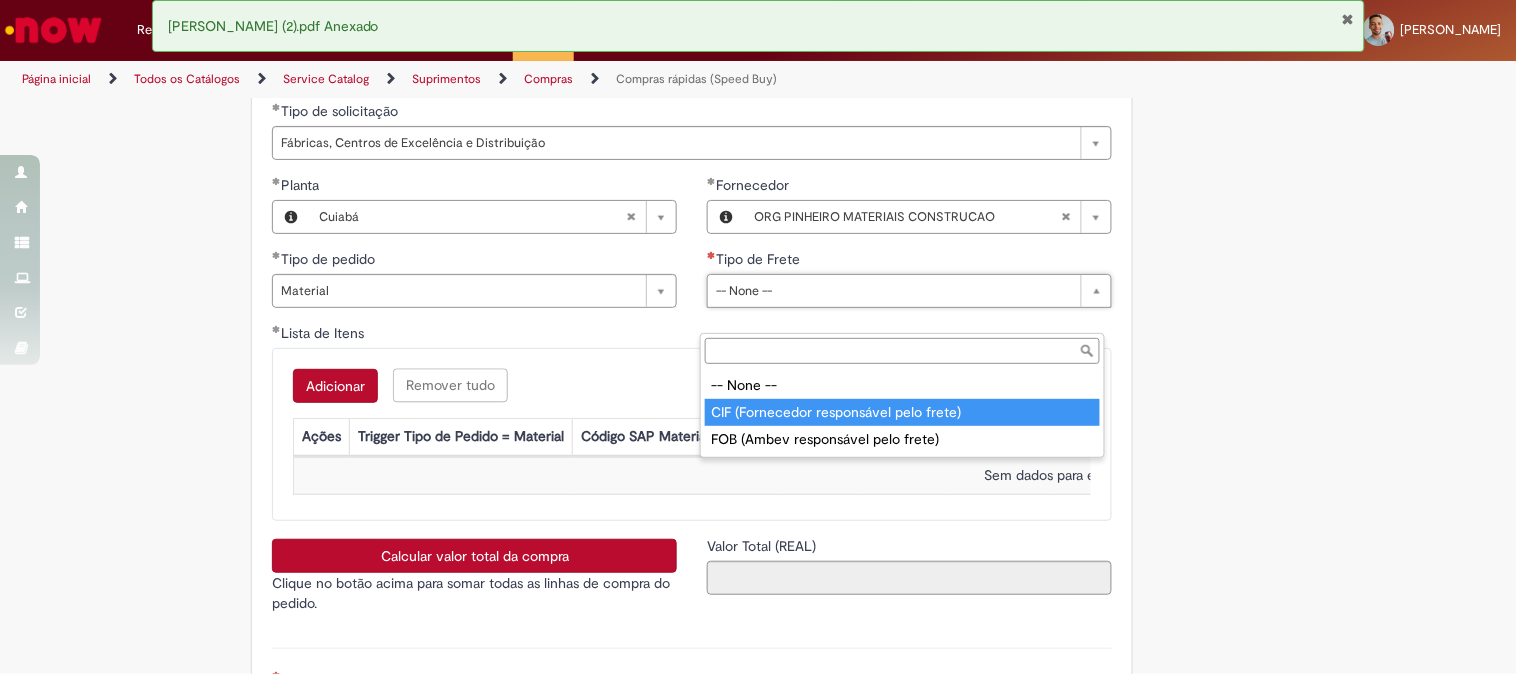 type on "**********" 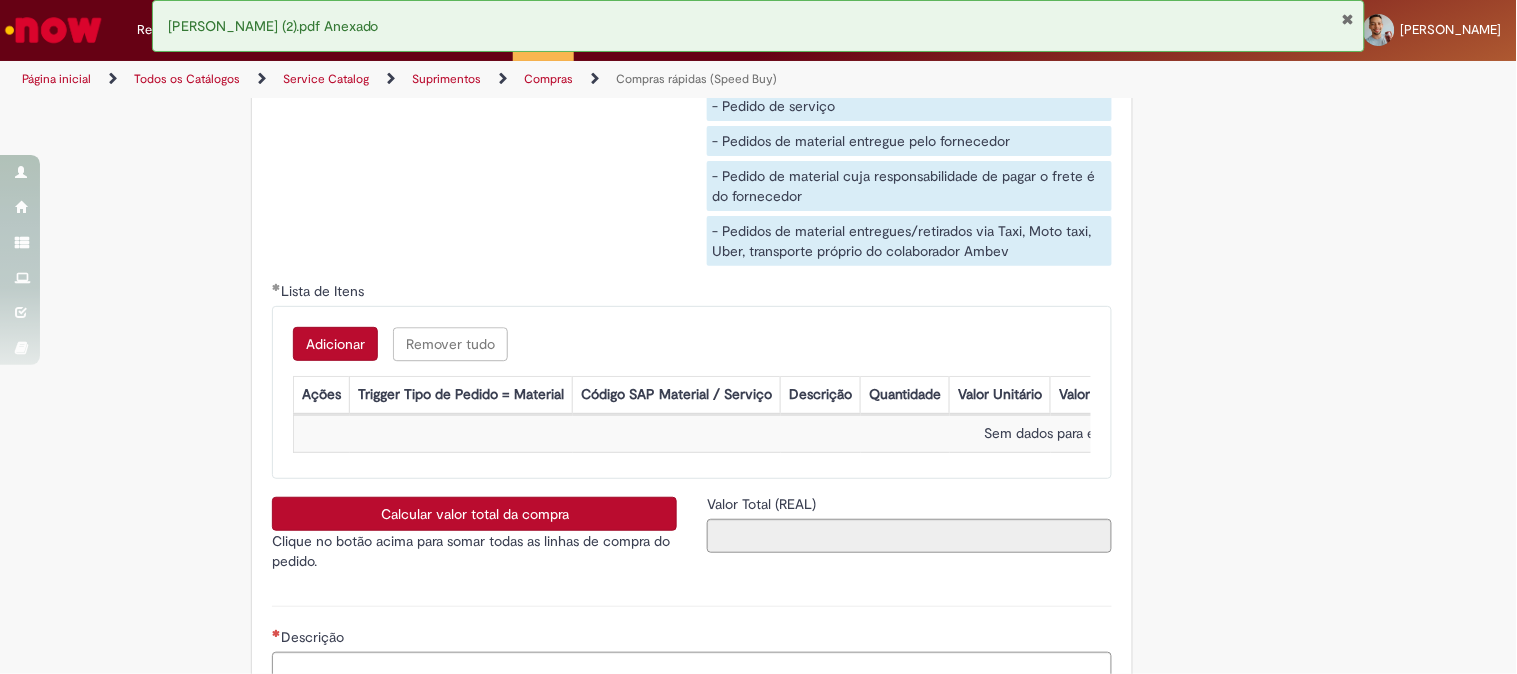 scroll, scrollTop: 3347, scrollLeft: 0, axis: vertical 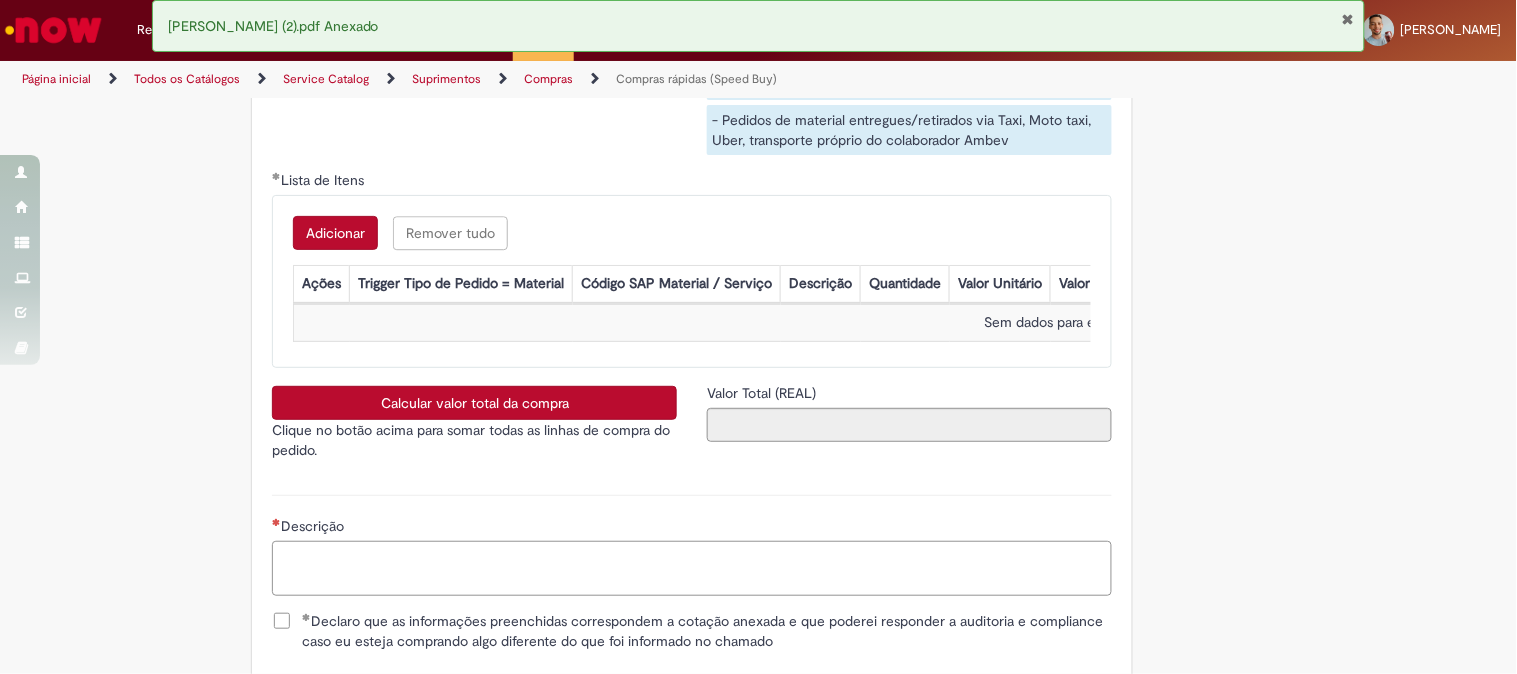 click on "Descrição" at bounding box center [692, 568] 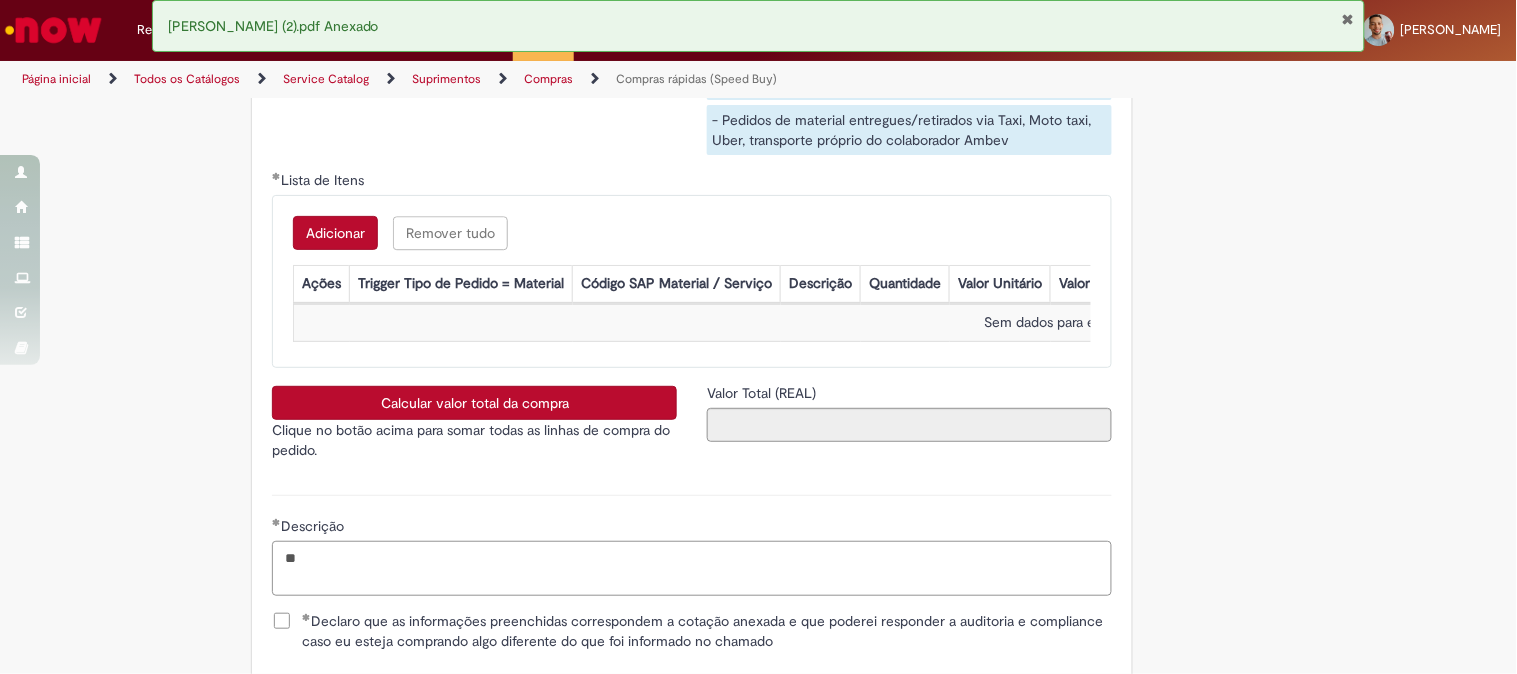 type on "*" 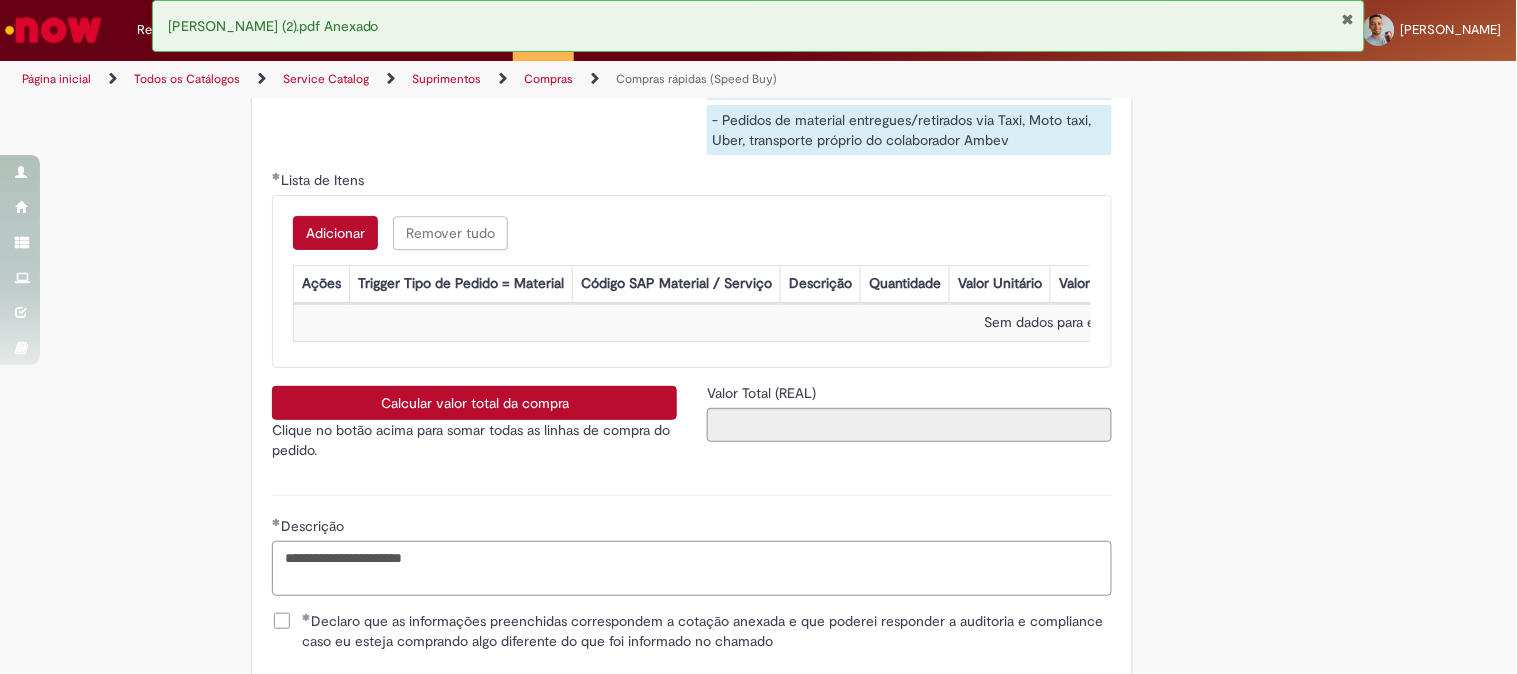 type on "**********" 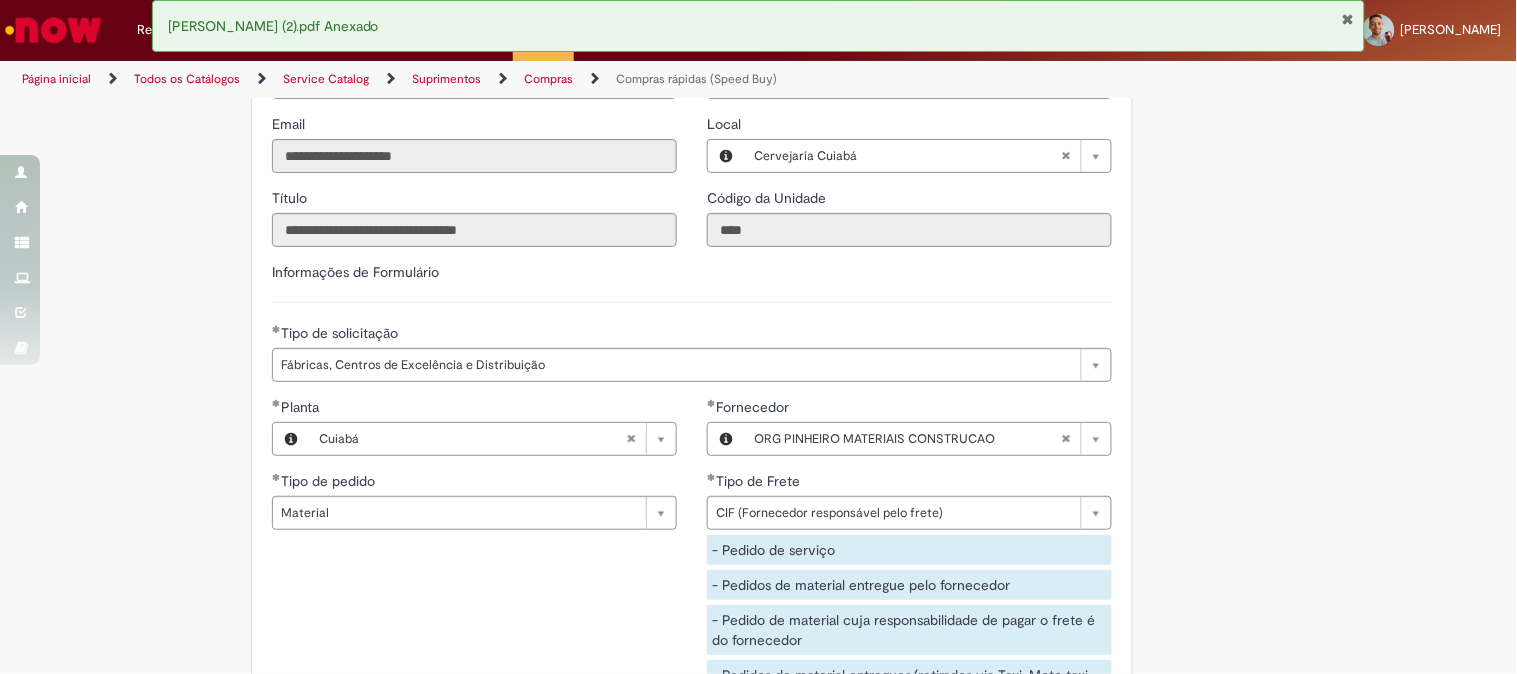 scroll, scrollTop: 3347, scrollLeft: 0, axis: vertical 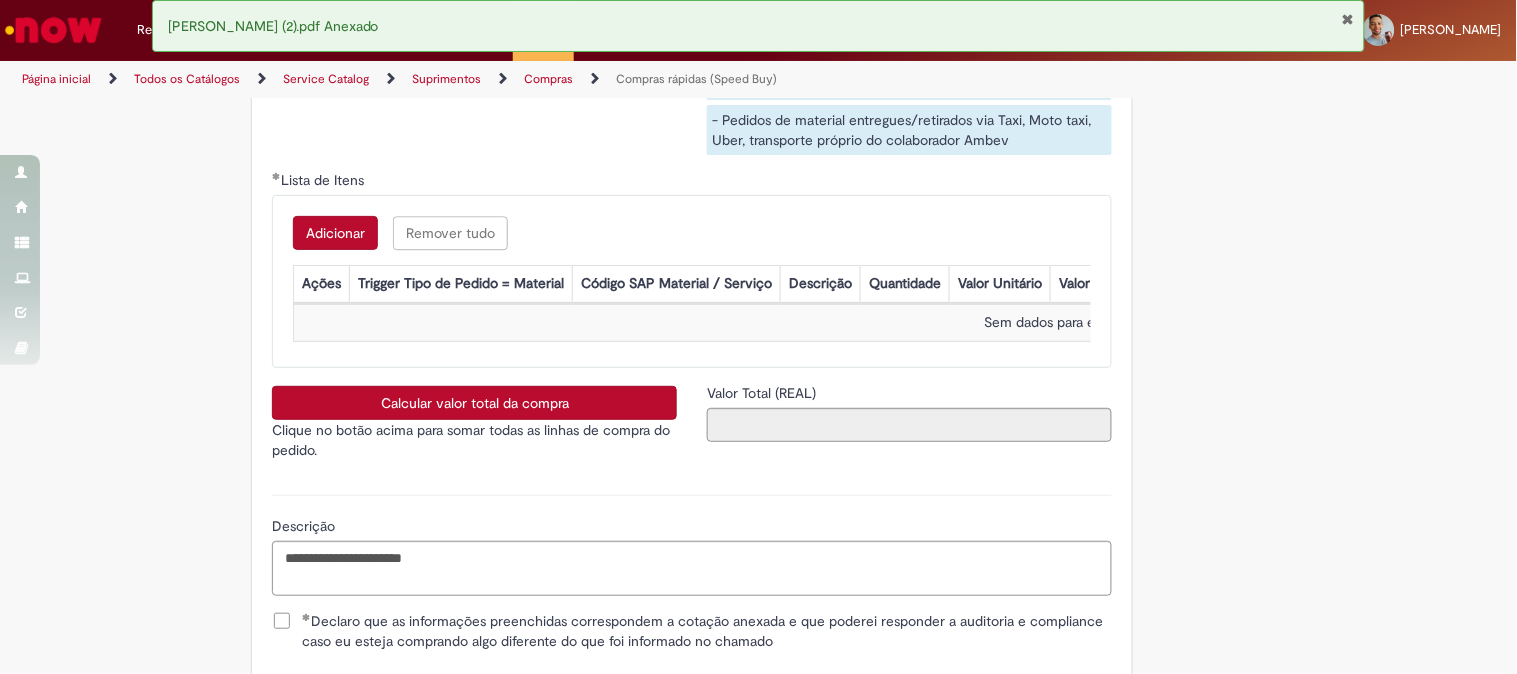 click on "Adicionar" at bounding box center (335, 233) 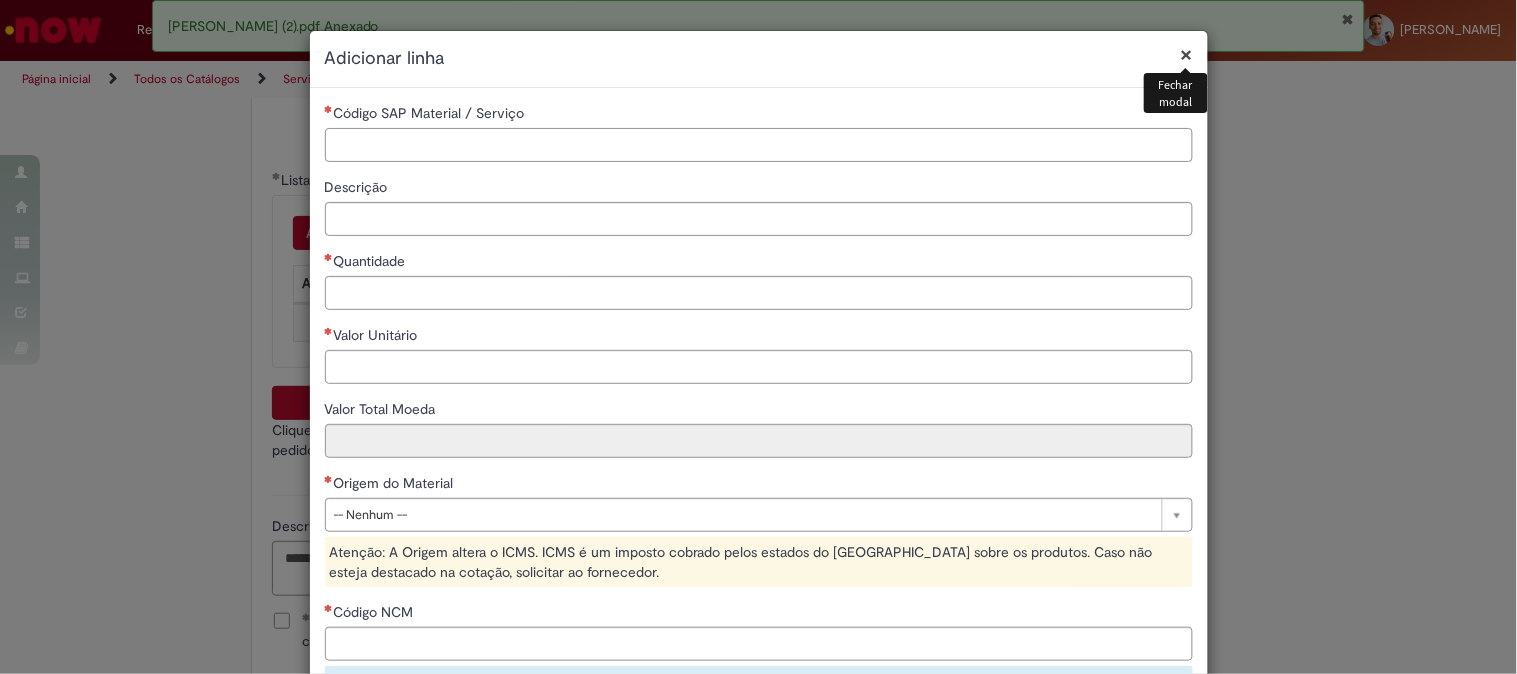 click on "Código SAP Material / Serviço" at bounding box center (759, 145) 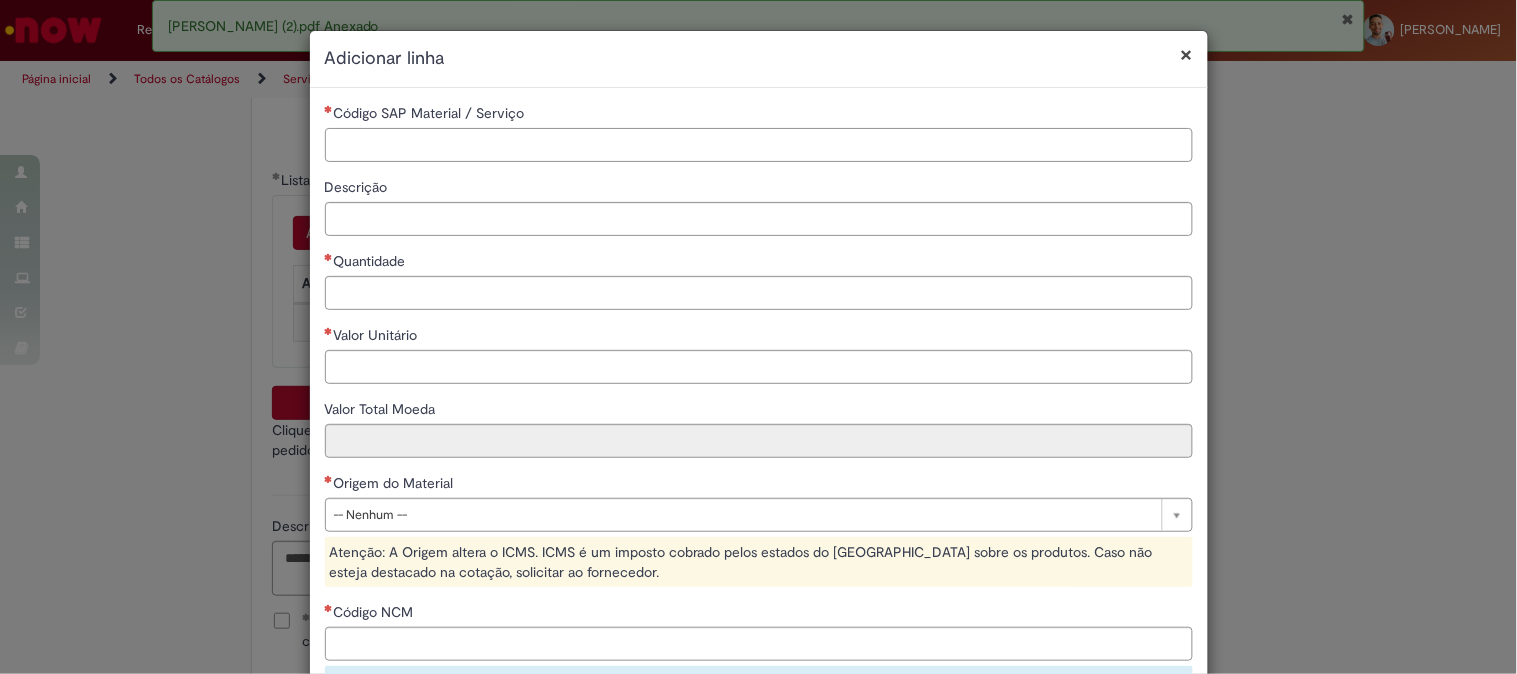 paste on "********" 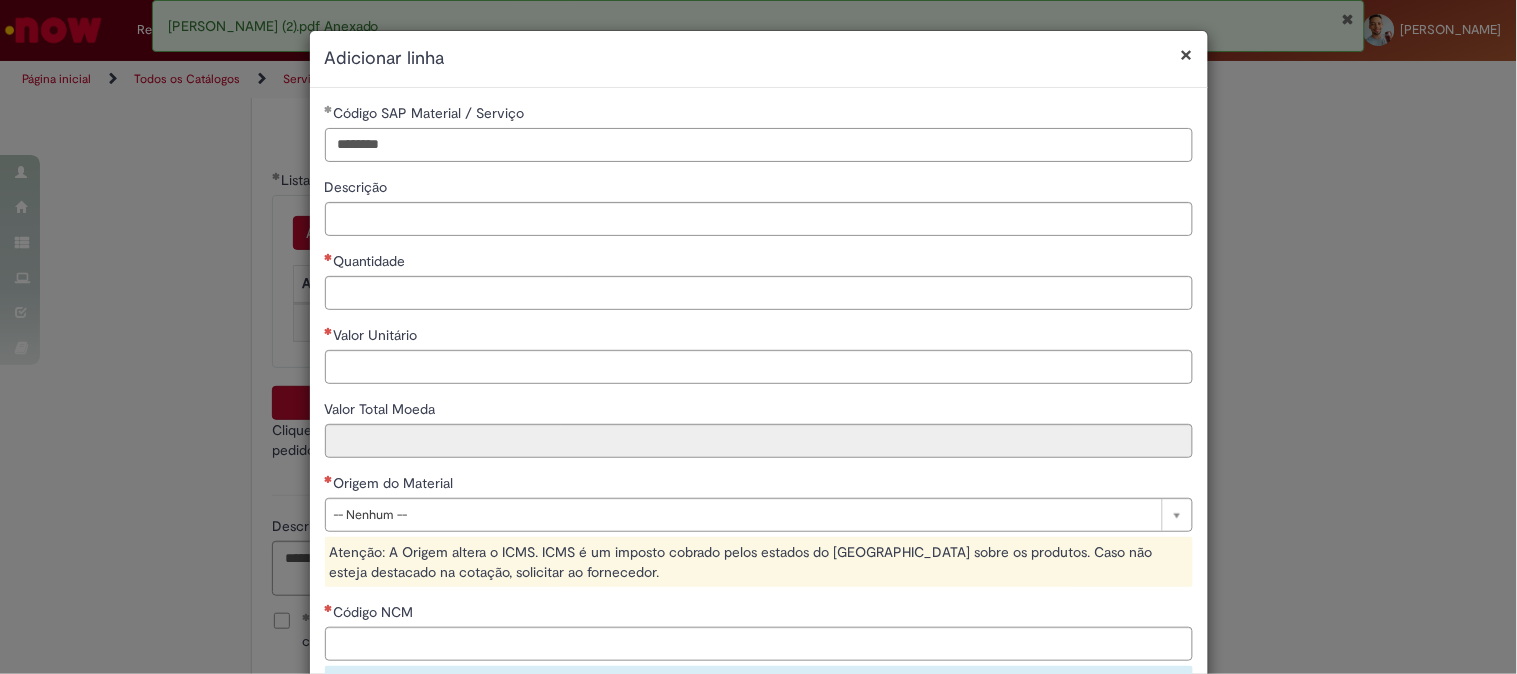 type on "********" 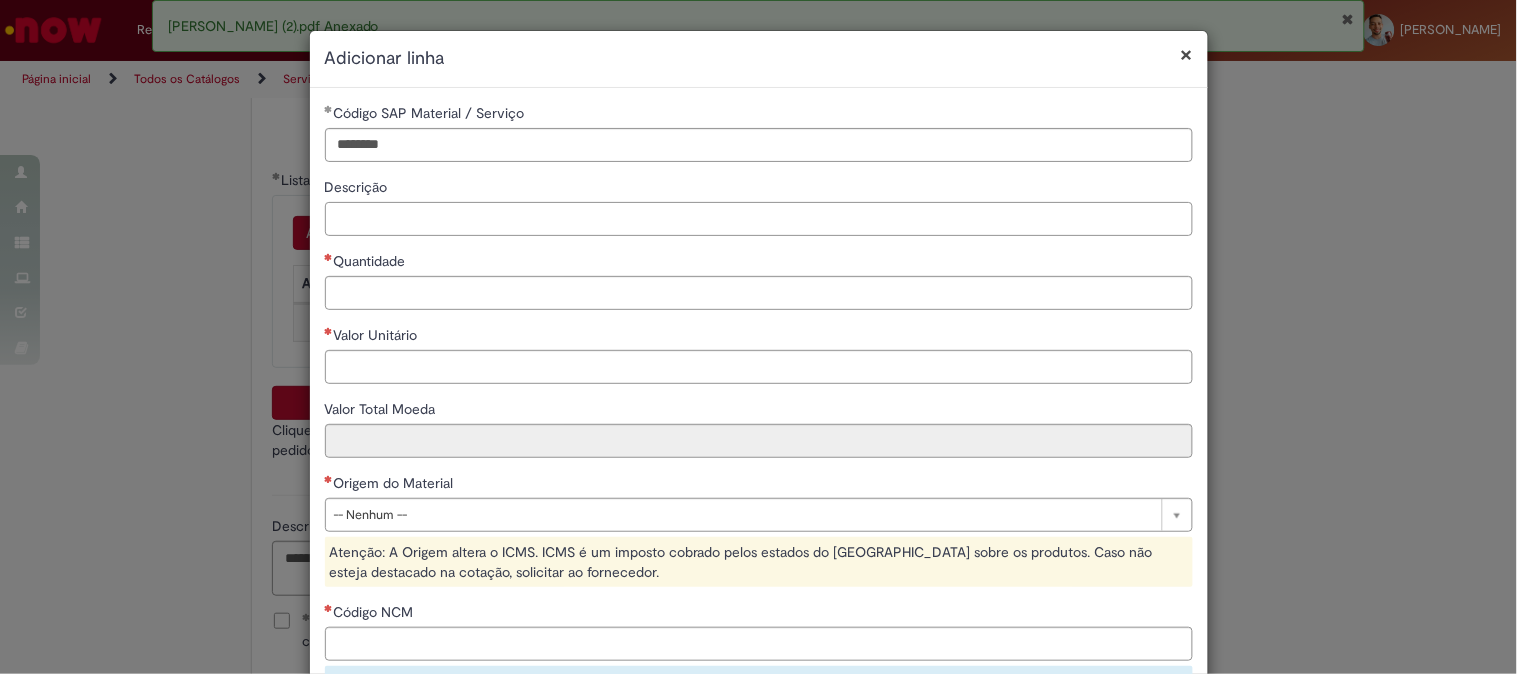 click on "Descrição" at bounding box center [759, 219] 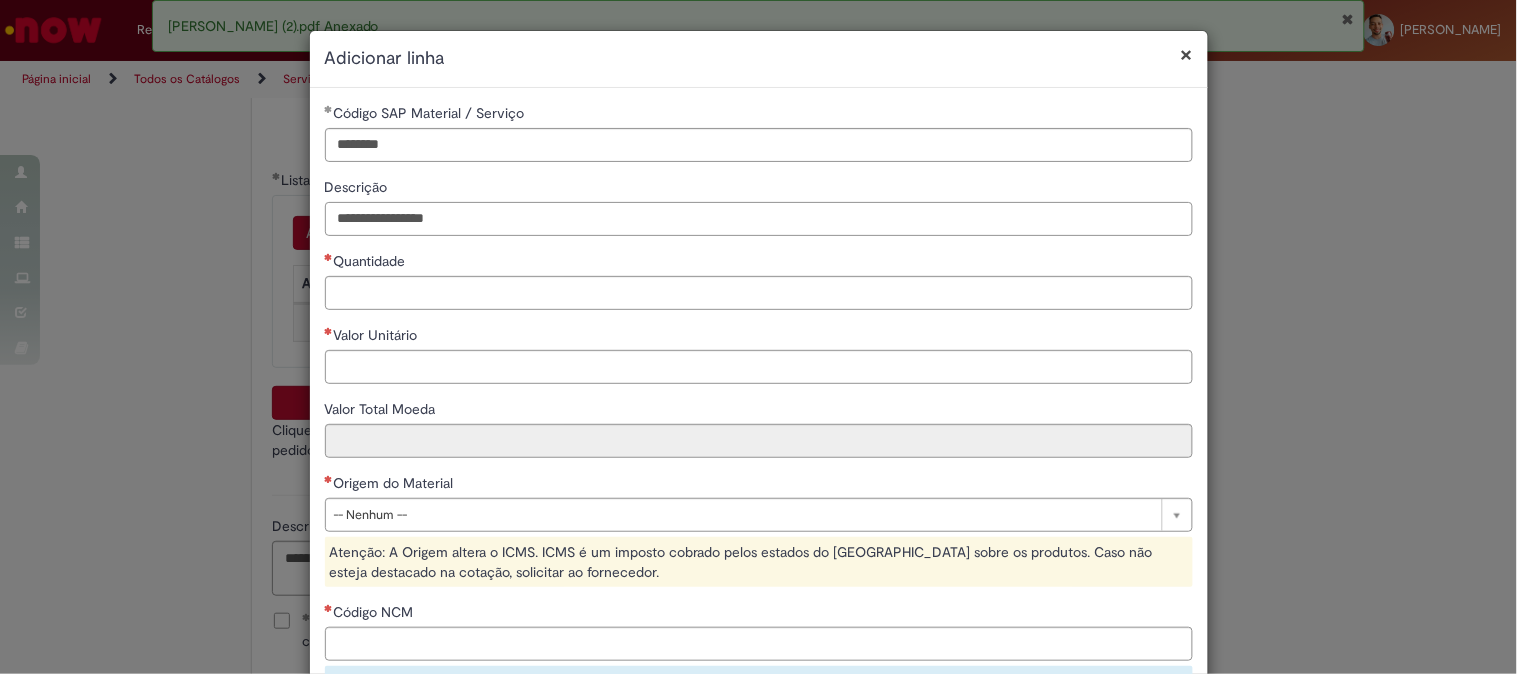 click on "**********" at bounding box center (759, 219) 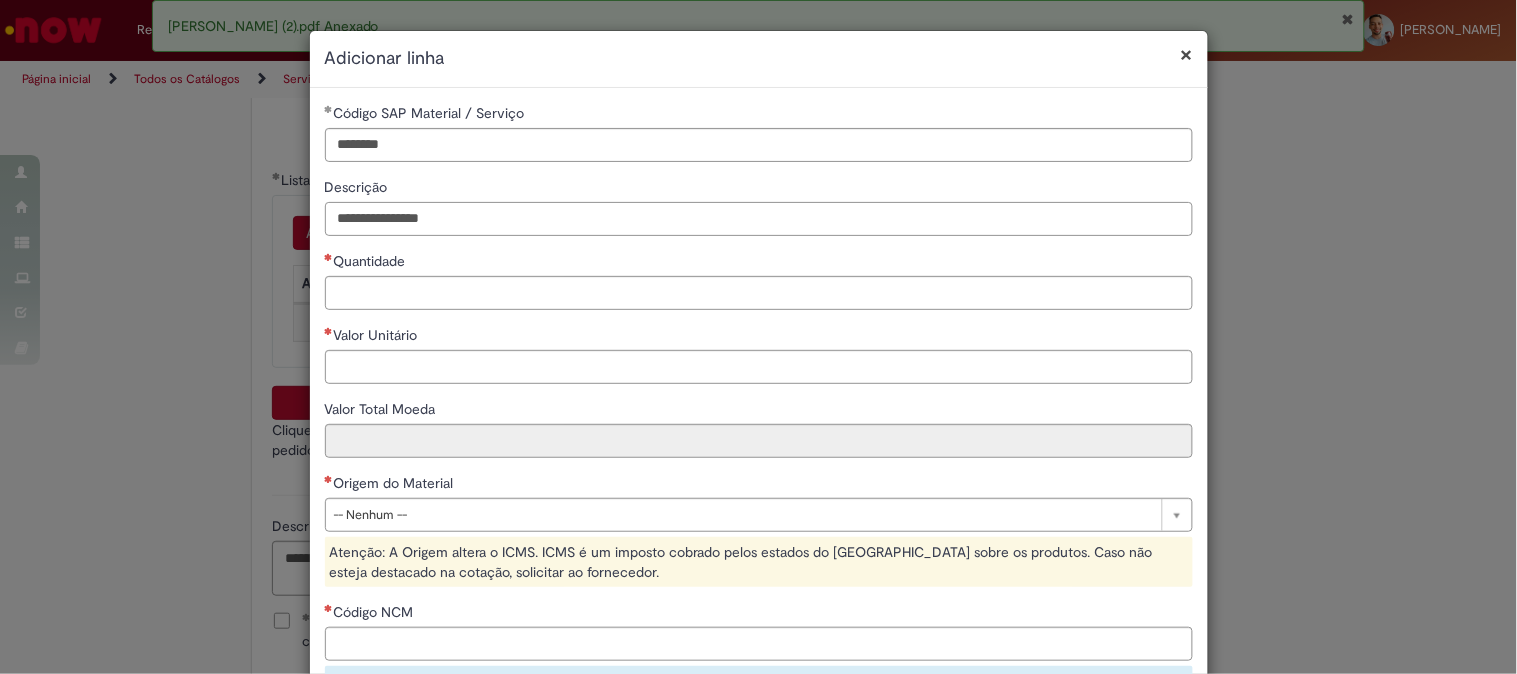 type on "**********" 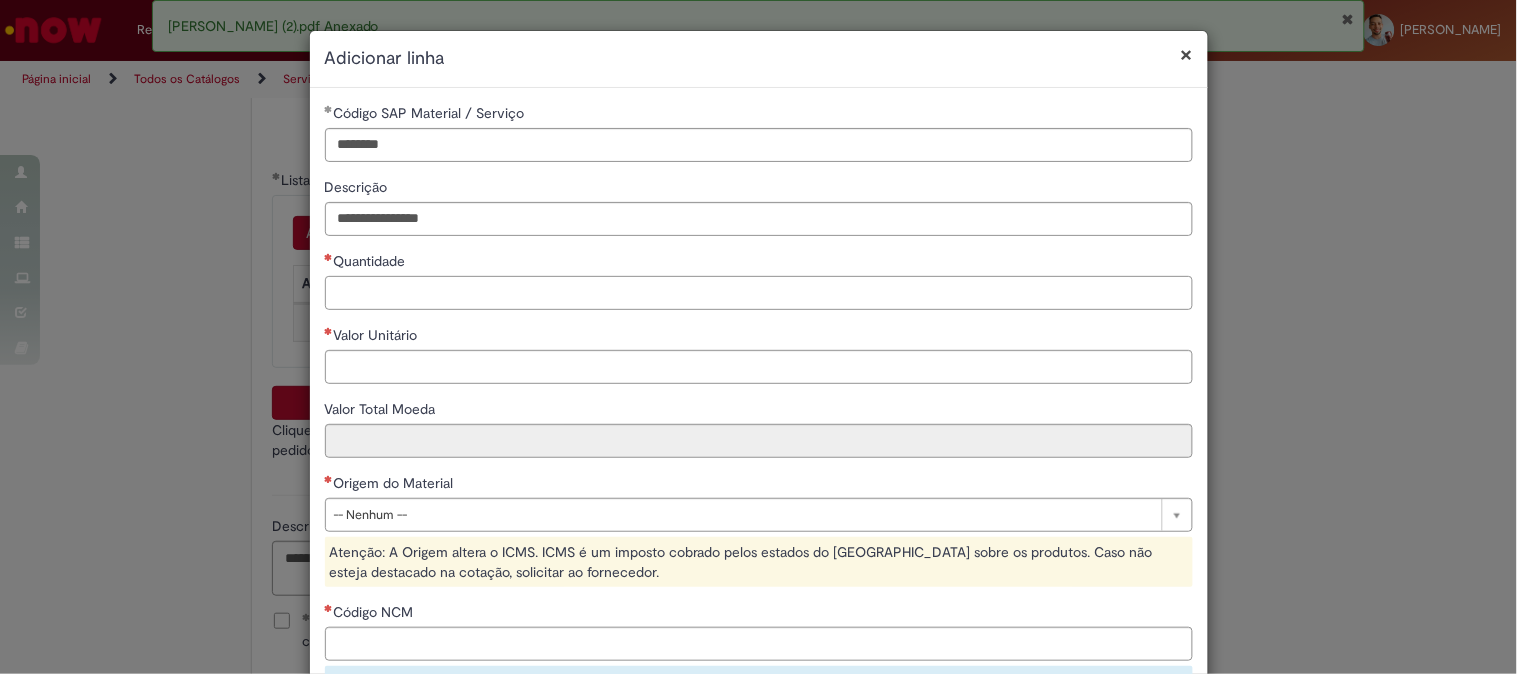 click on "Quantidade" at bounding box center (759, 293) 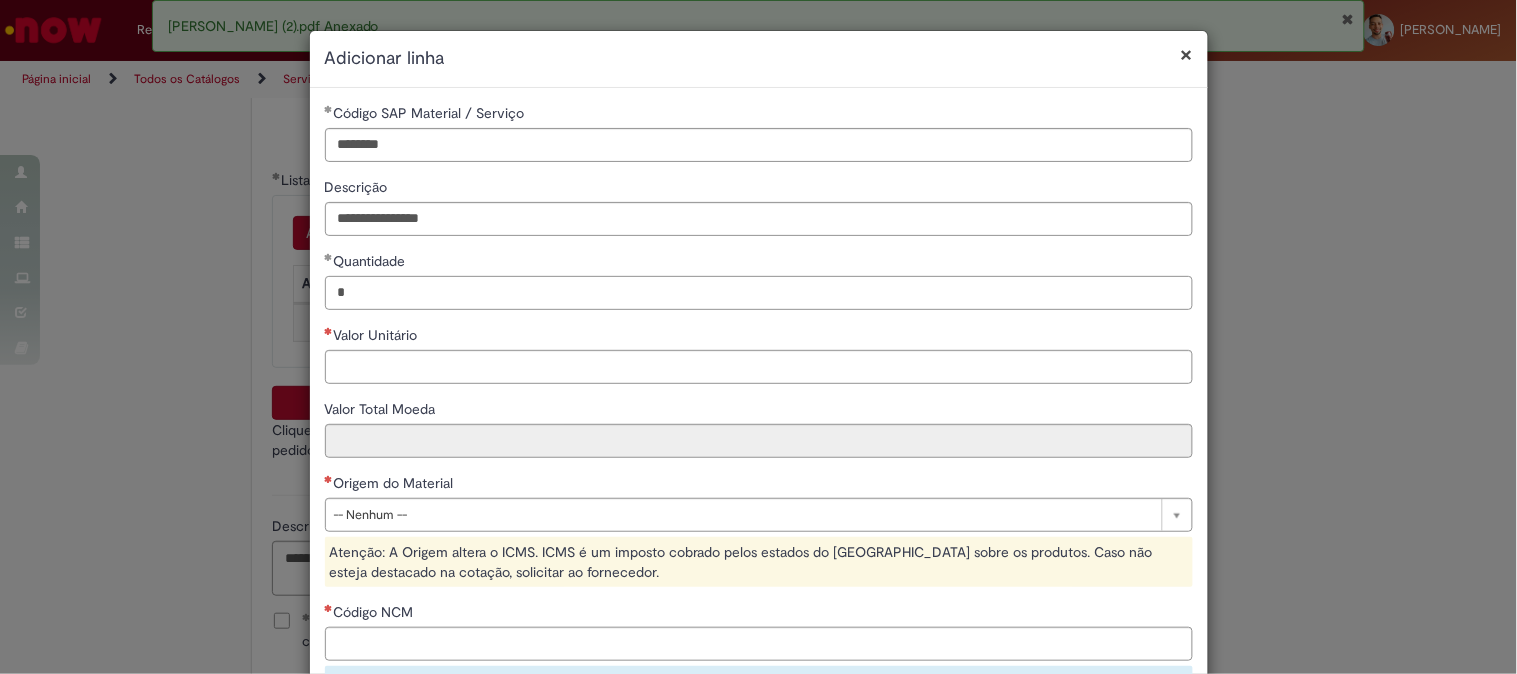 type on "*" 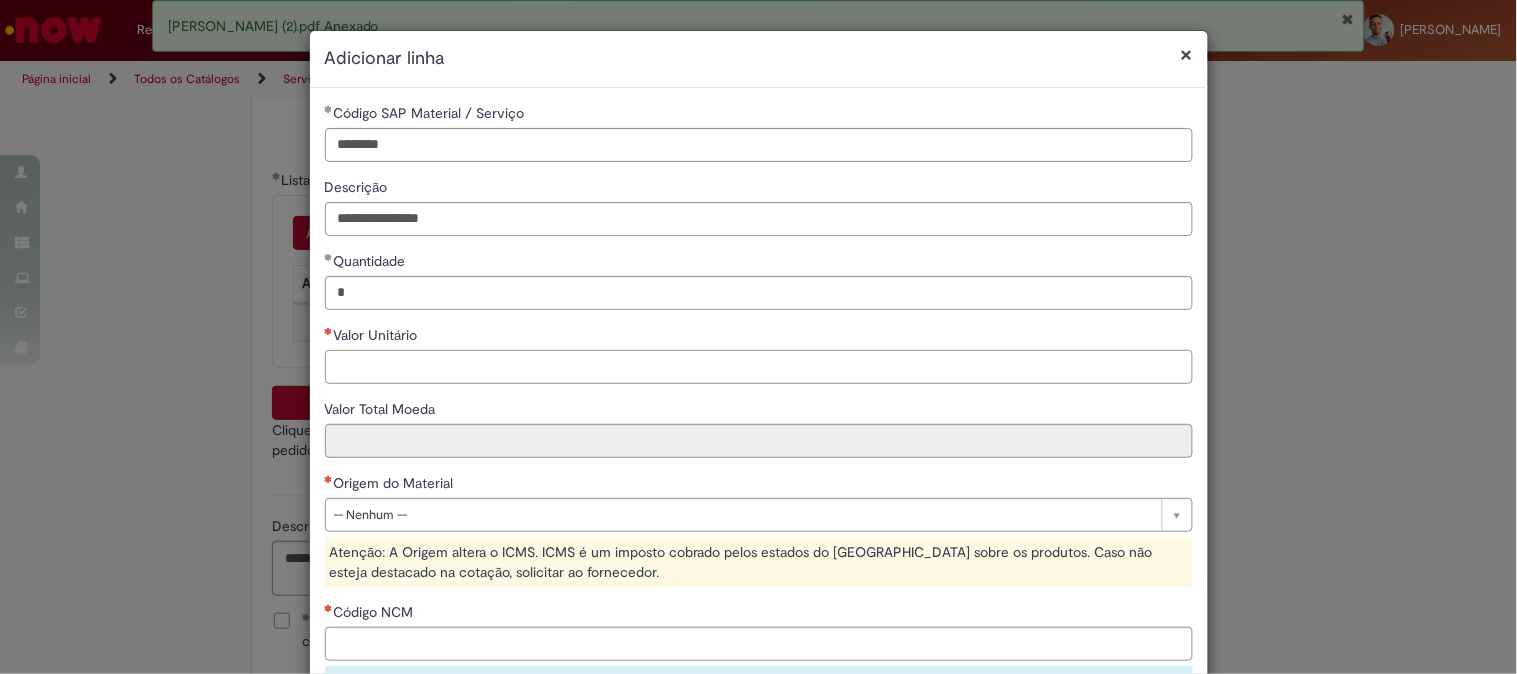 click on "Valor Unitário" at bounding box center [759, 367] 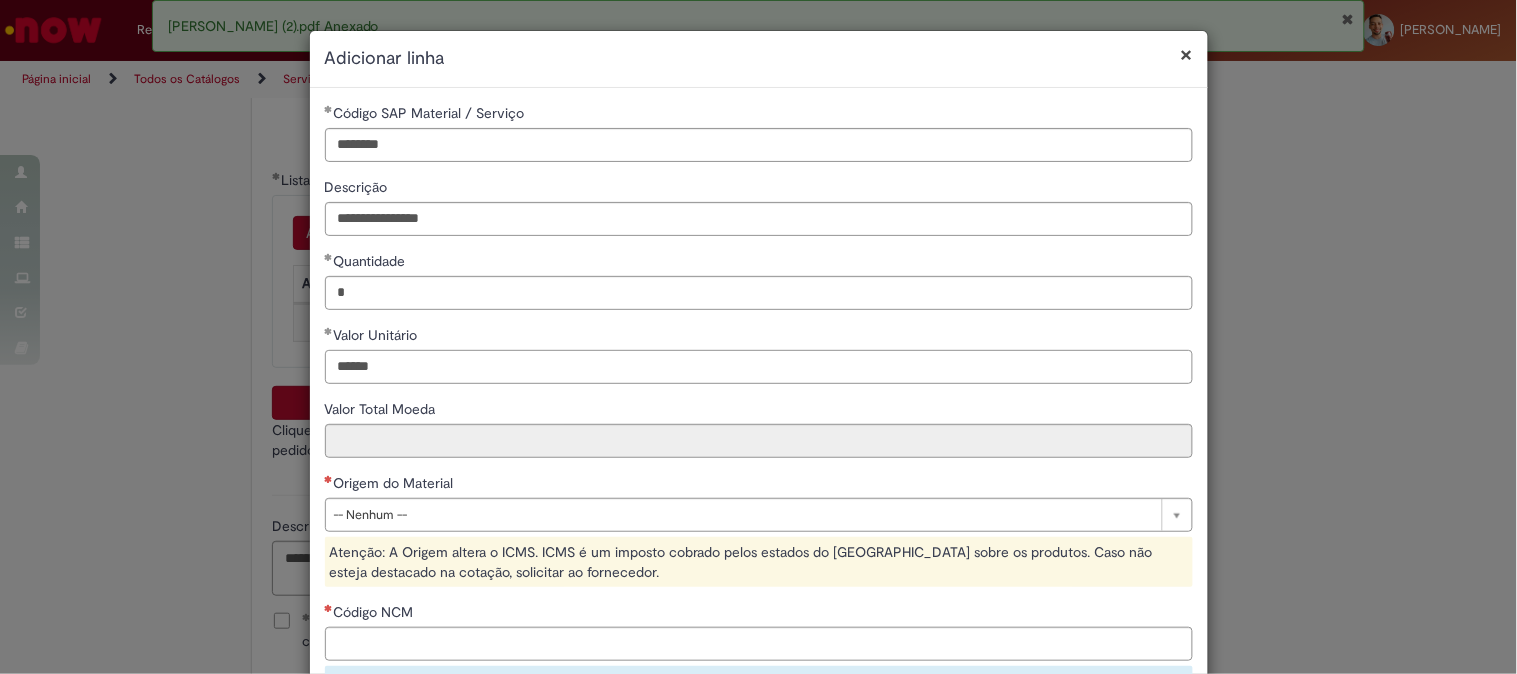 scroll, scrollTop: 222, scrollLeft: 0, axis: vertical 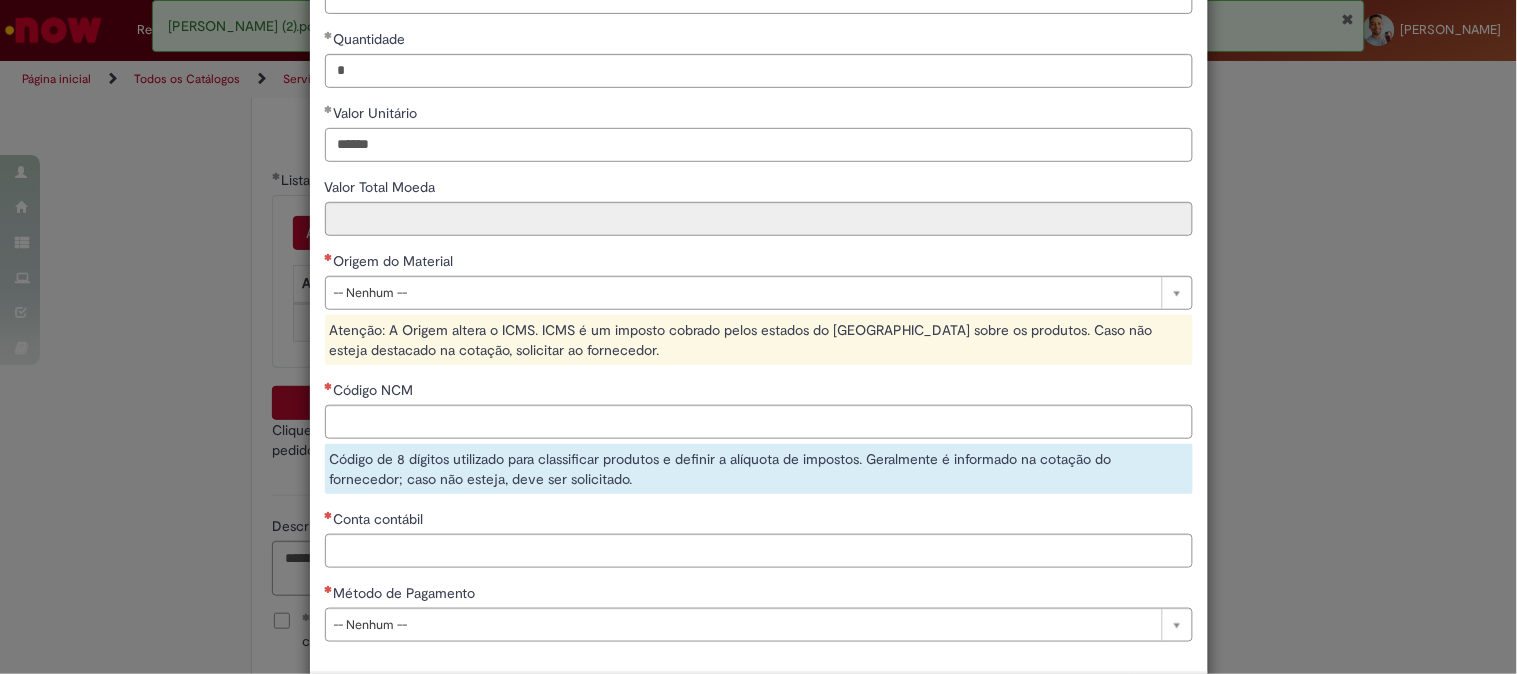type on "******" 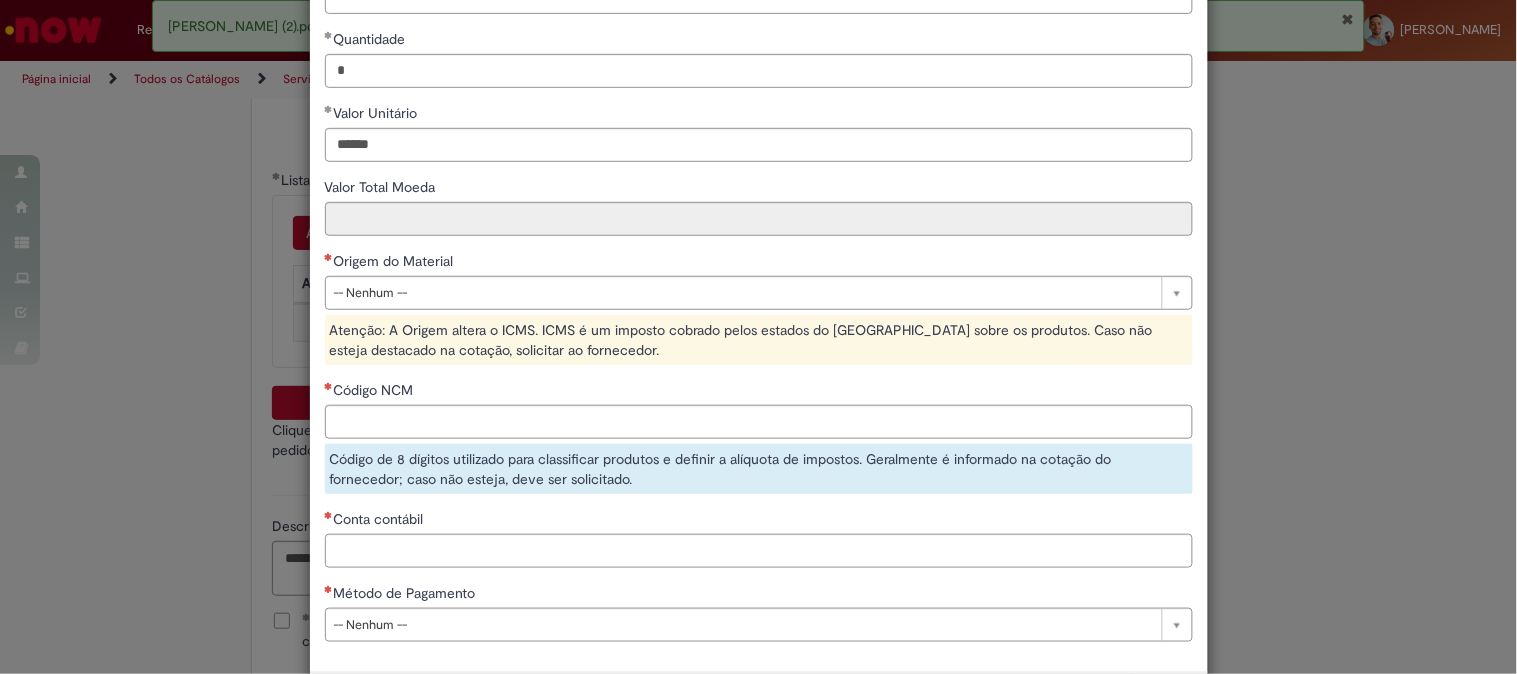 type on "******" 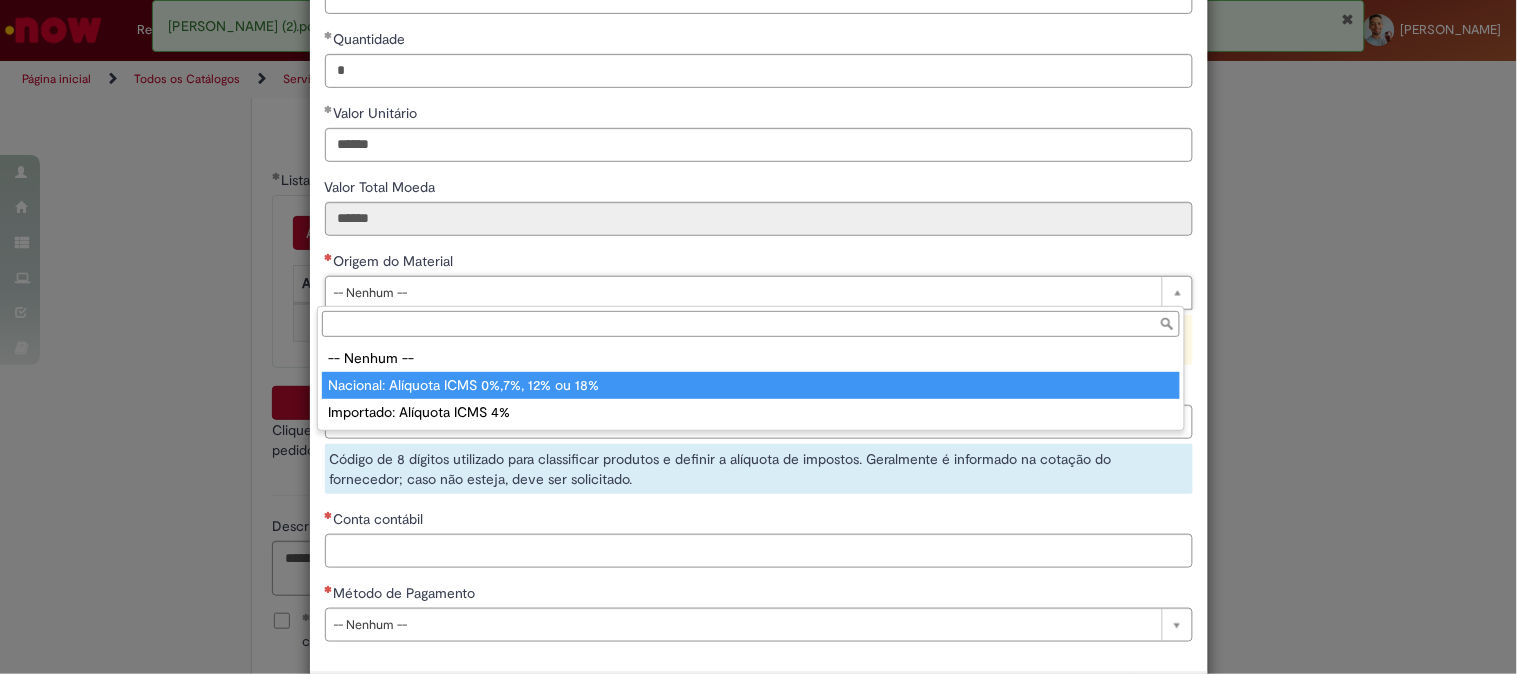type on "**********" 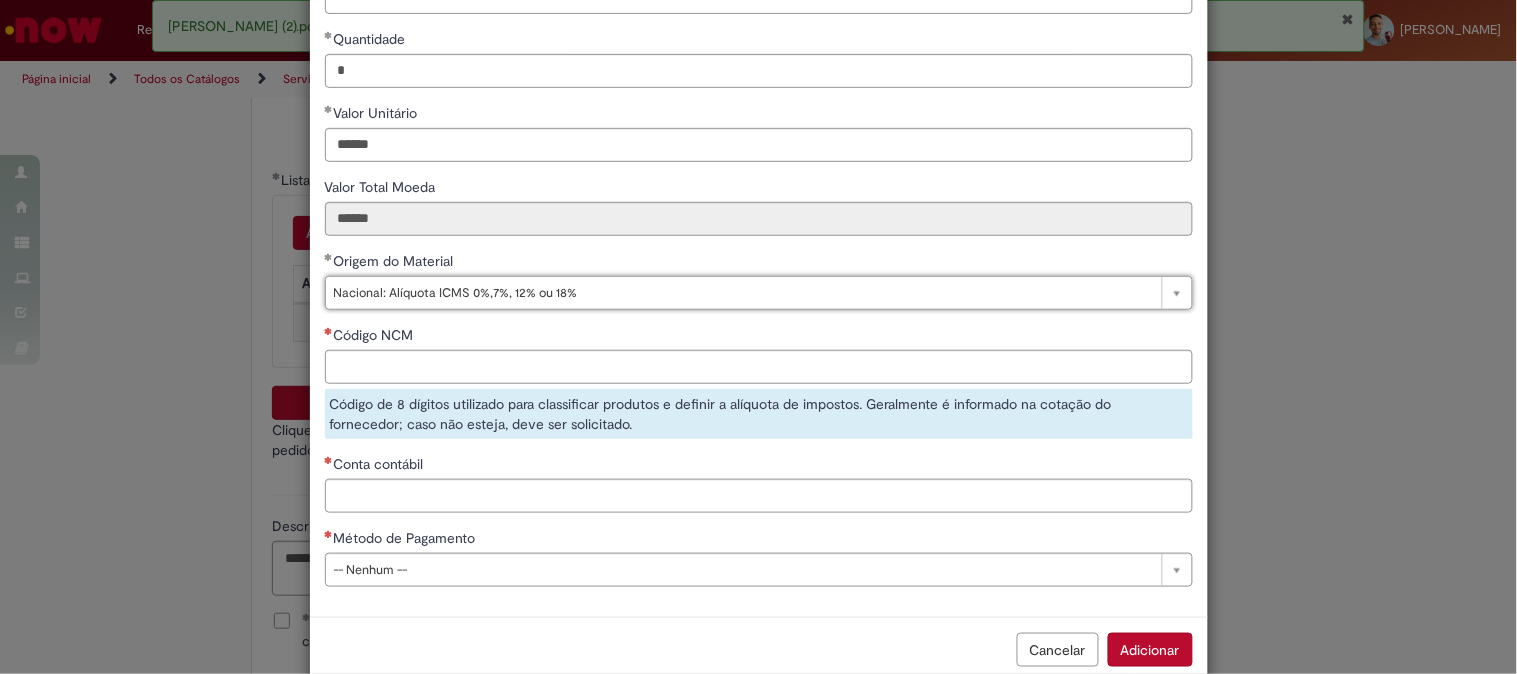 scroll, scrollTop: 261, scrollLeft: 0, axis: vertical 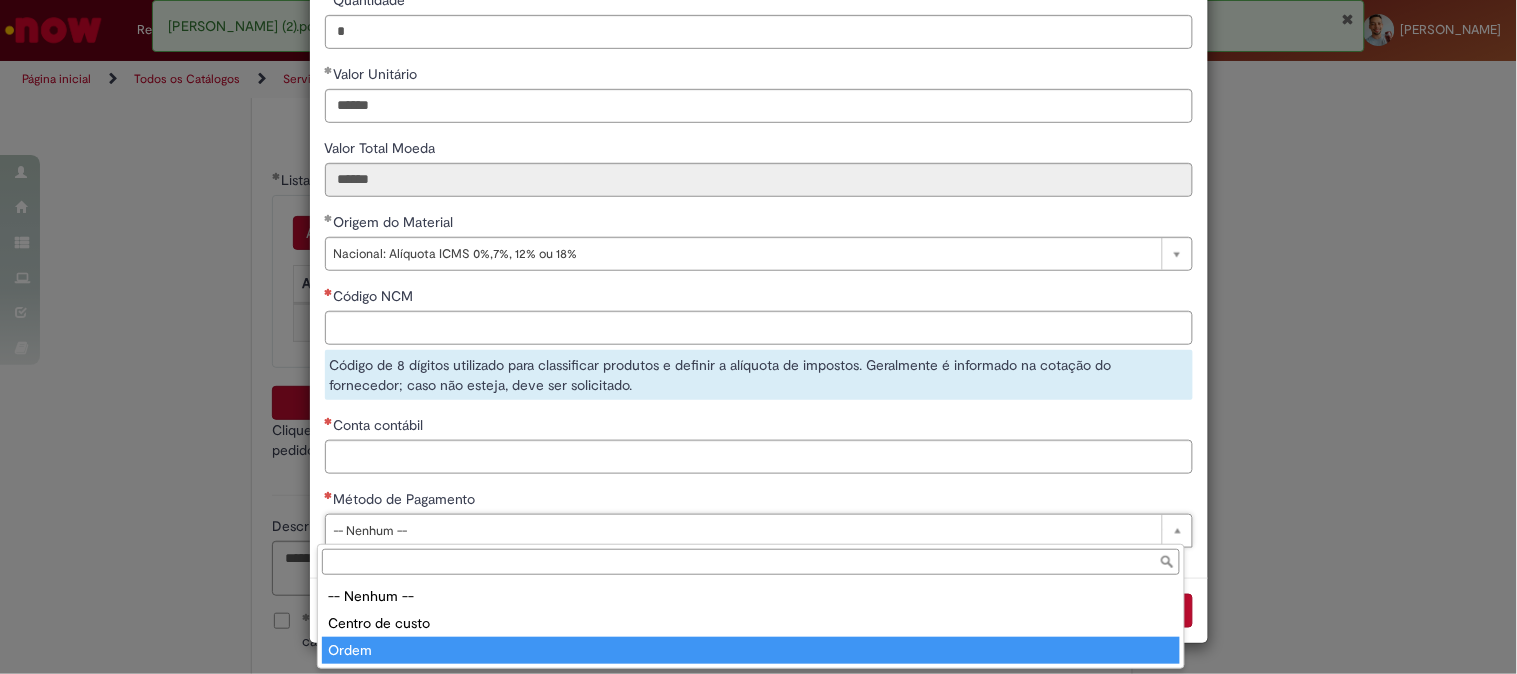 type on "*****" 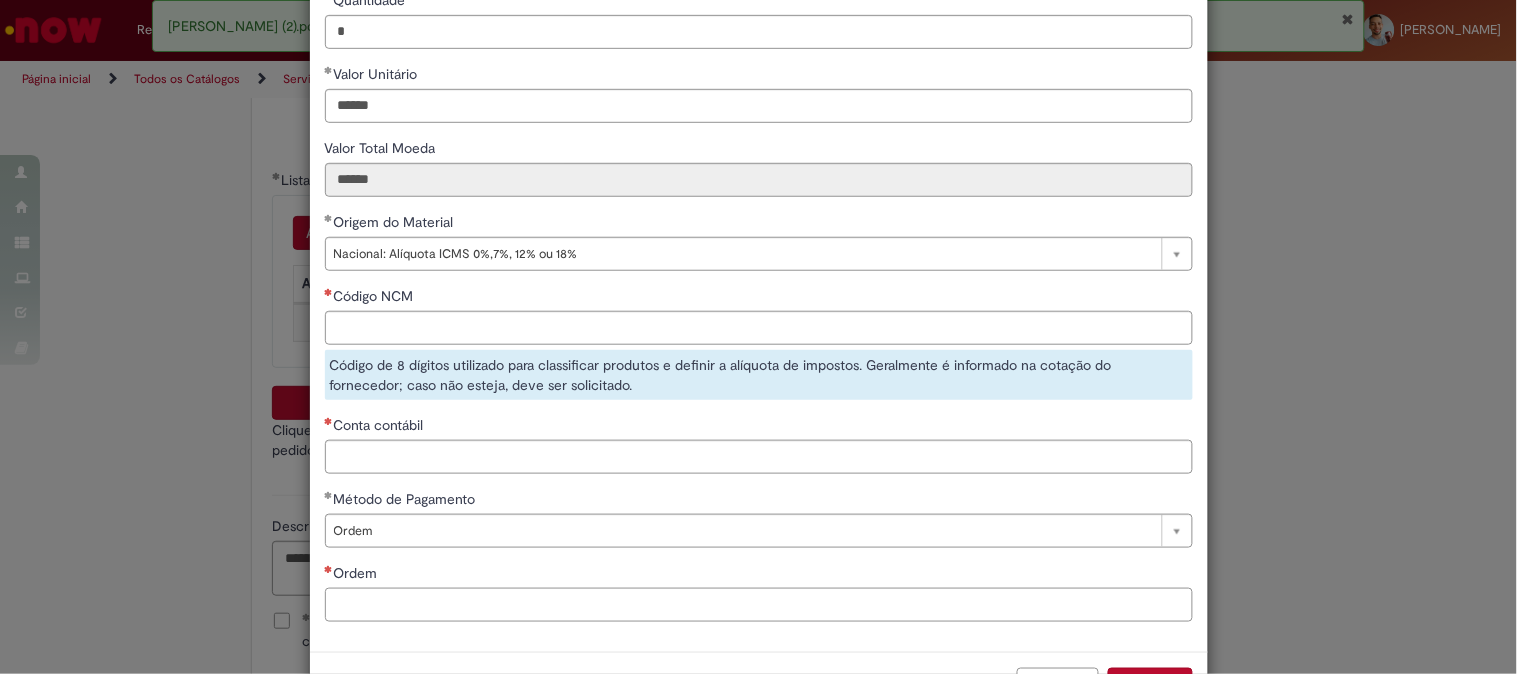 click on "Ordem" at bounding box center [759, 605] 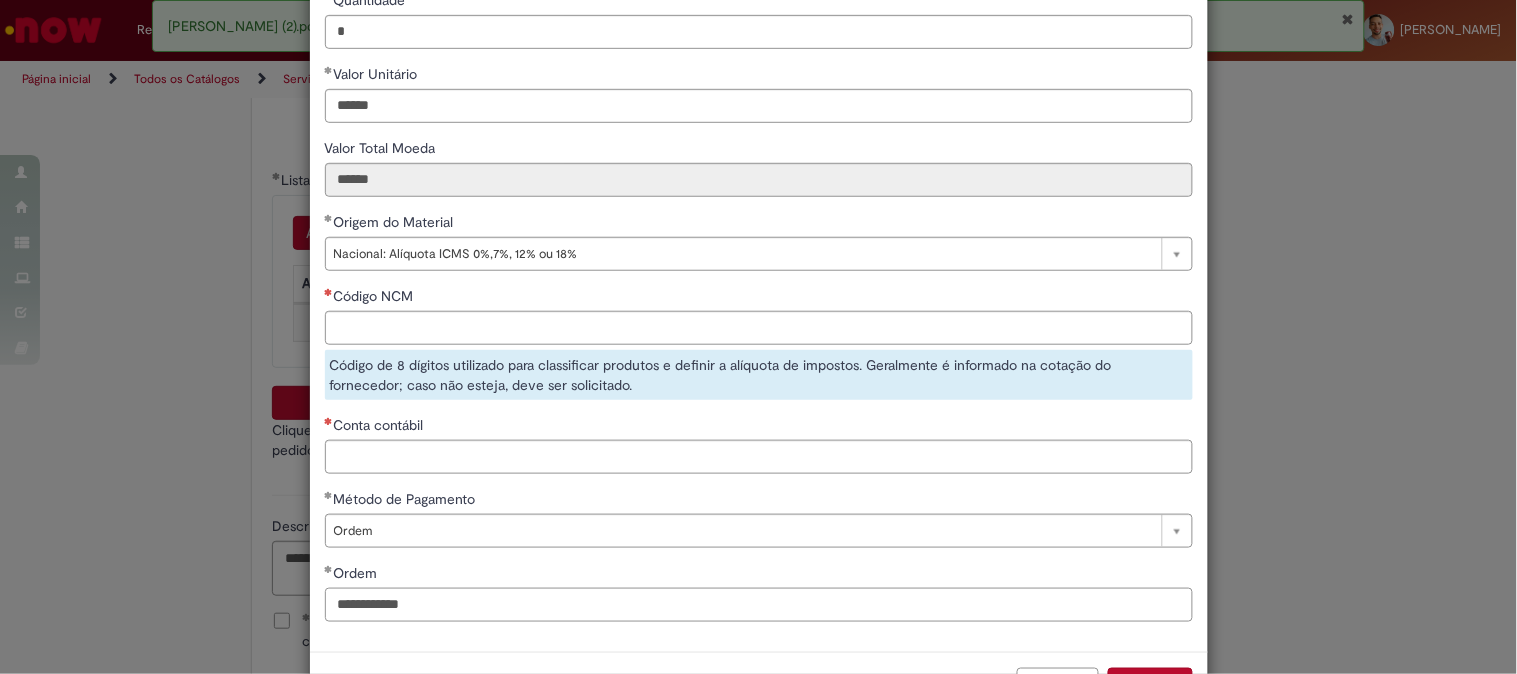 type on "**********" 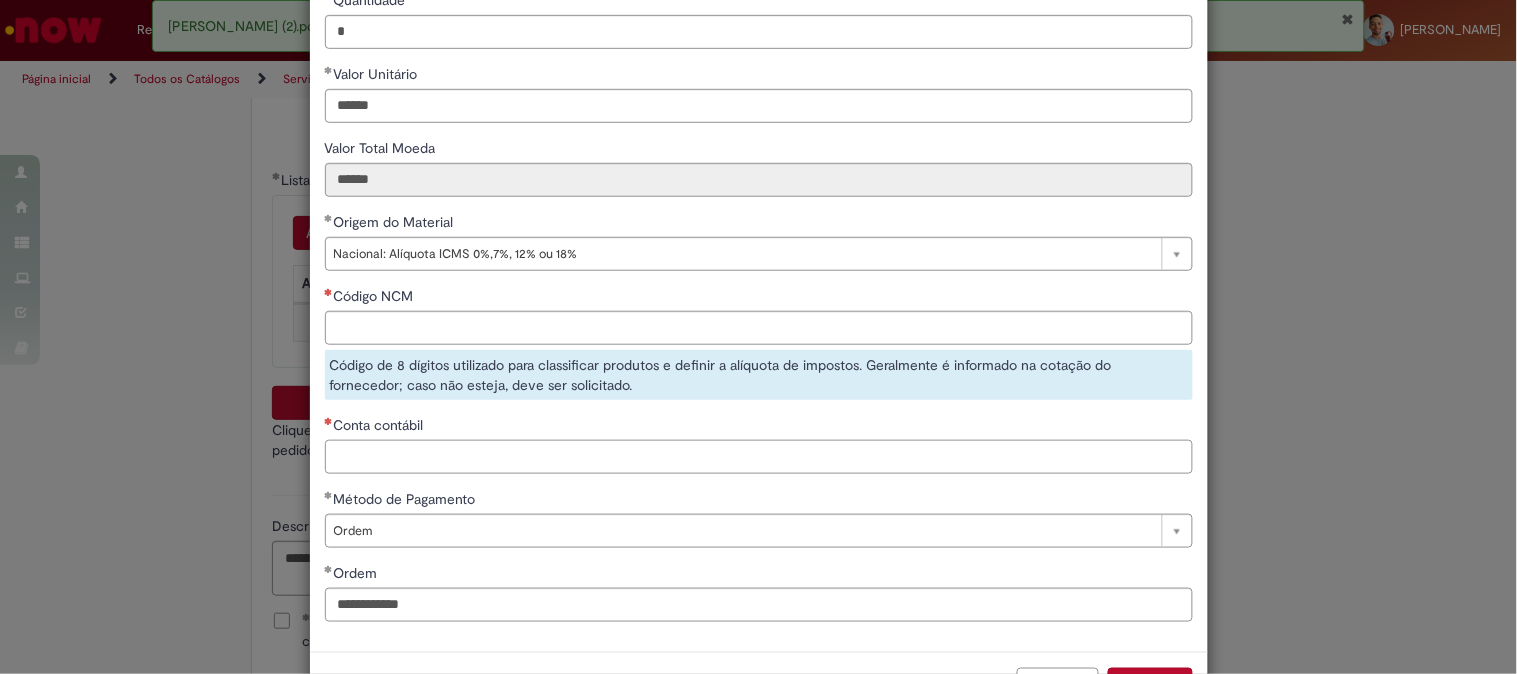 click on "Conta contábil" at bounding box center (759, 457) 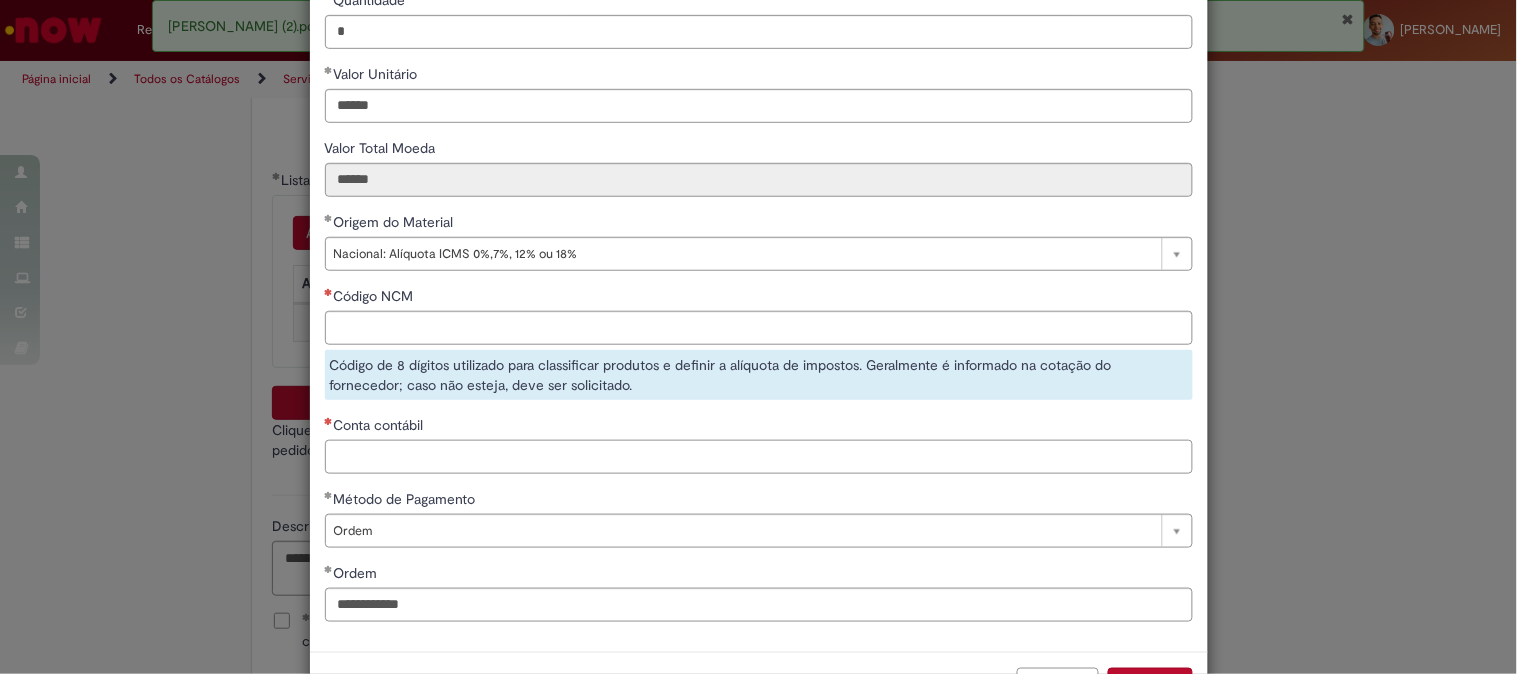 paste on "********" 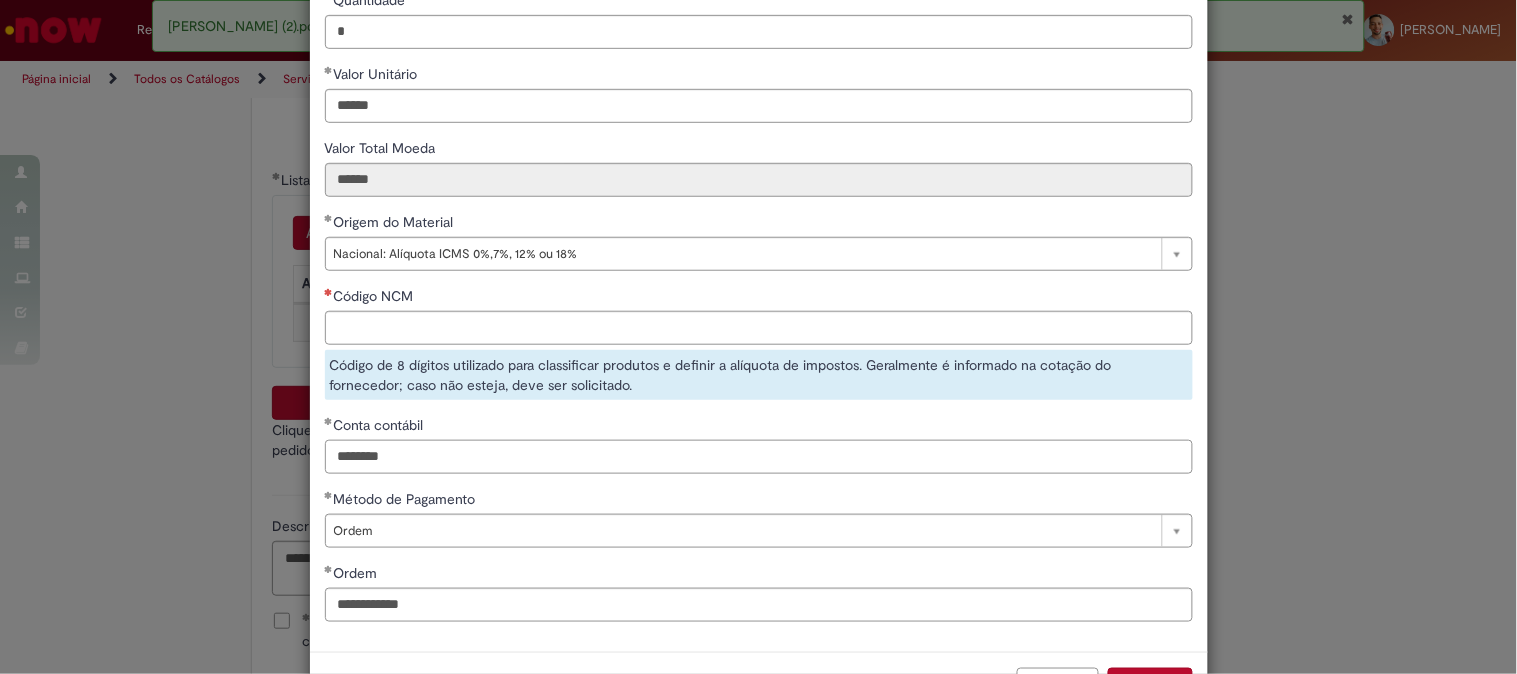 type on "********" 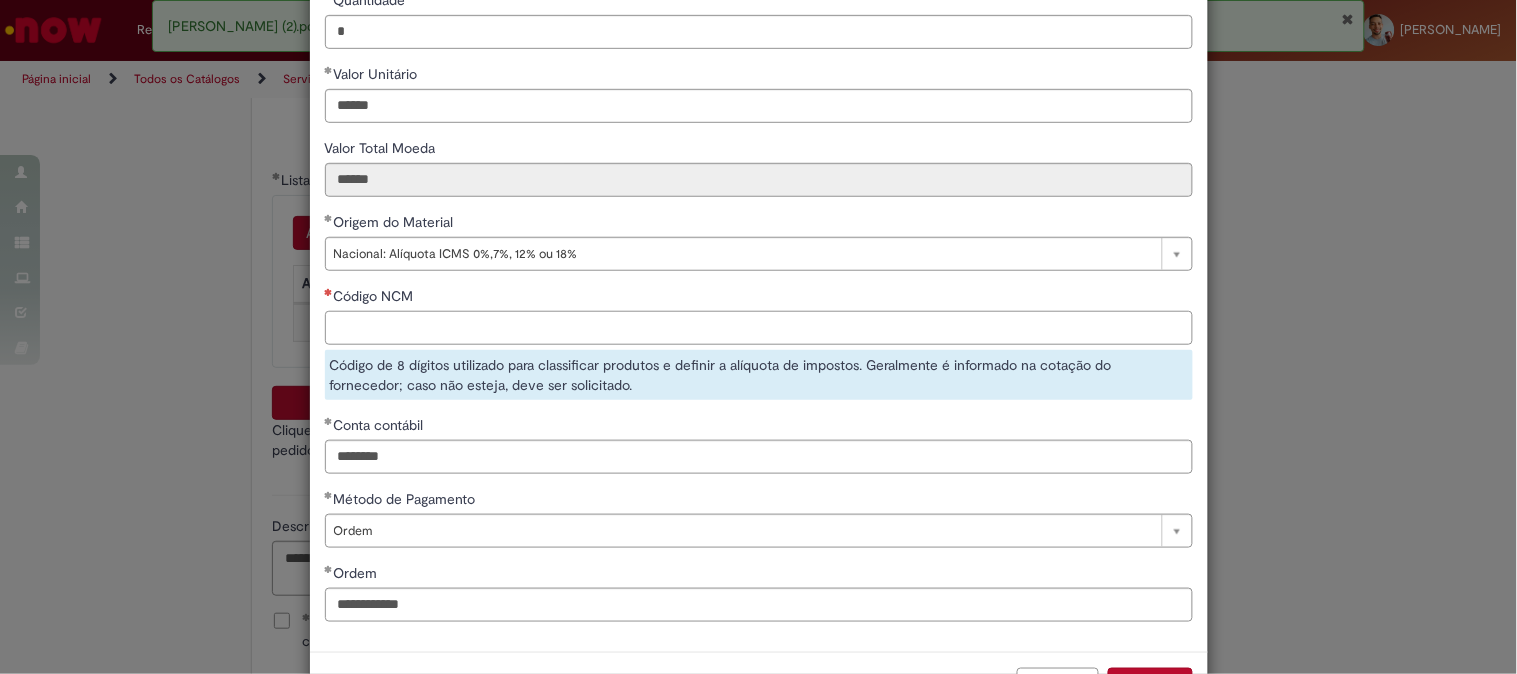 click on "Código NCM" at bounding box center (759, 328) 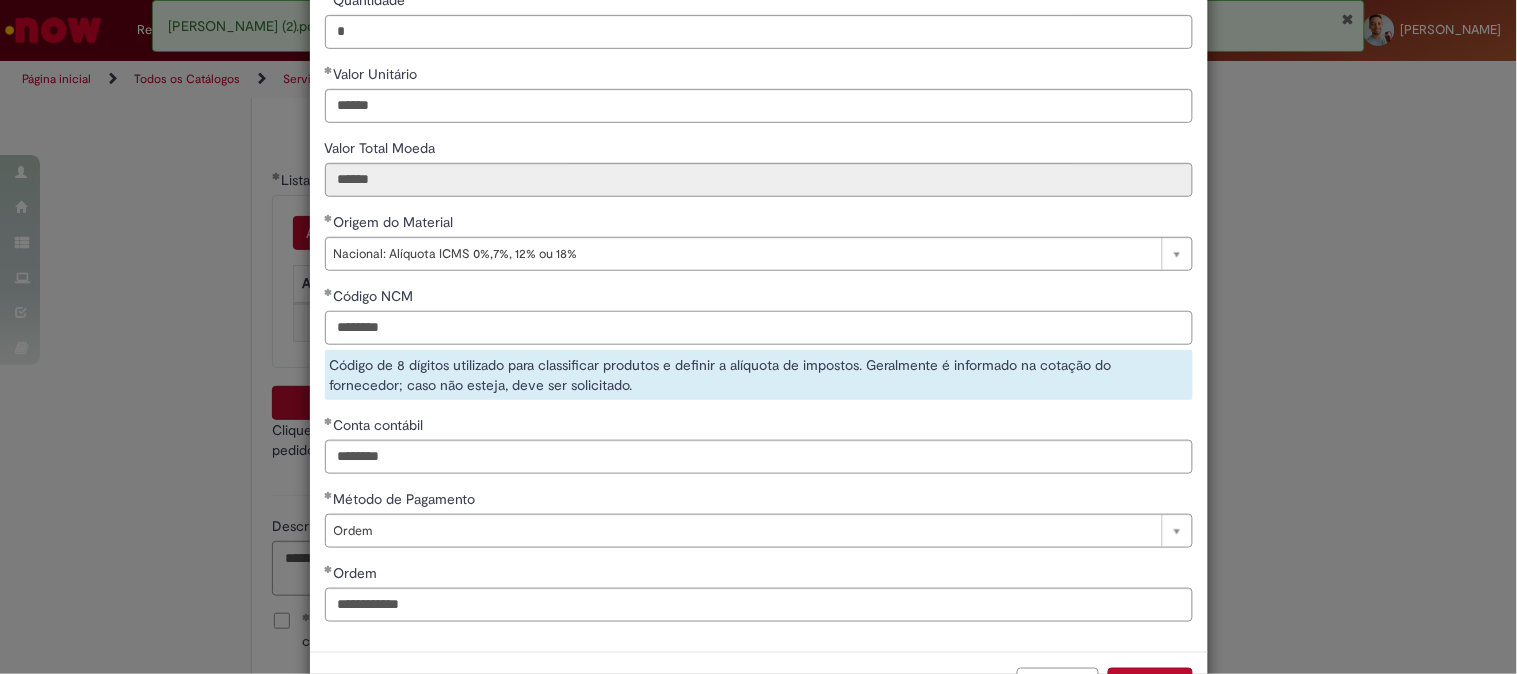 scroll, scrollTop: 335, scrollLeft: 0, axis: vertical 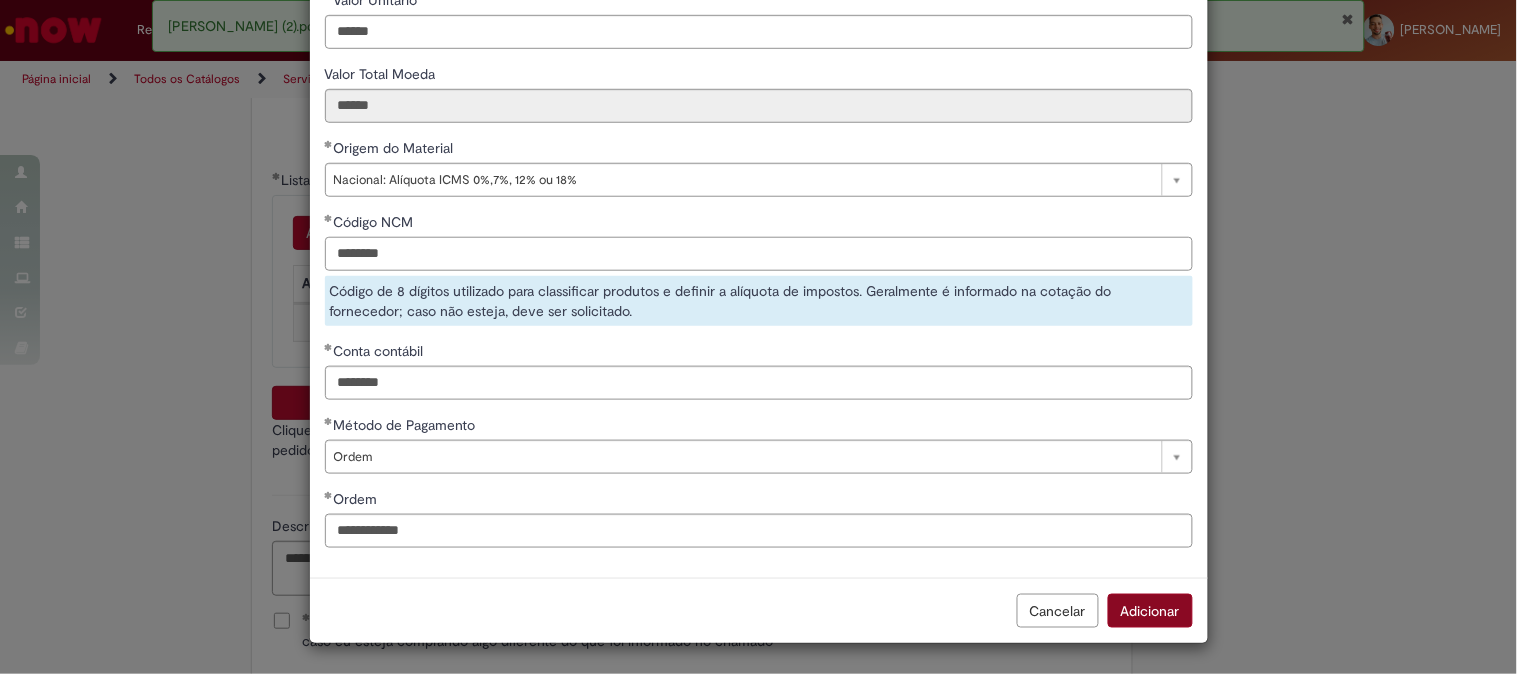 type on "********" 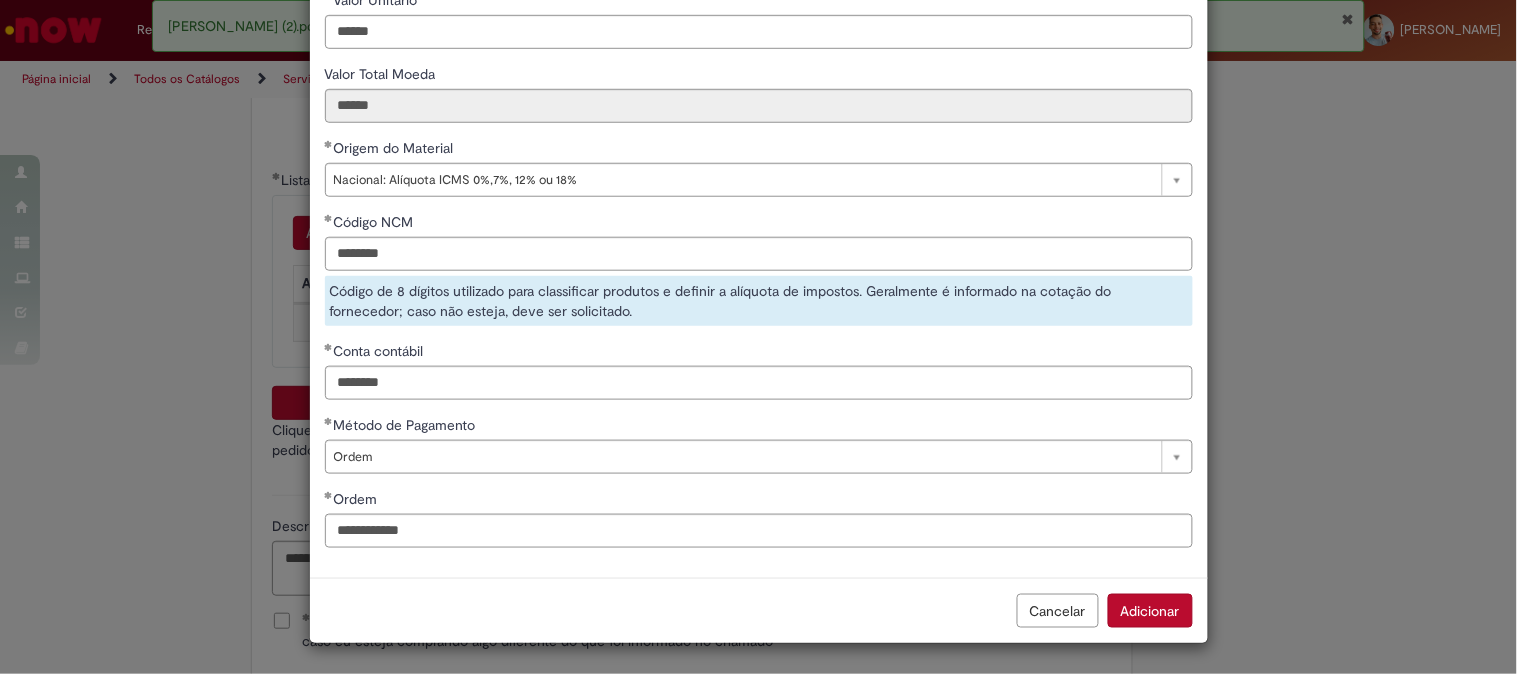 click on "Adicionar" at bounding box center (1150, 611) 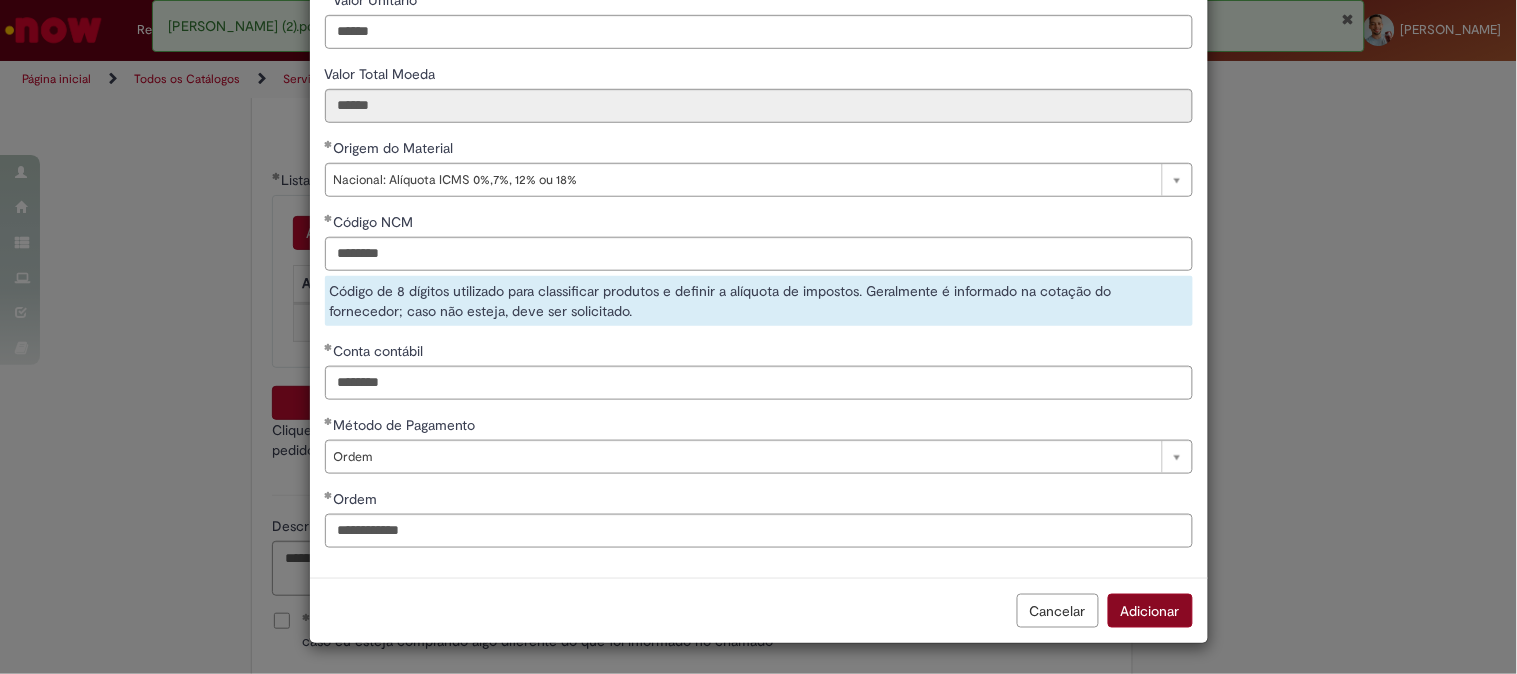 scroll, scrollTop: 280, scrollLeft: 0, axis: vertical 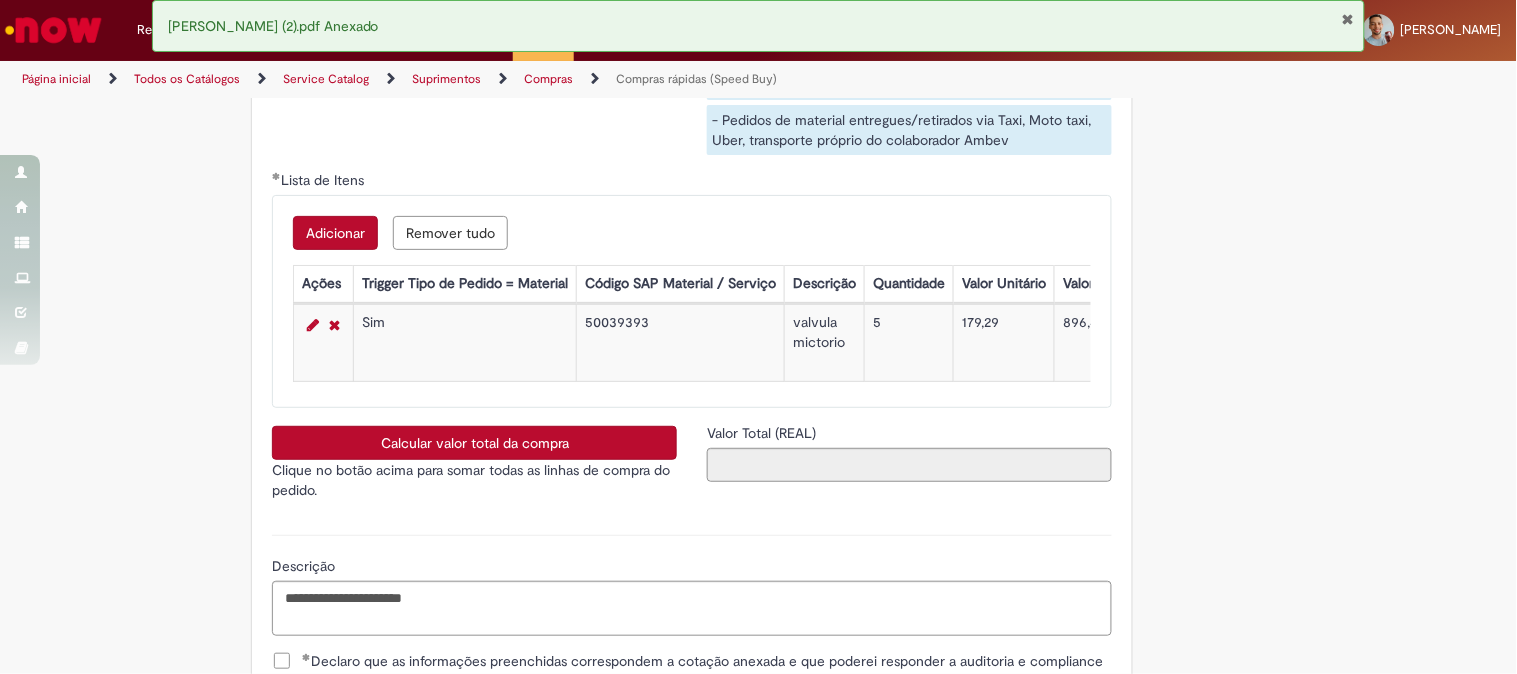 click on "Calcular valor total da compra" at bounding box center [474, 443] 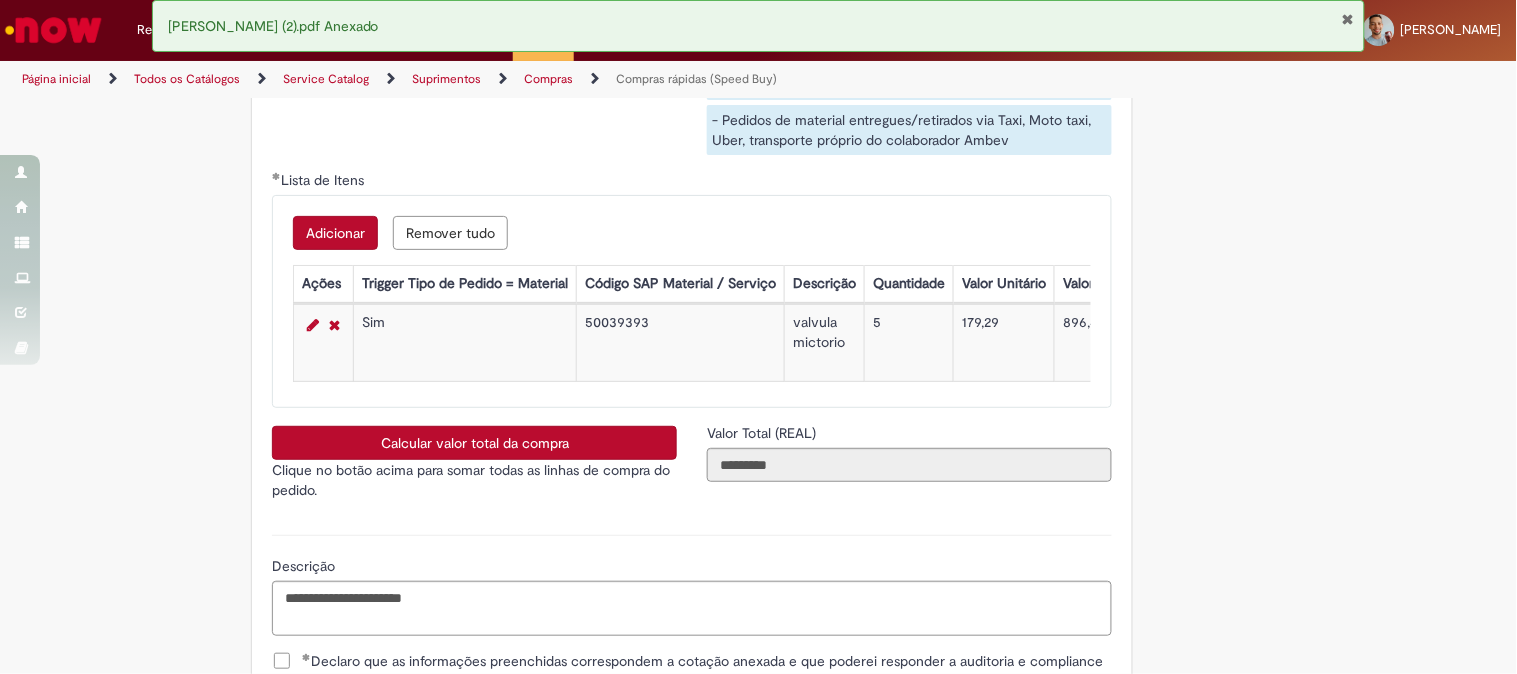 click on "50039393" at bounding box center (681, 343) 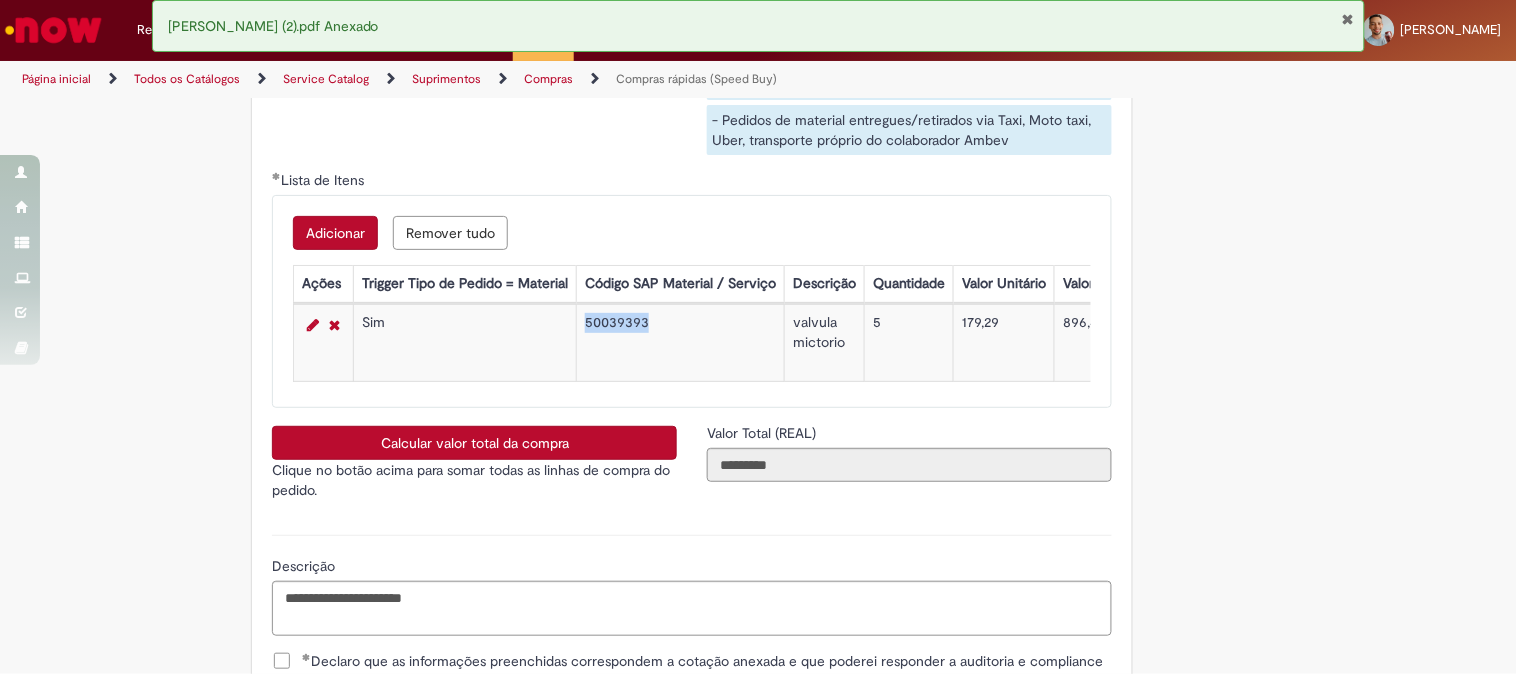 click on "50039393" at bounding box center [681, 343] 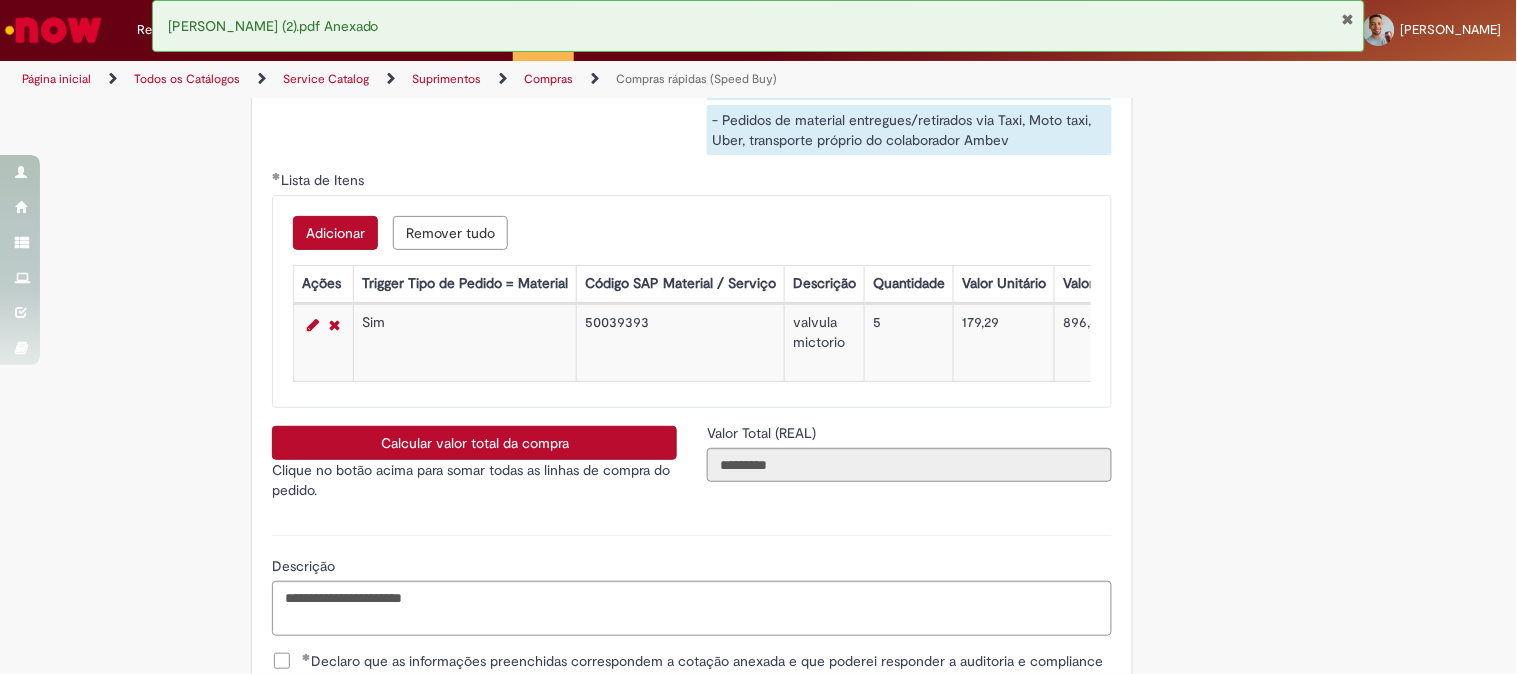 click on "**********" at bounding box center [692, 469] 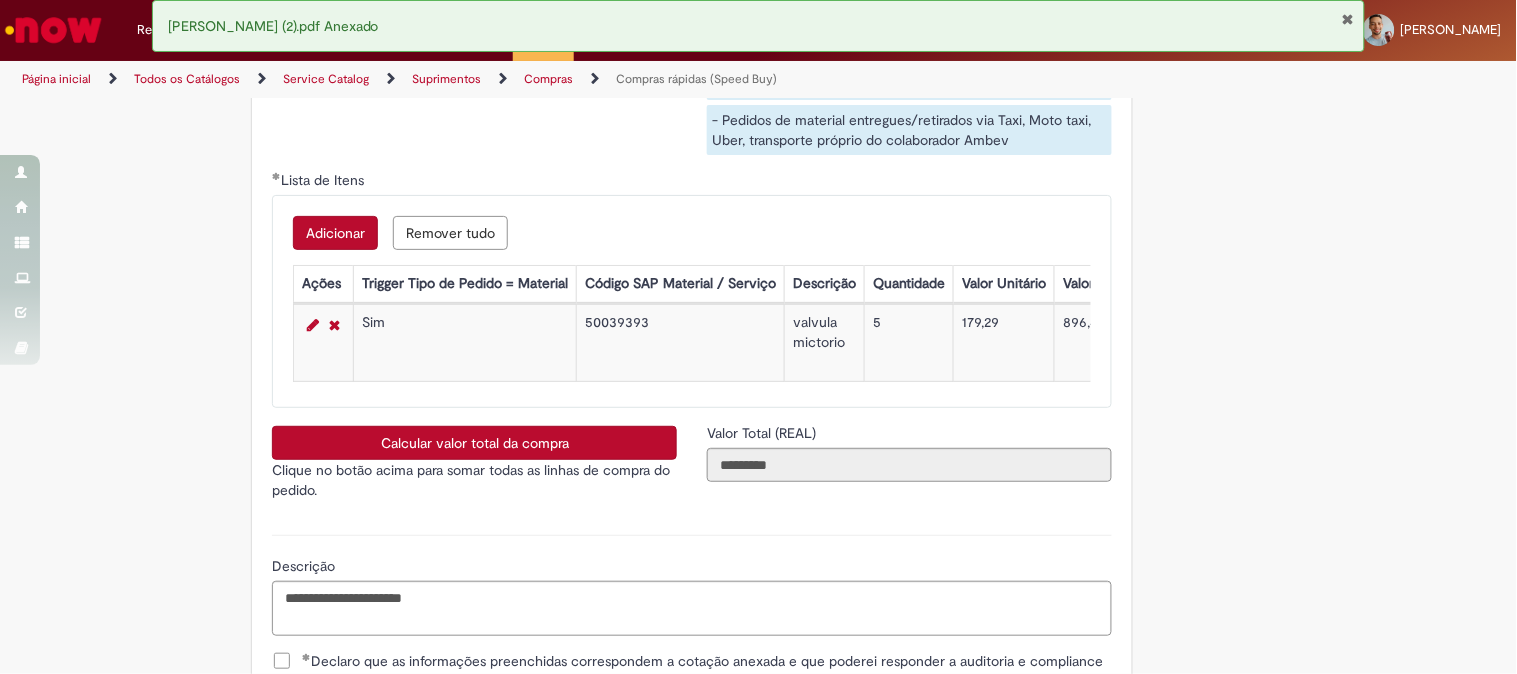 click on "Adicionar Remover tudo Lista de Itens Ações Trigger Tipo de Pedido = Material Código SAP Material / Serviço Descrição Quantidade Valor Unitário Valor Total Moeda Origem do Material Código NCM Conta contábil Método de Pagamento Ordem de Serviço Sim 50039393 valvula mictorio 5 179,29 896,45 Nacional: Alíquota ICMS 0%,7%, 12% ou 18% 84818019 72043501 Ordem 100002387485" at bounding box center [692, 301] 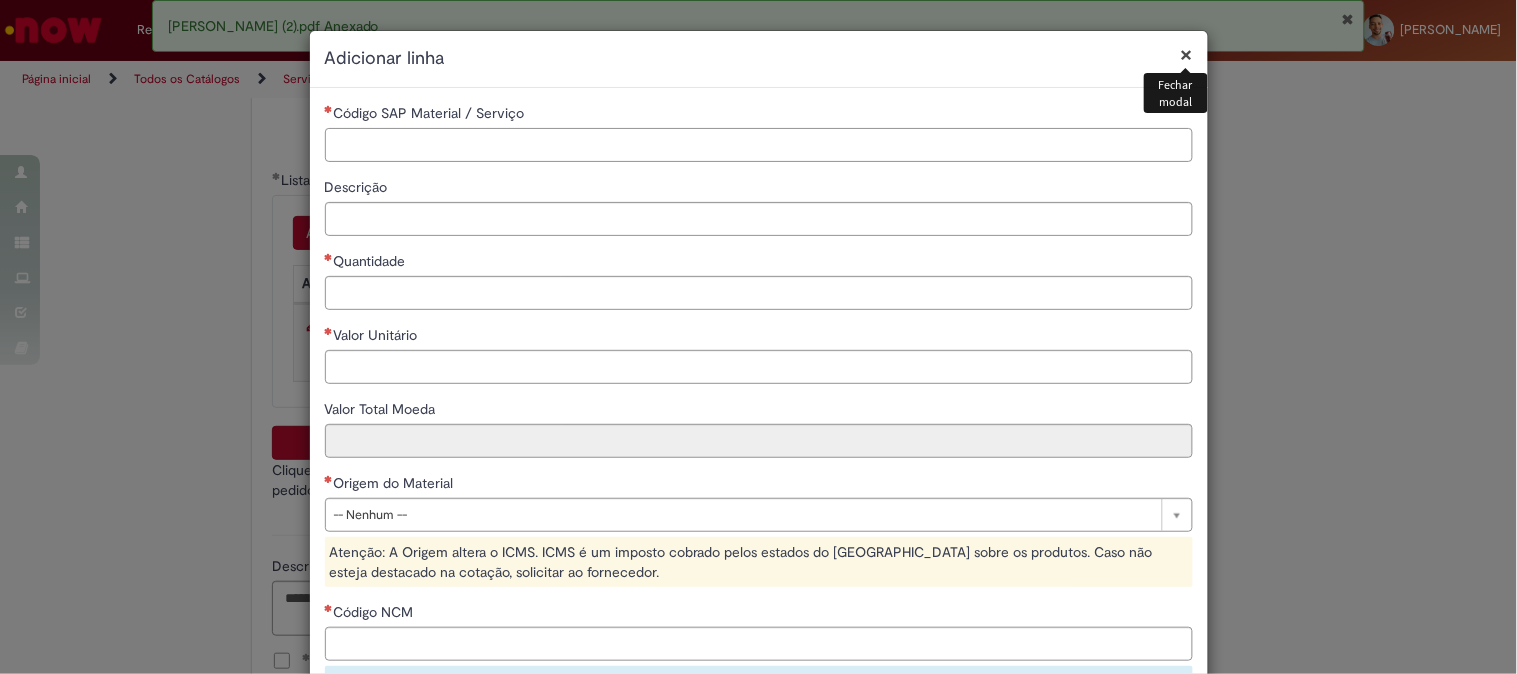 click on "Código SAP Material / Serviço" at bounding box center (759, 145) 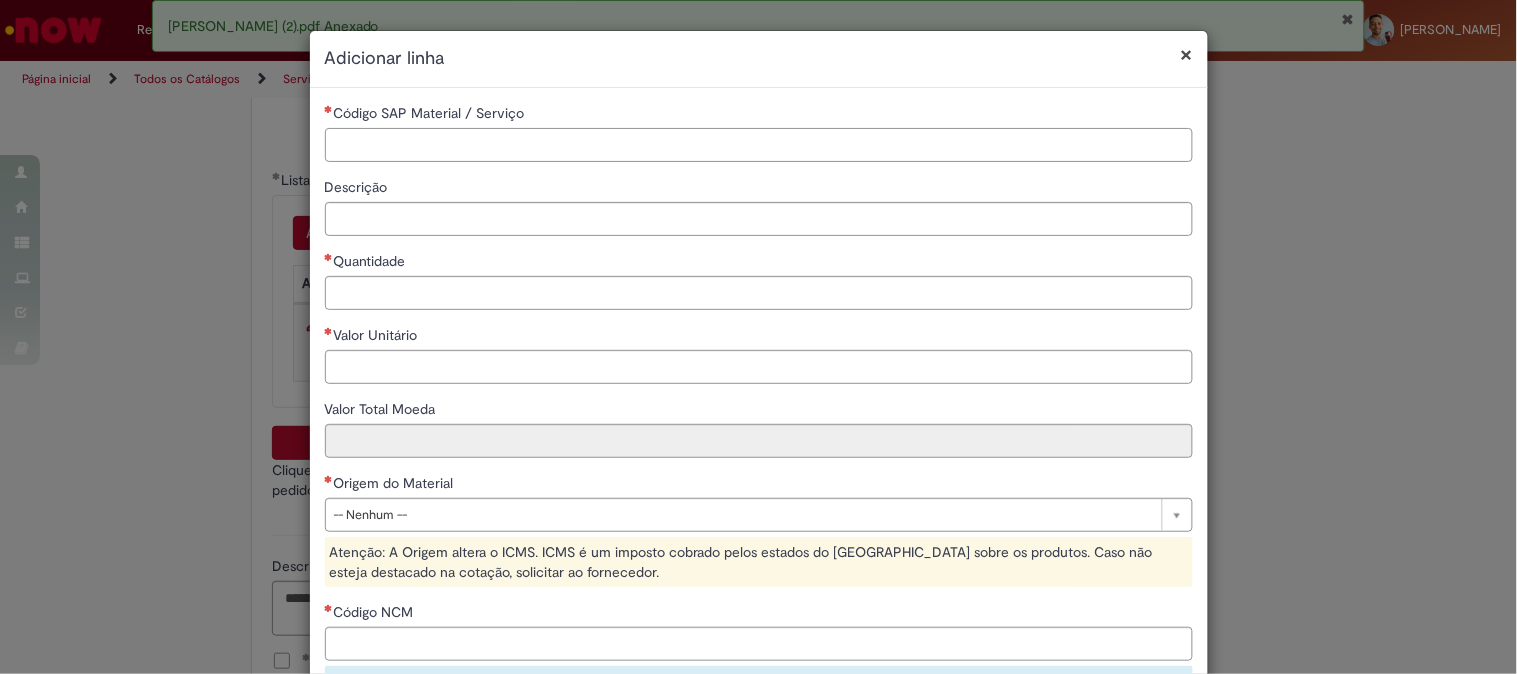 paste on "********" 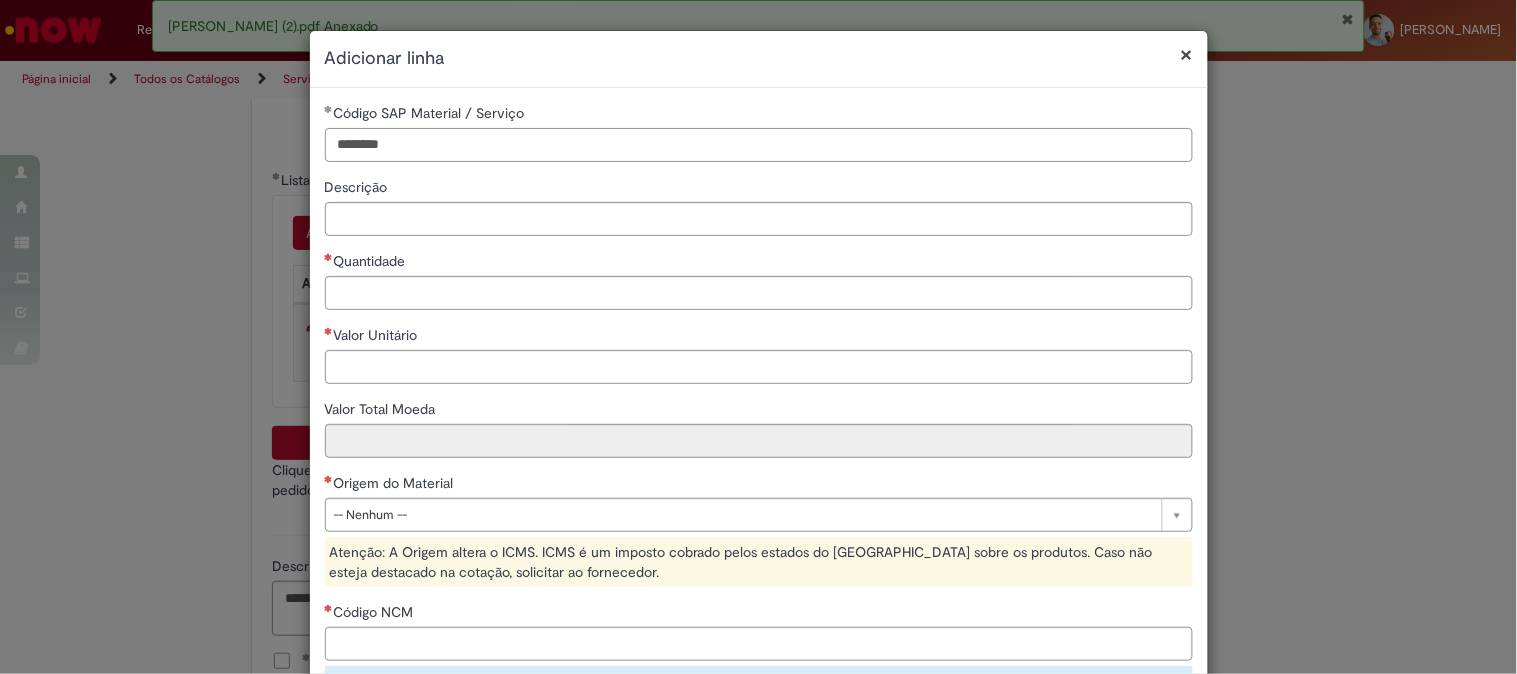 type on "********" 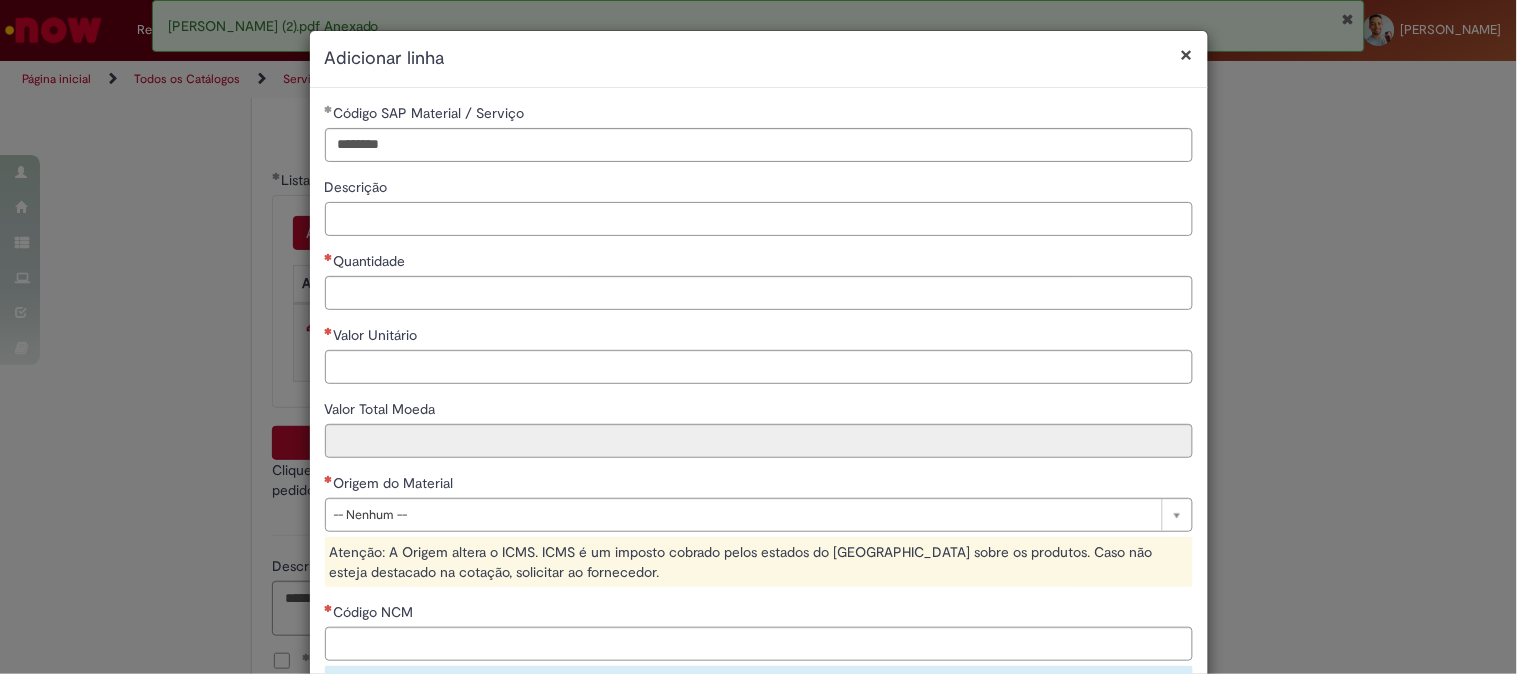 click on "Descrição" at bounding box center (759, 219) 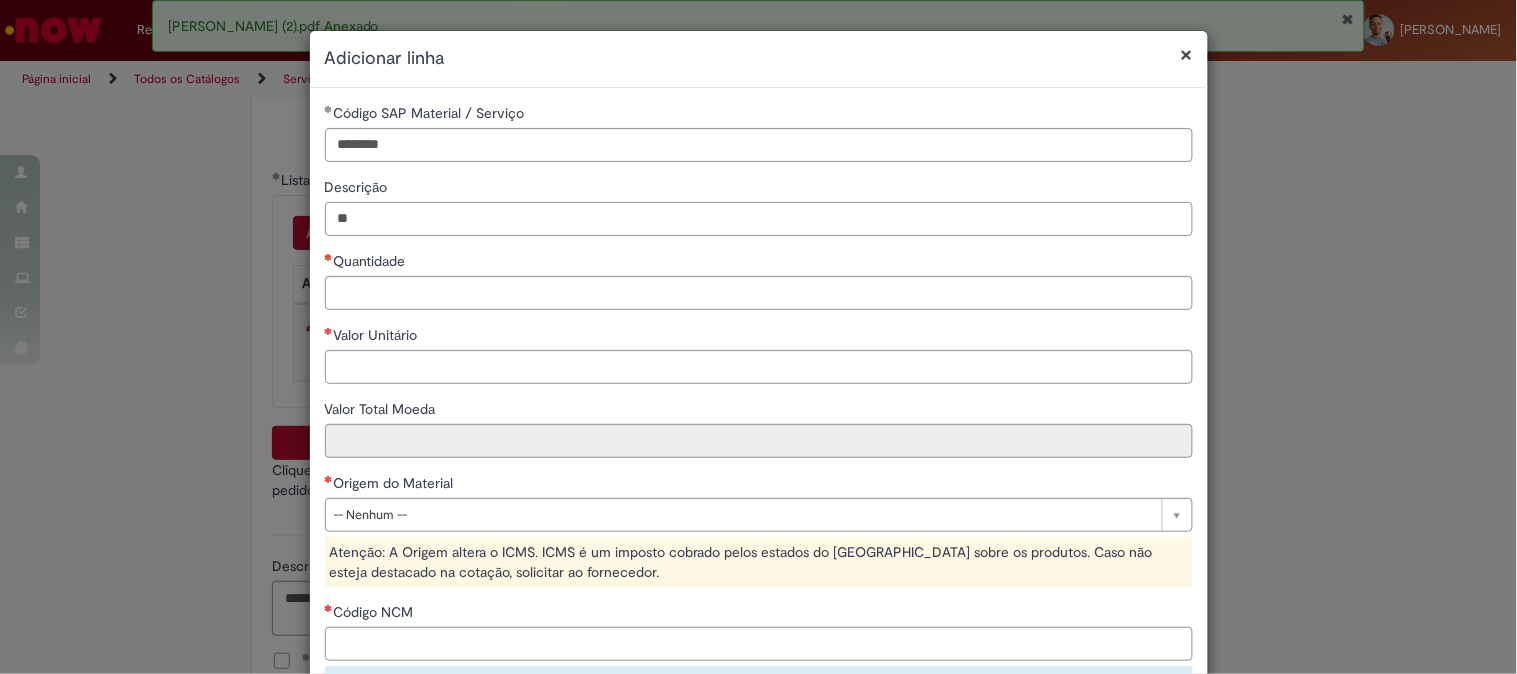 type on "*" 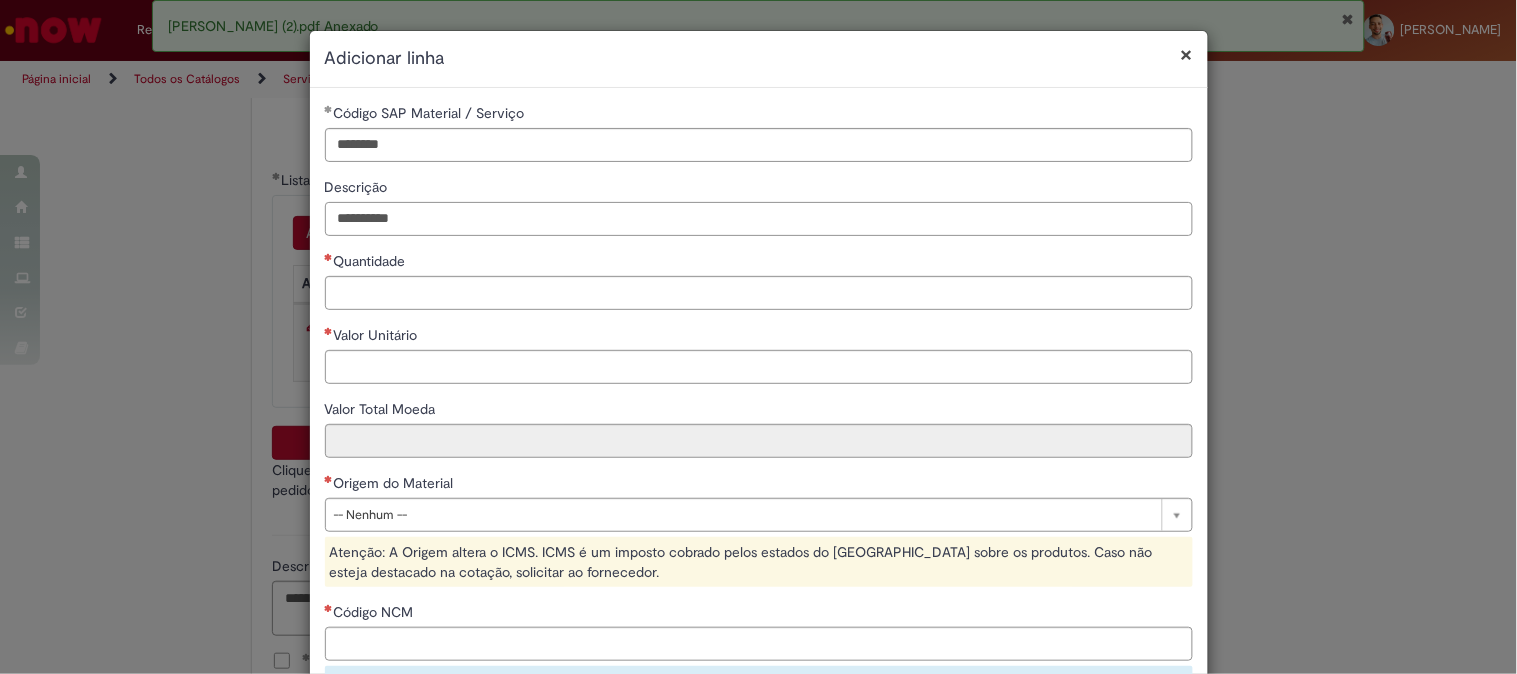 type on "**********" 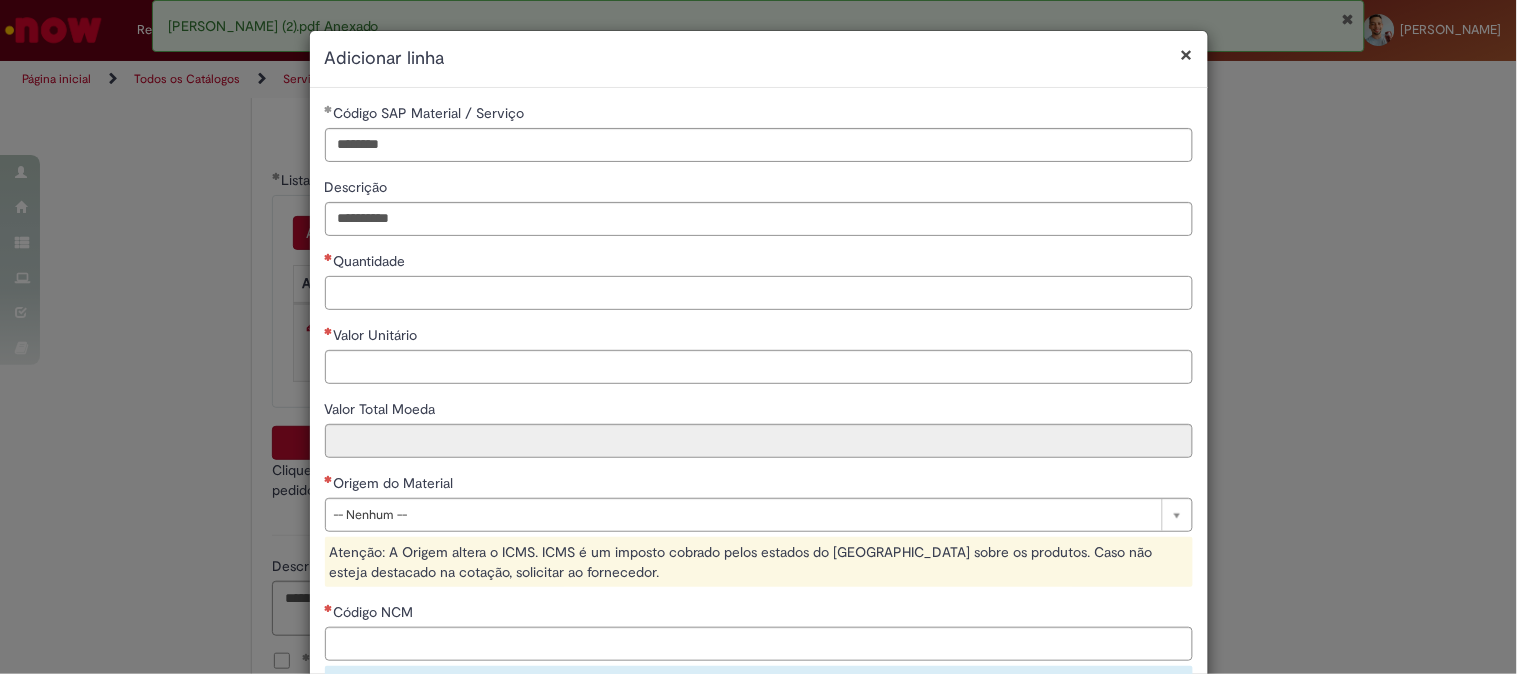 click on "Quantidade" at bounding box center (759, 293) 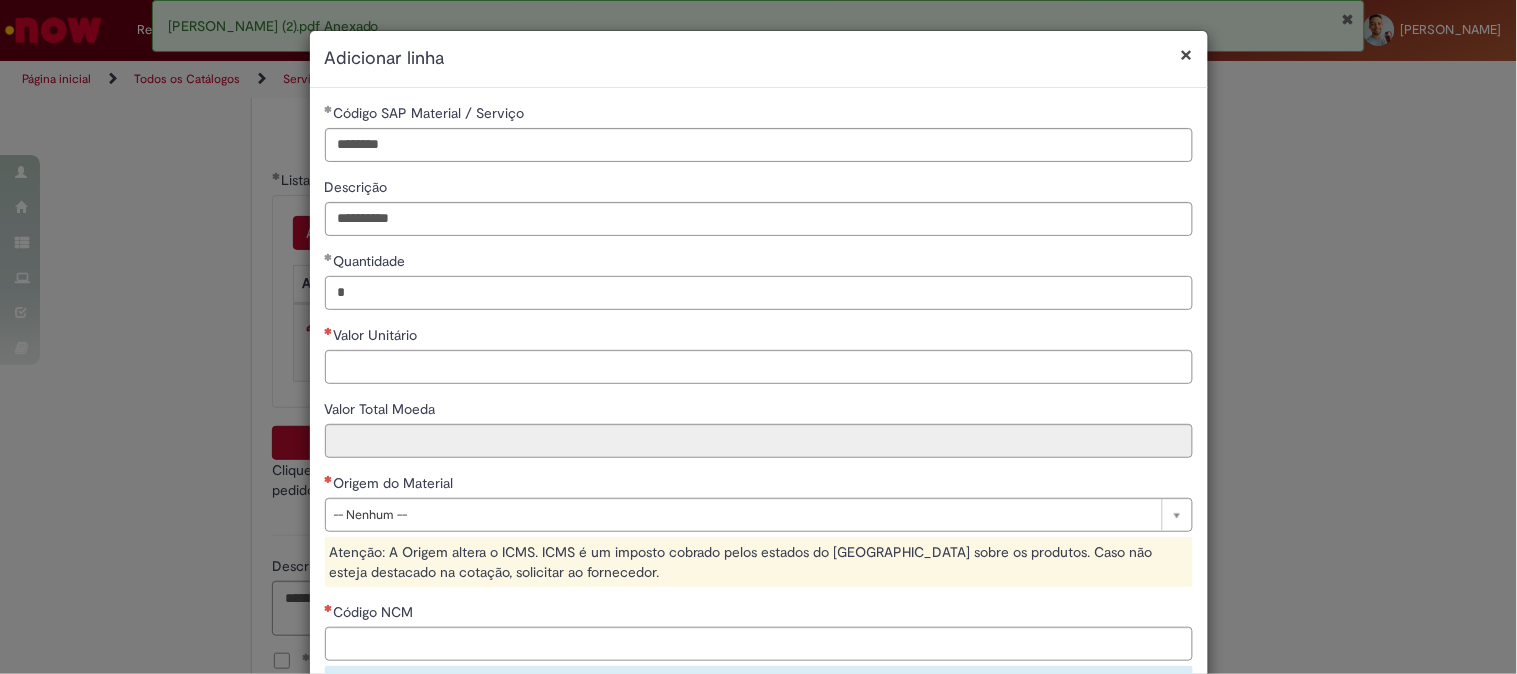 type on "*" 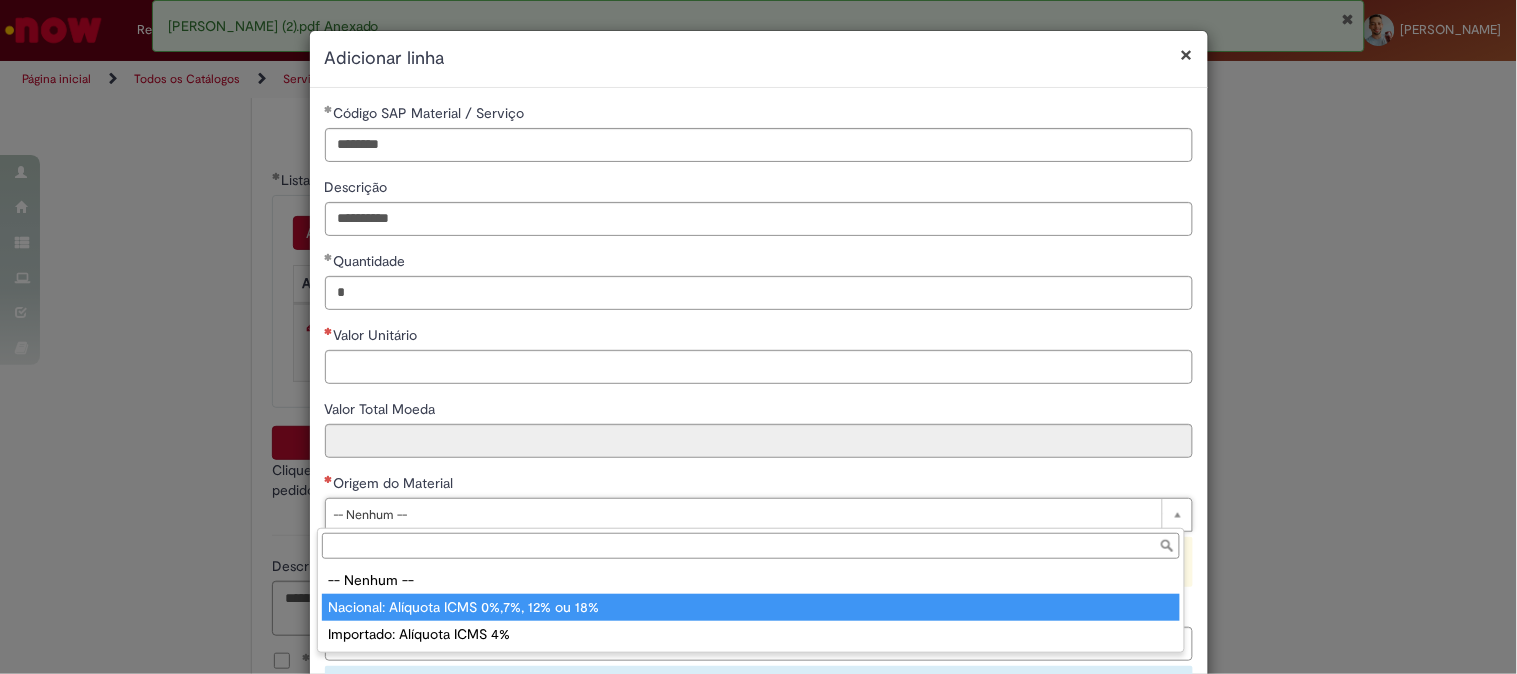 type on "**********" 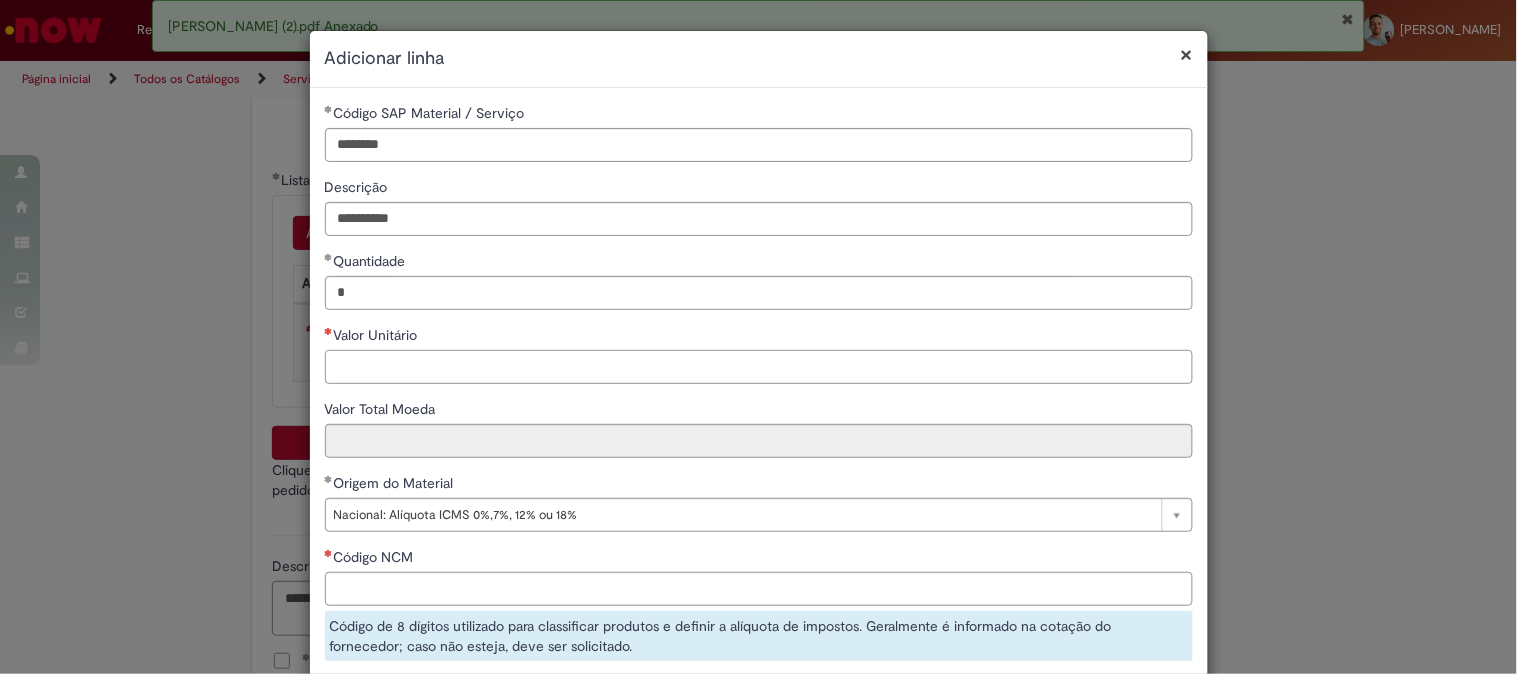 click on "Valor Unitário" at bounding box center [759, 367] 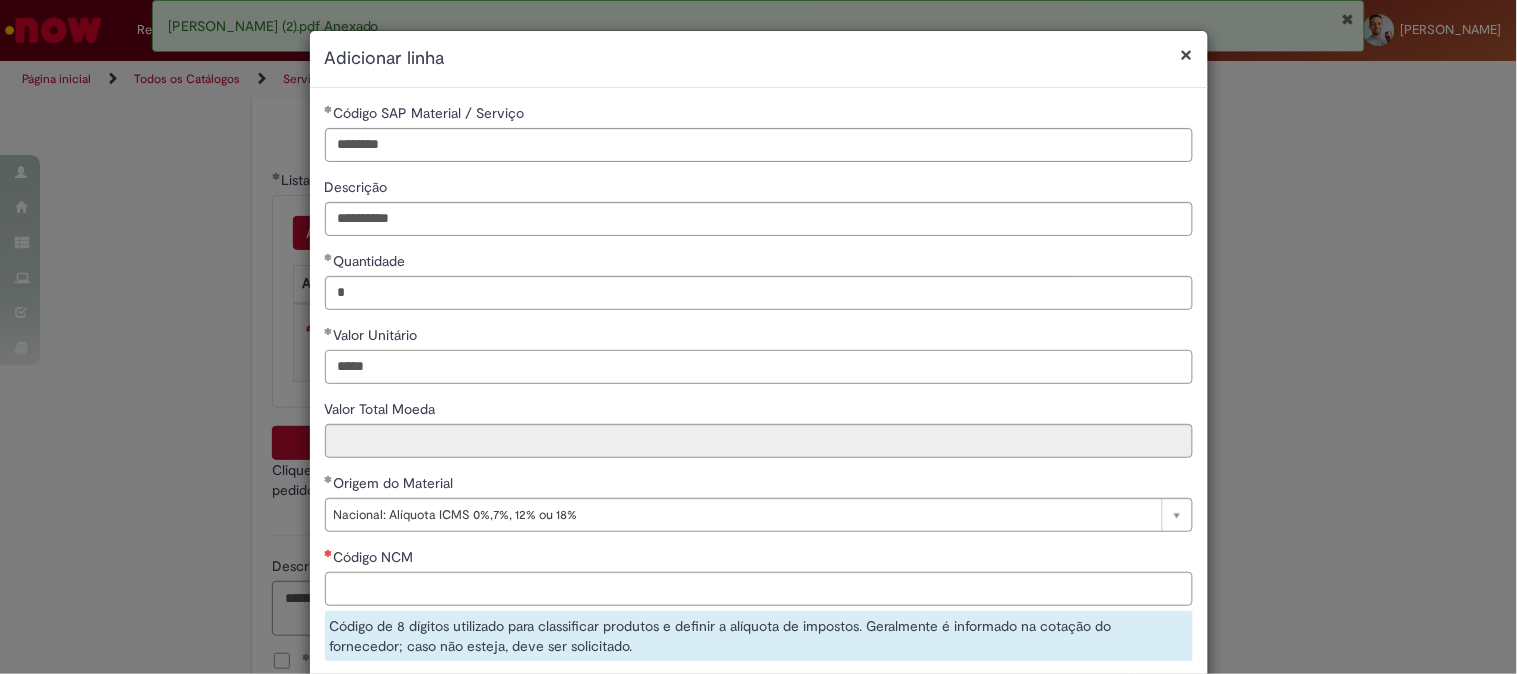 scroll, scrollTop: 261, scrollLeft: 0, axis: vertical 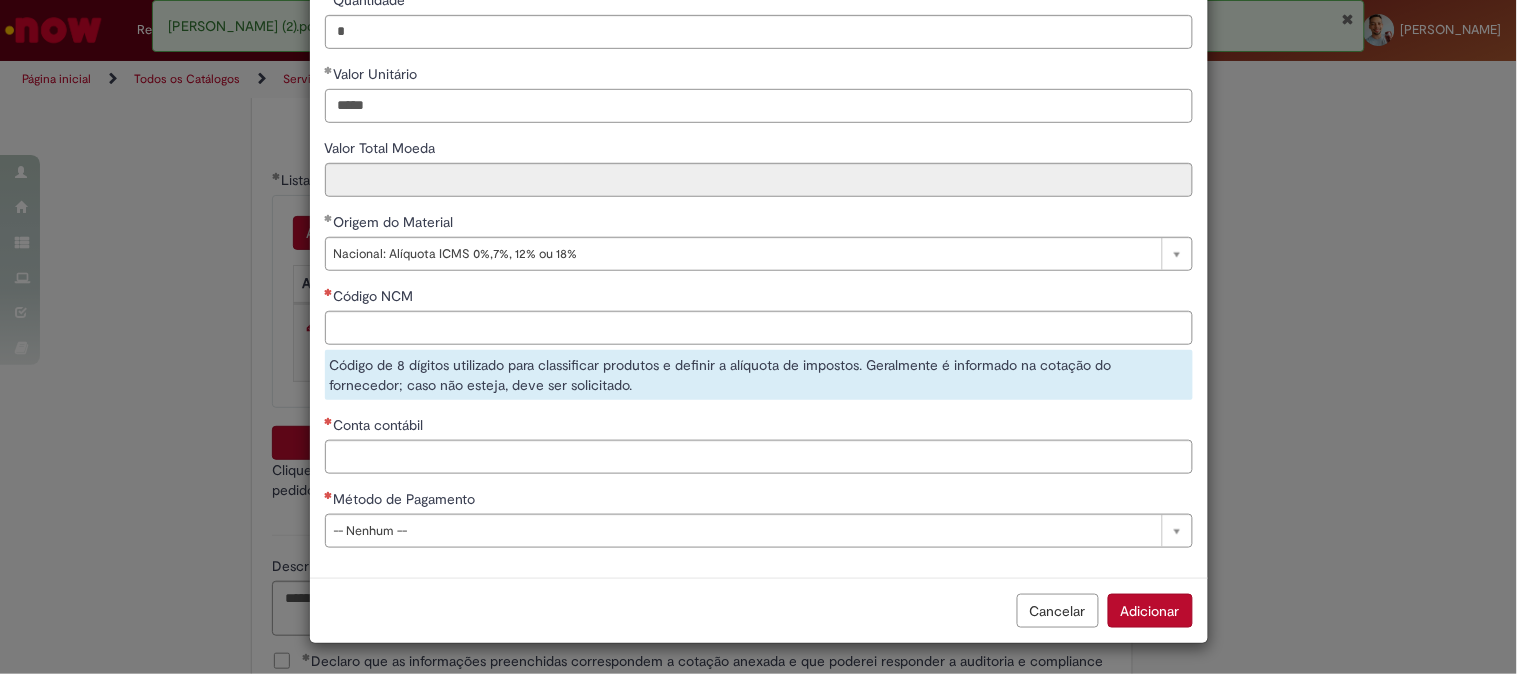 type on "*****" 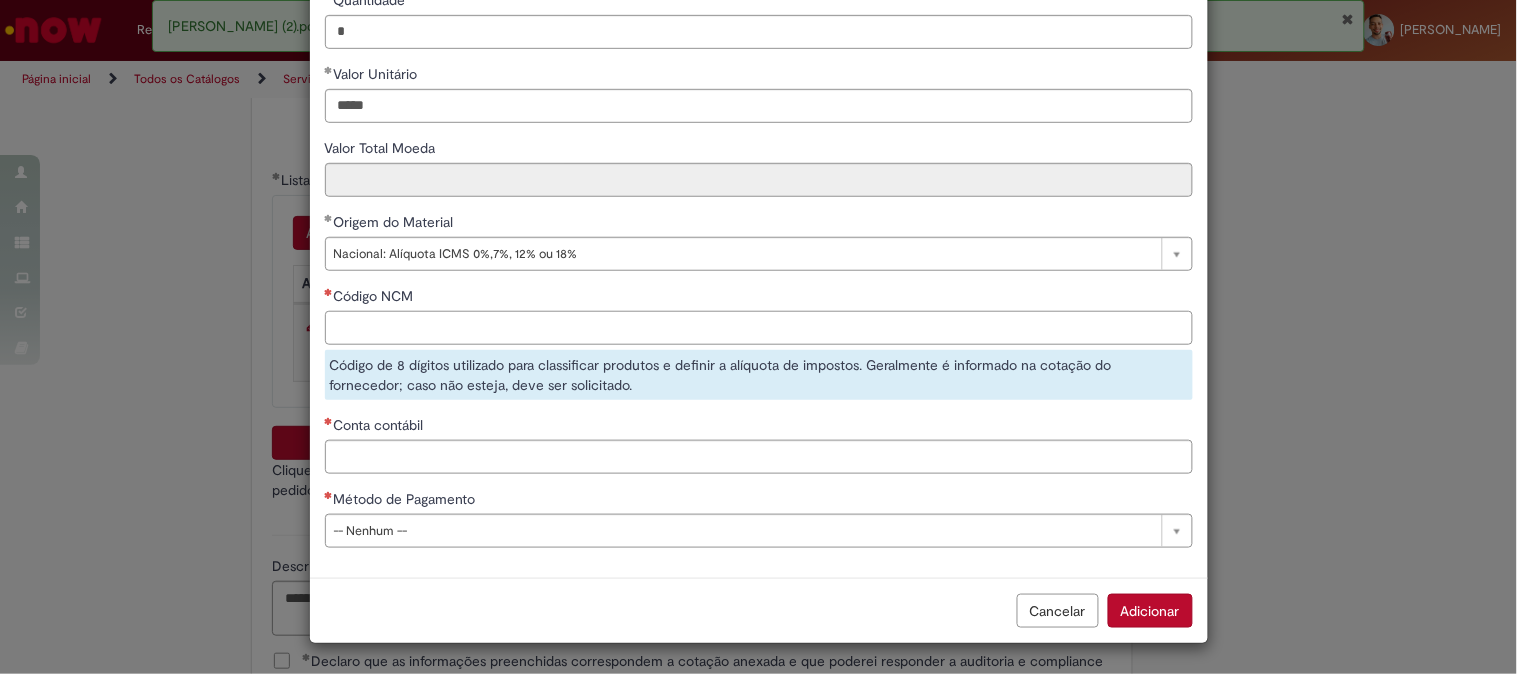 type on "*****" 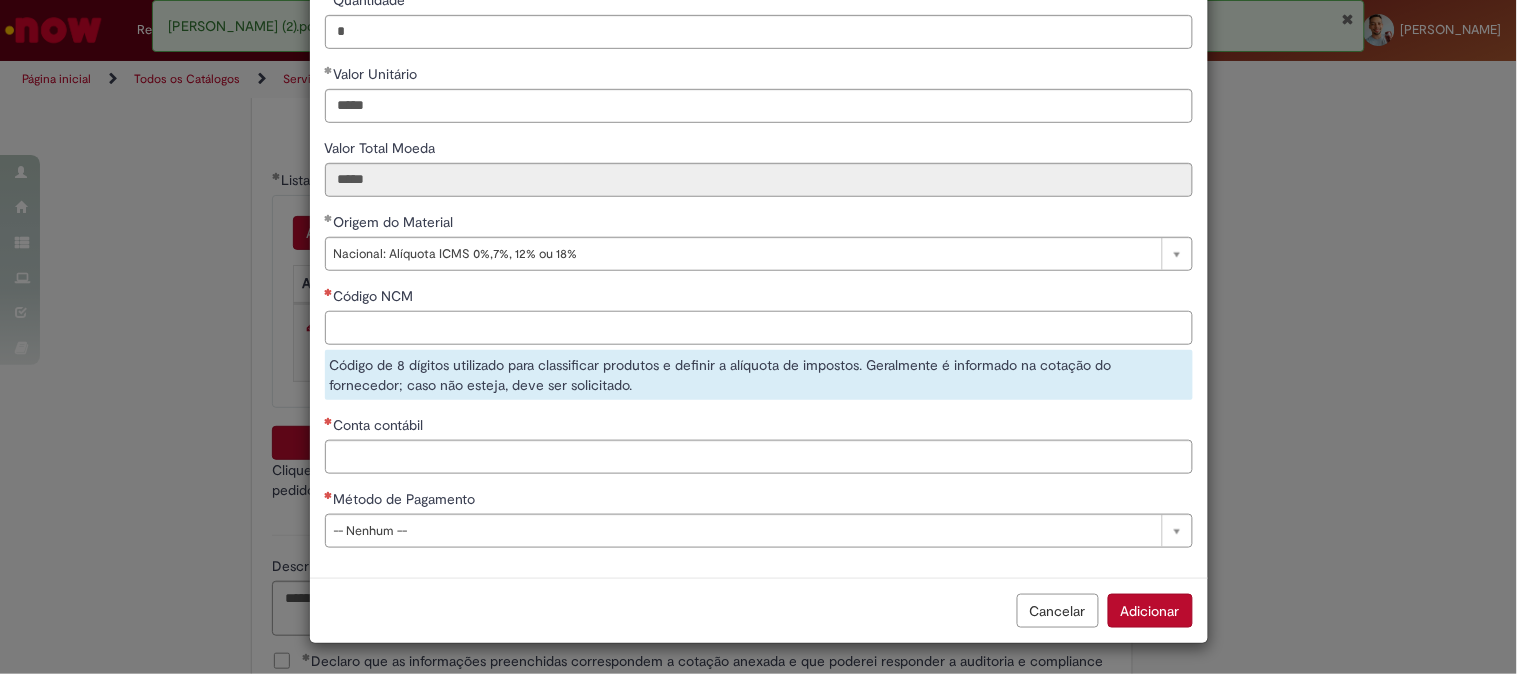 click on "Código NCM" at bounding box center [759, 328] 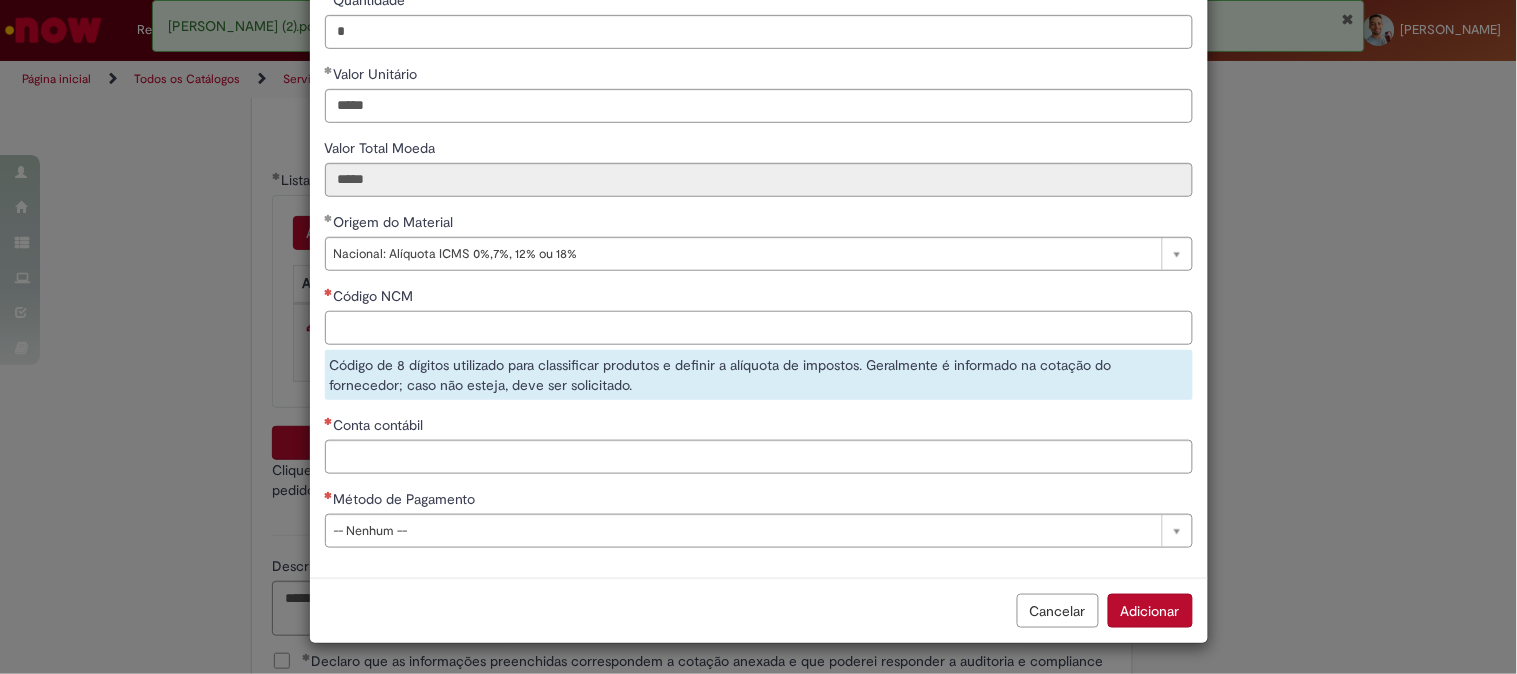 paste on "**********" 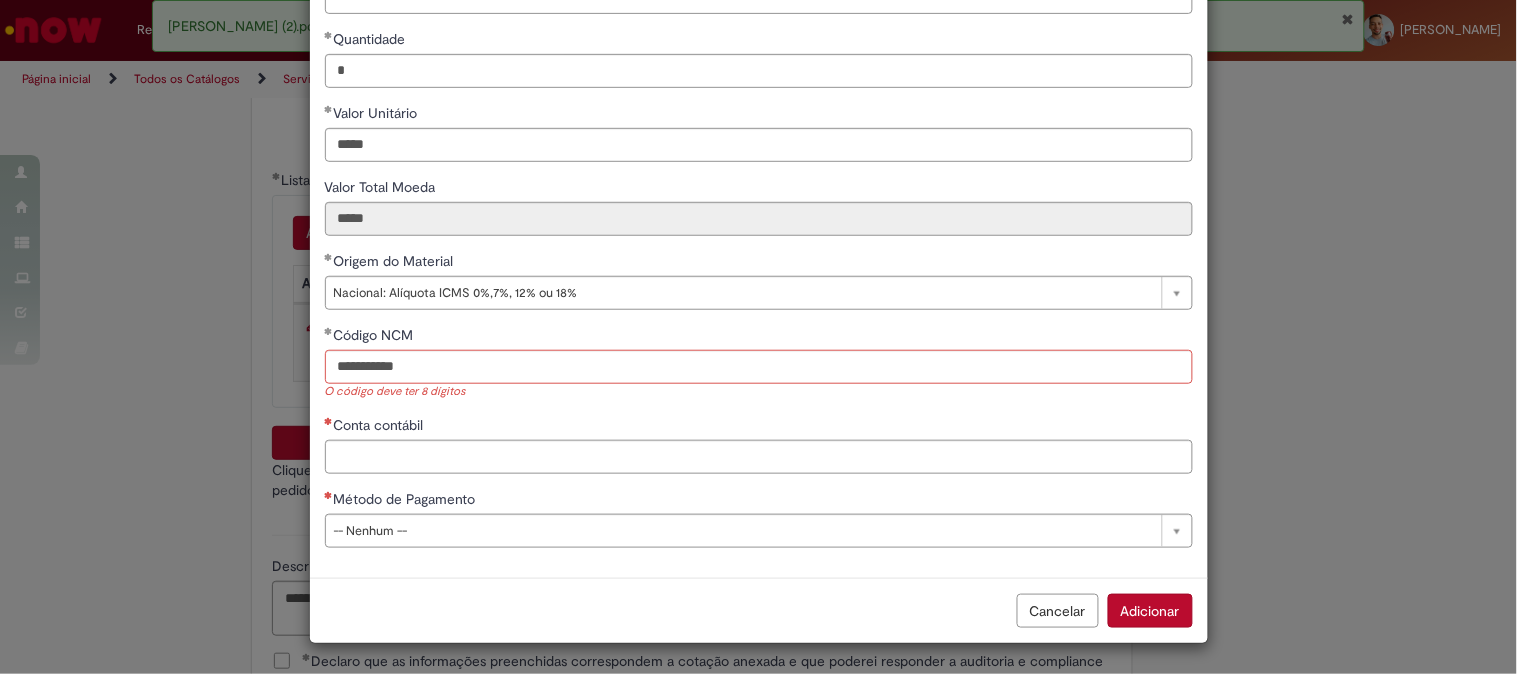 scroll, scrollTop: 223, scrollLeft: 0, axis: vertical 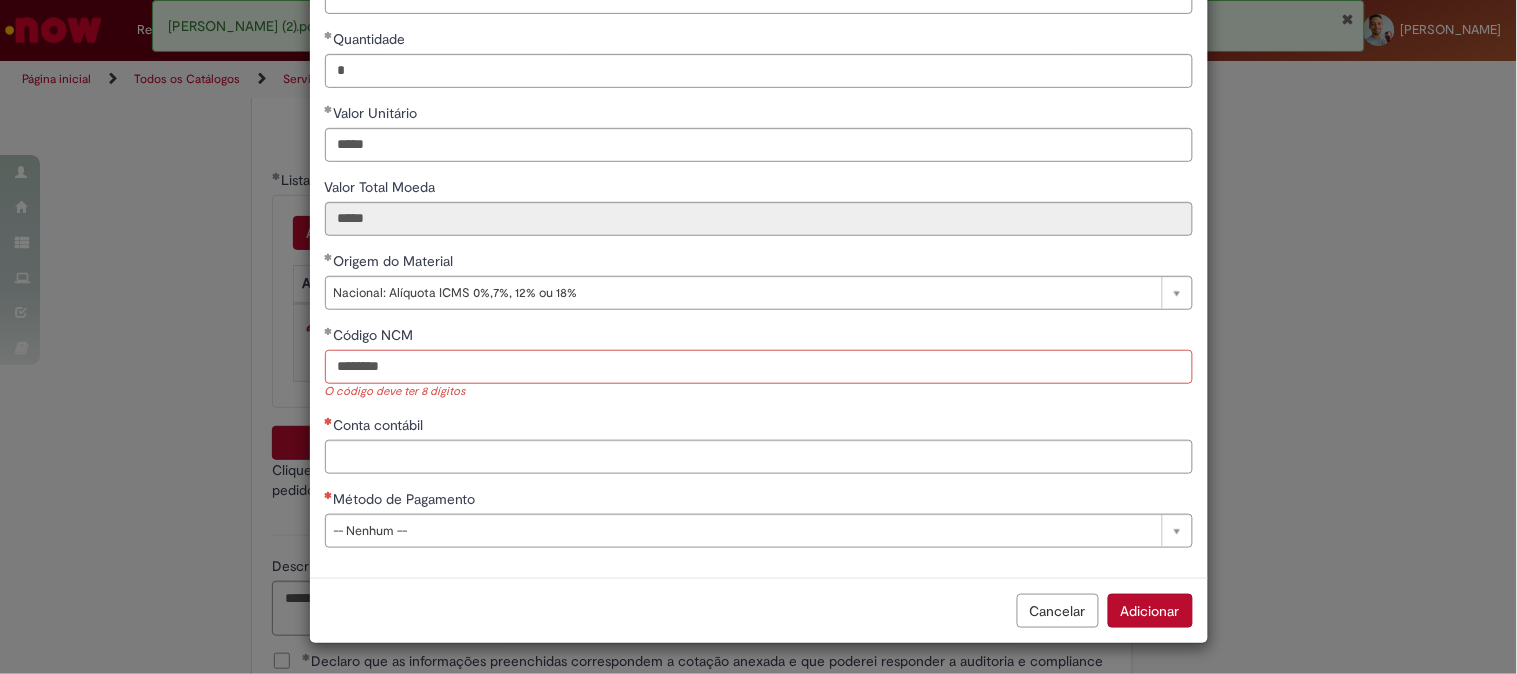 type on "********" 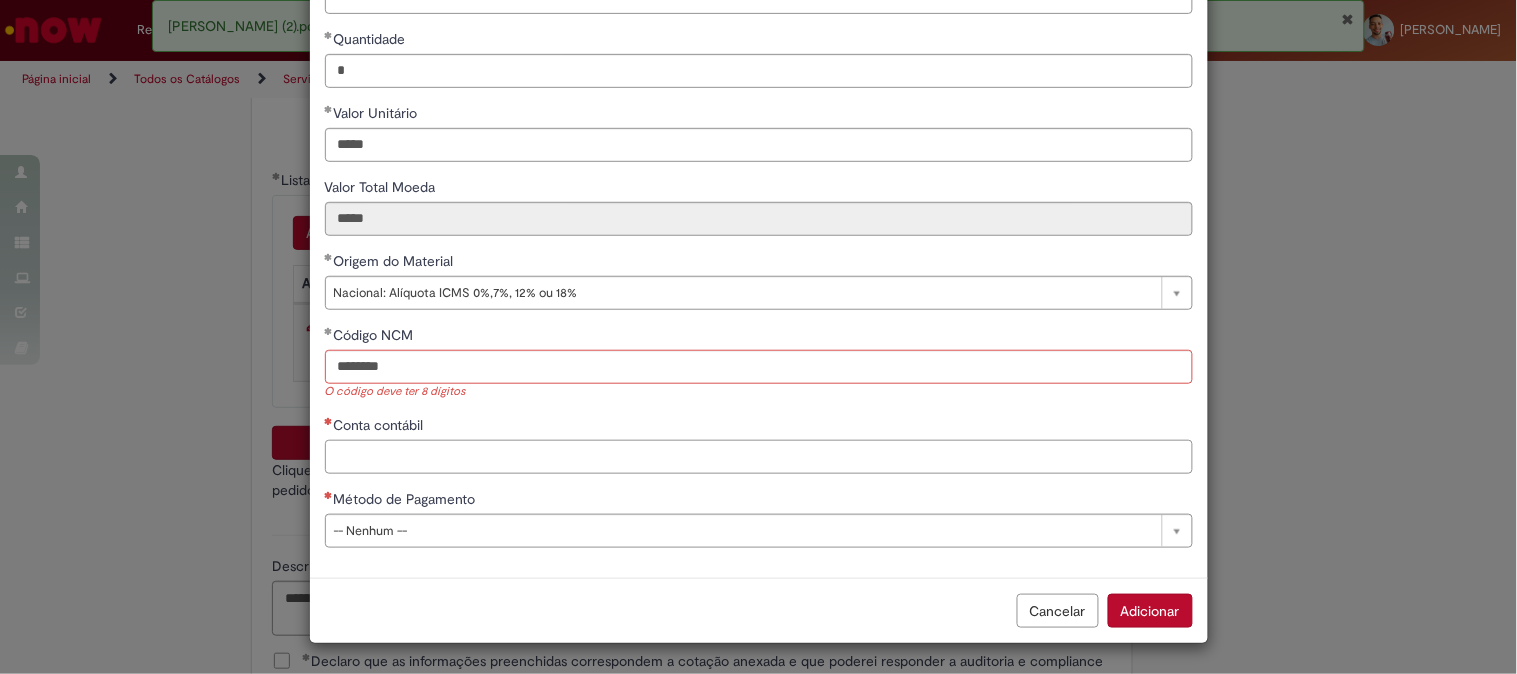 click on "Conta contábil" at bounding box center (759, 457) 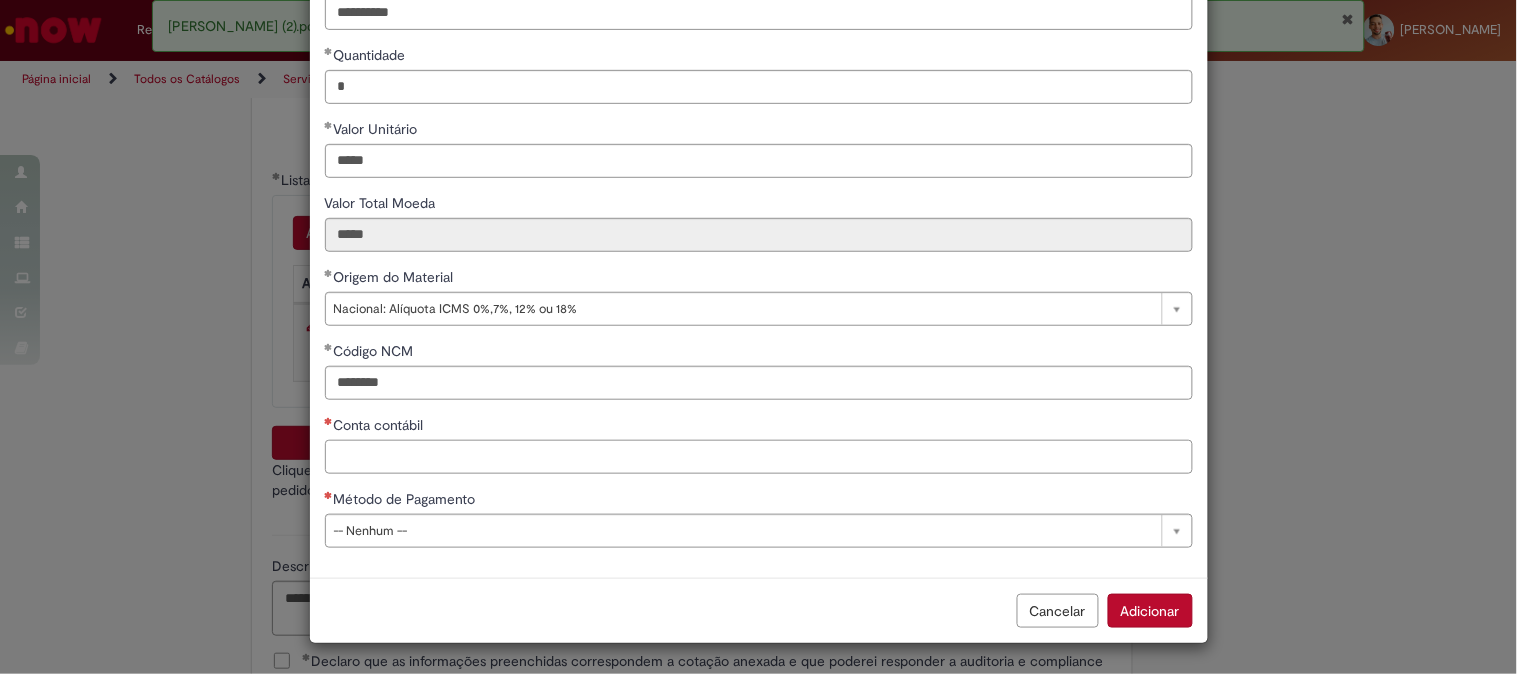 scroll, scrollTop: 206, scrollLeft: 0, axis: vertical 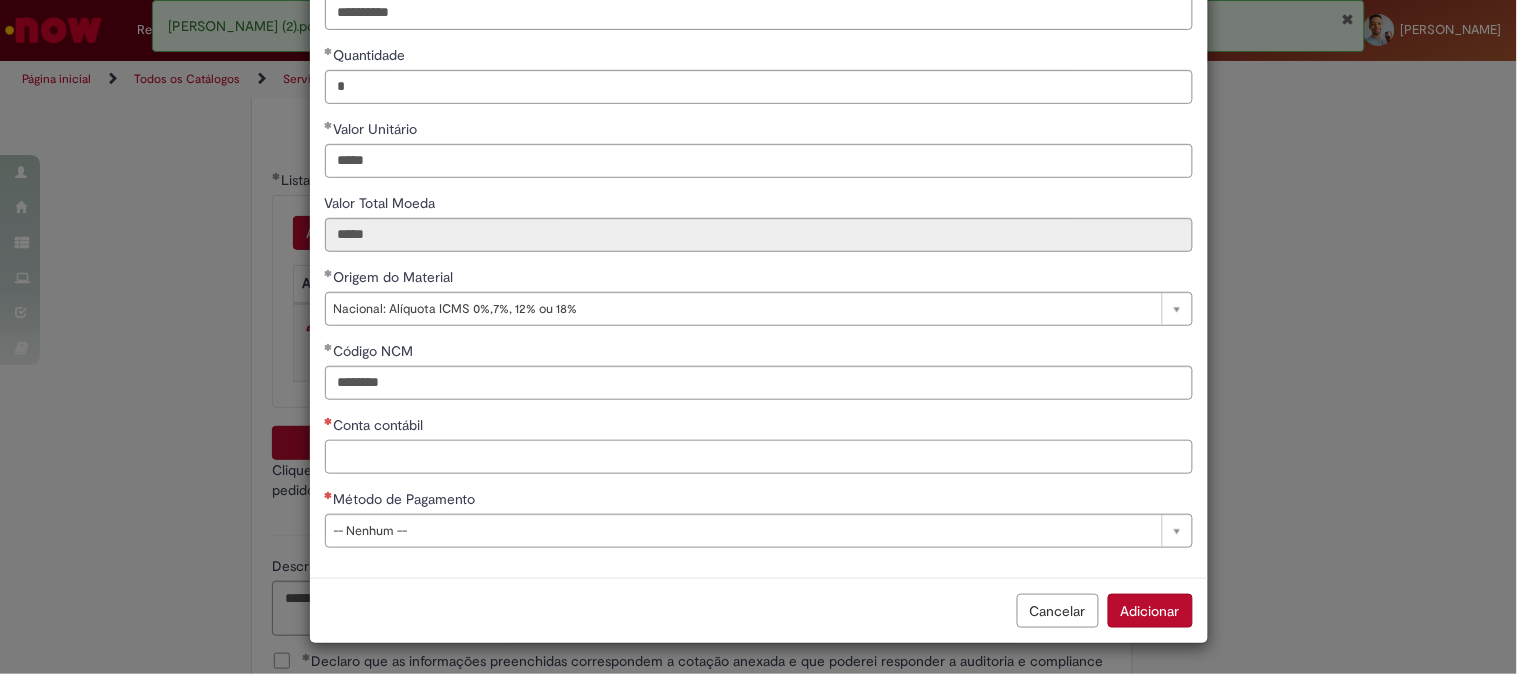 paste on "********" 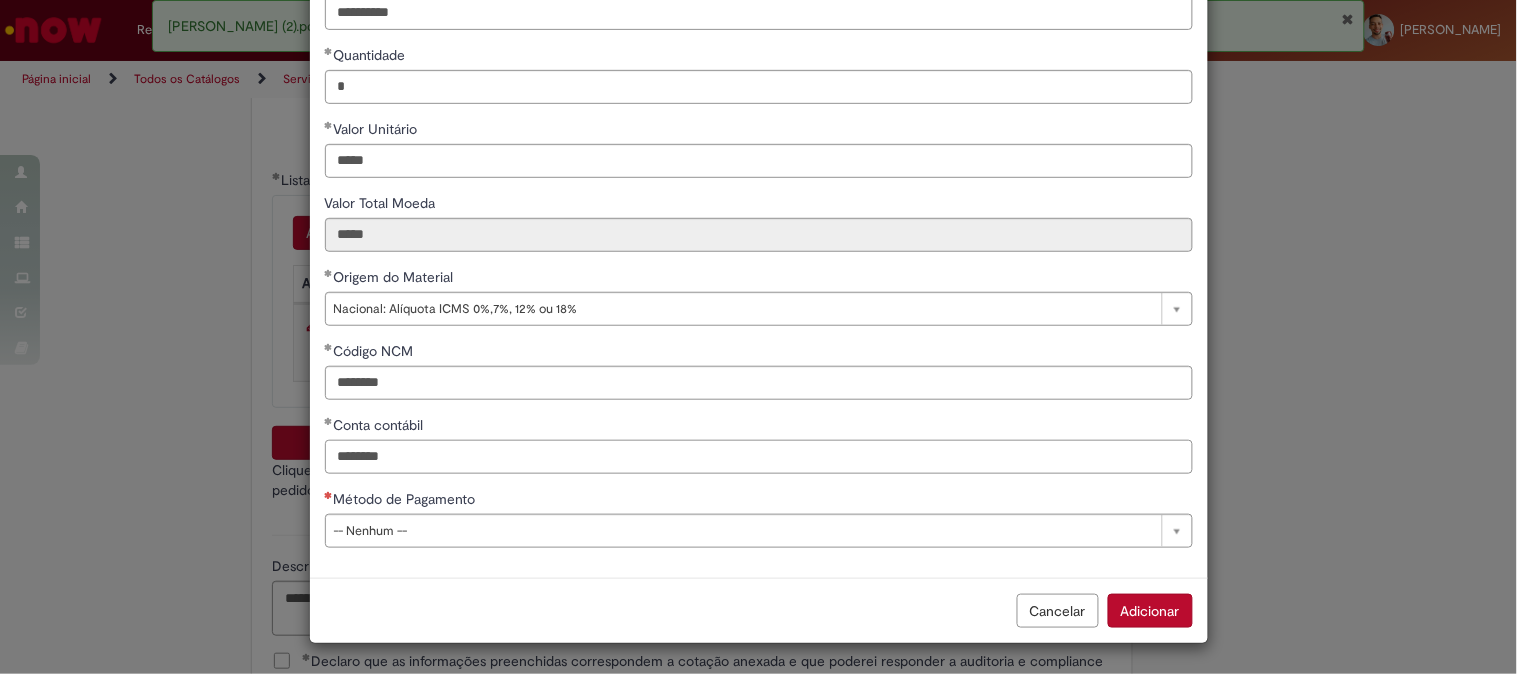 type on "********" 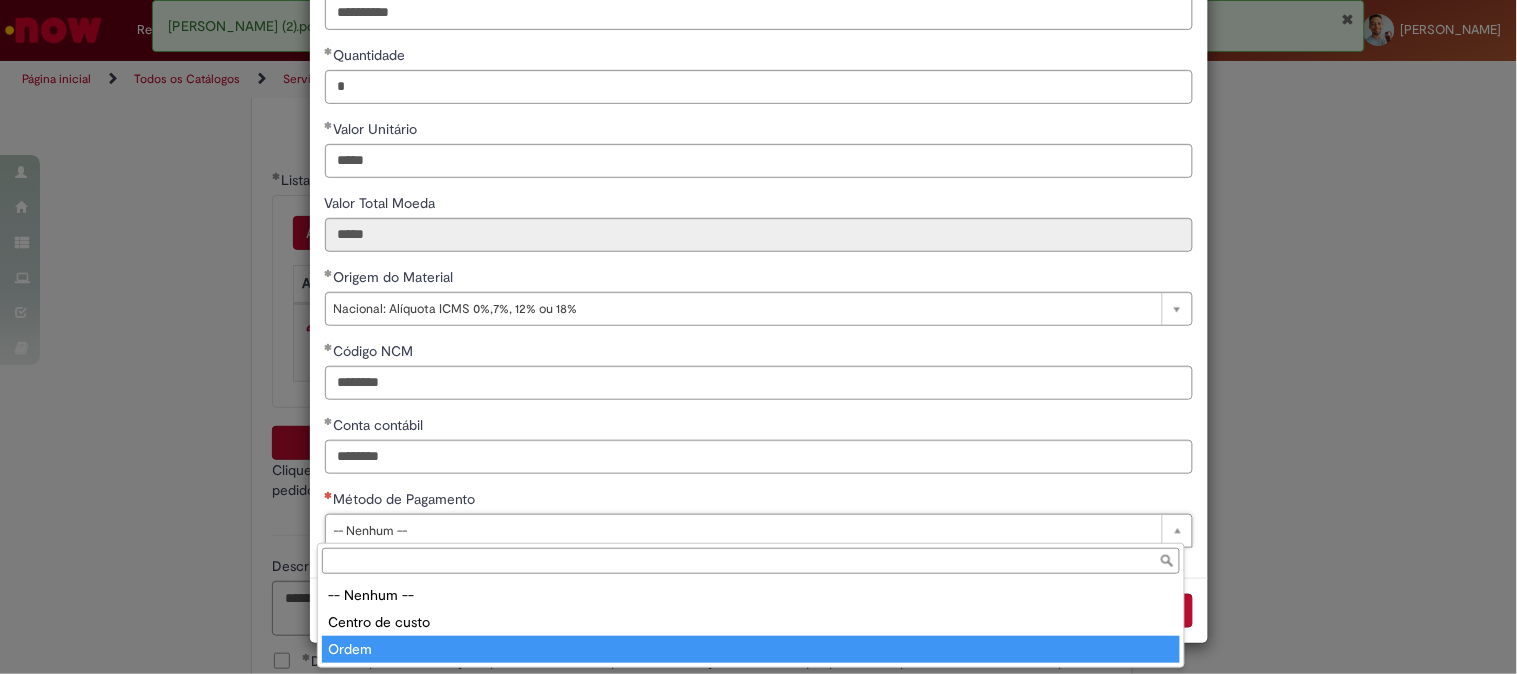 type on "*****" 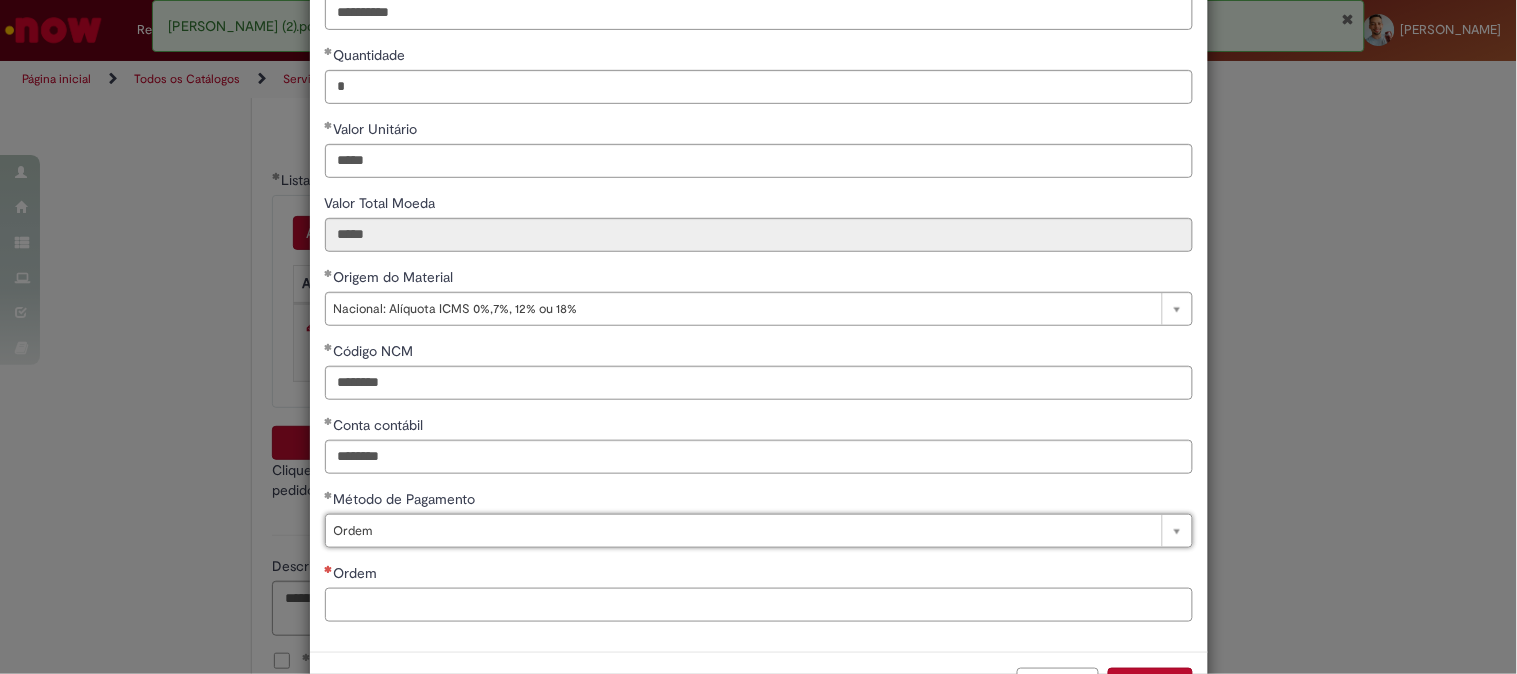 click on "Ordem" at bounding box center (759, 605) 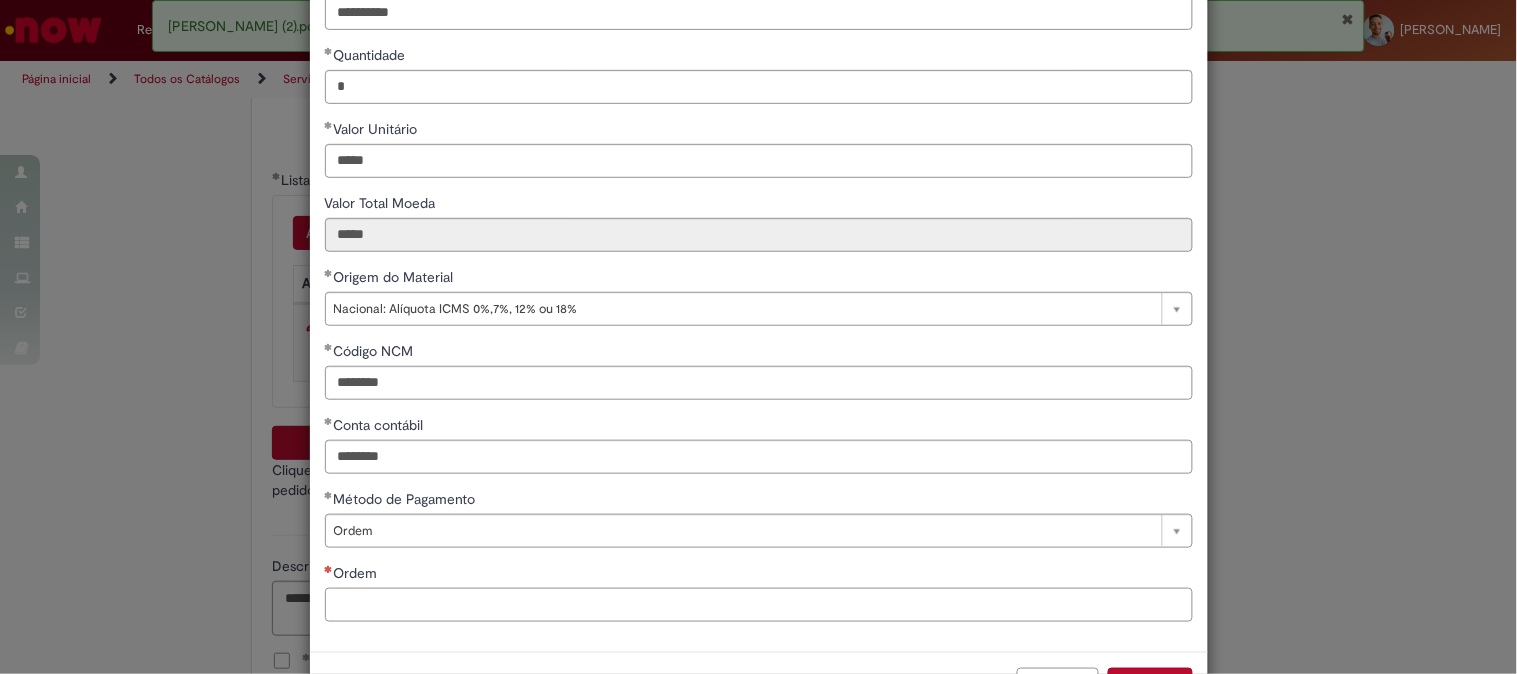 paste on "**********" 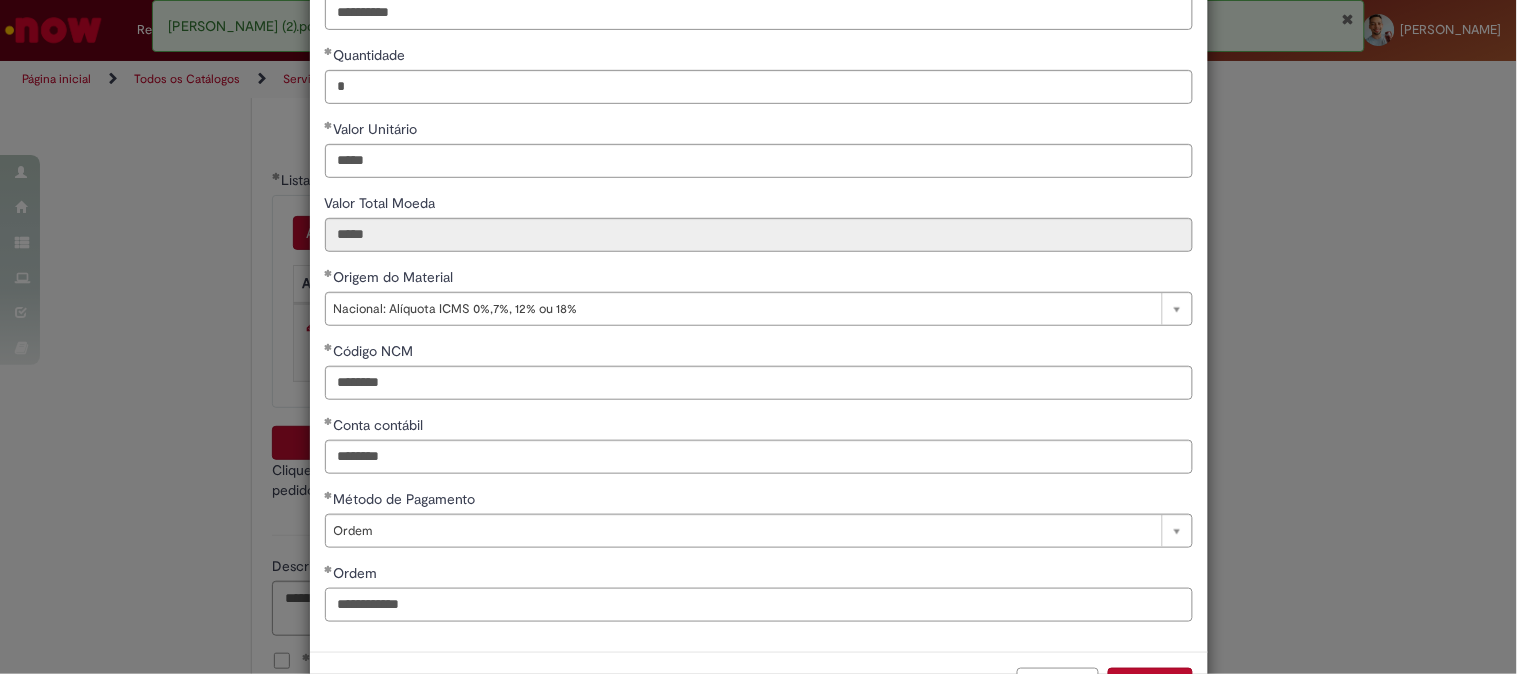 scroll, scrollTop: 280, scrollLeft: 0, axis: vertical 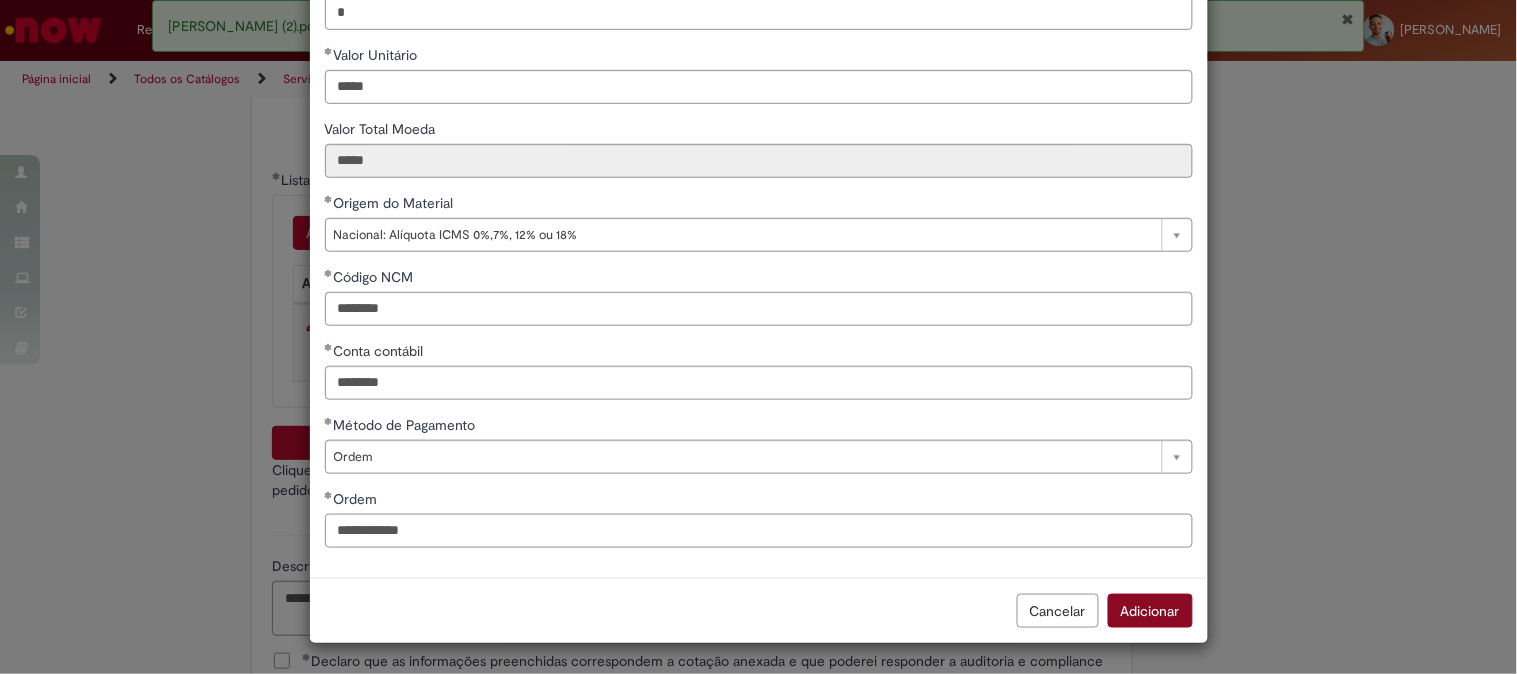 type on "**********" 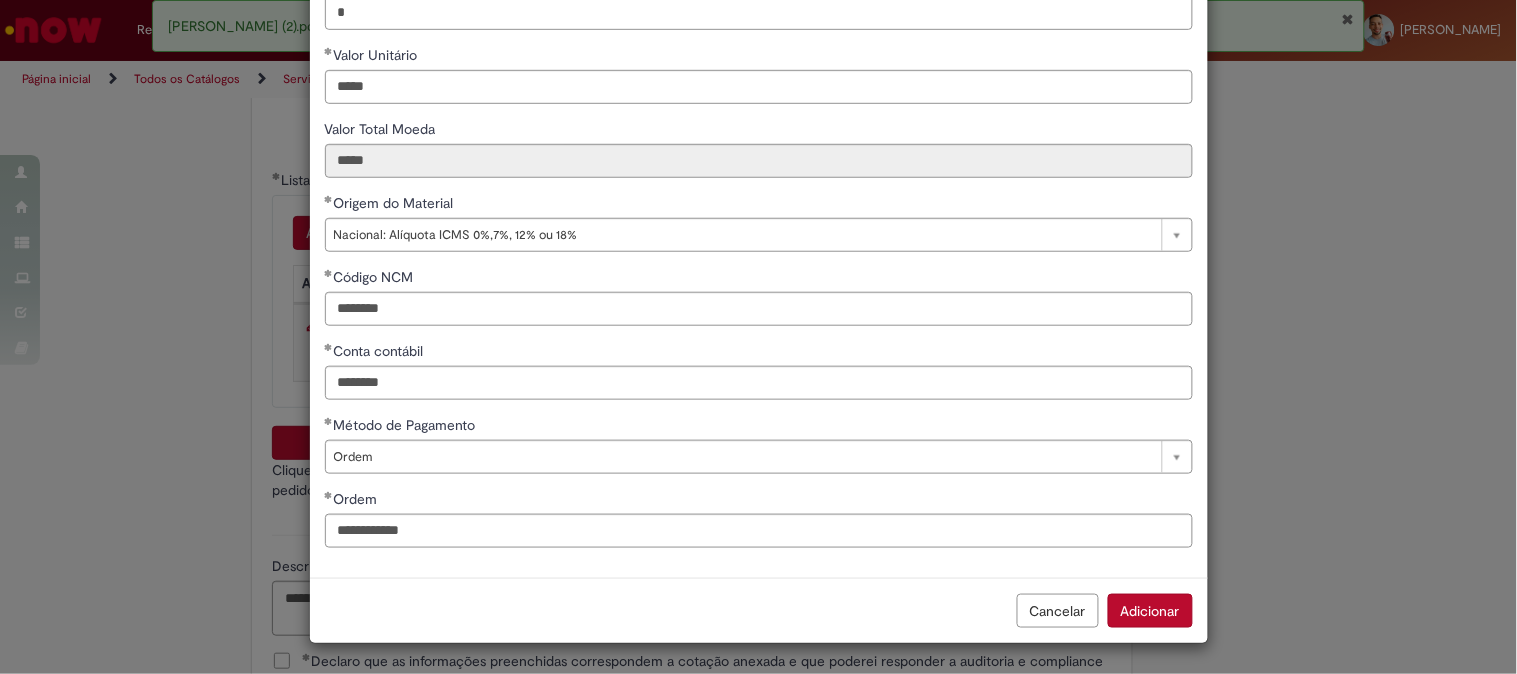 click on "Adicionar" at bounding box center (1150, 611) 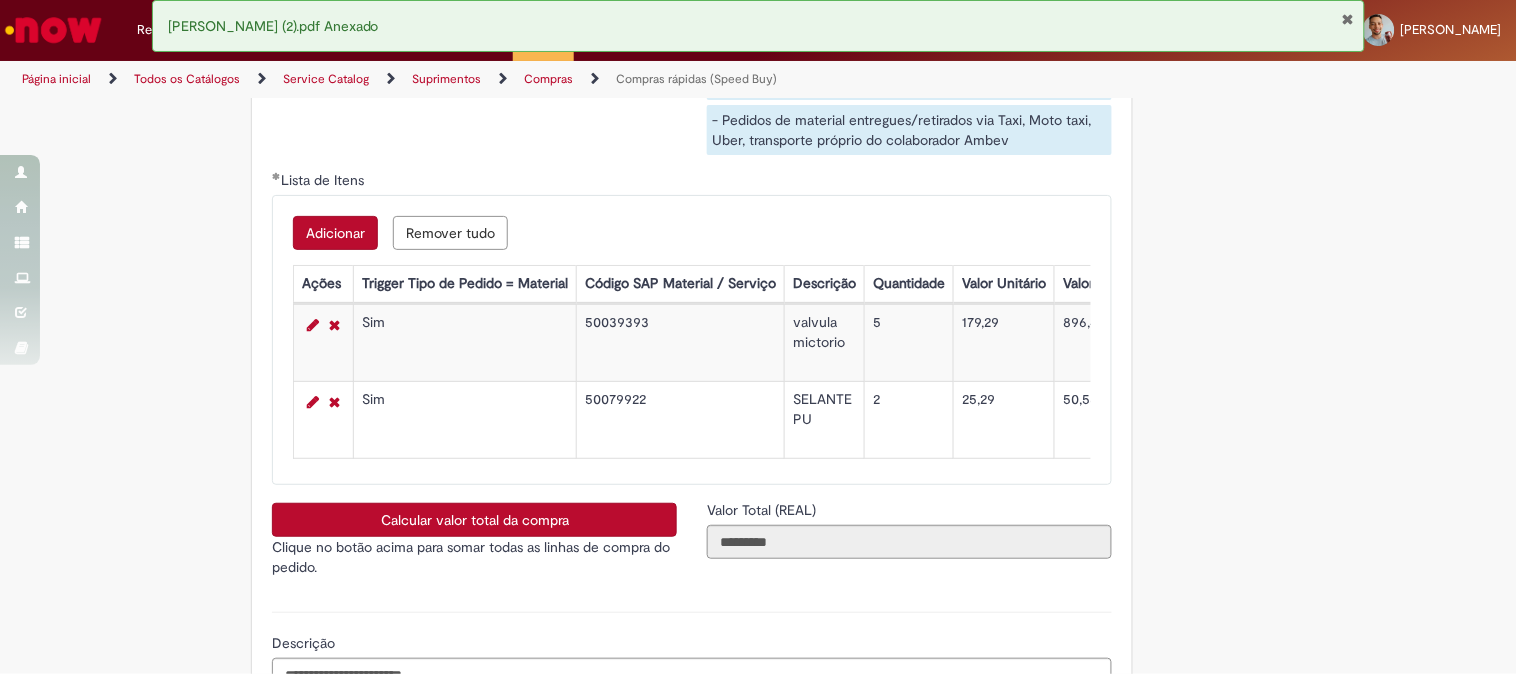 click on "Calcular valor total da compra" at bounding box center [474, 520] 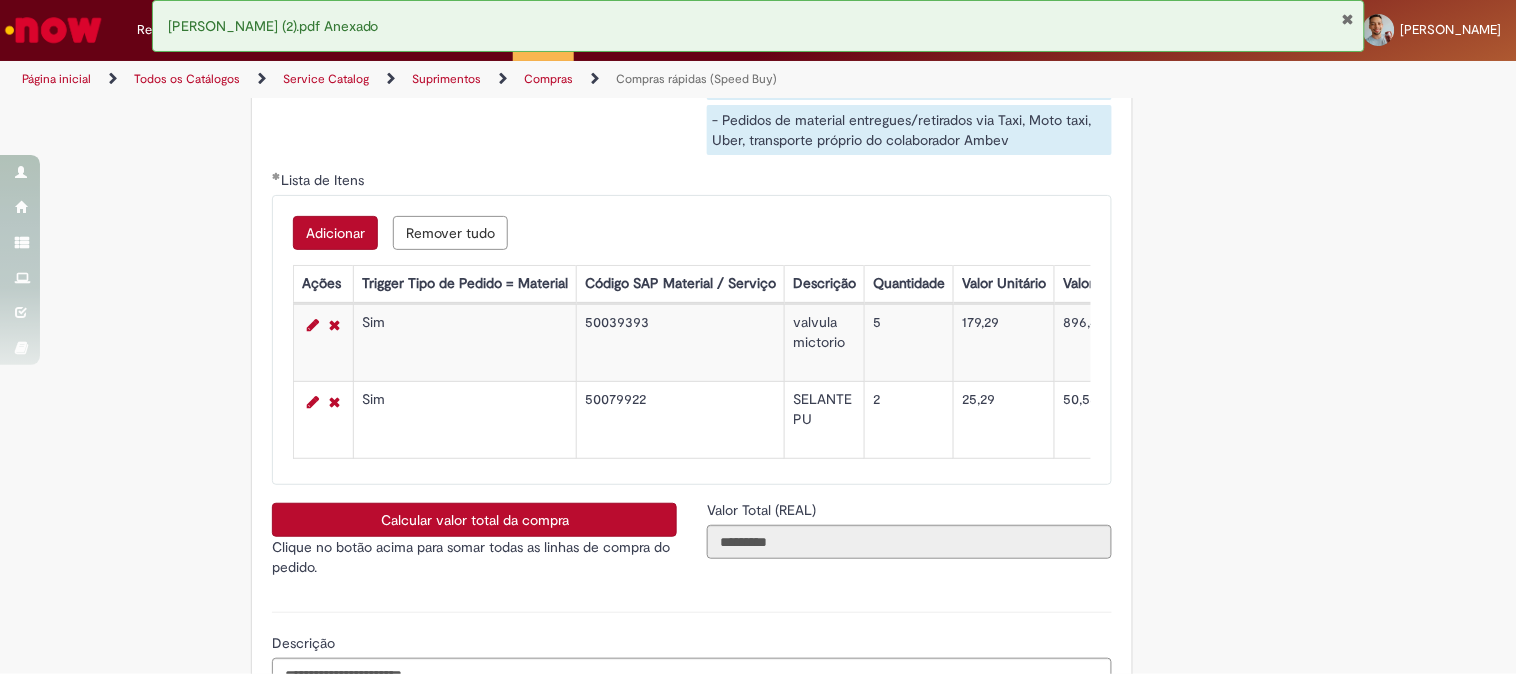 type 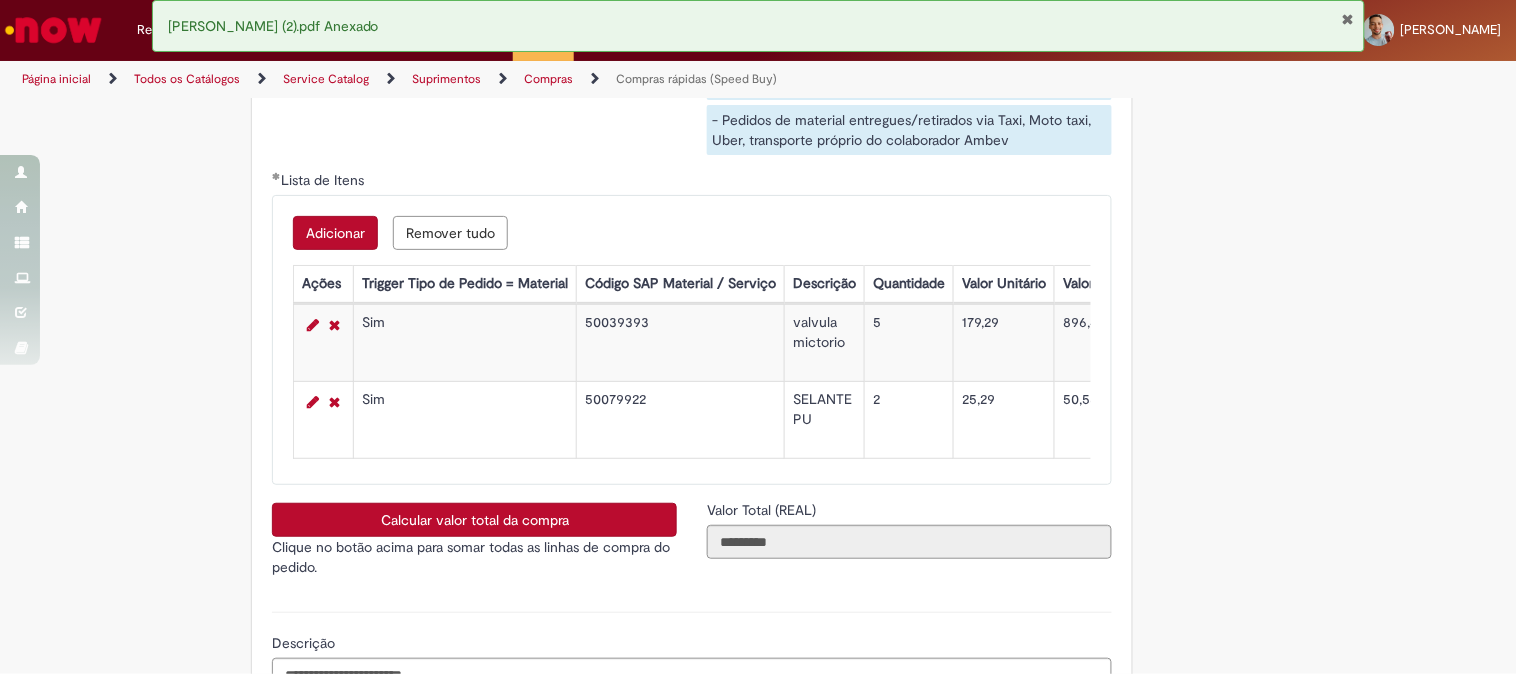 click on "Adicionar" at bounding box center [335, 233] 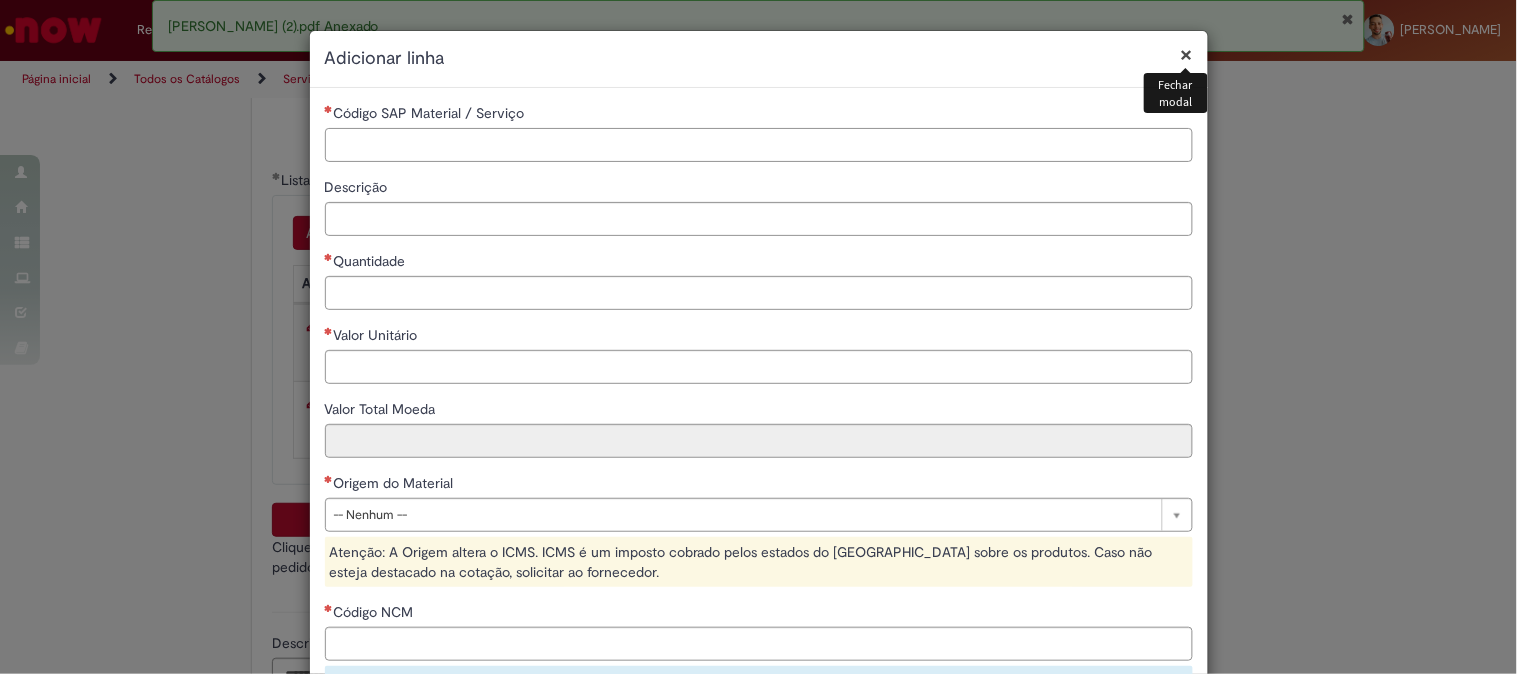 click on "Código SAP Material / Serviço" at bounding box center (759, 145) 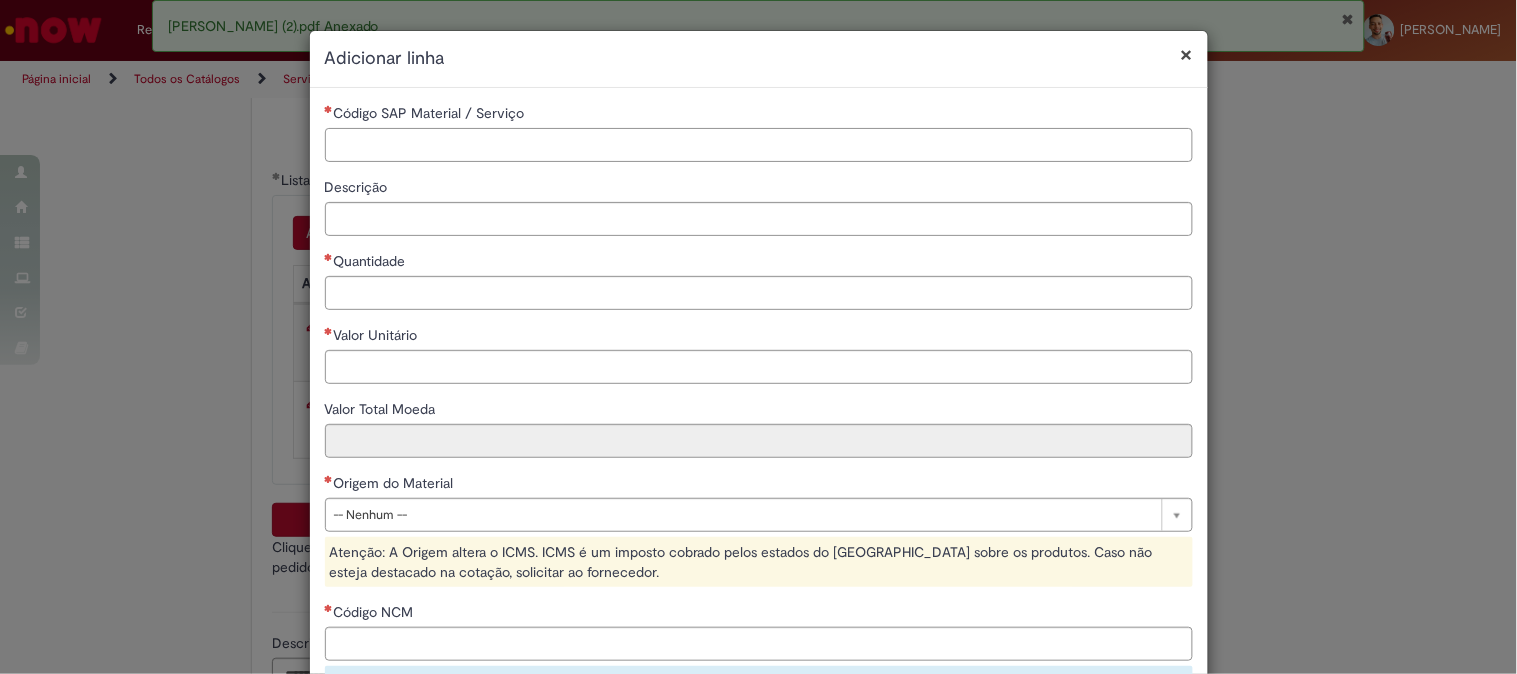 paste on "********" 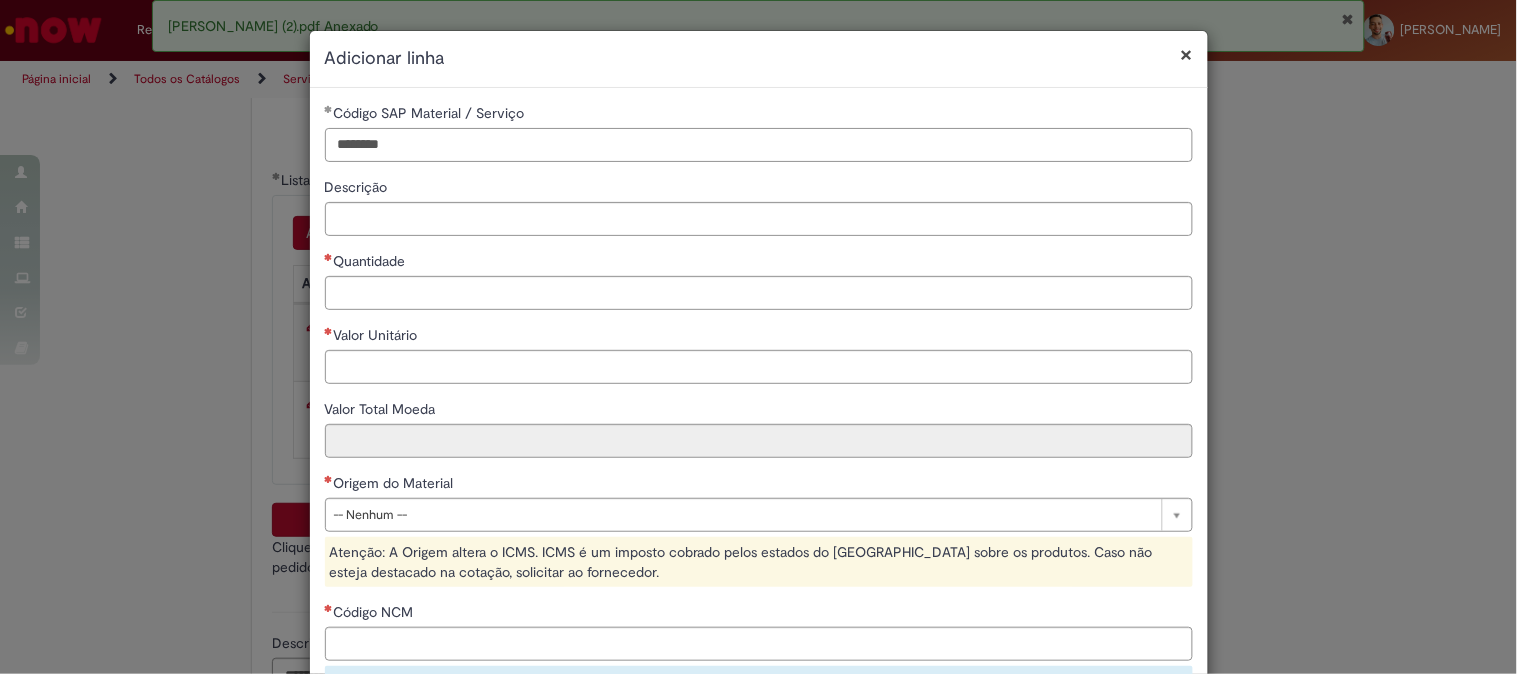 type on "********" 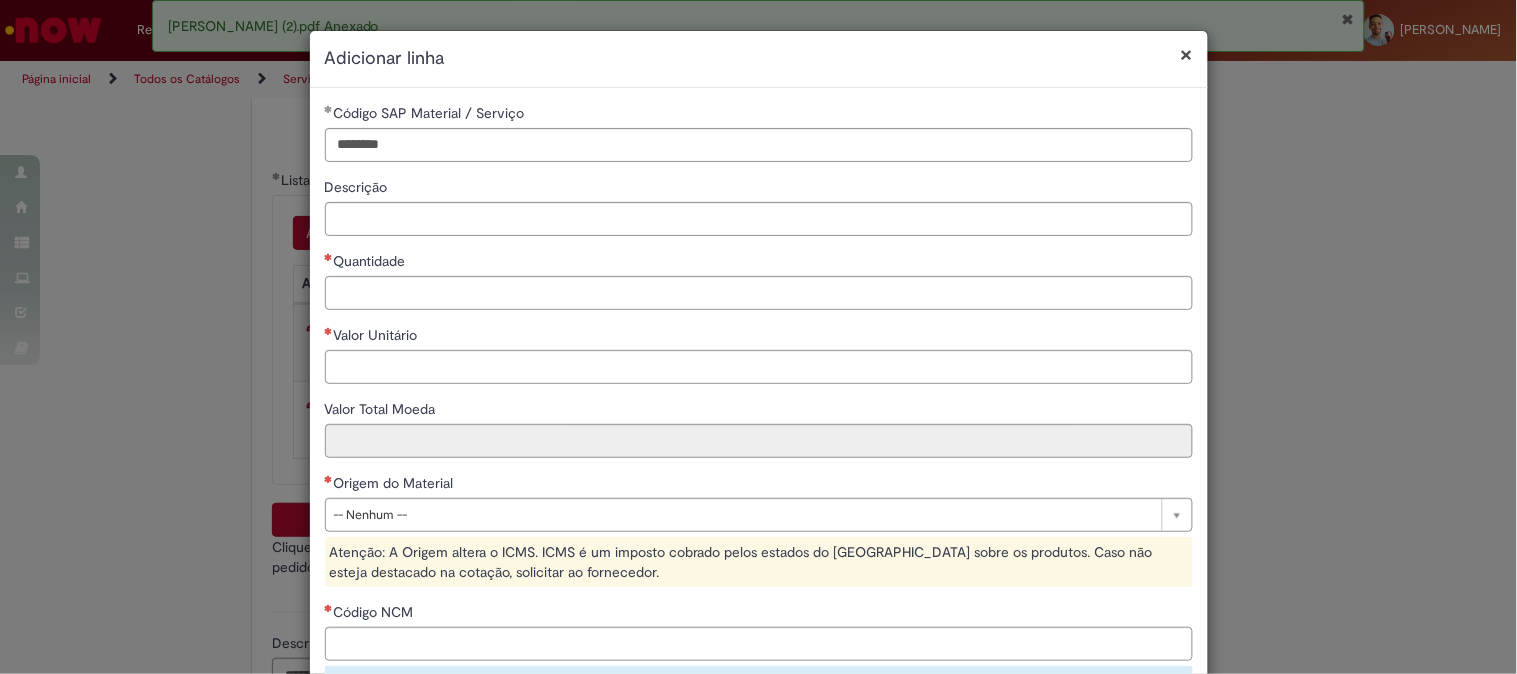 click on "**********" at bounding box center [759, 491] 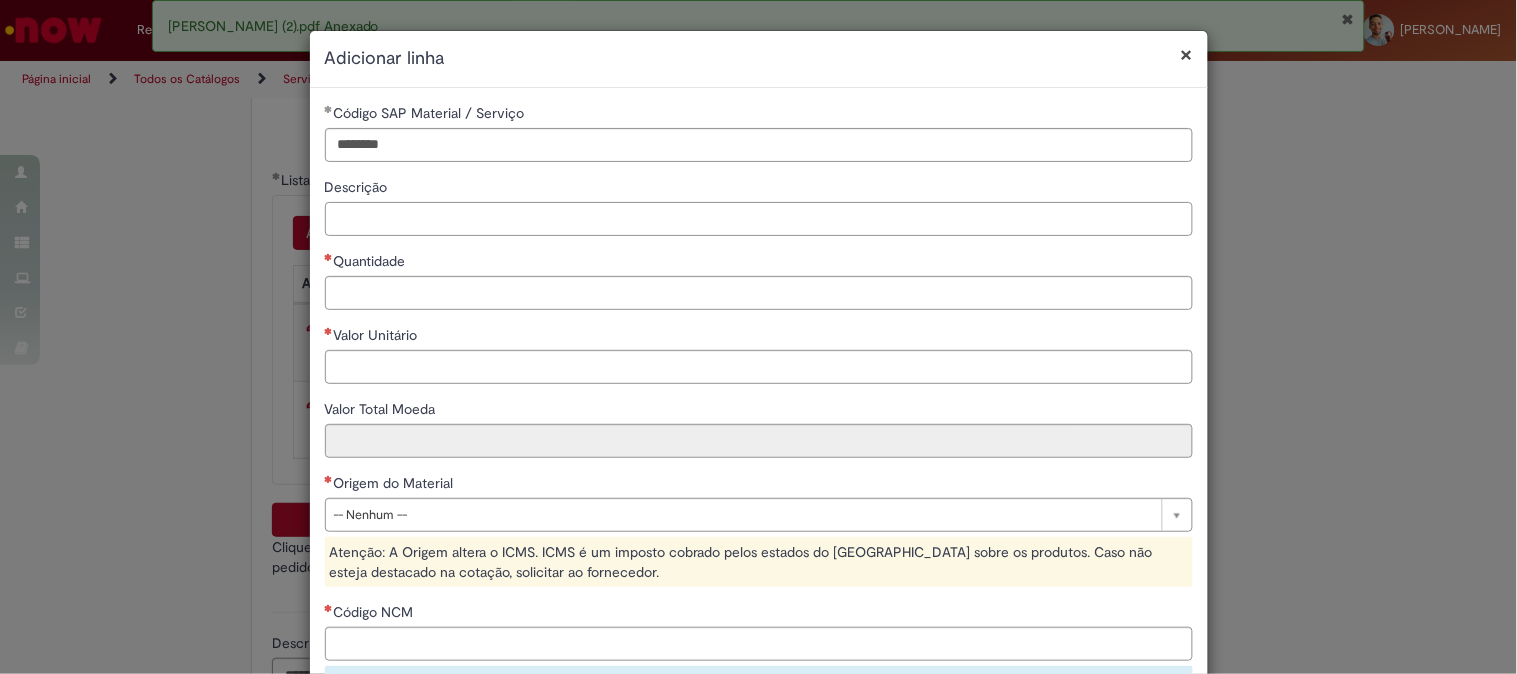 click on "Descrição" at bounding box center (759, 219) 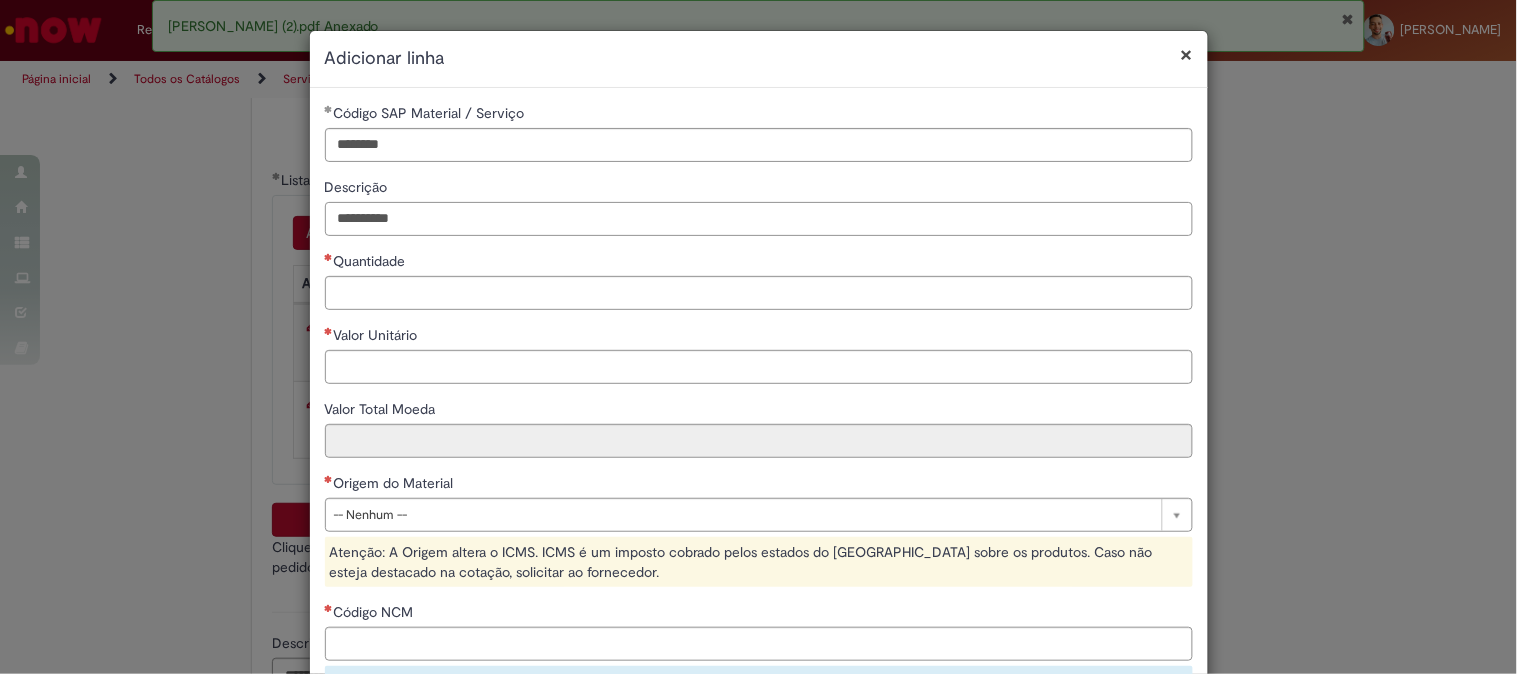 type on "**********" 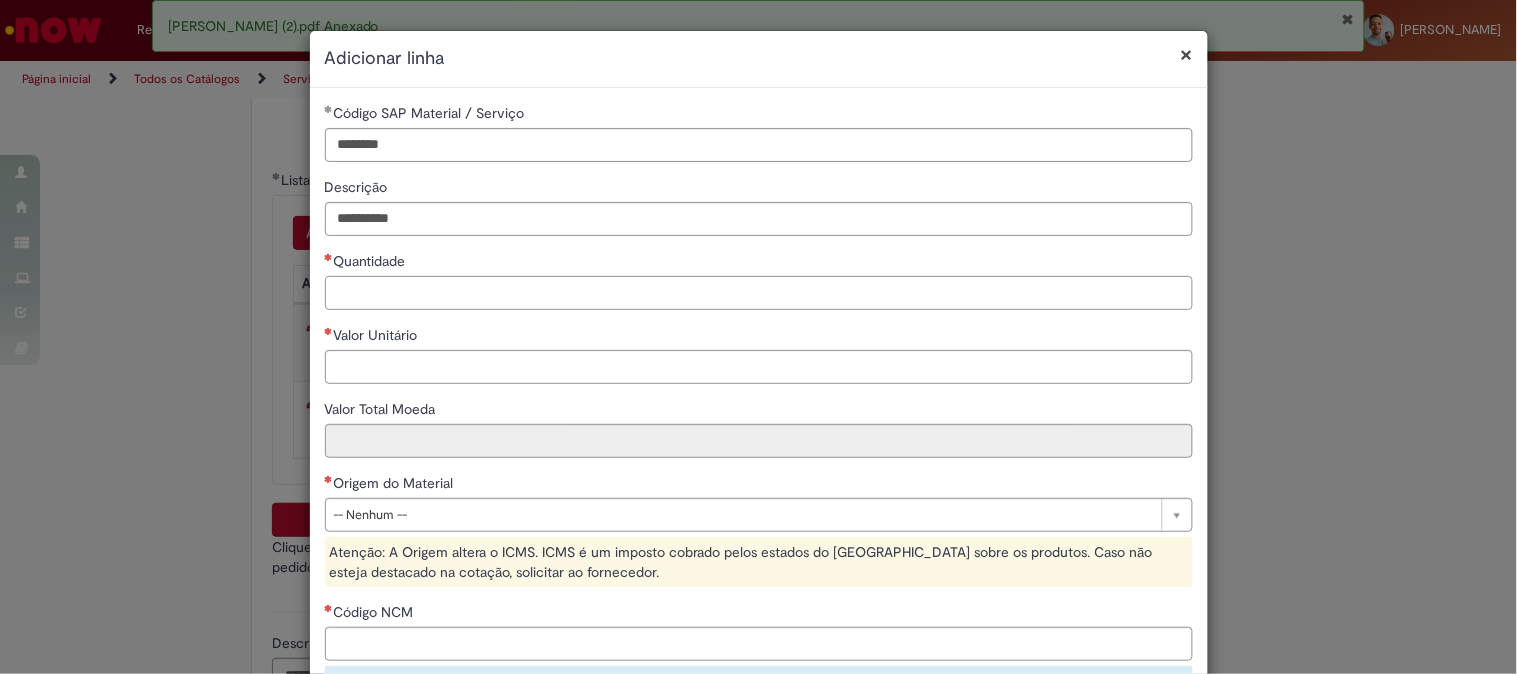 click on "Quantidade" at bounding box center [759, 293] 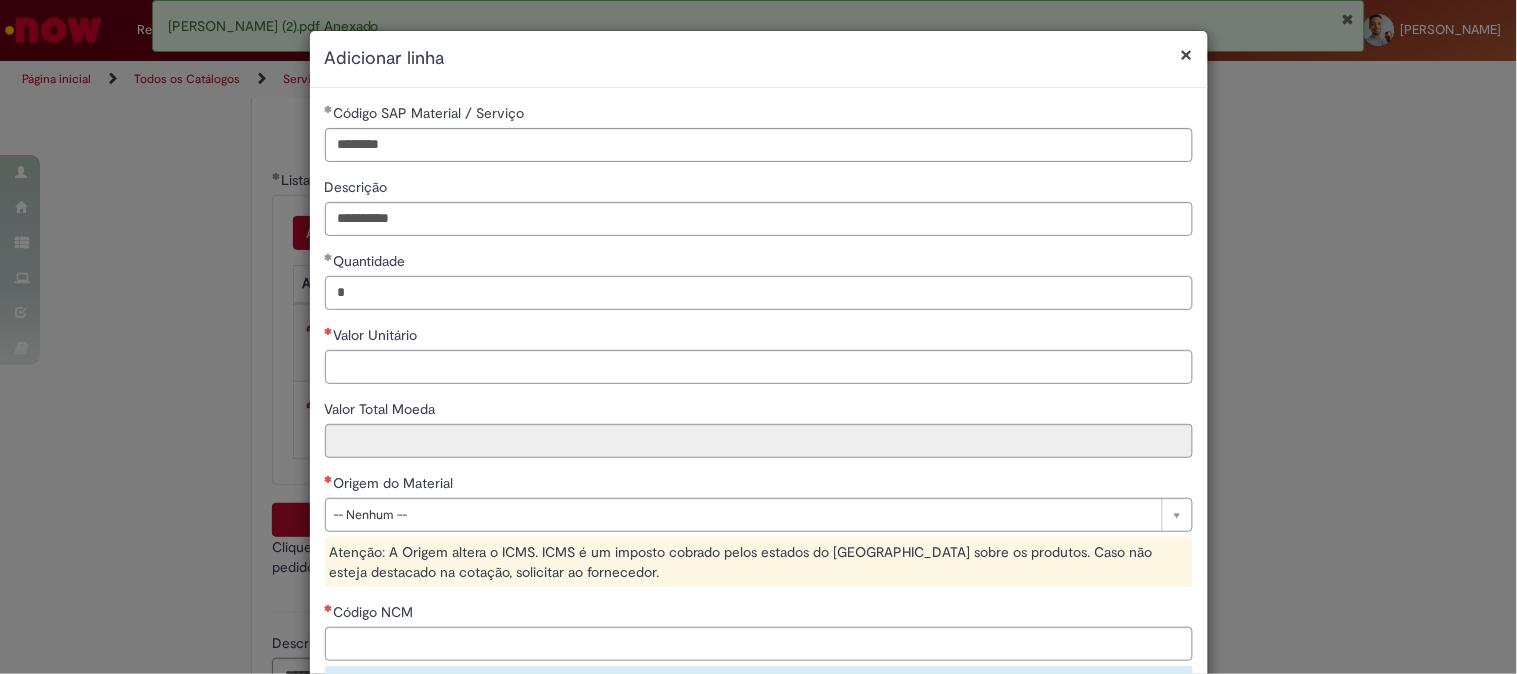 type on "*" 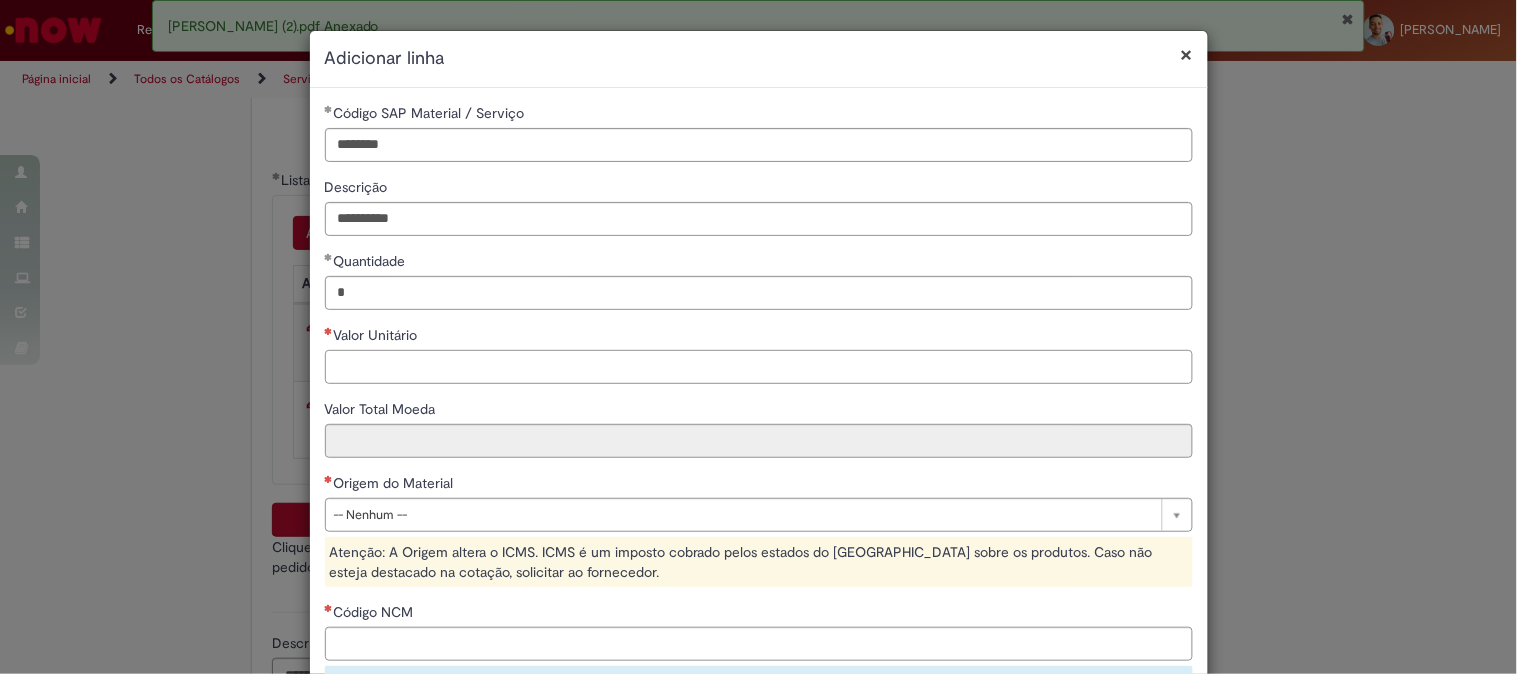 click on "Valor Unitário" at bounding box center [759, 367] 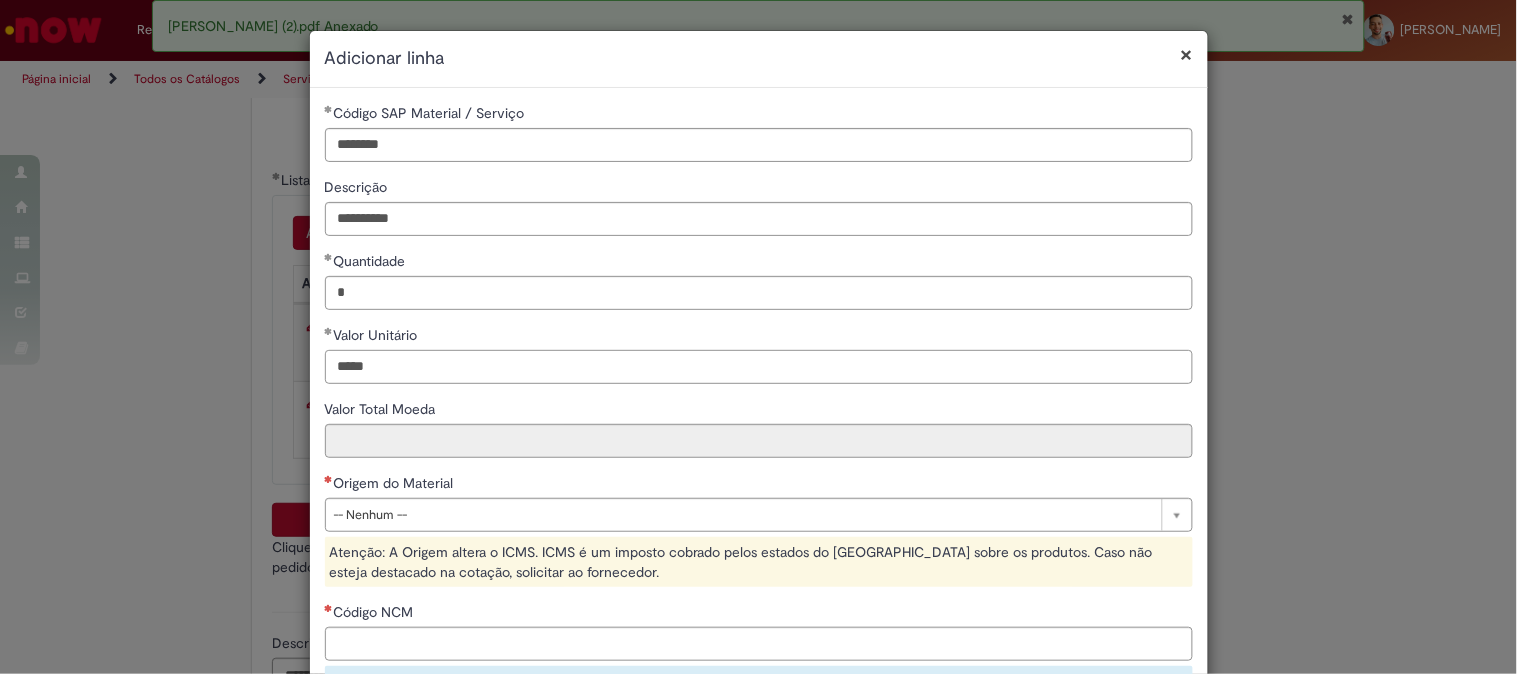 type on "*****" 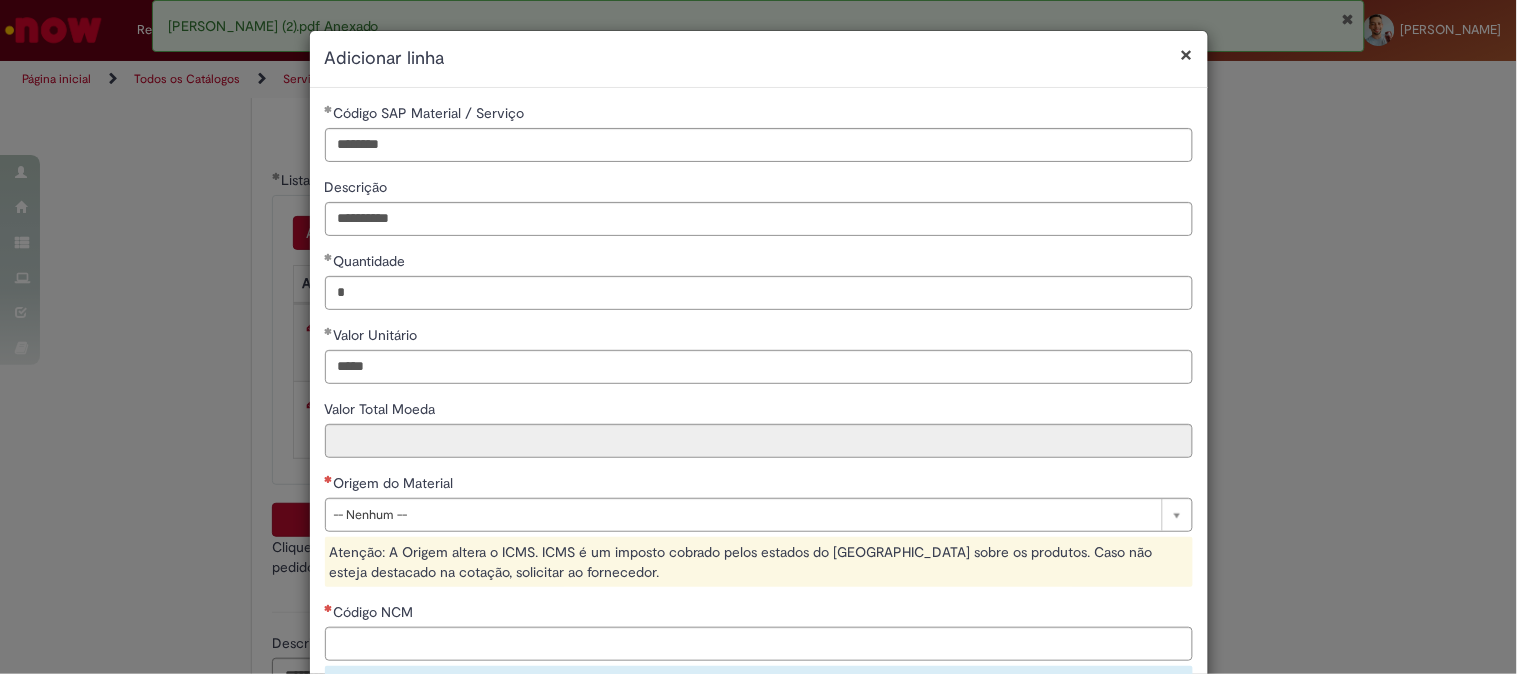 type on "*****" 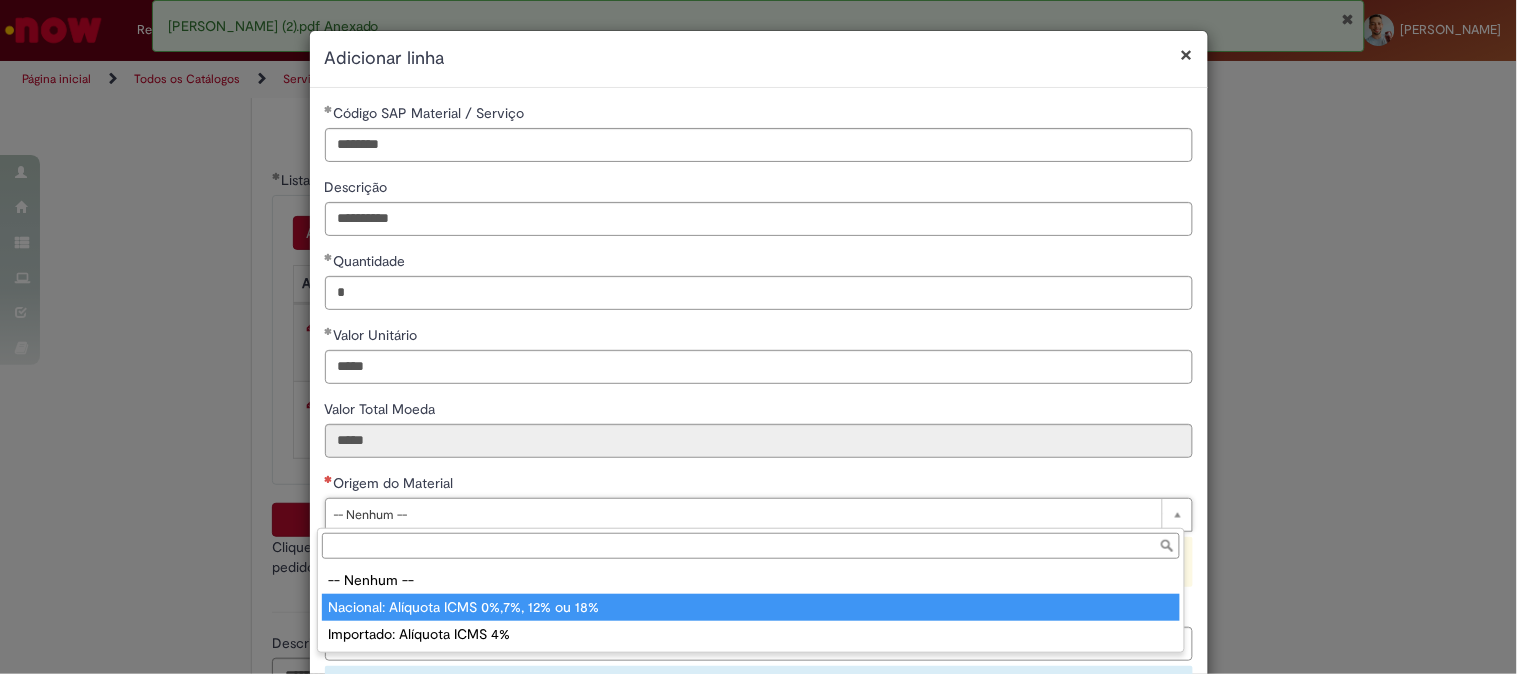 type on "**********" 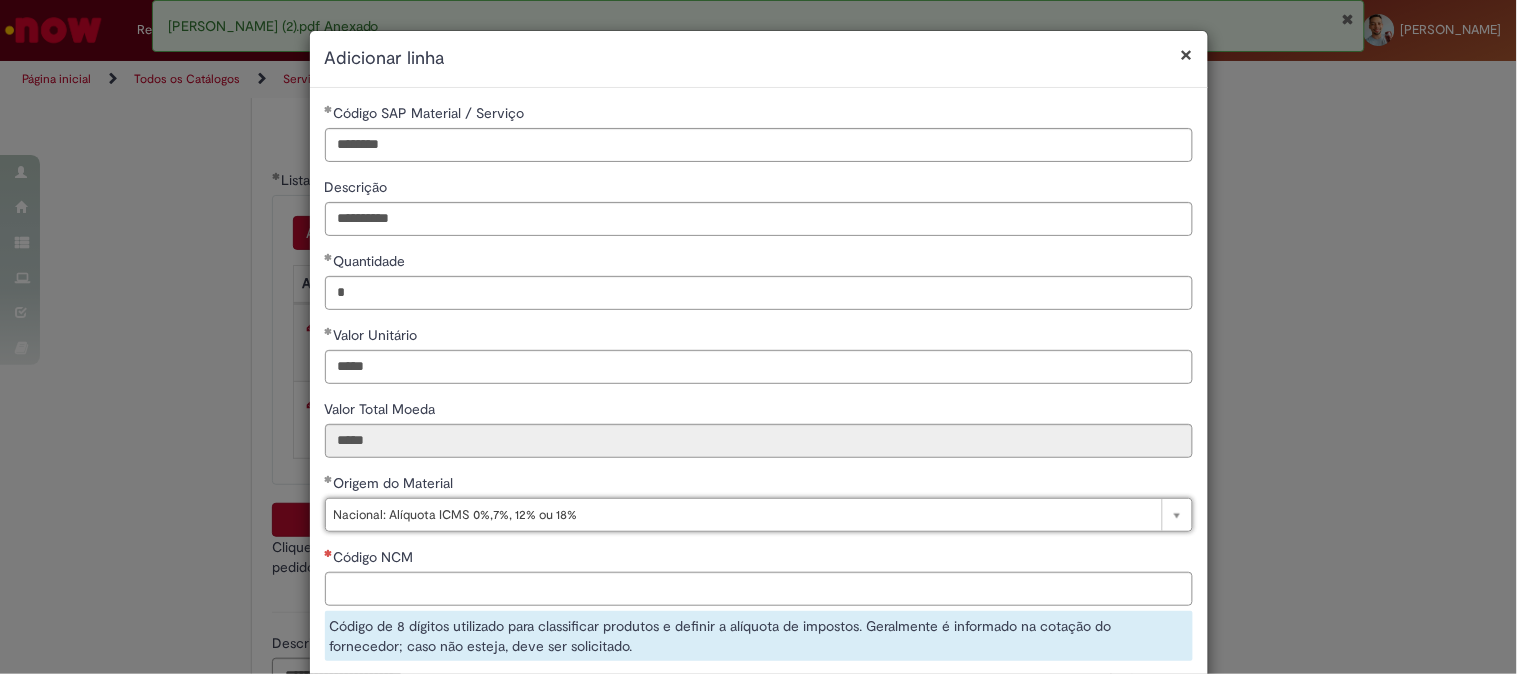 scroll, scrollTop: 222, scrollLeft: 0, axis: vertical 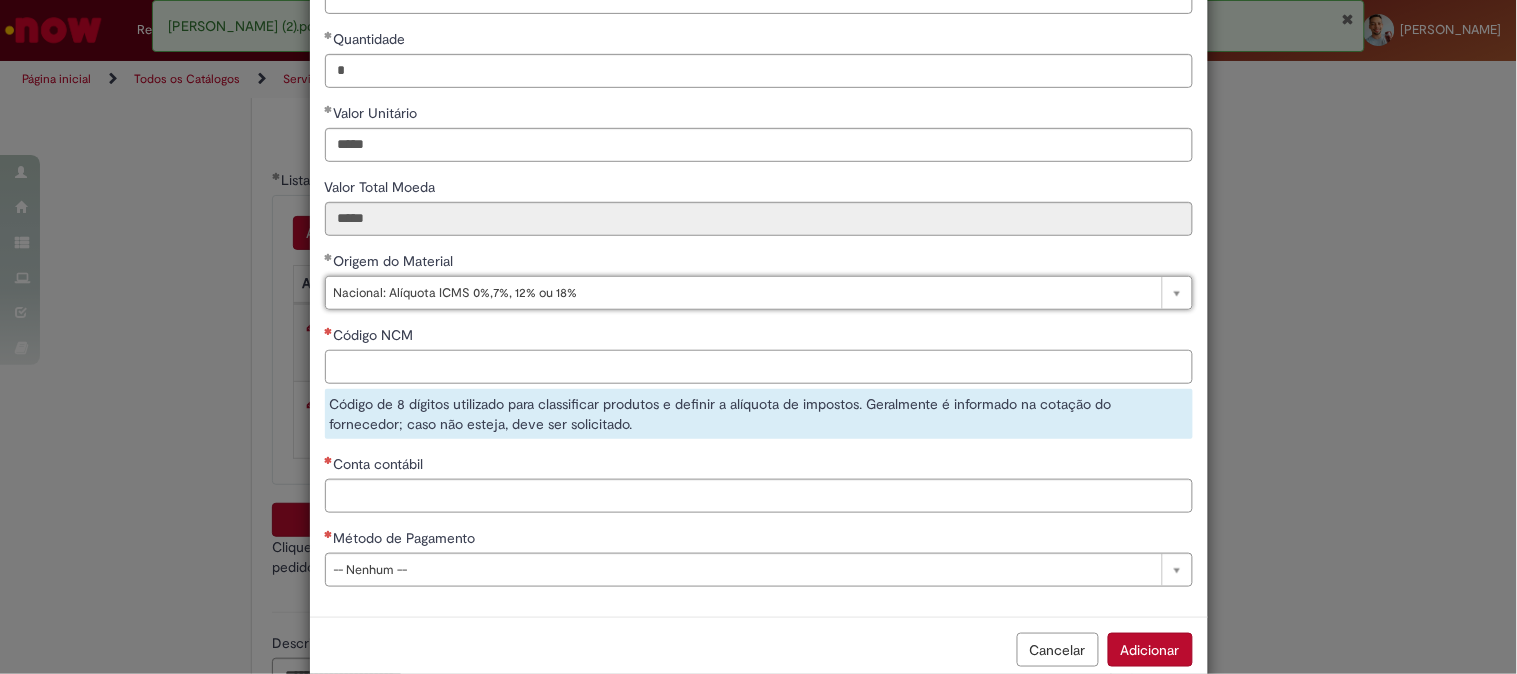 click on "Código NCM" at bounding box center [759, 367] 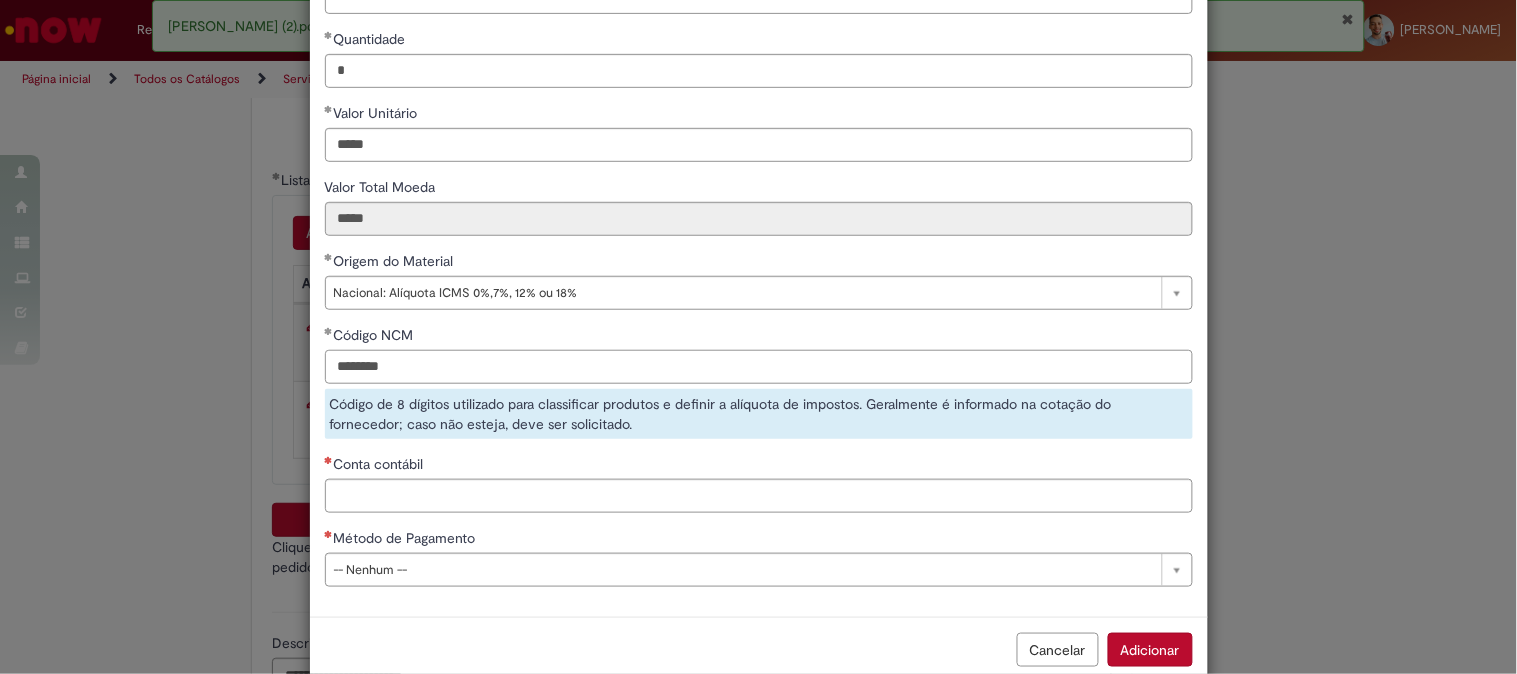 type on "********" 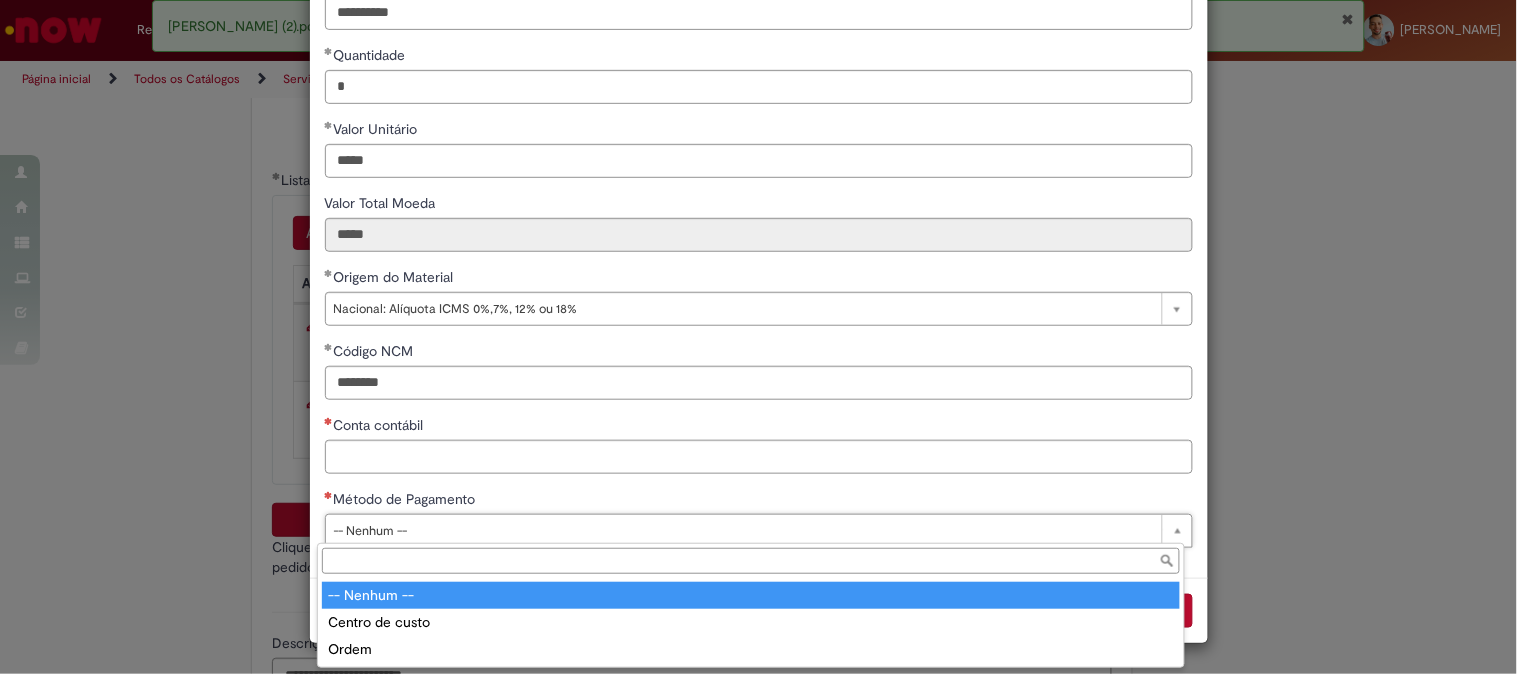 scroll, scrollTop: 206, scrollLeft: 0, axis: vertical 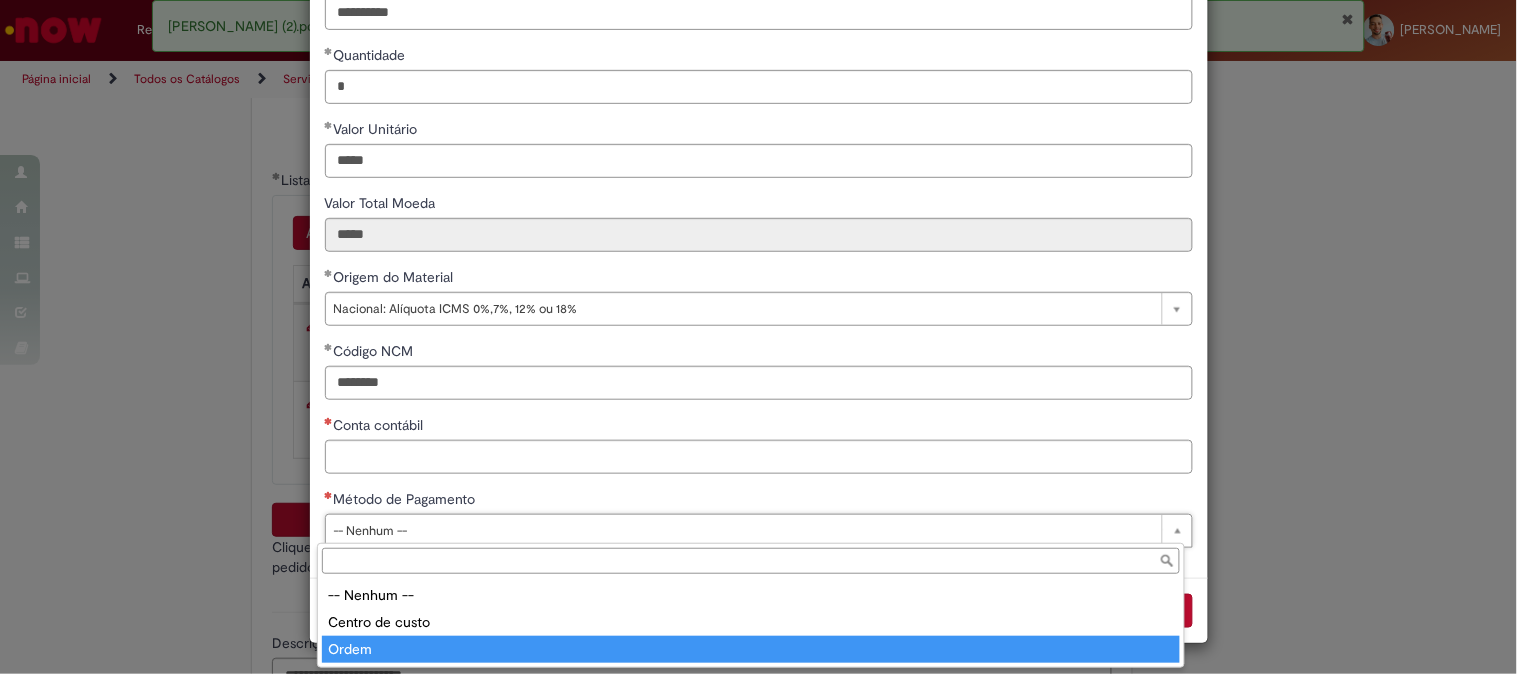 type on "*****" 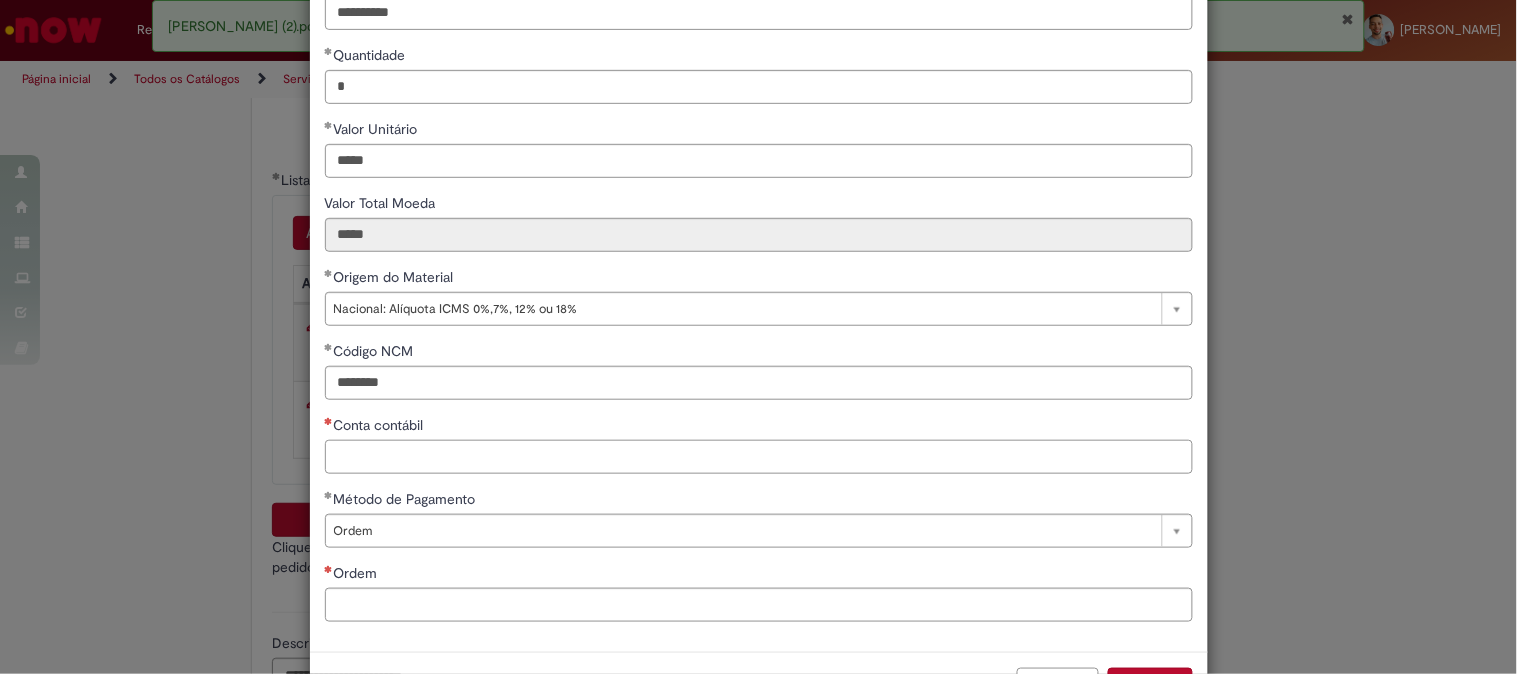 click on "Conta contábil" at bounding box center [759, 457] 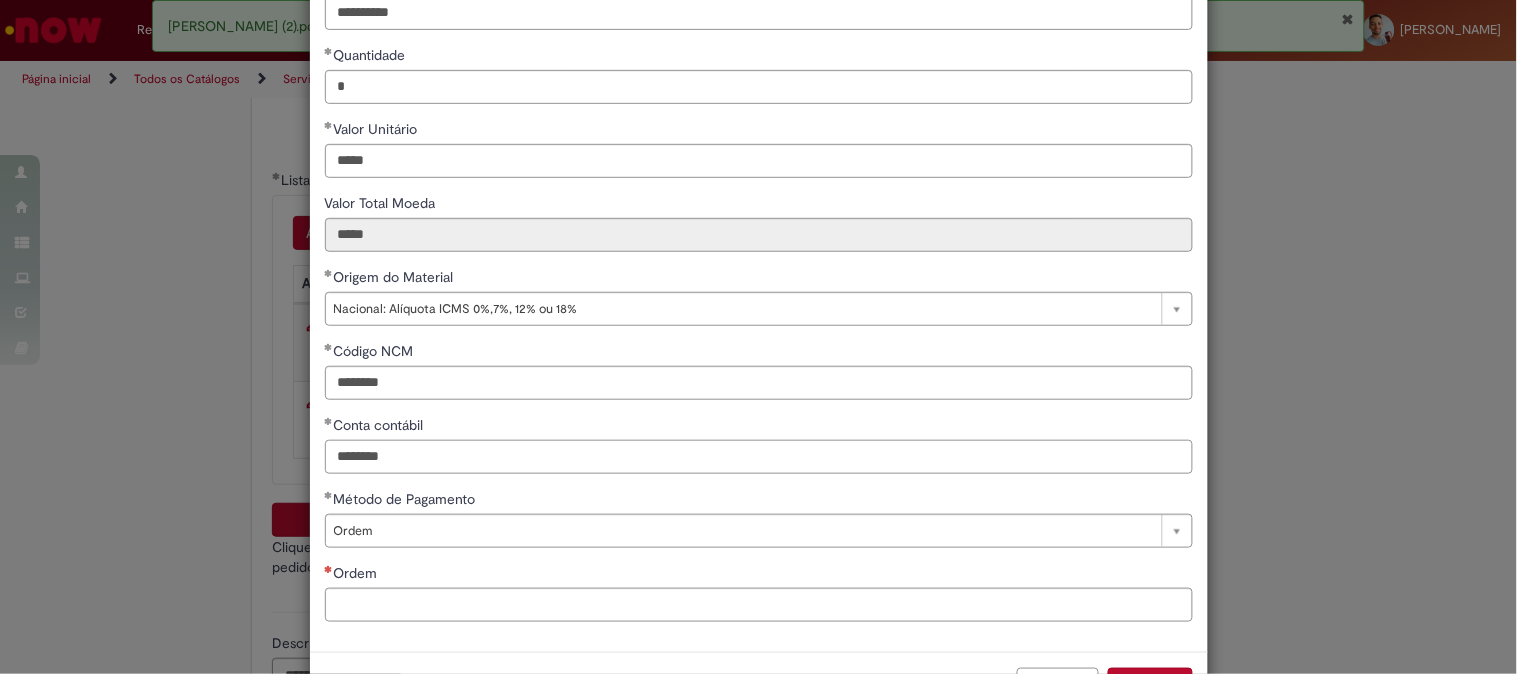 type on "********" 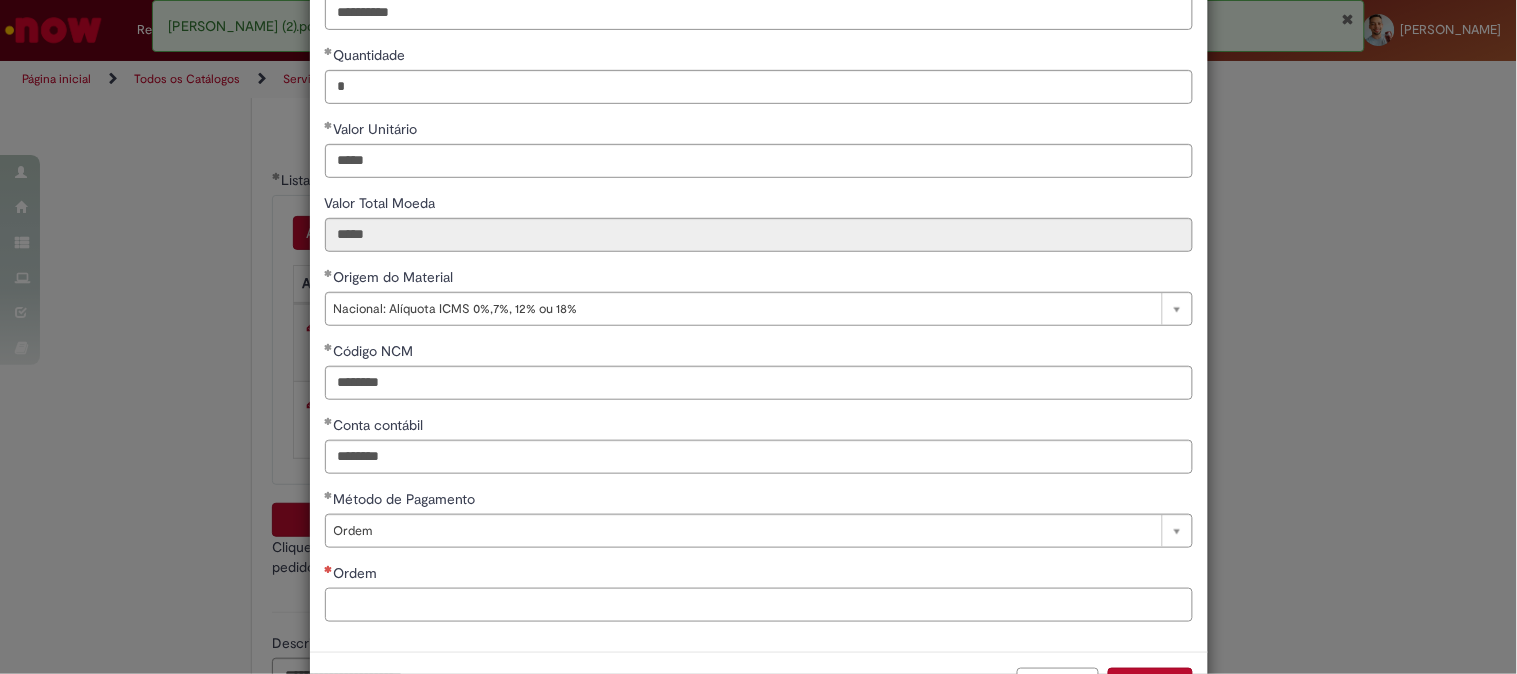 click on "Ordem" at bounding box center [759, 605] 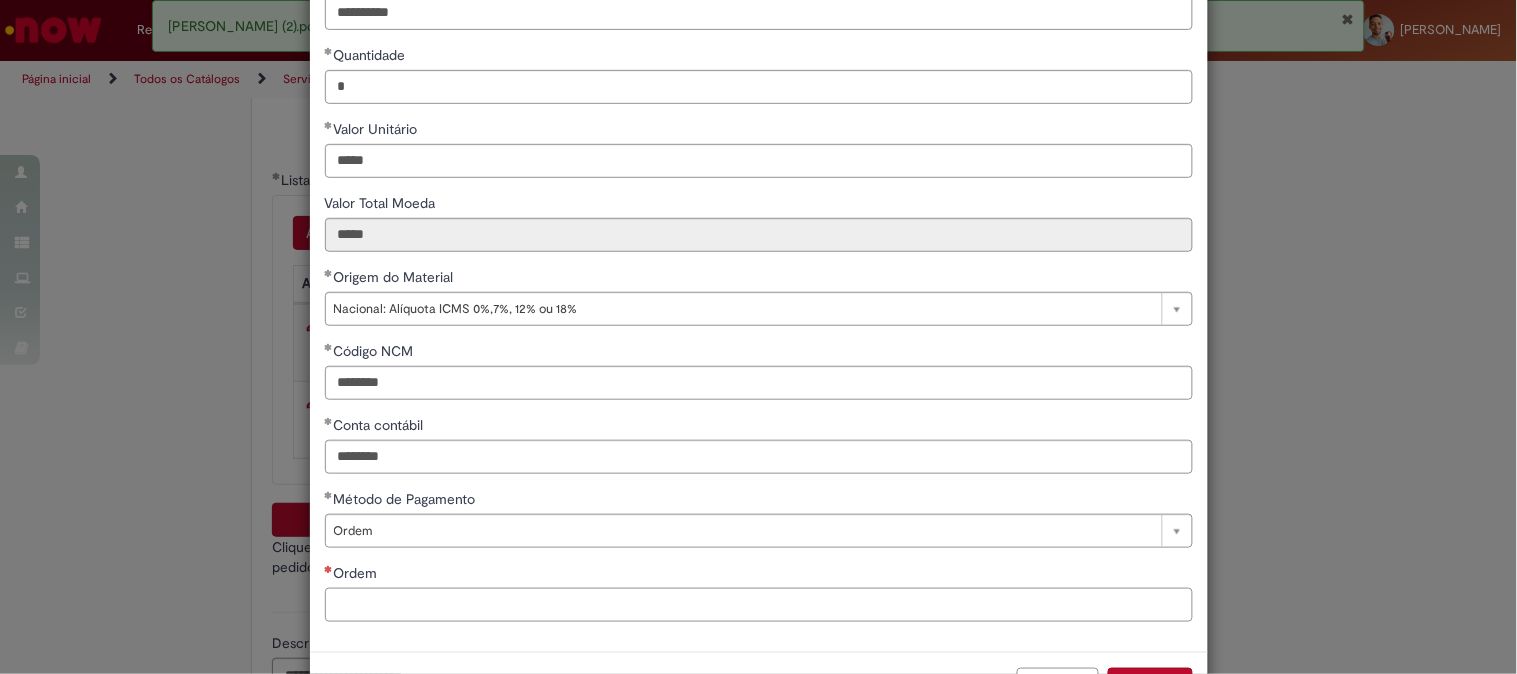 paste on "**********" 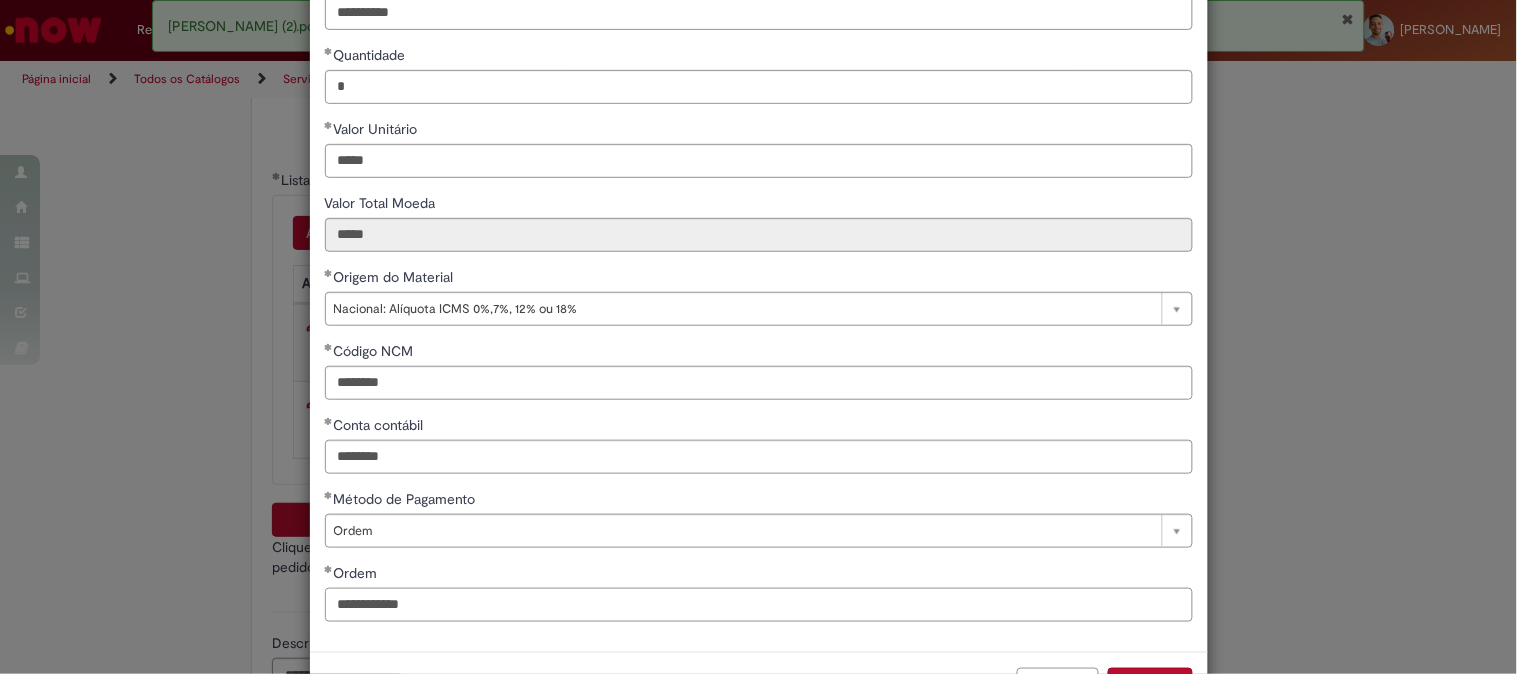 scroll, scrollTop: 280, scrollLeft: 0, axis: vertical 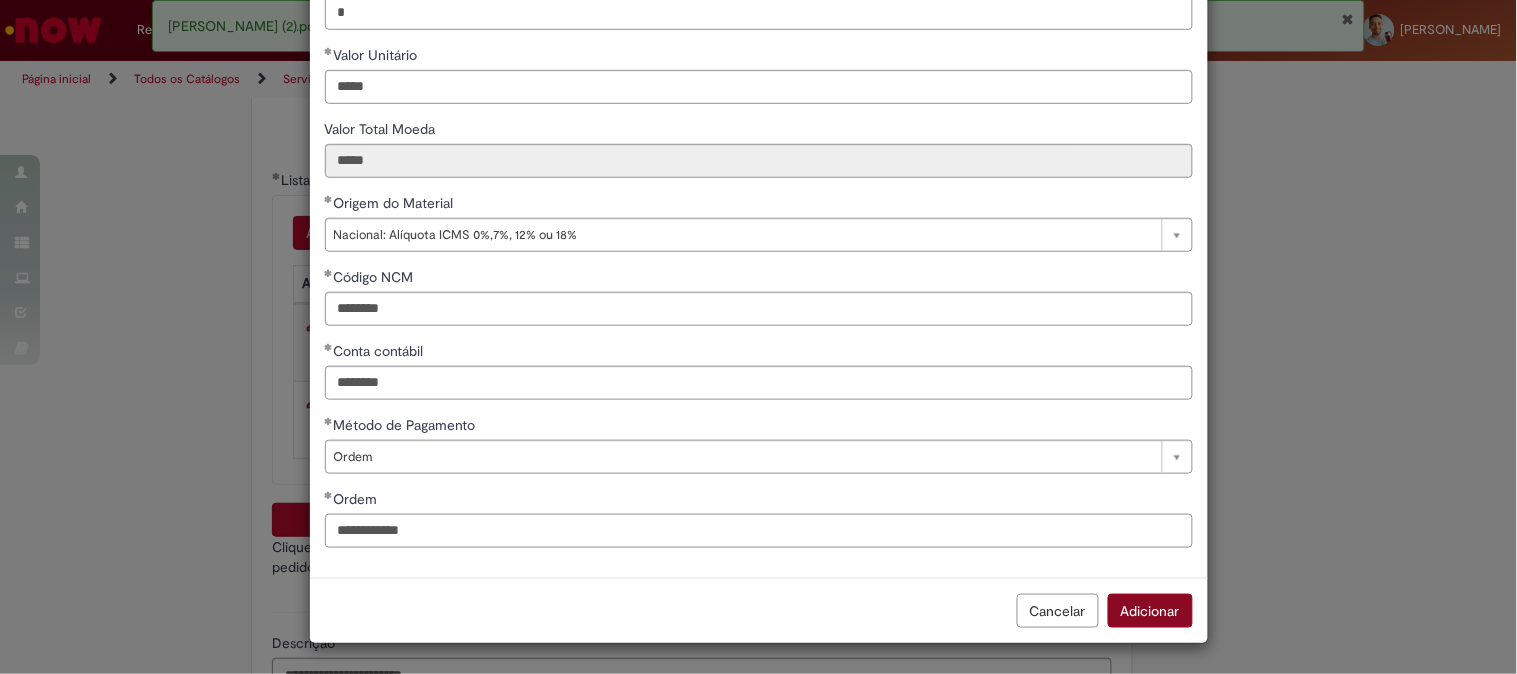 type on "**********" 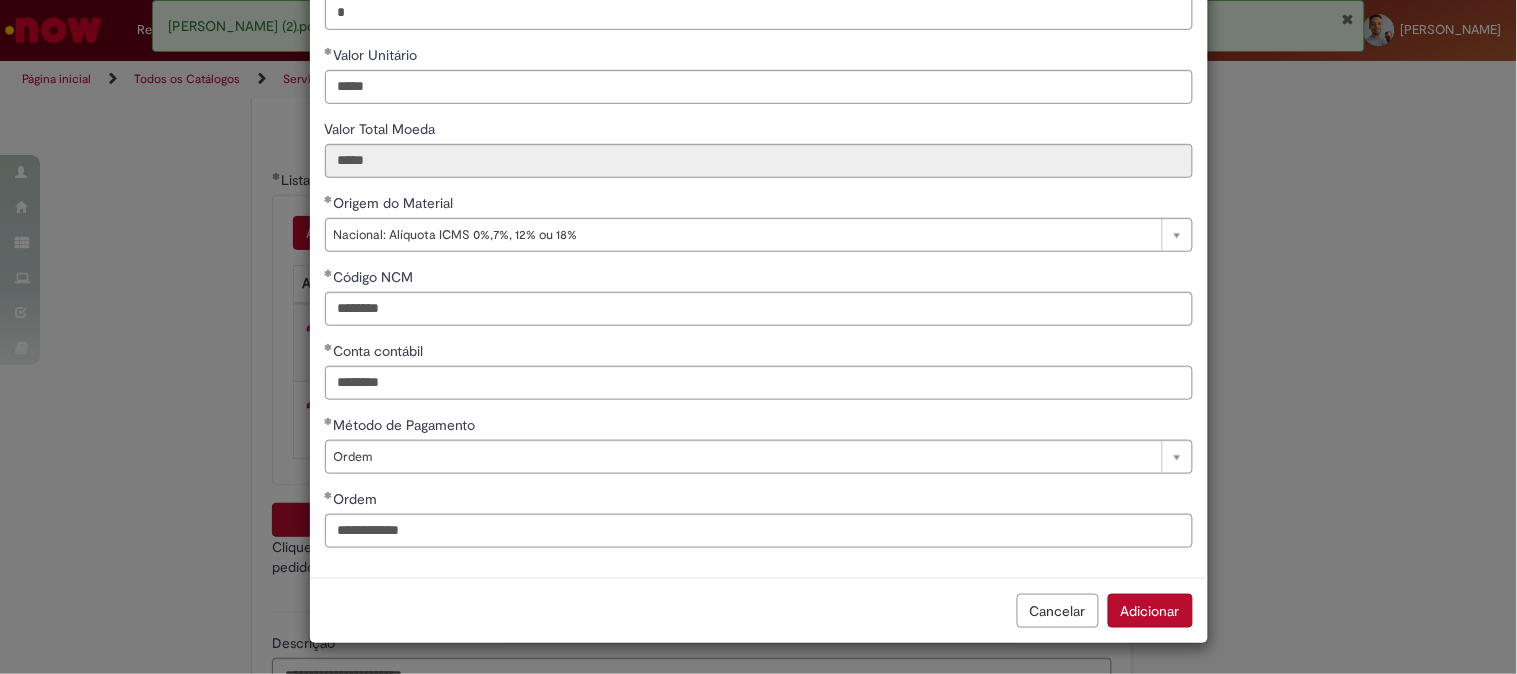 click on "Adicionar" at bounding box center (1150, 611) 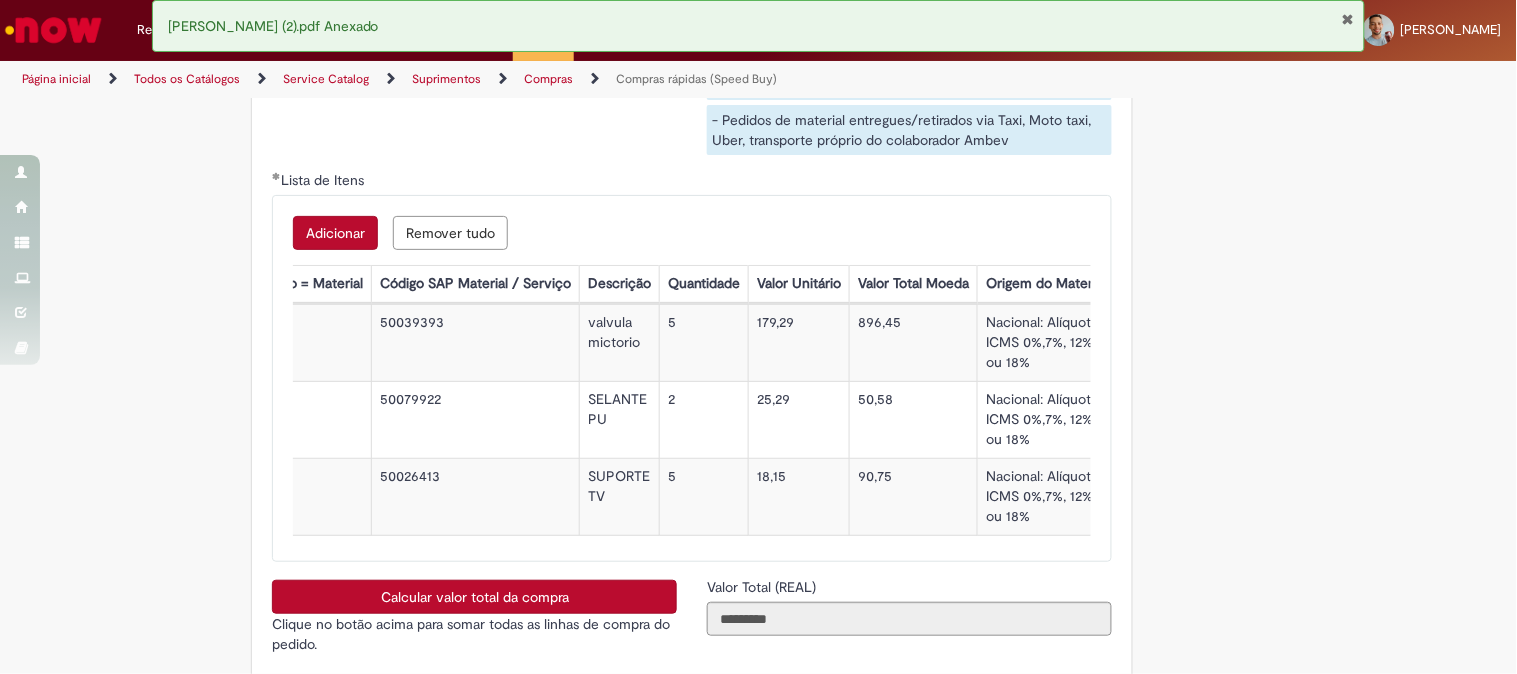 scroll, scrollTop: 0, scrollLeft: 0, axis: both 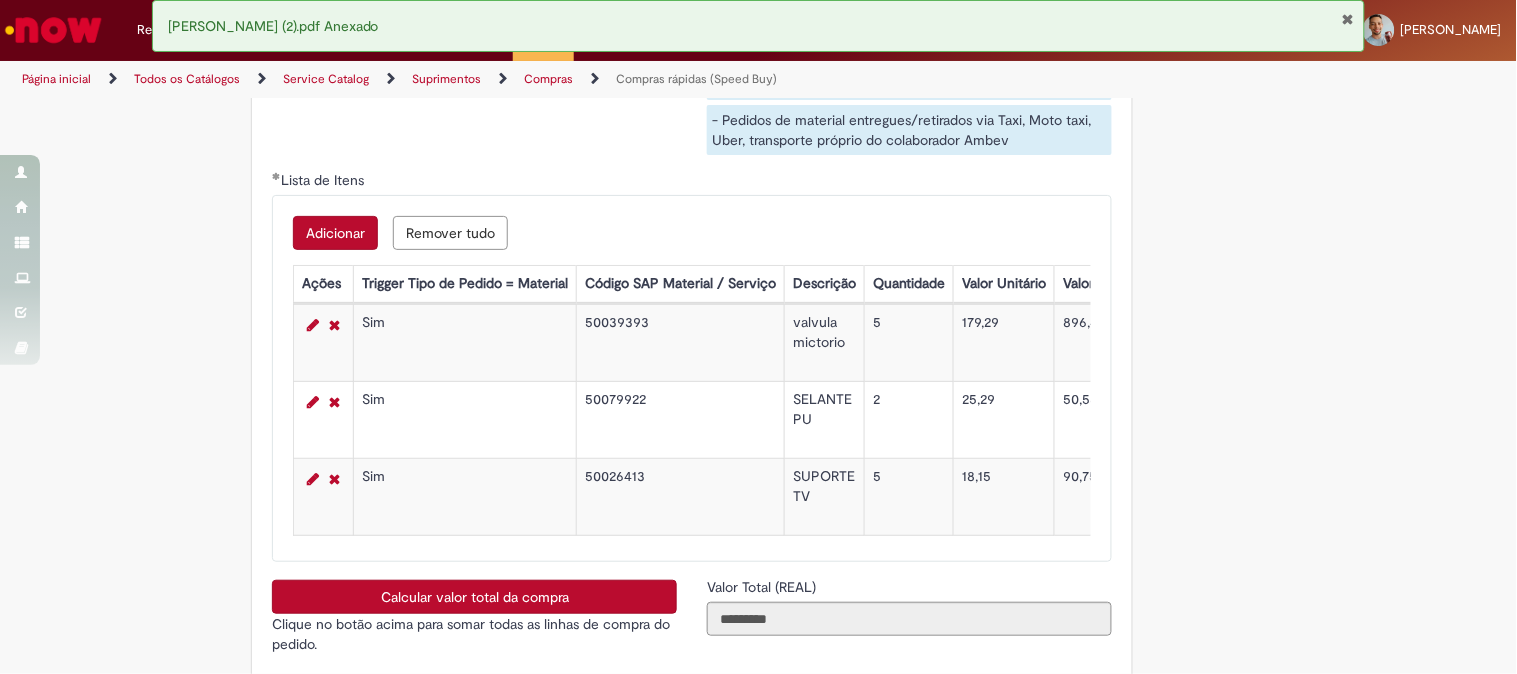 click on "Calcular valor total da compra" at bounding box center [474, 597] 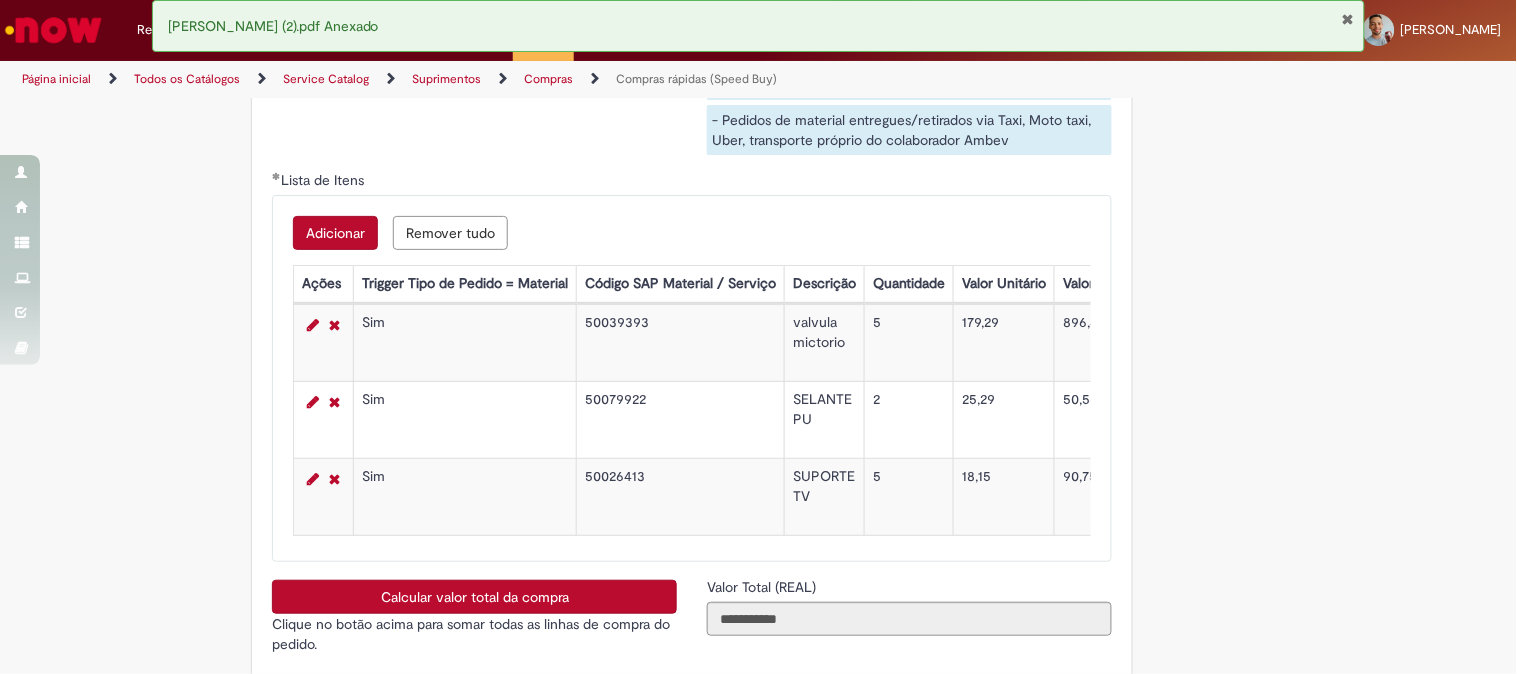 click on "Adicionar Remover tudo Lista de Itens Ações Trigger Tipo de Pedido = Material Código SAP Material / Serviço Descrição Quantidade Valor Unitário Valor Total Moeda Origem do Material Código NCM Conta contábil Método de Pagamento Ordem de Serviço Sim 50039393 valvula mictorio 5 179,29 896,45 Nacional: Alíquota ICMS 0%,7%, 12% ou 18% 84818019 72043501 Ordem 100002387485 Sim 50079922 SELANTE PU 2 25,29 50,58 Nacional: Alíquota ICMS 0%,7%, 12% ou 18% 35061090 72043501 Ordem 100002387485 Sim 50026413 SUPORTE TV 5 18,15 90,75 Nacional: Alíquota ICMS 0%,7%, 12% ou 18% 73269090 72043501 Ordem 100002387485" at bounding box center (692, 378) 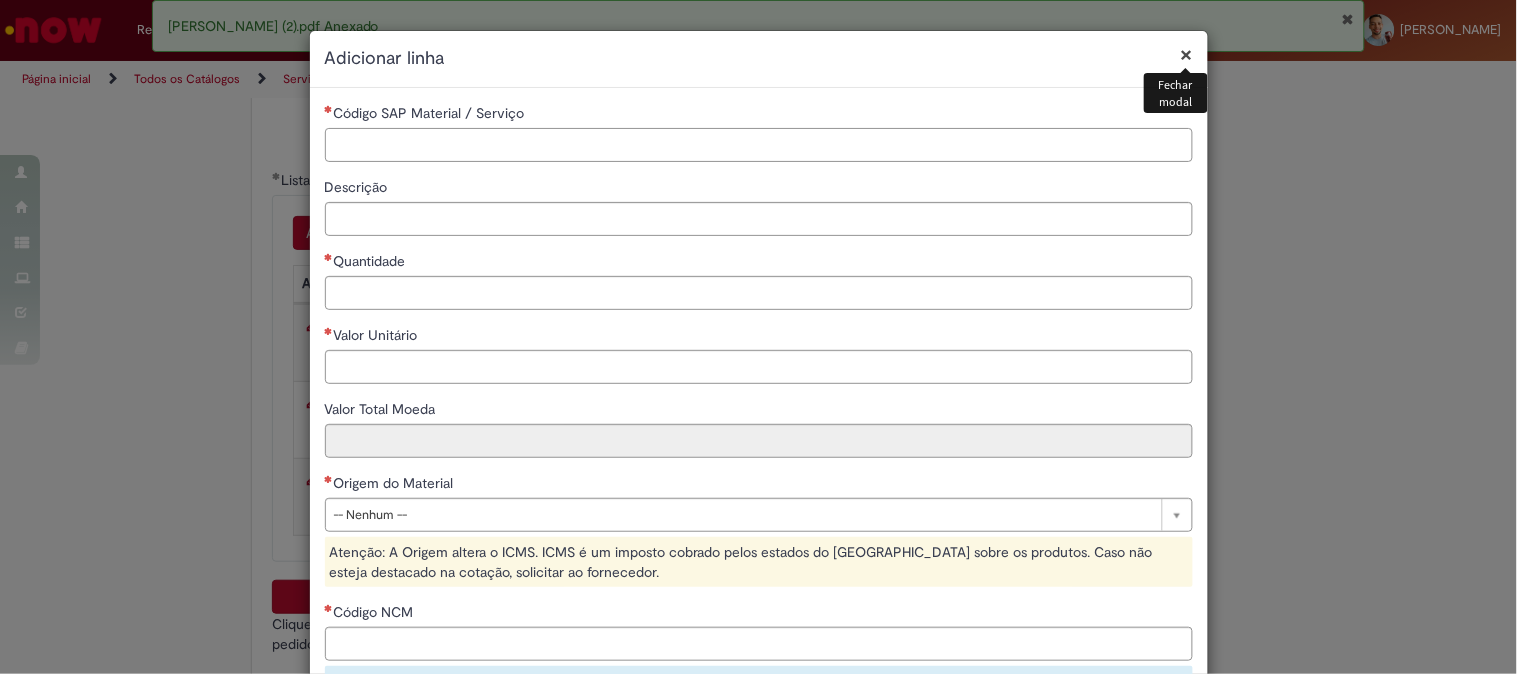 click on "Código SAP Material / Serviço" at bounding box center (759, 145) 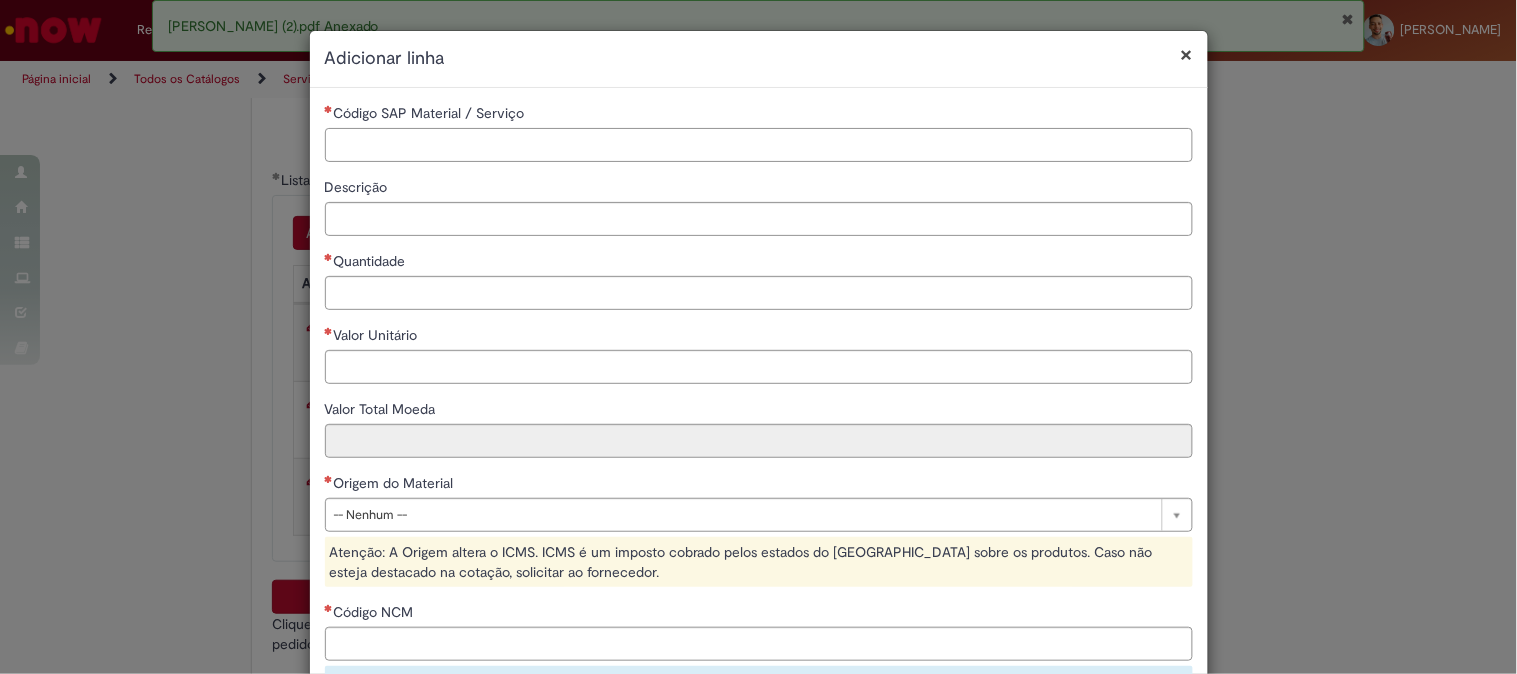 paste on "********" 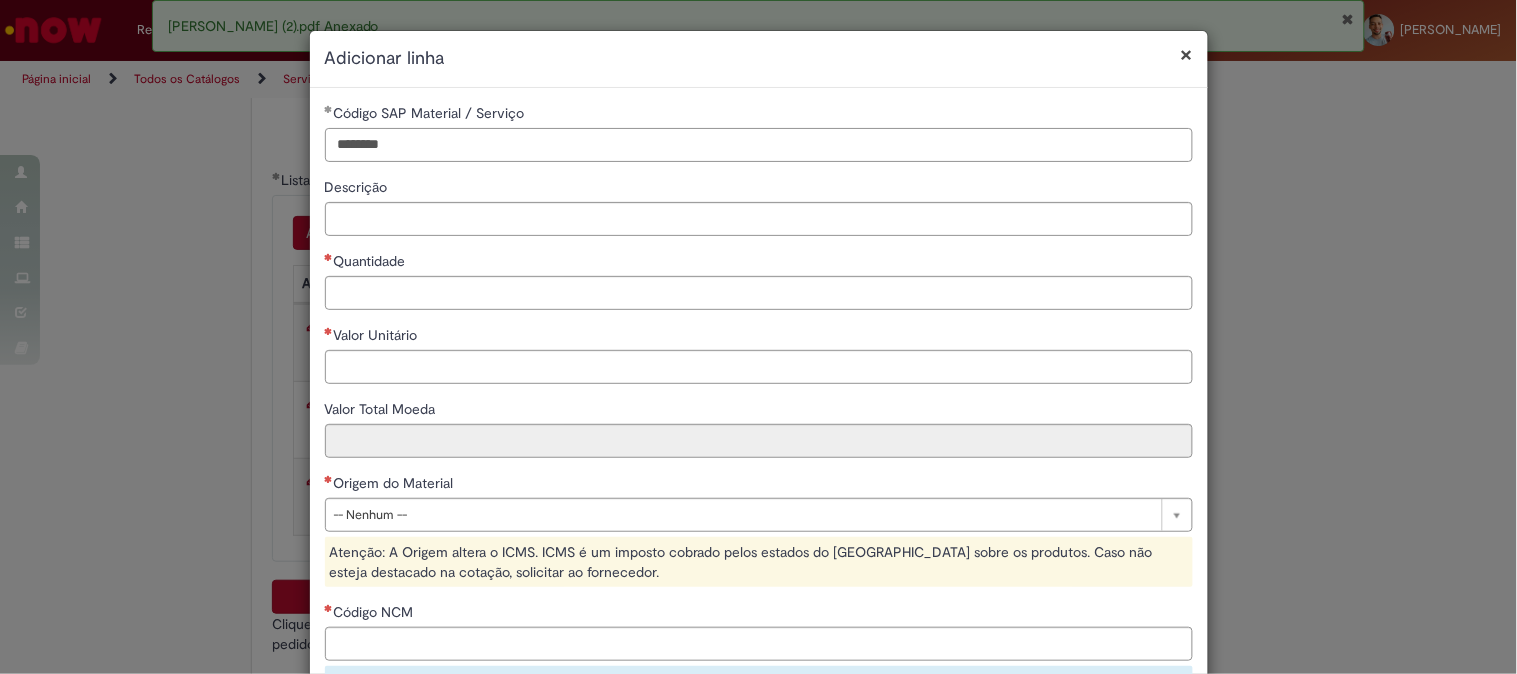 type on "********" 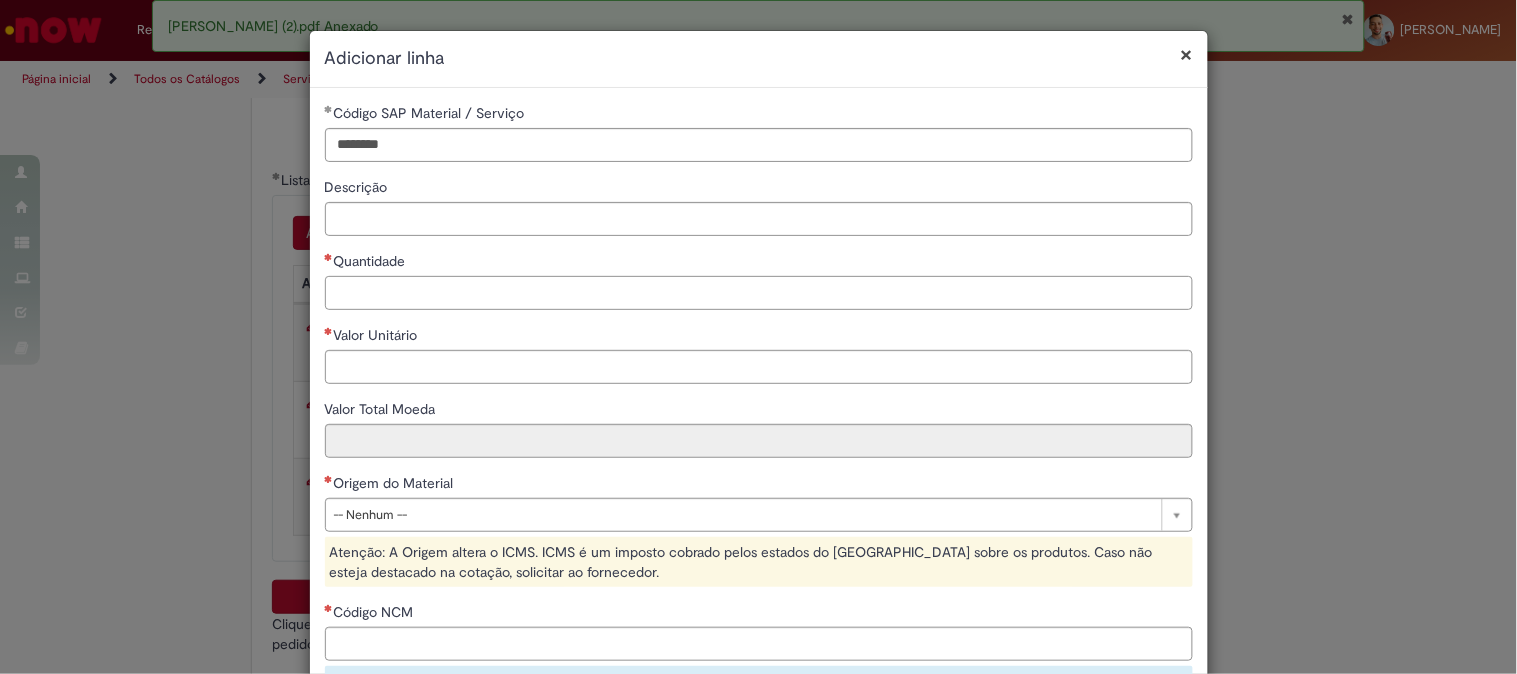 click on "Quantidade" at bounding box center [759, 293] 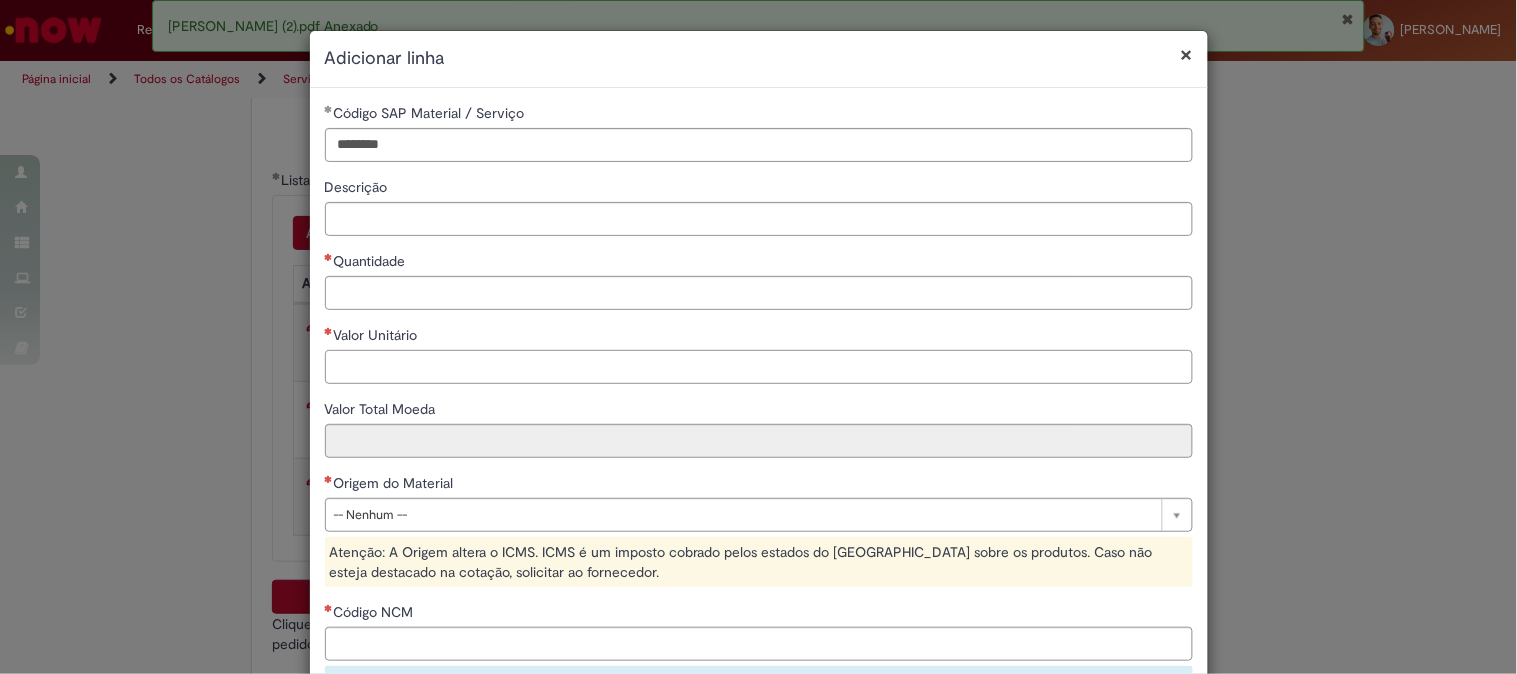 click on "Valor Unitário" at bounding box center [759, 367] 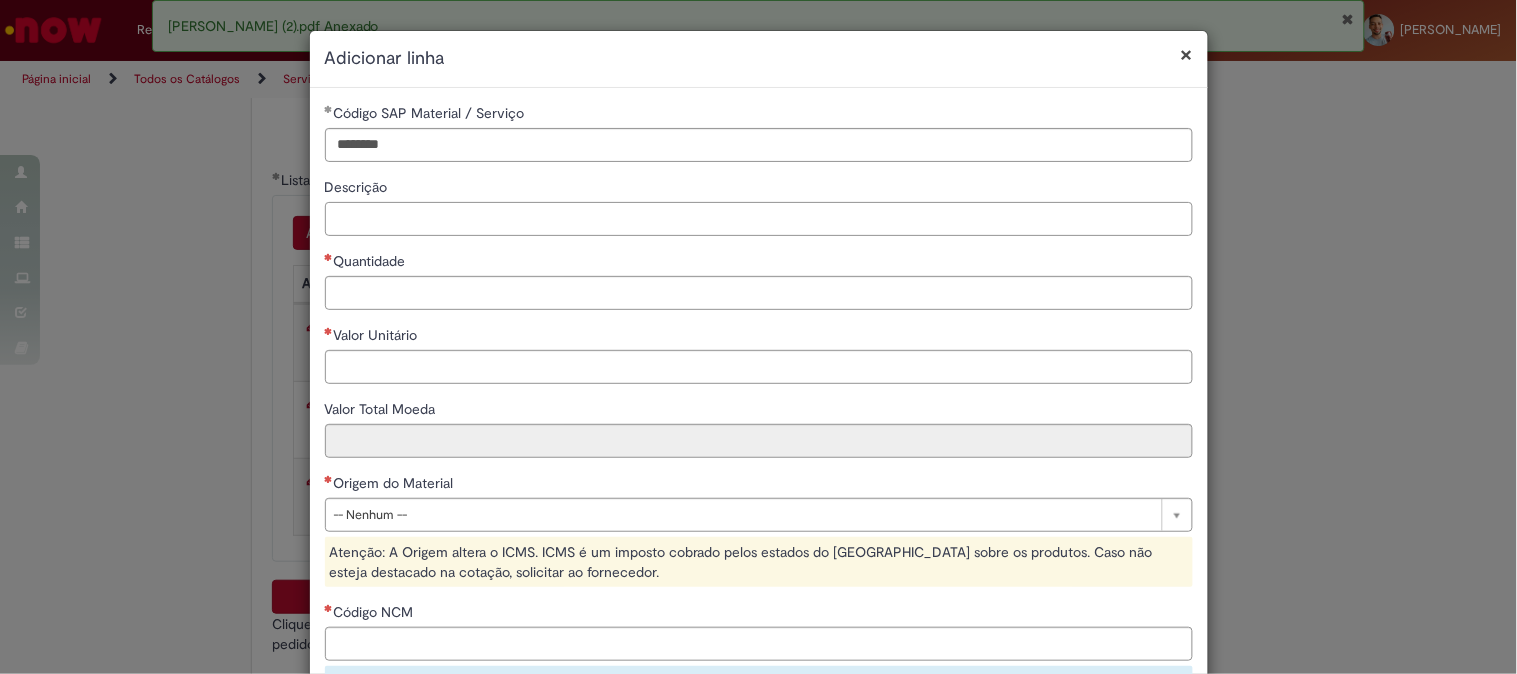 click on "Descrição" 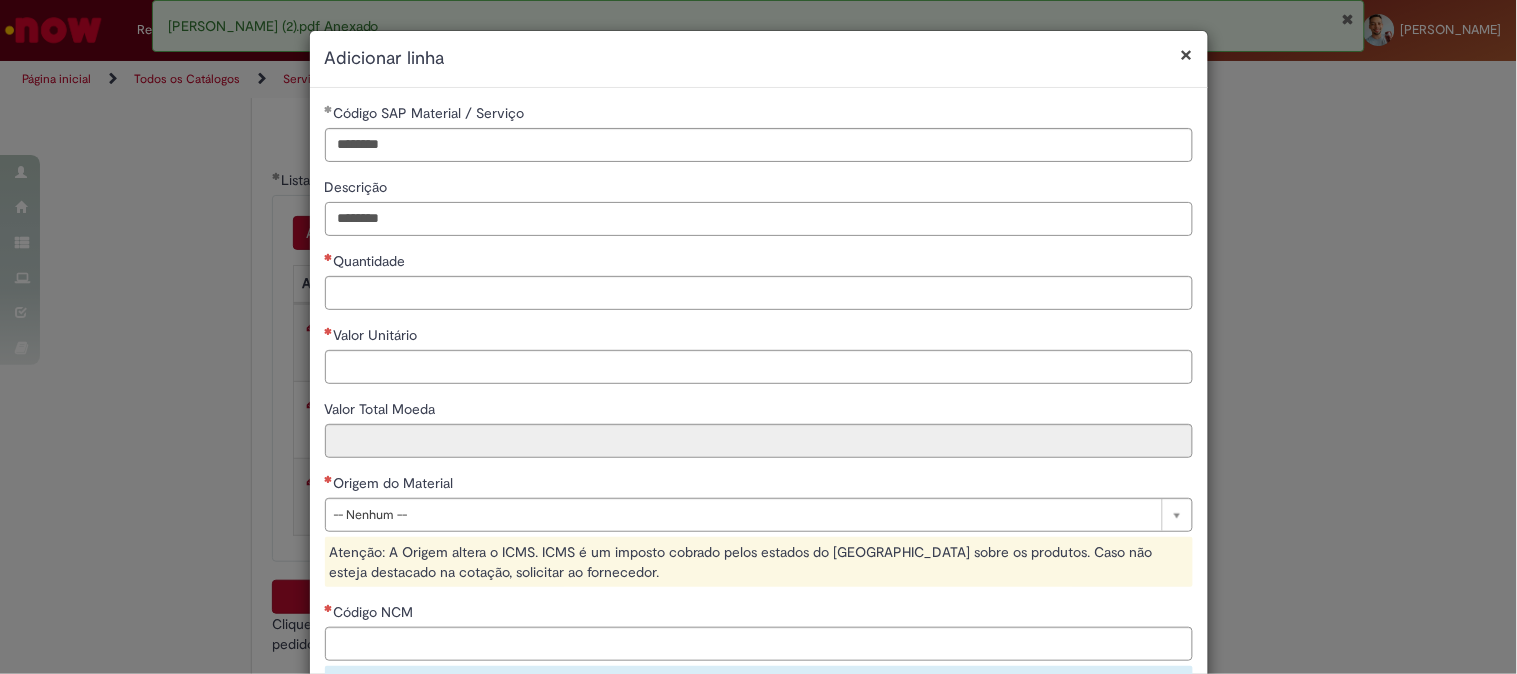type on "********" 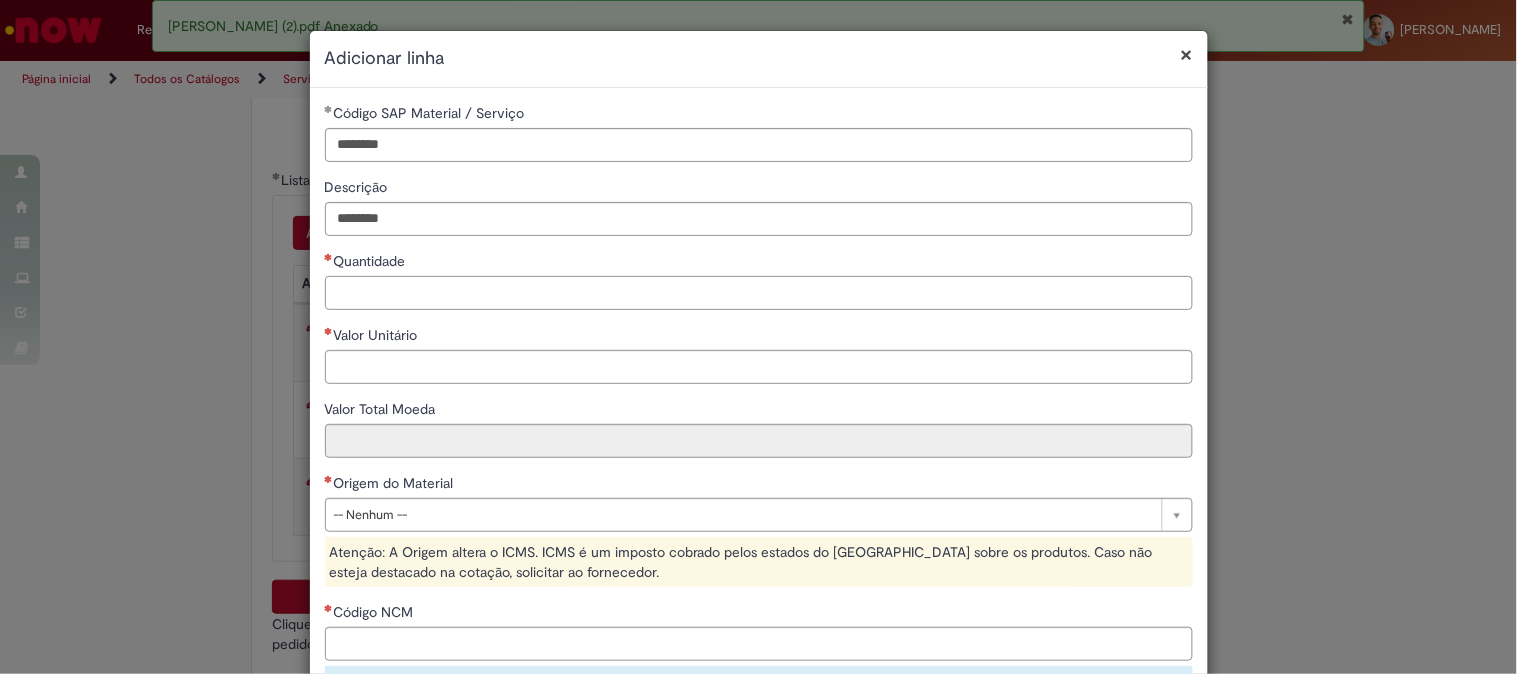 click on "Quantidade" at bounding box center [759, 293] 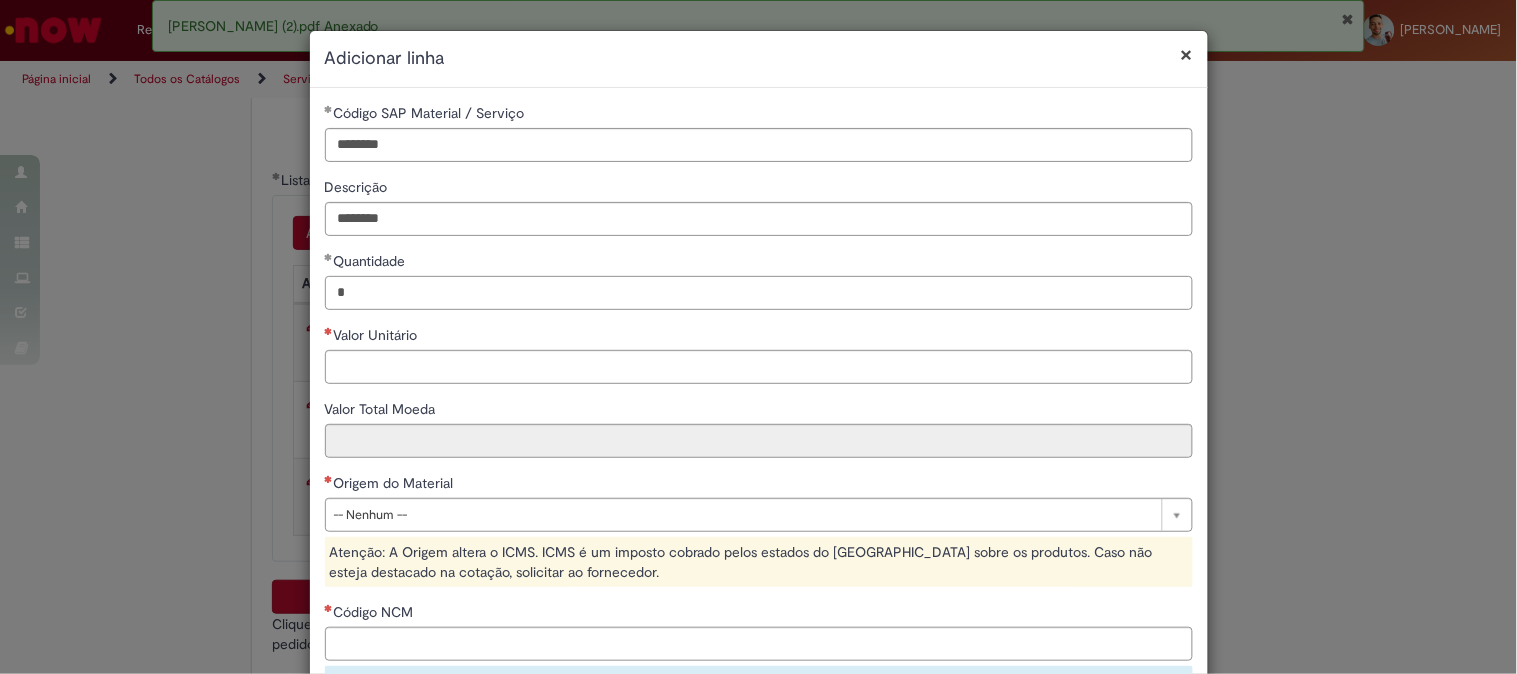 type on "*" 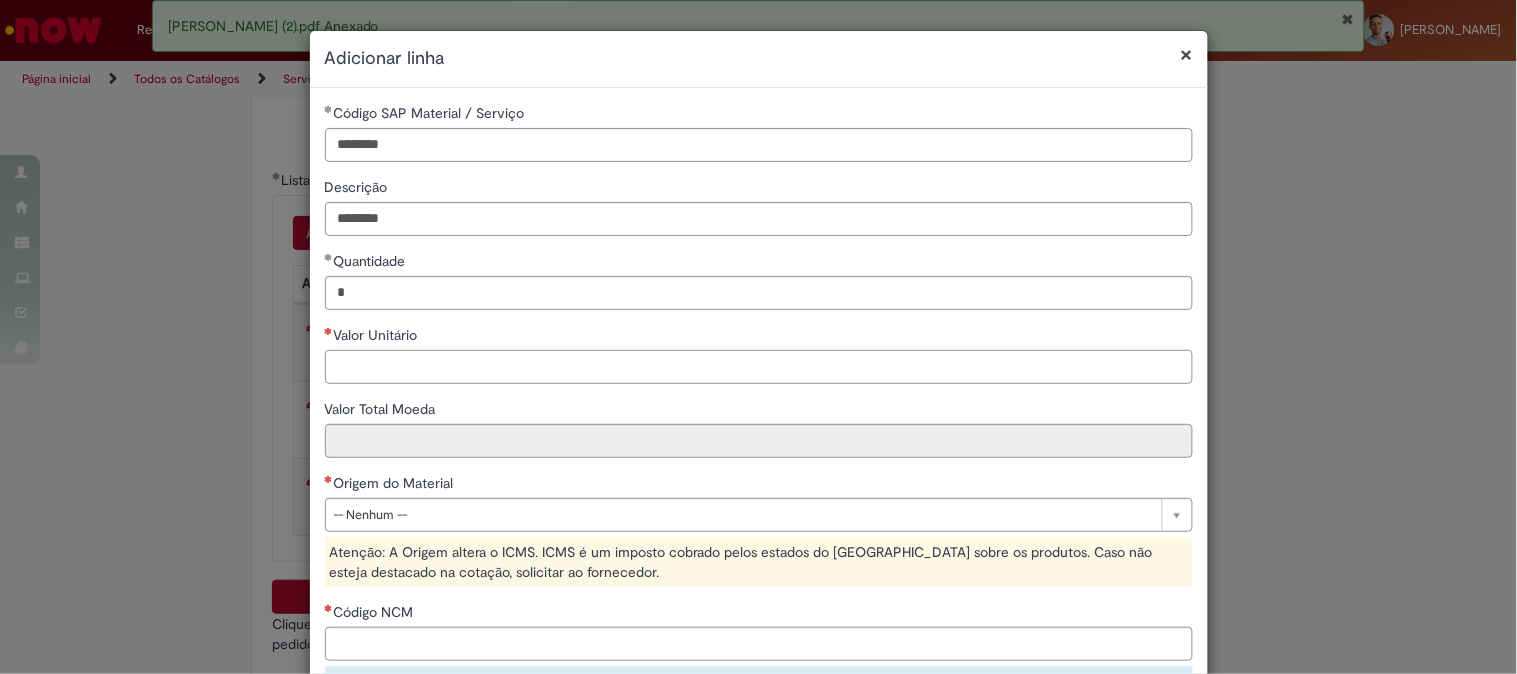 click on "Valor Unitário" at bounding box center (759, 367) 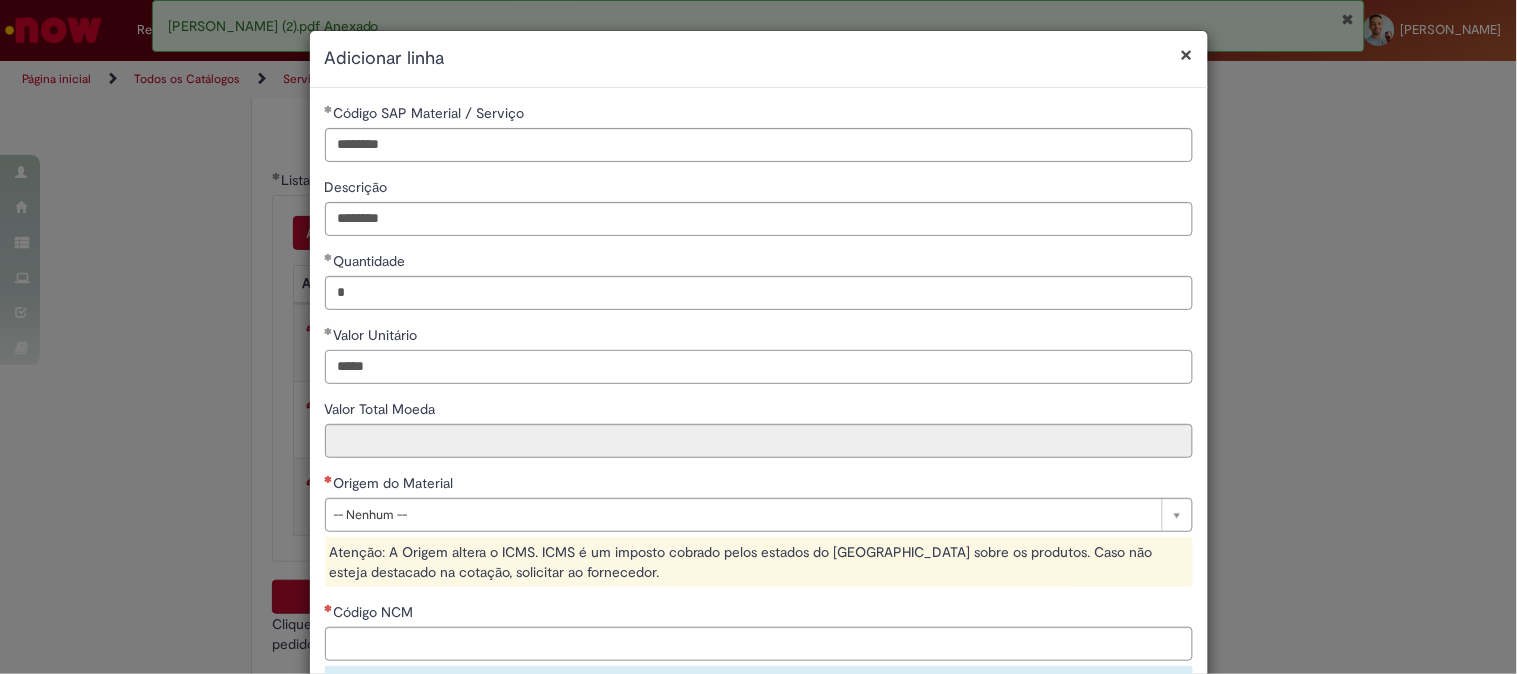 type on "*****" 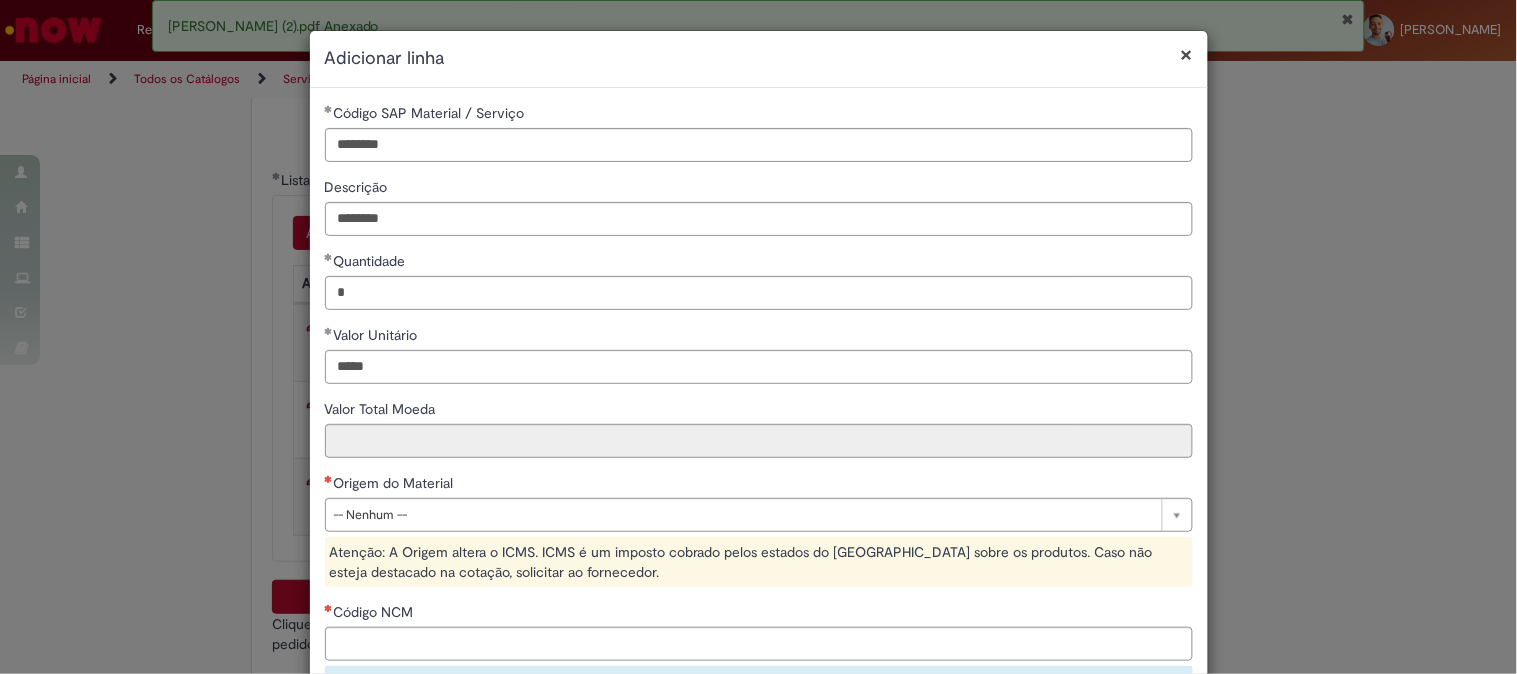 type on "*****" 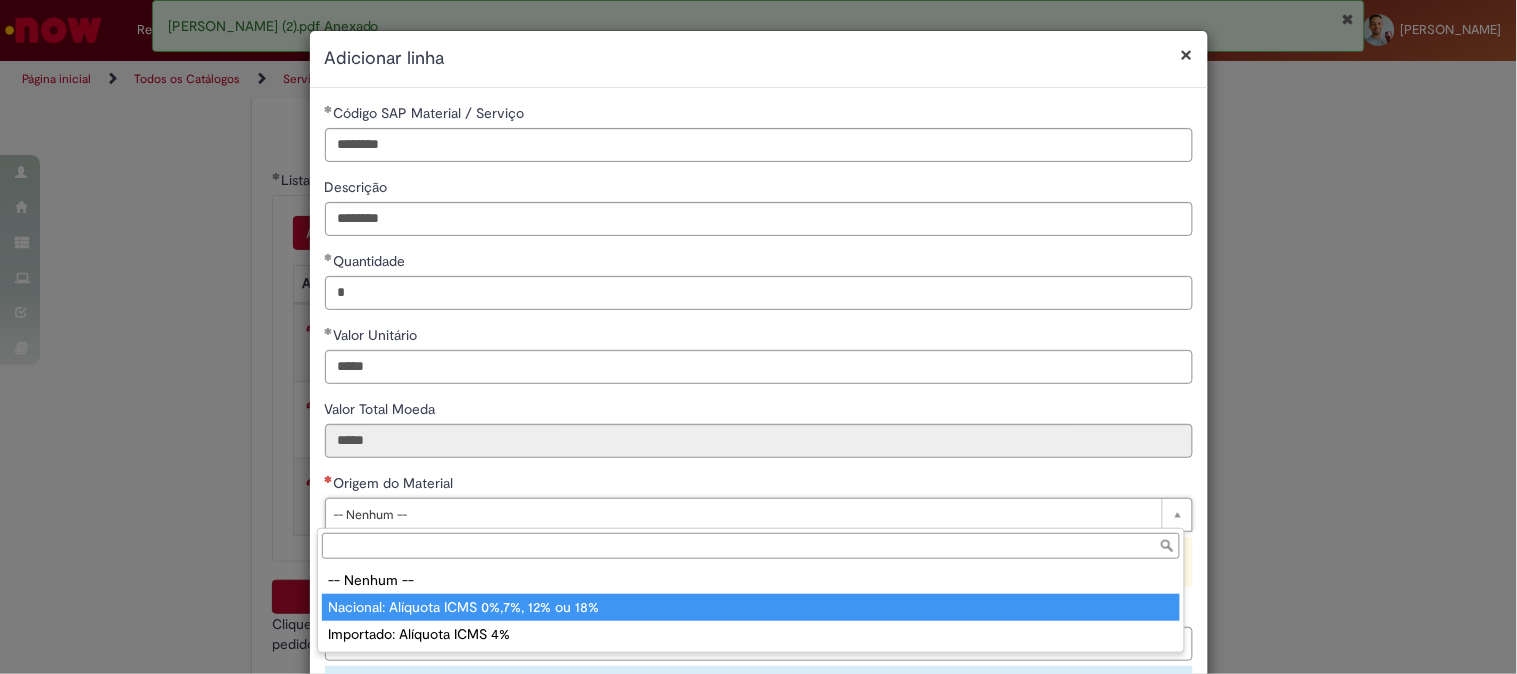 type on "**********" 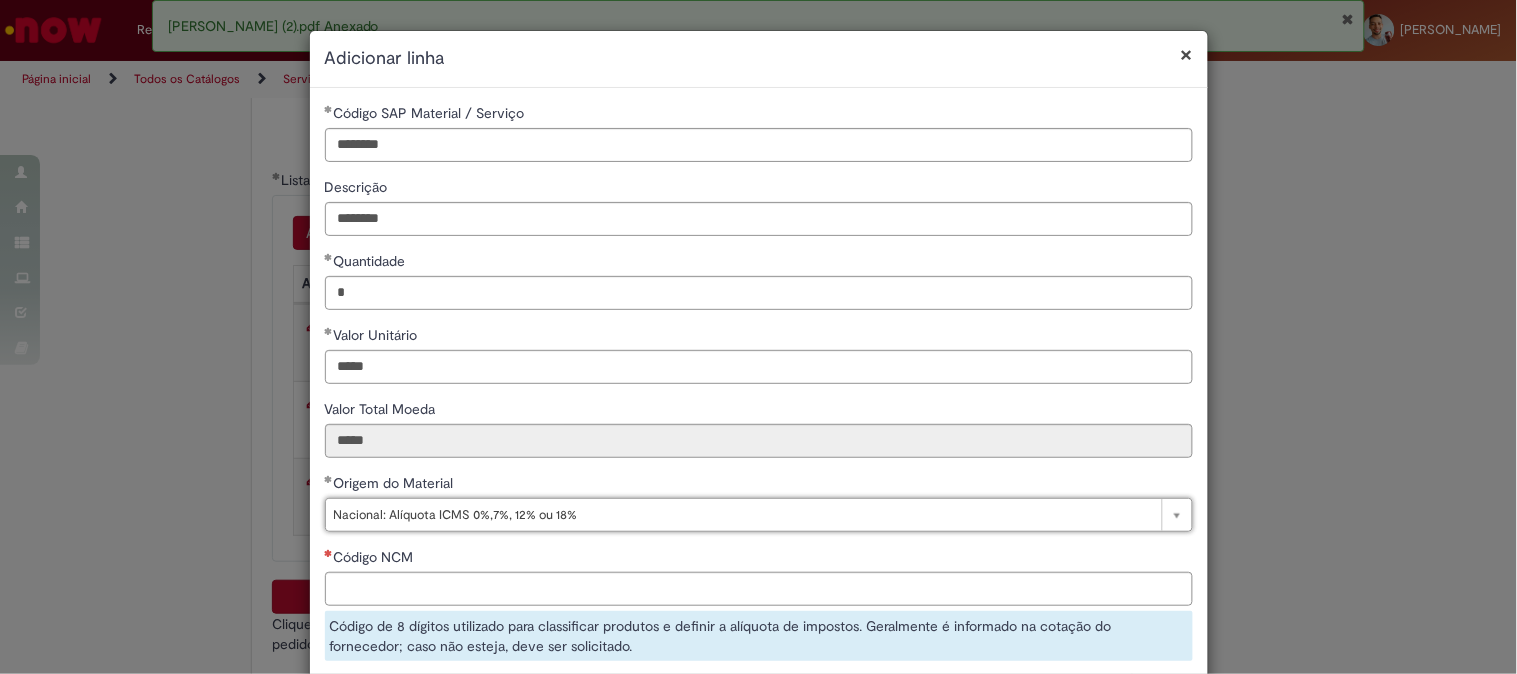 scroll, scrollTop: 261, scrollLeft: 0, axis: vertical 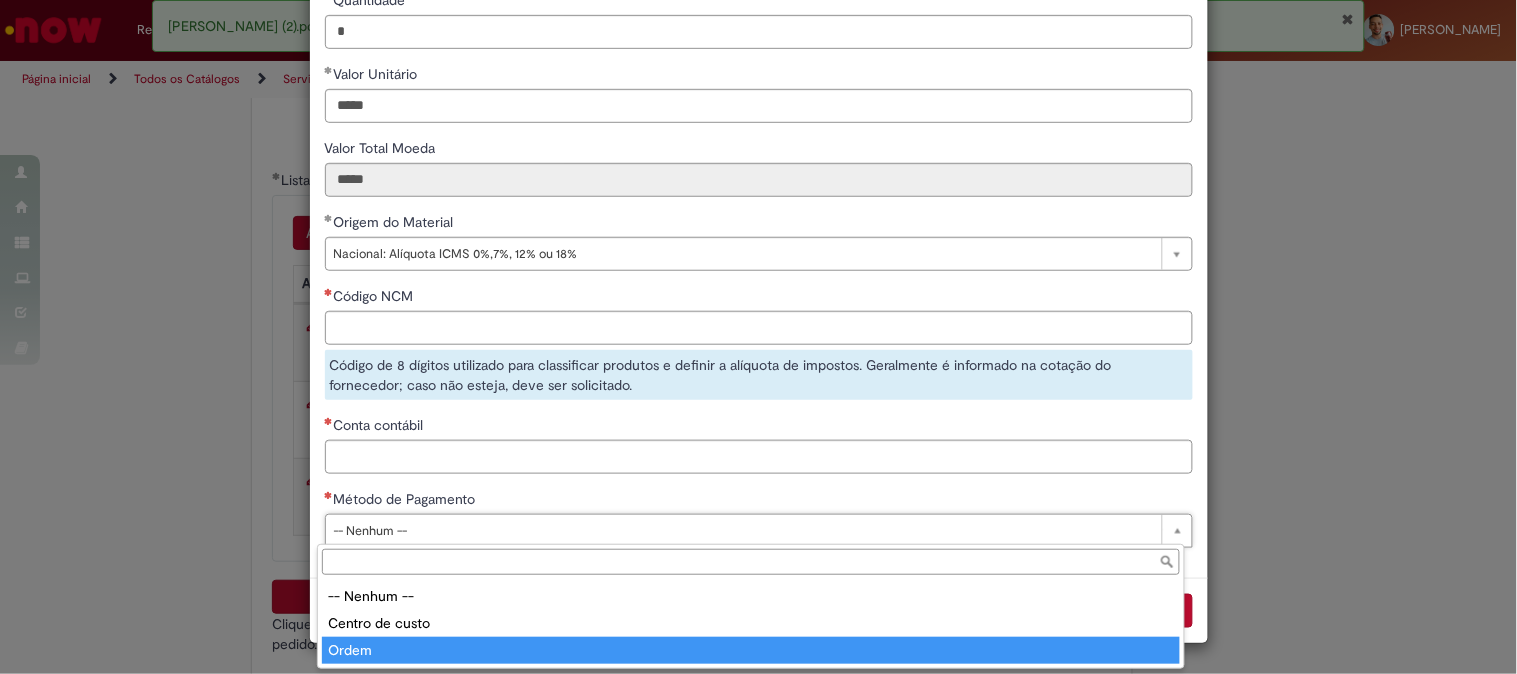 type on "*****" 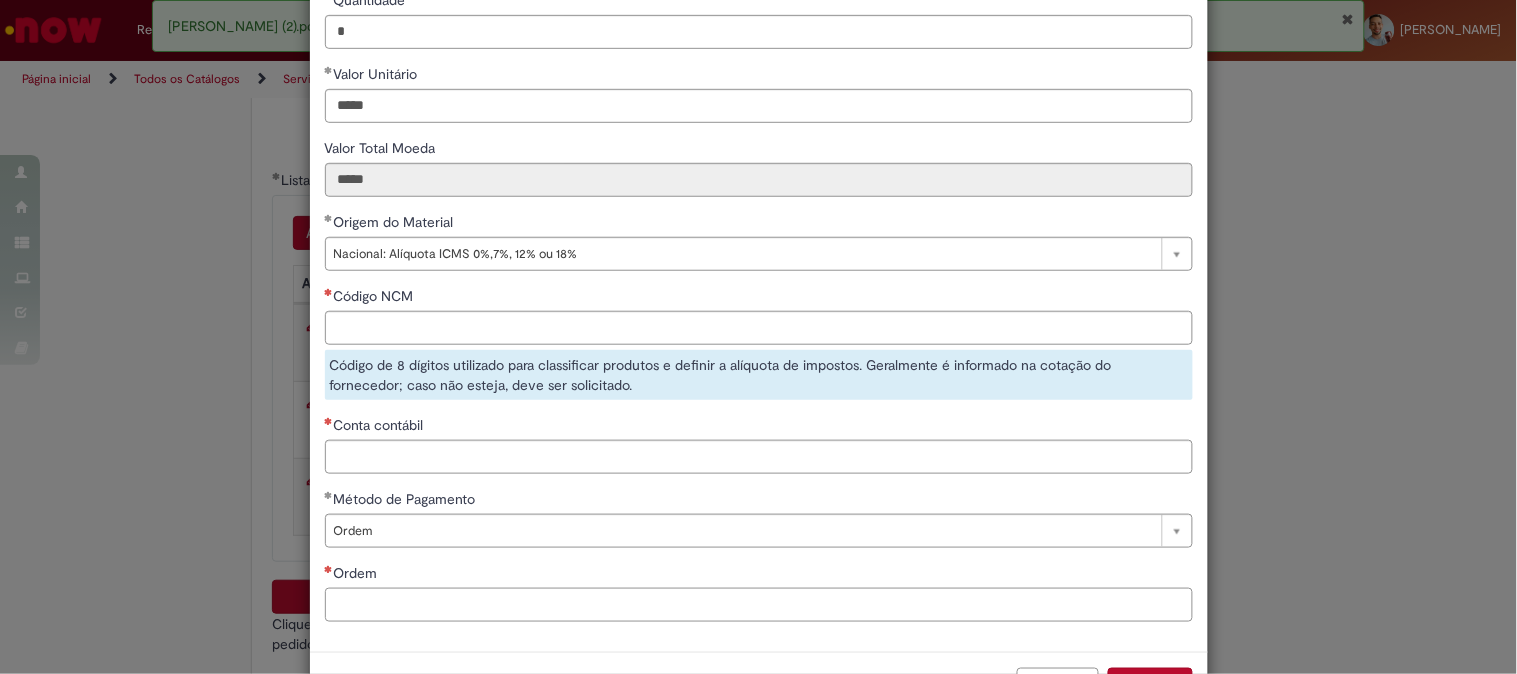 click on "Ordem" at bounding box center (759, 605) 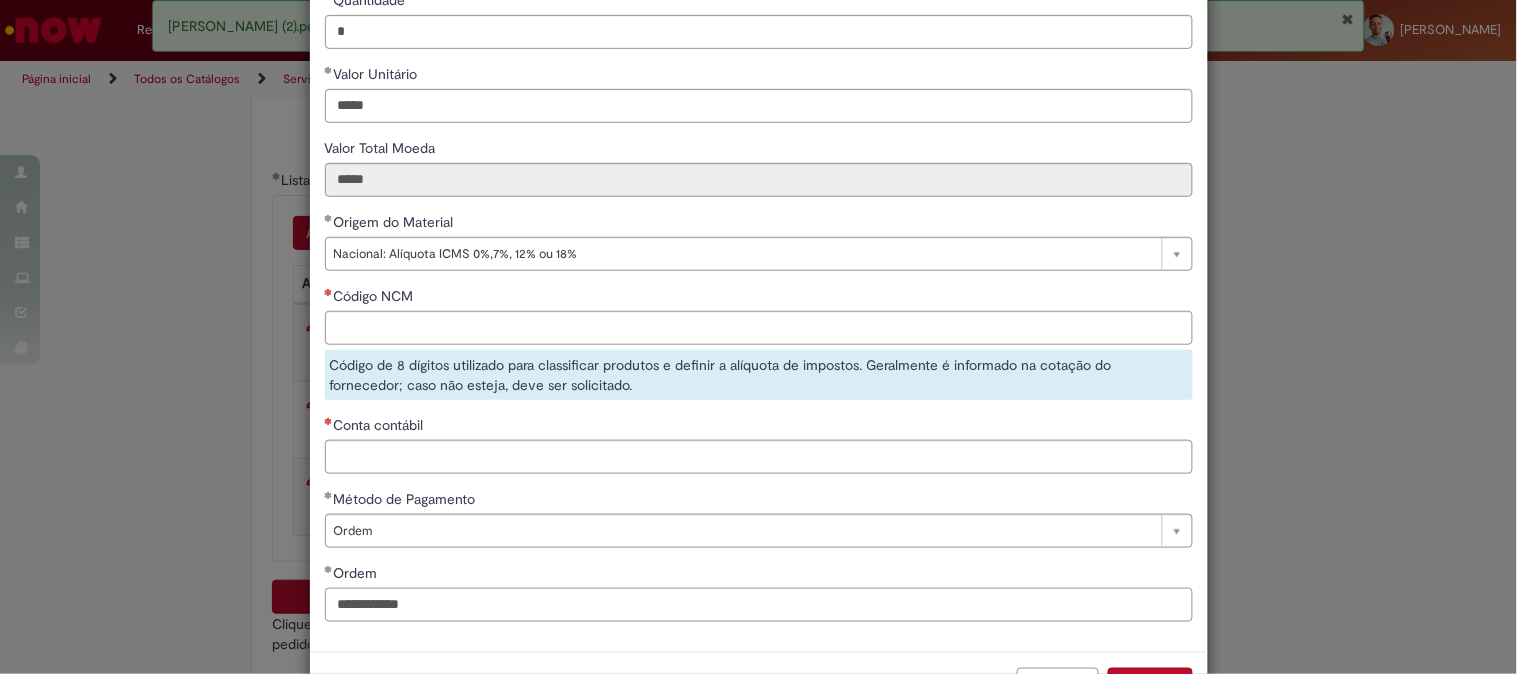type on "**********" 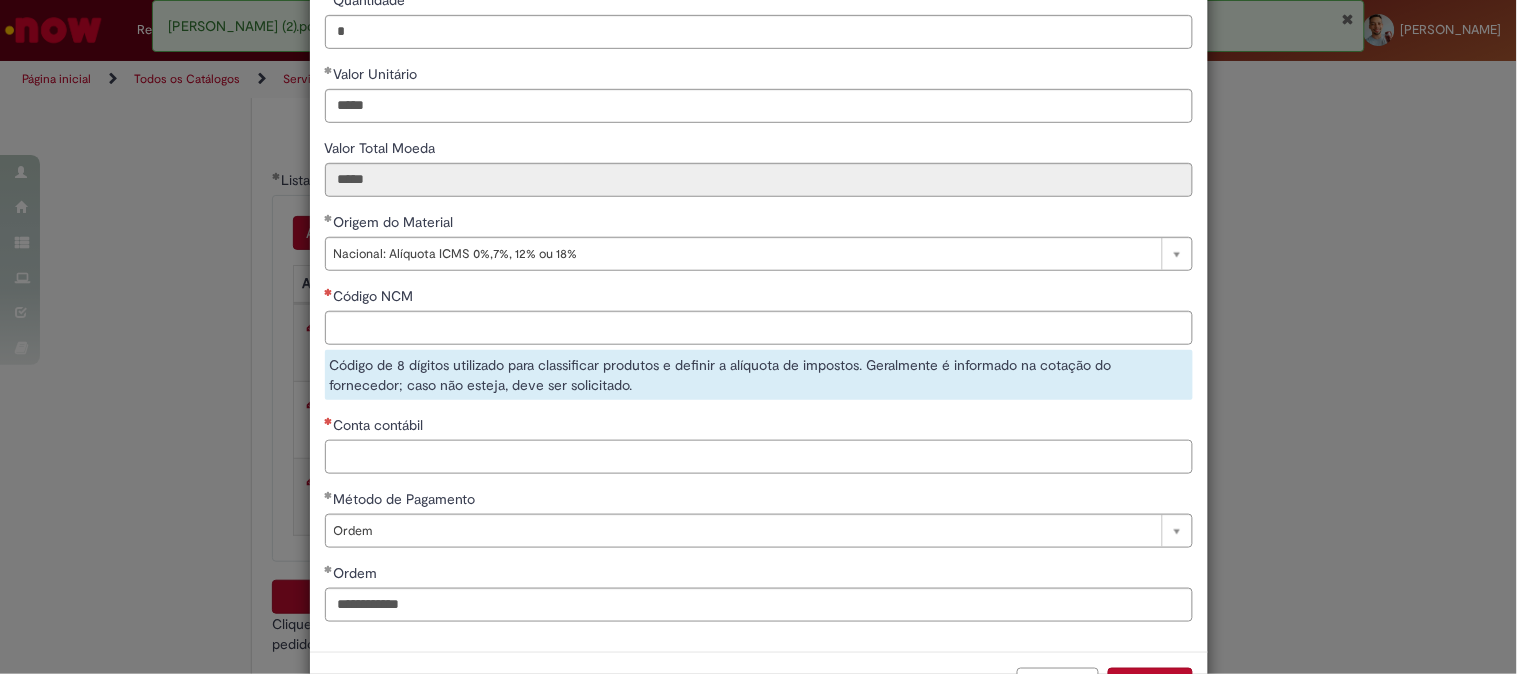 click on "Conta contábil" at bounding box center [759, 457] 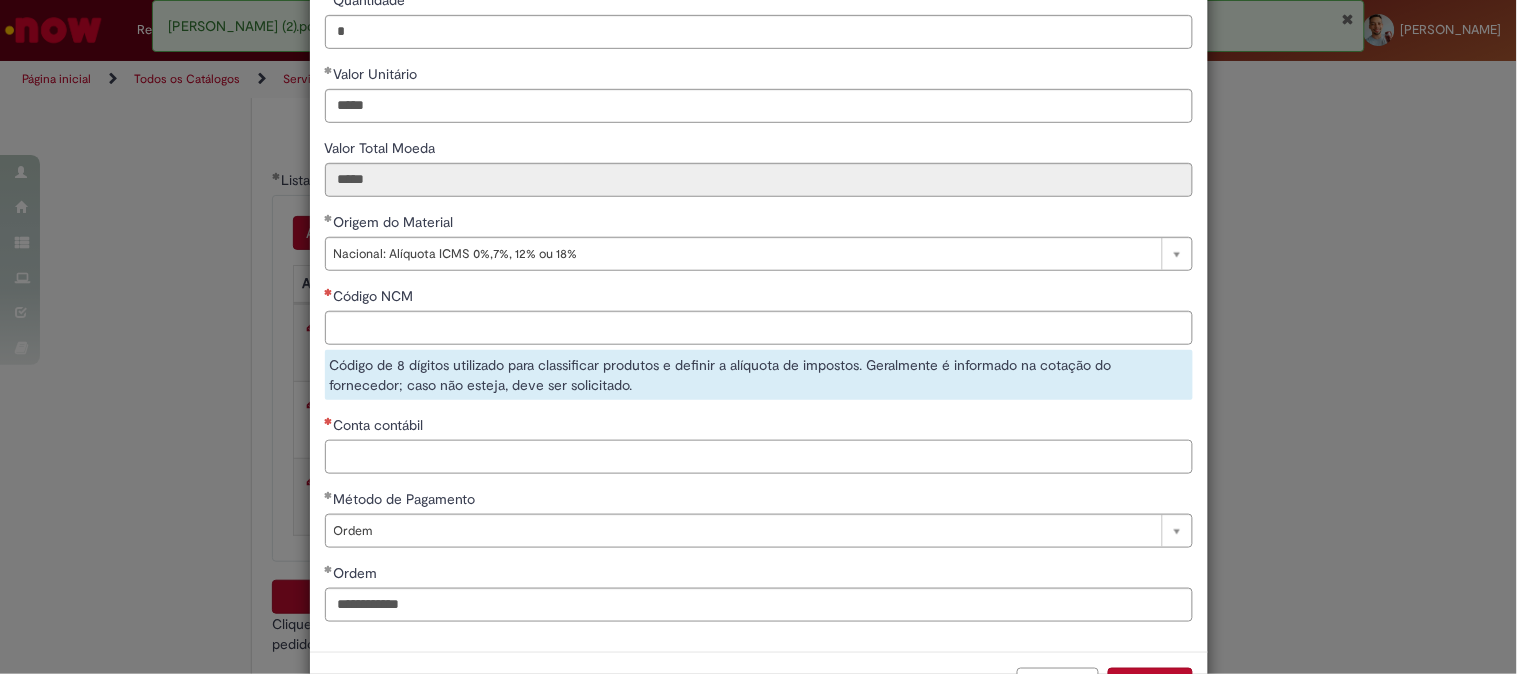paste on "********" 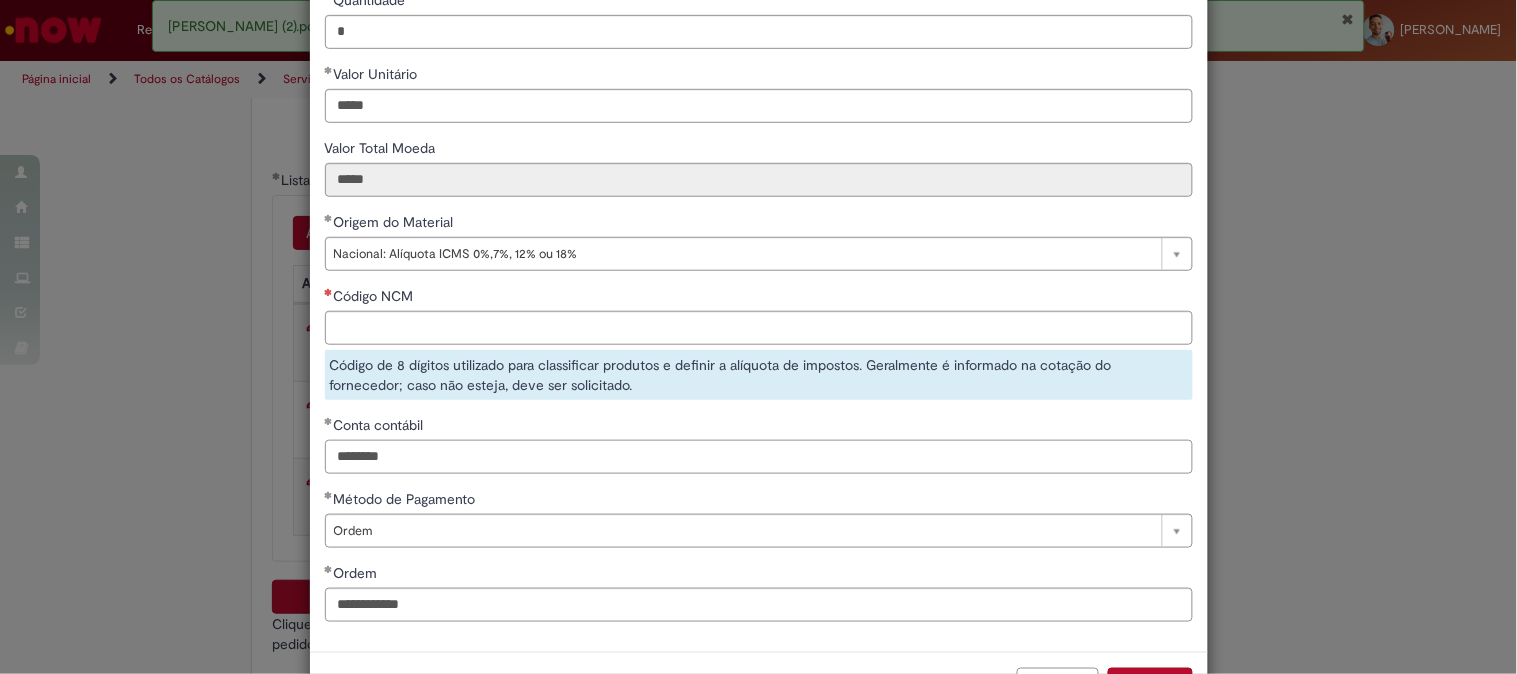 type on "********" 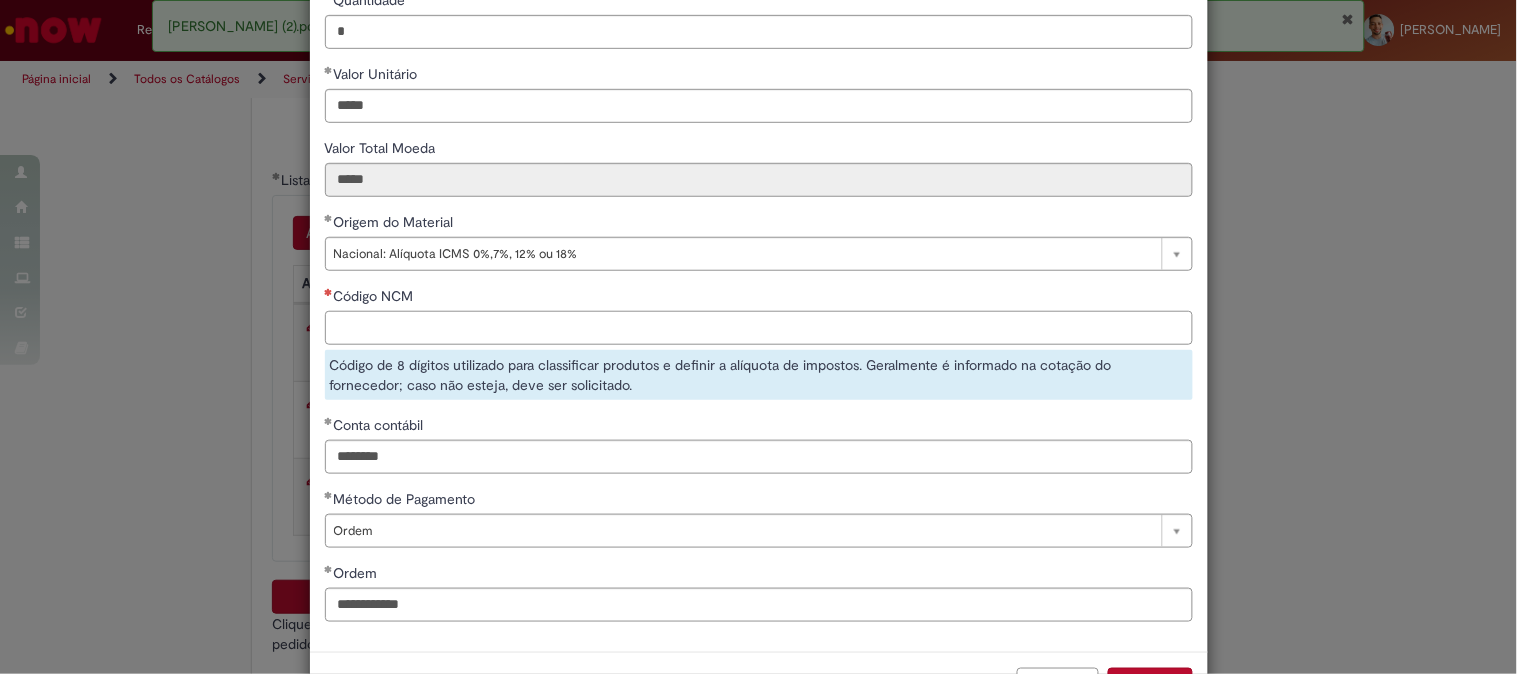 click on "Código NCM" at bounding box center (759, 328) 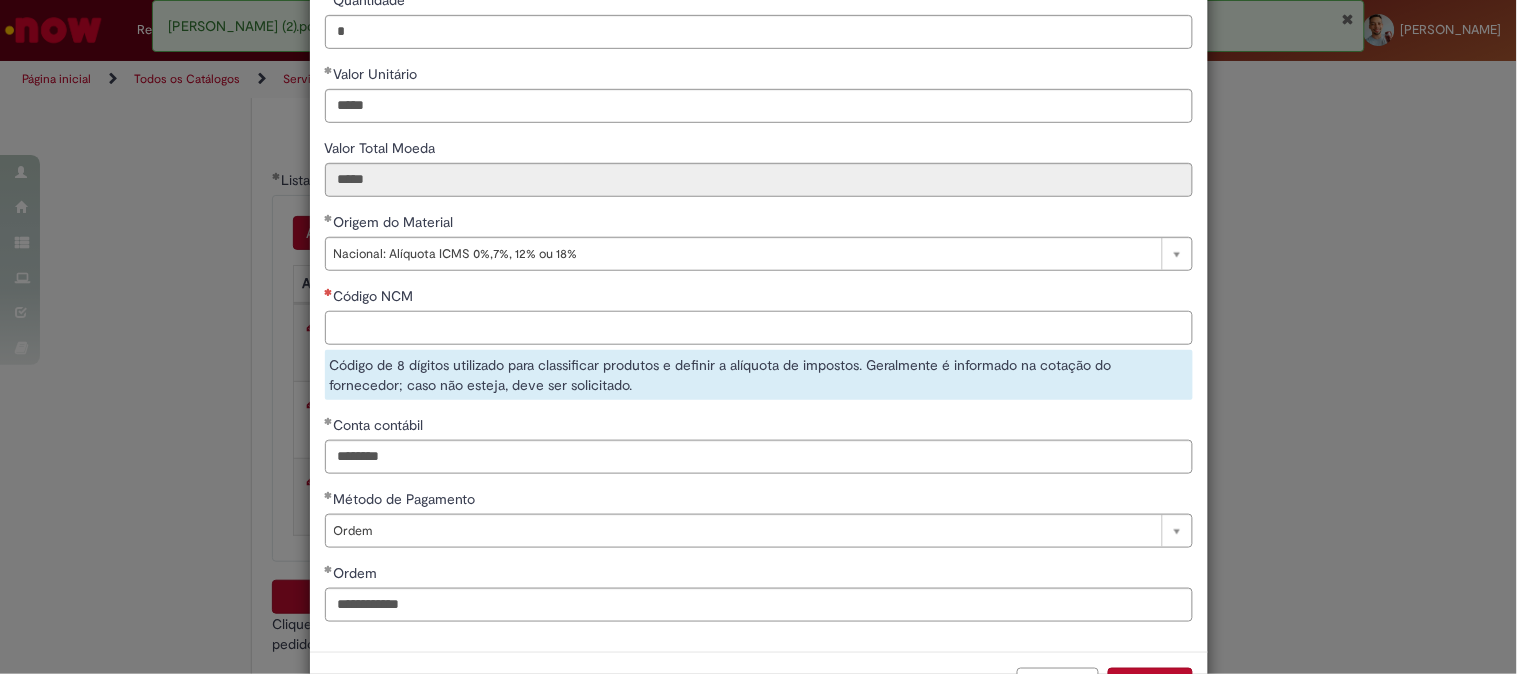 paste on "**********" 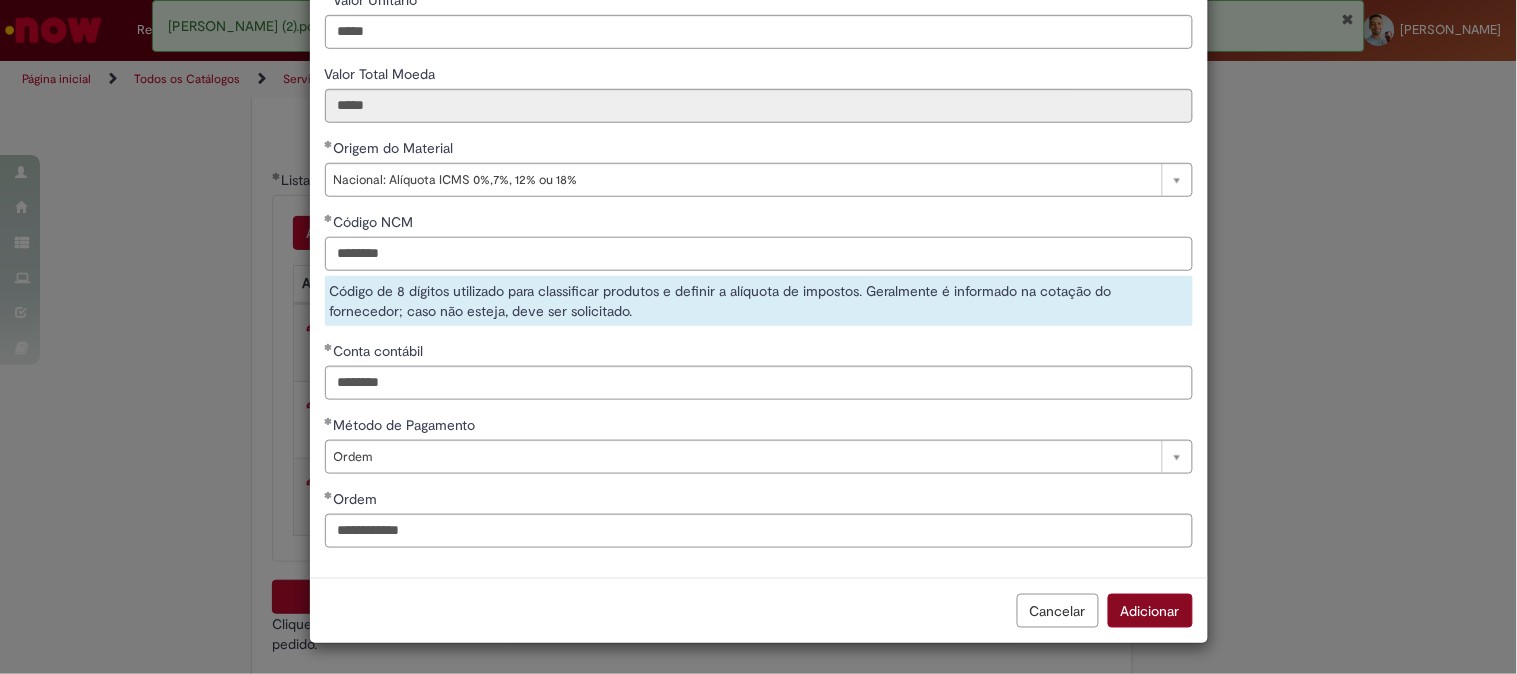 type on "********" 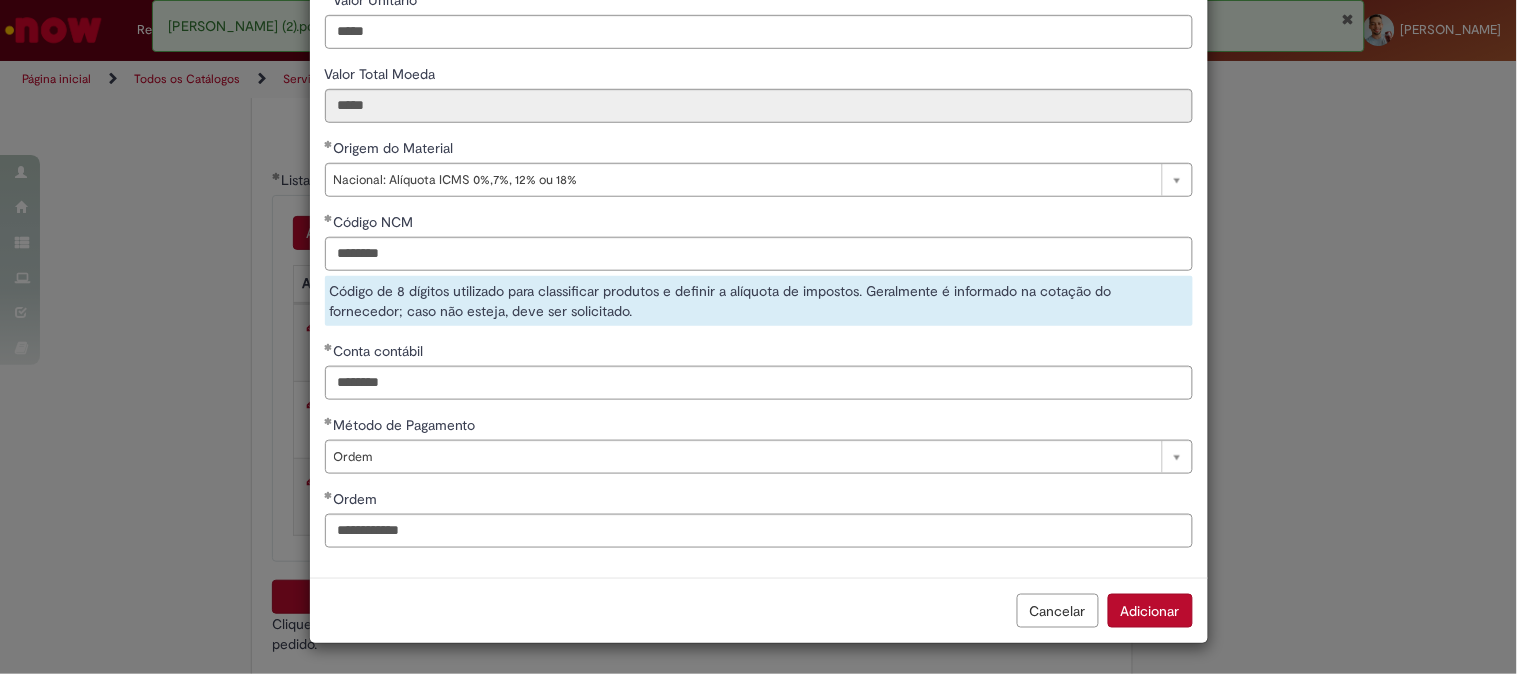 click on "Adicionar" at bounding box center (1150, 611) 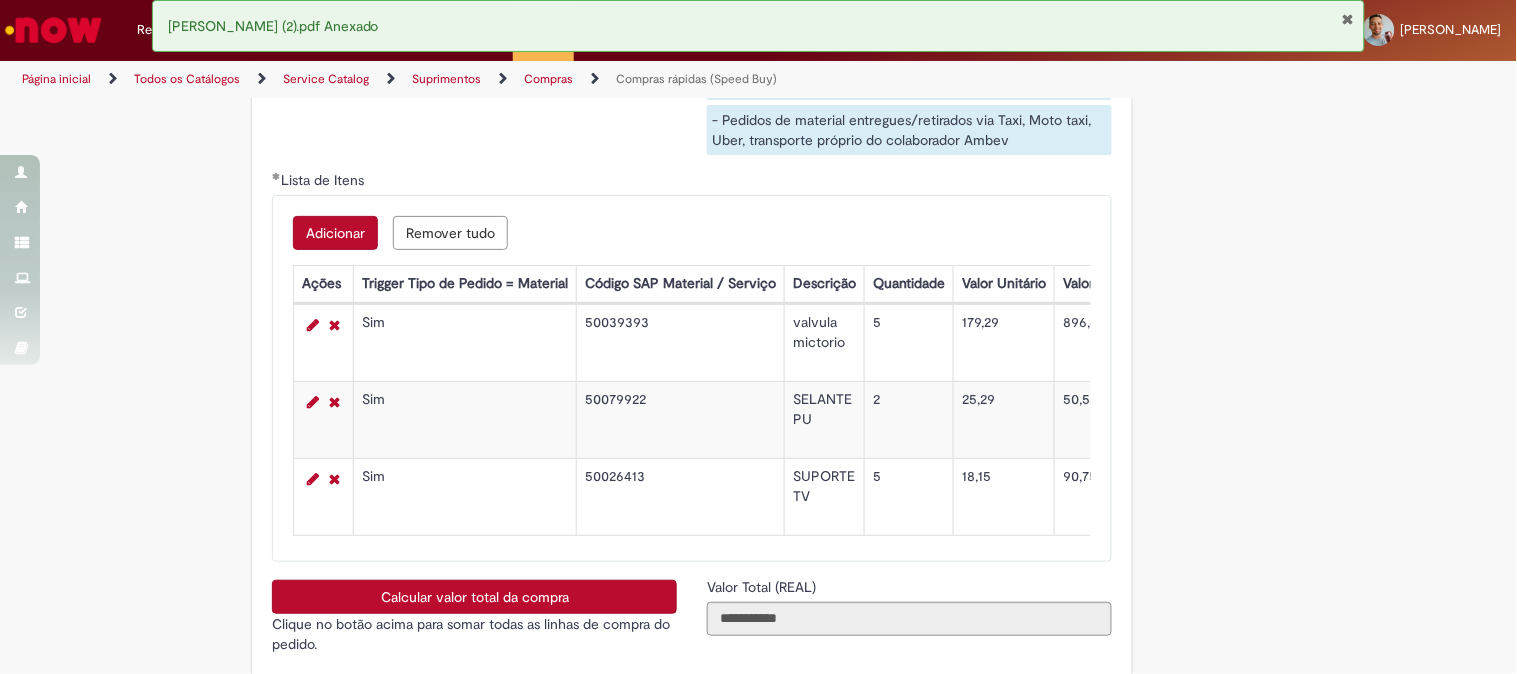 scroll, scrollTop: 280, scrollLeft: 0, axis: vertical 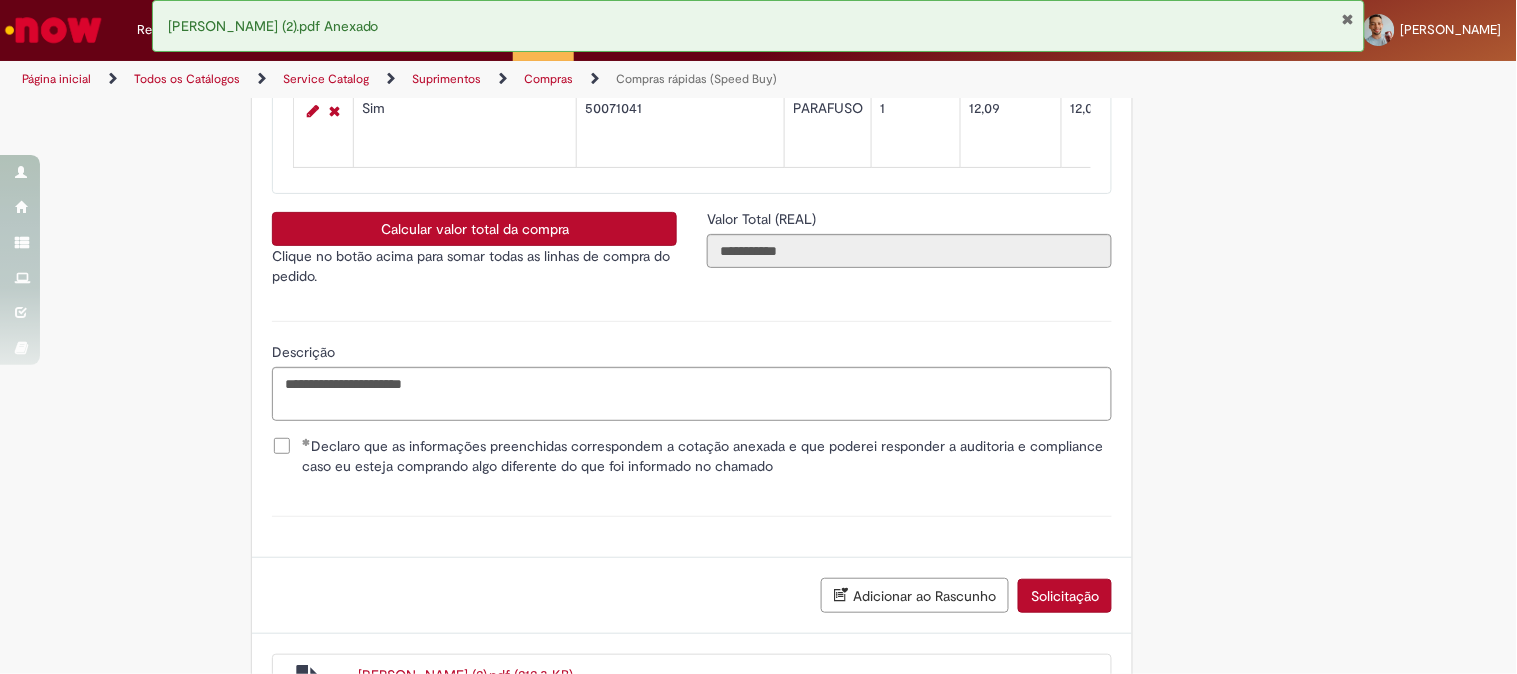 click on "Calcular valor total da compra" at bounding box center [474, 229] 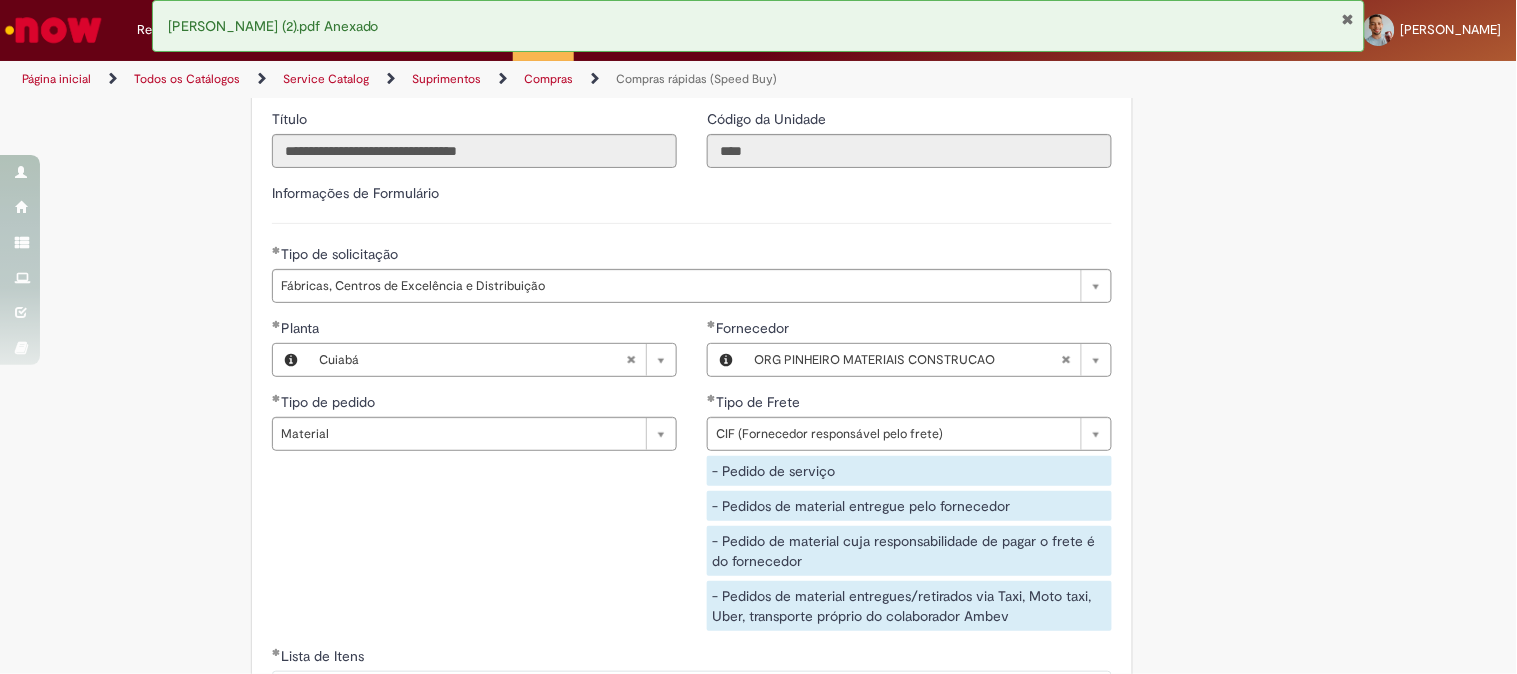 scroll, scrollTop: 2760, scrollLeft: 0, axis: vertical 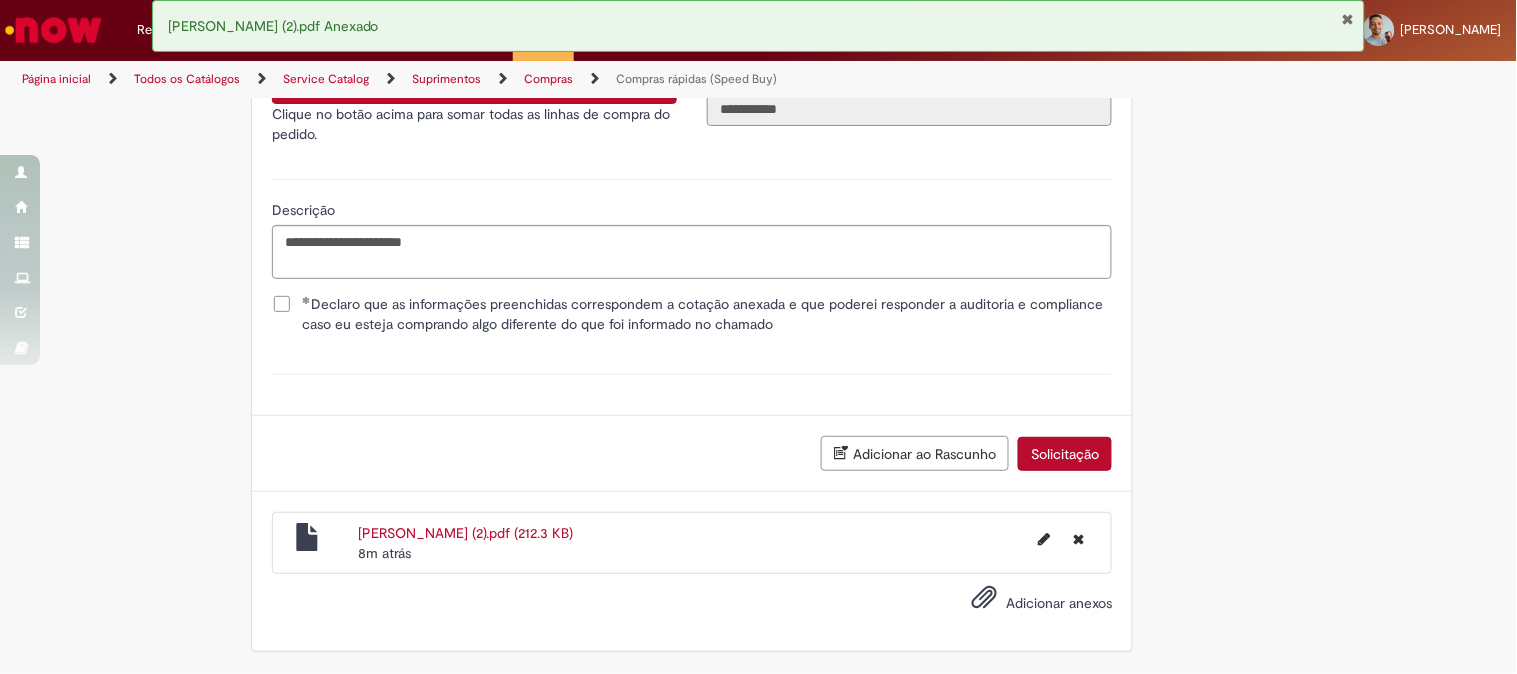 click on "Solicitação" at bounding box center [1065, 454] 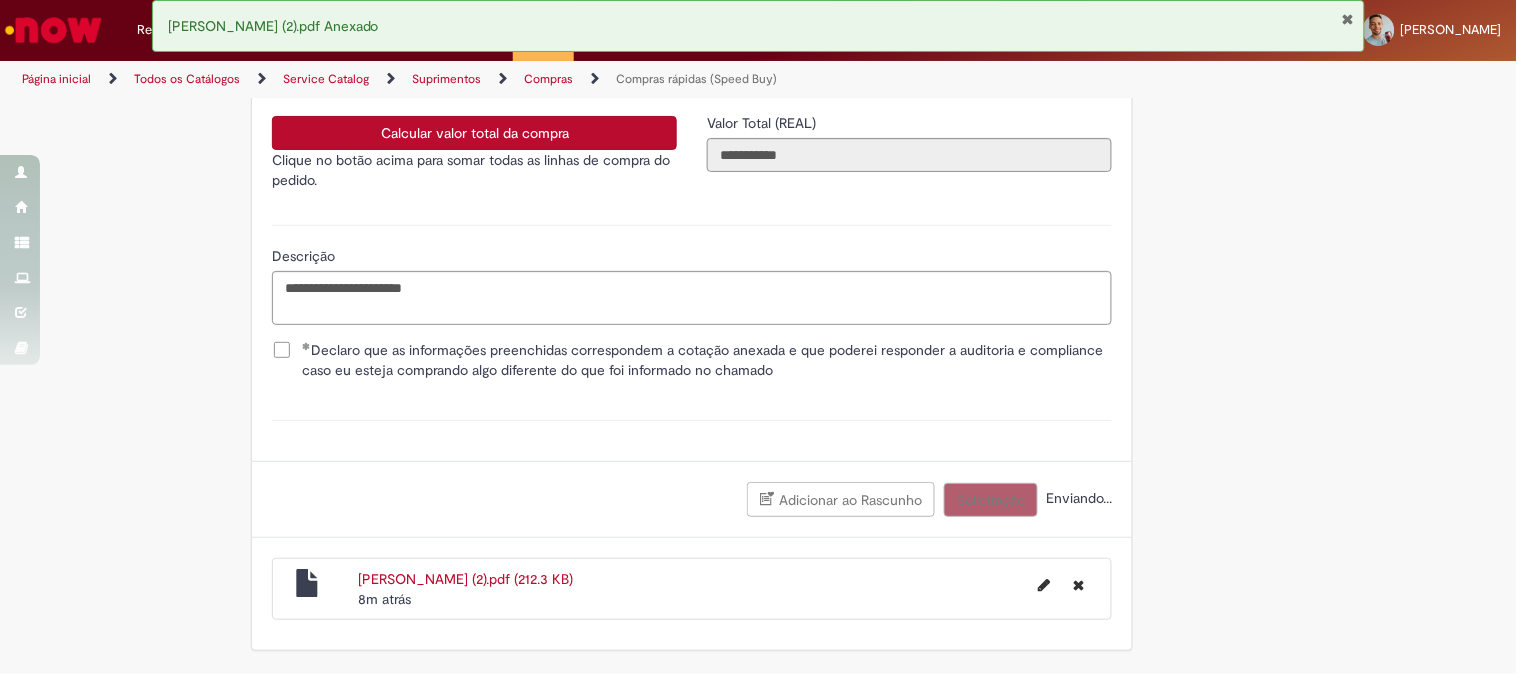 scroll, scrollTop: 3935, scrollLeft: 0, axis: vertical 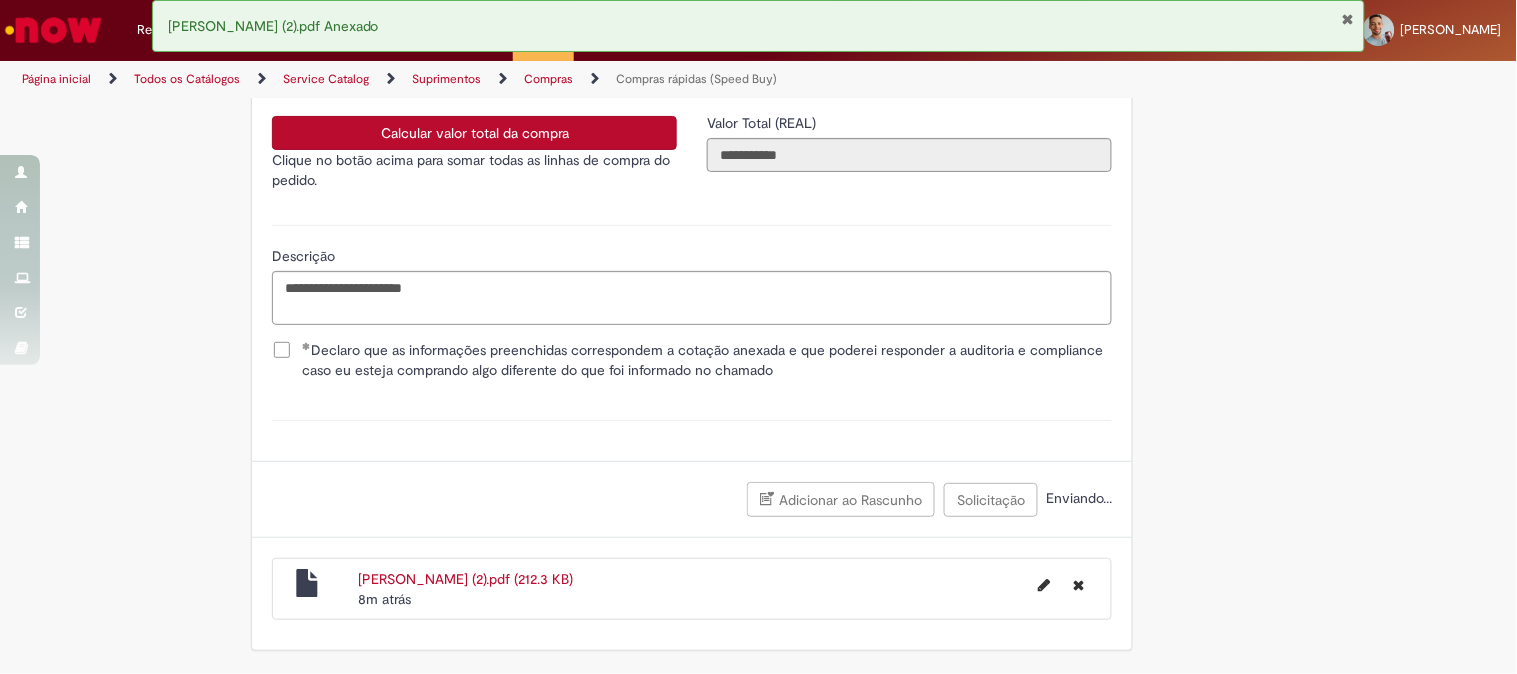 click at bounding box center [1347, 19] 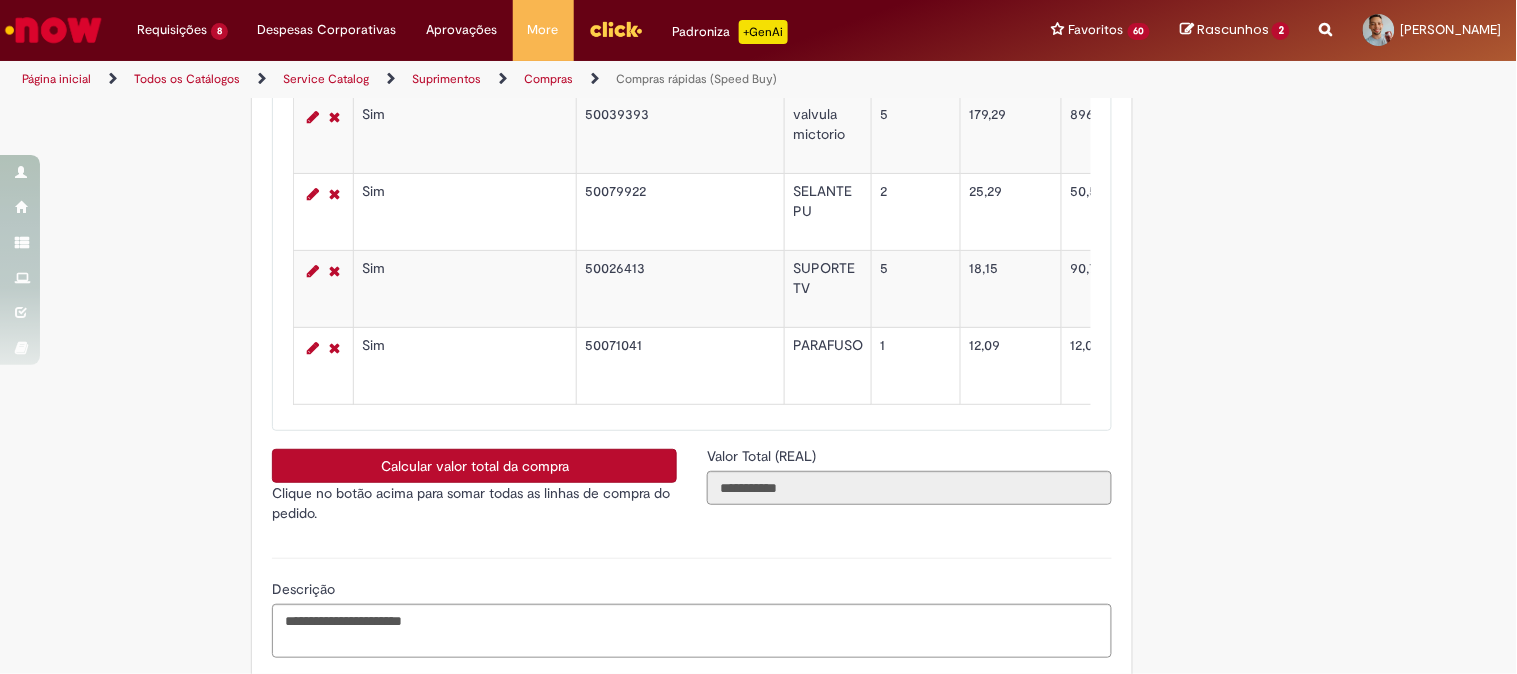 scroll, scrollTop: 3863, scrollLeft: 0, axis: vertical 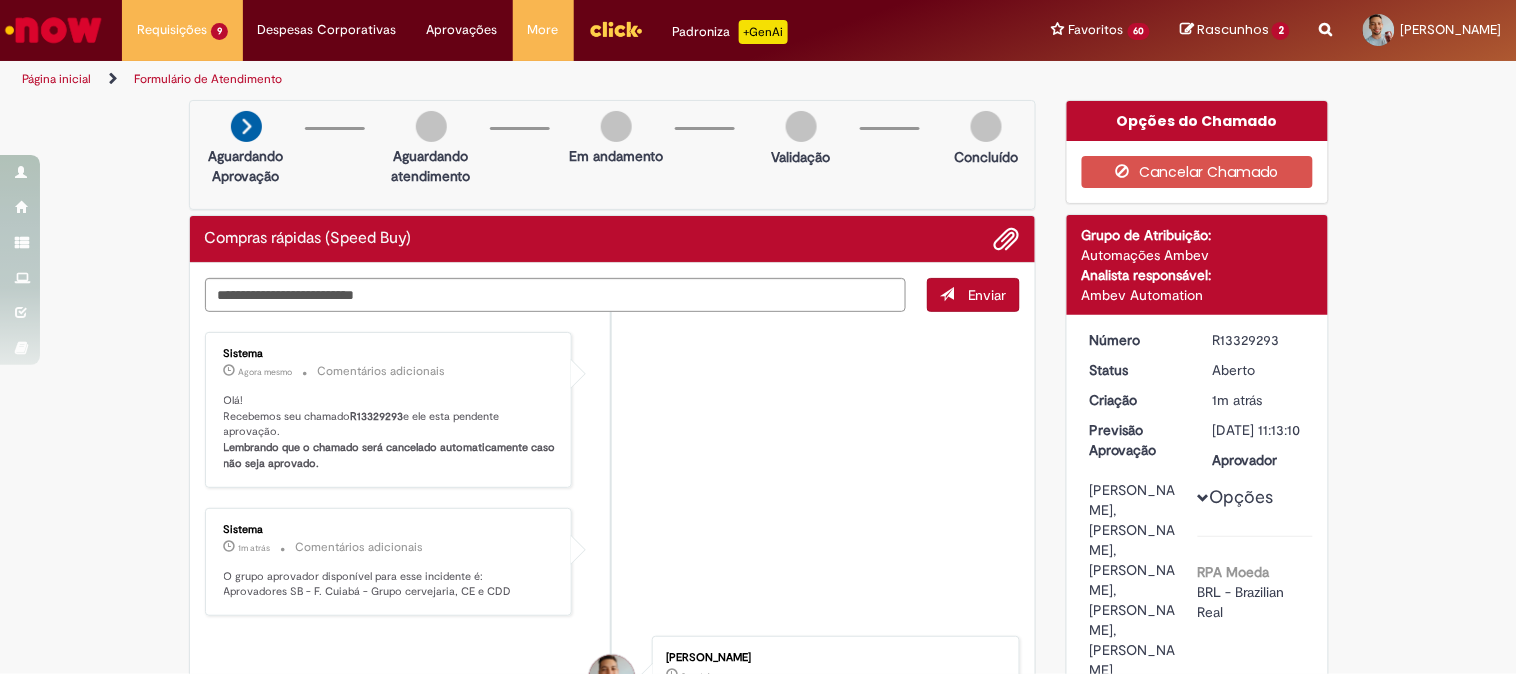 click on "R13329293" at bounding box center (1259, 340) 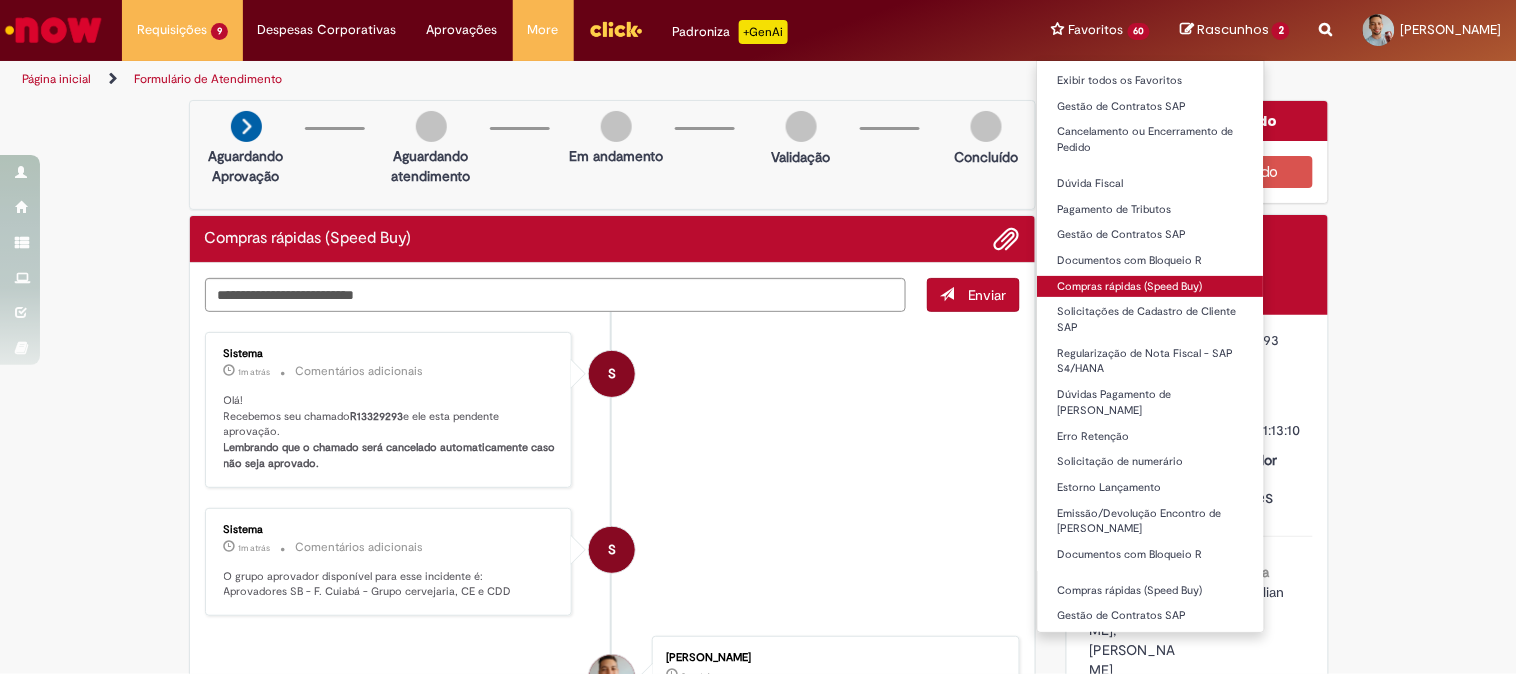 click on "Compras rápidas (Speed Buy)" at bounding box center [1151, 287] 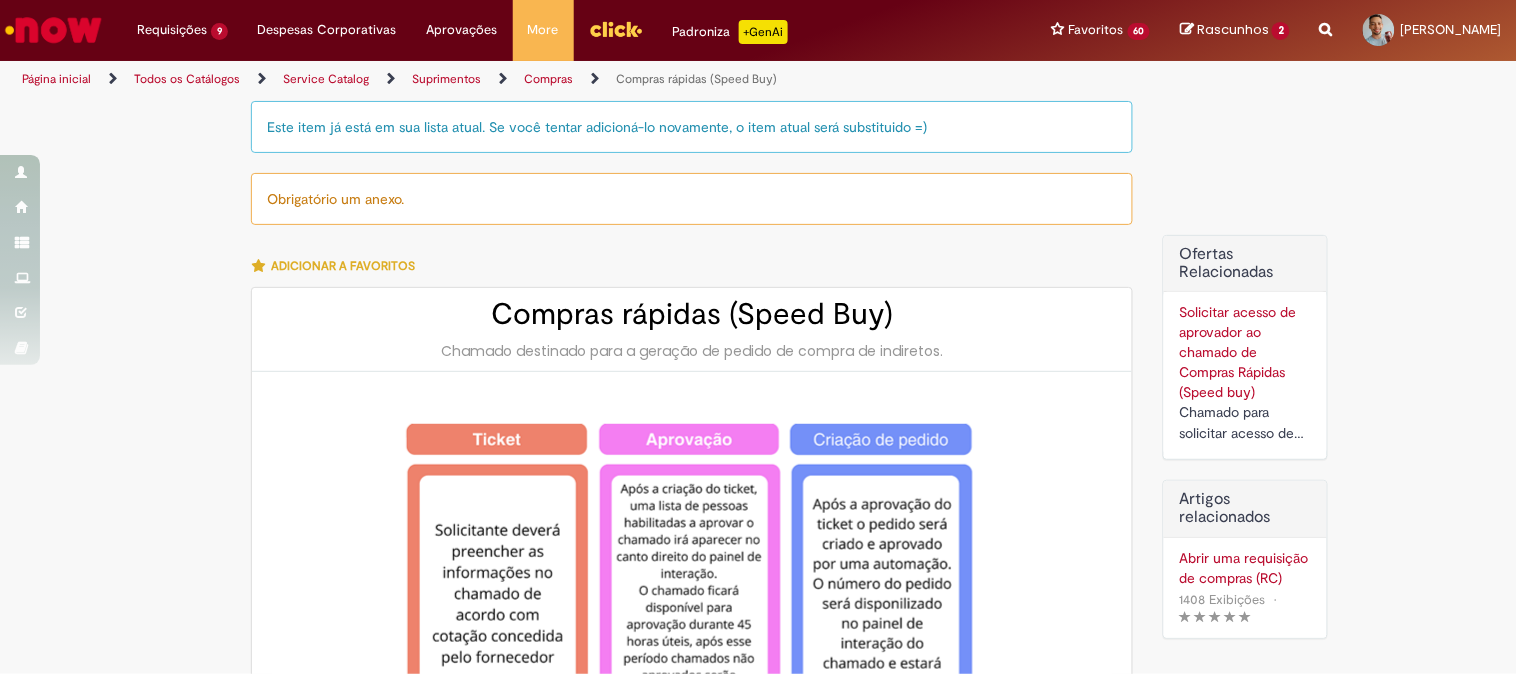 type on "********" 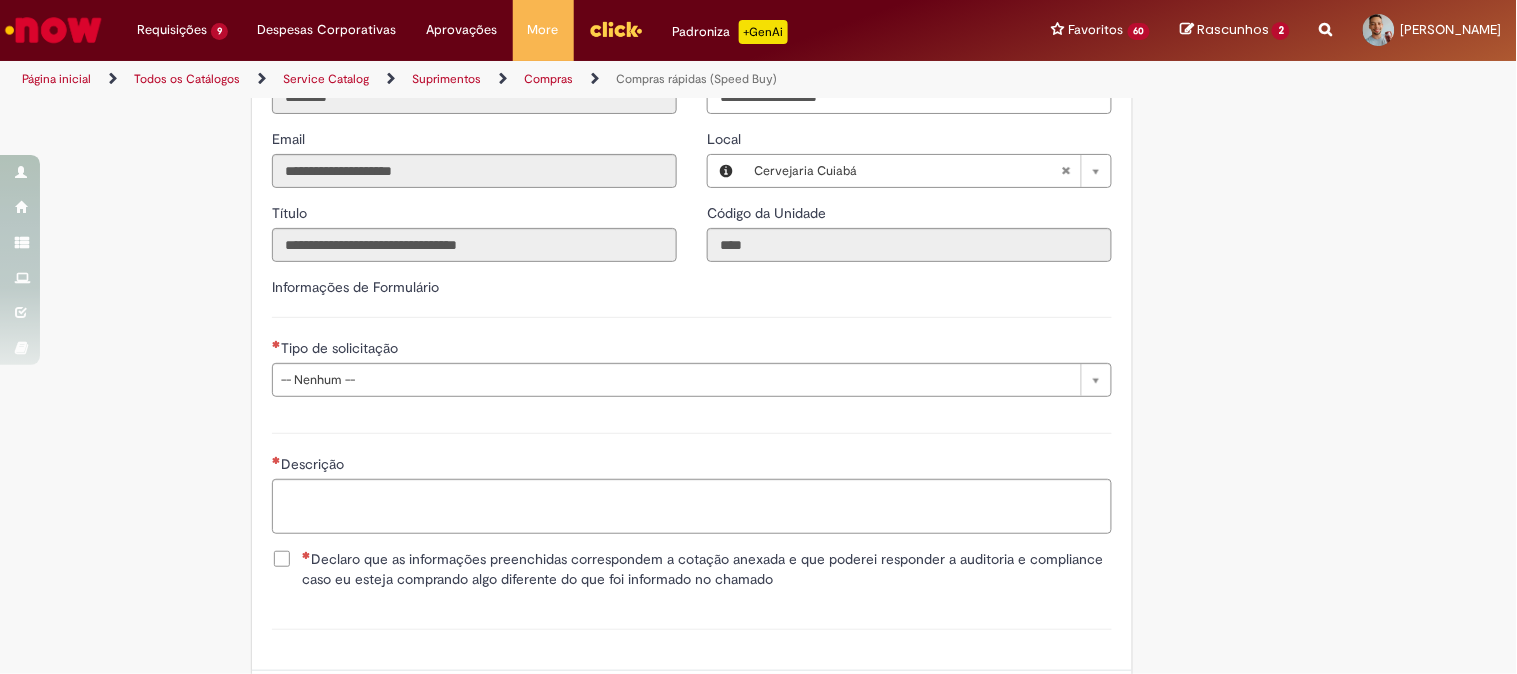 scroll, scrollTop: 2555, scrollLeft: 0, axis: vertical 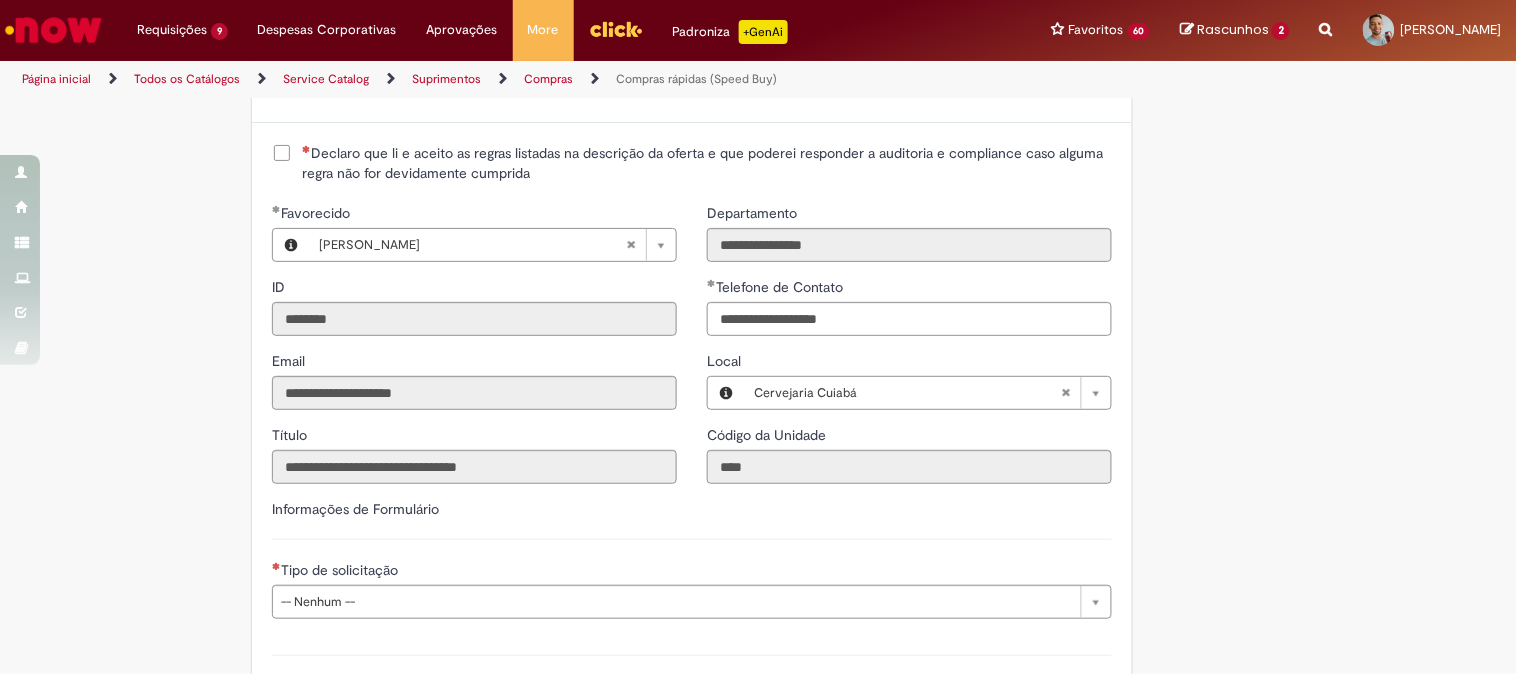 click on "Declaro que li e aceito as regras listadas na descrição da oferta e que poderei responder a auditoria e compliance caso alguma regra não for devidamente cumprida" at bounding box center [692, 163] 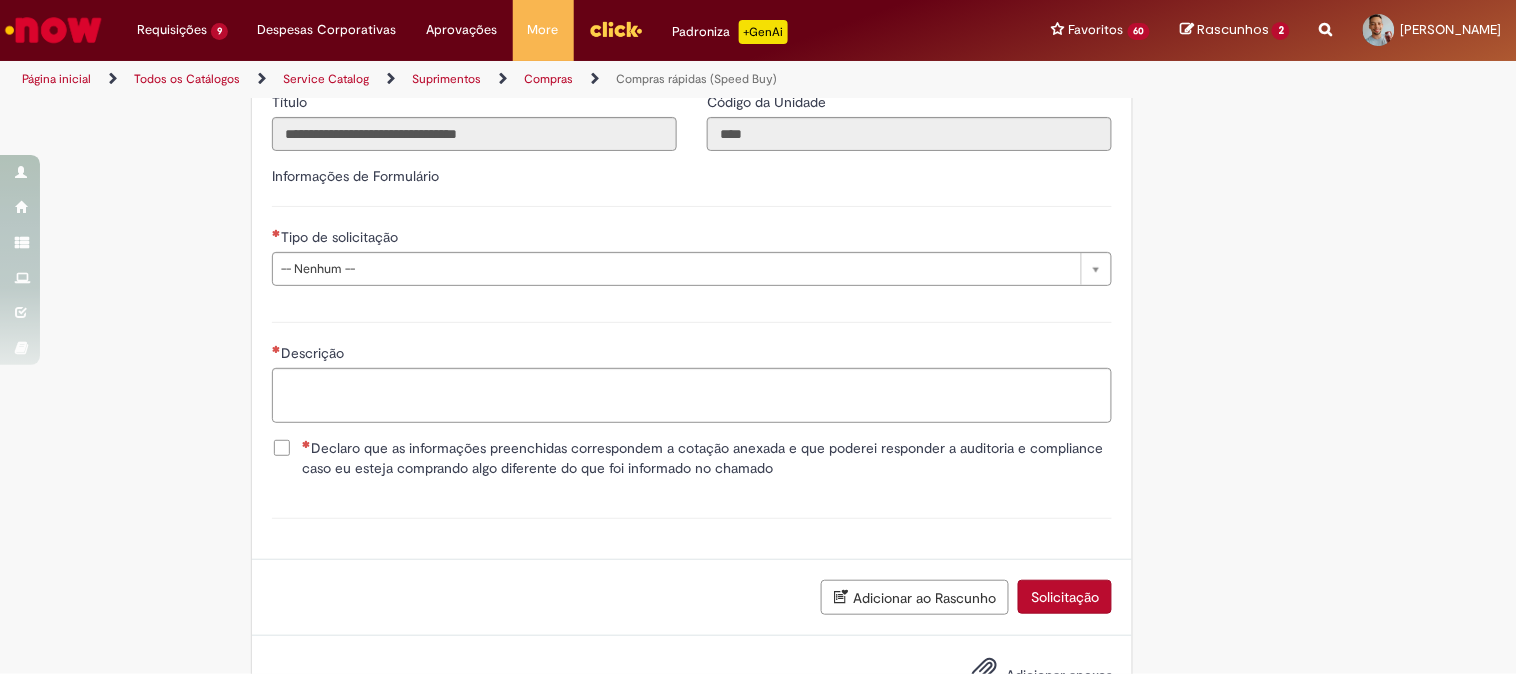 scroll, scrollTop: 2990, scrollLeft: 0, axis: vertical 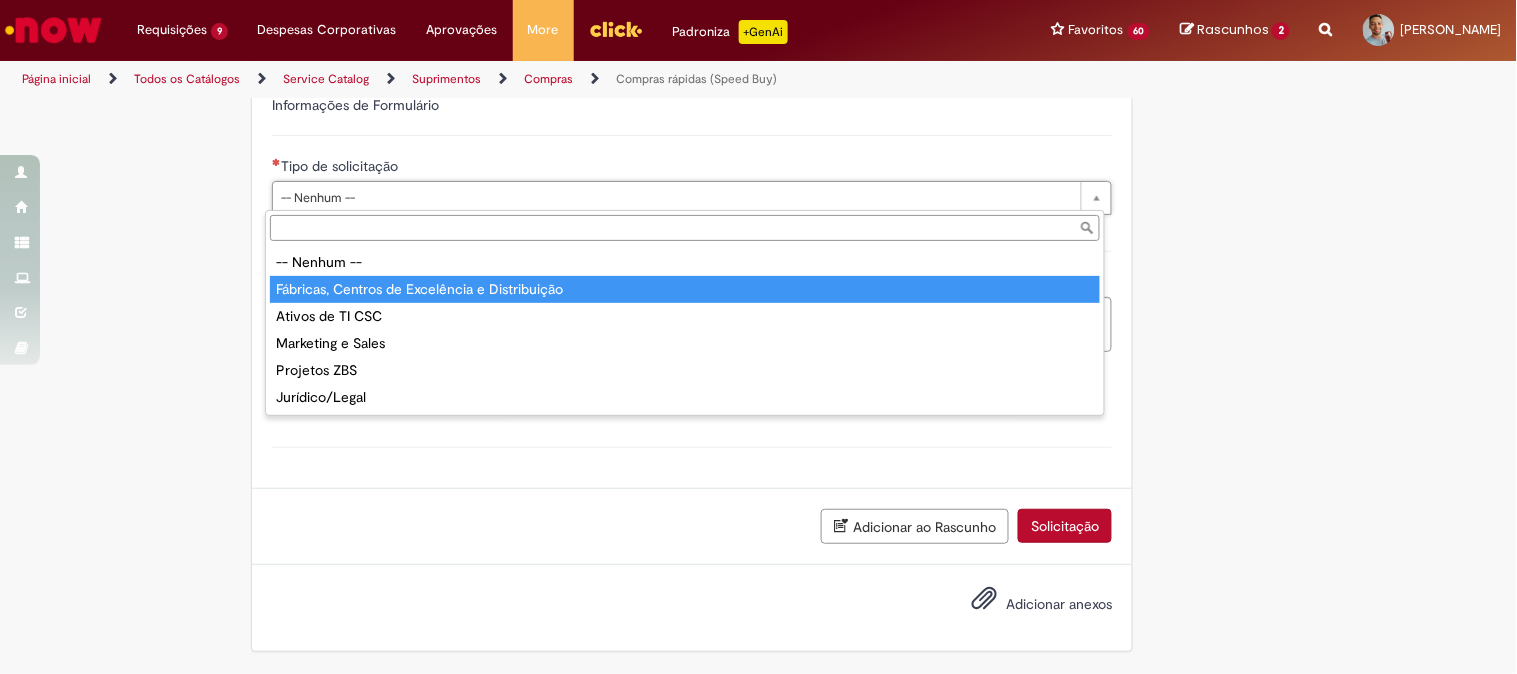 type on "**********" 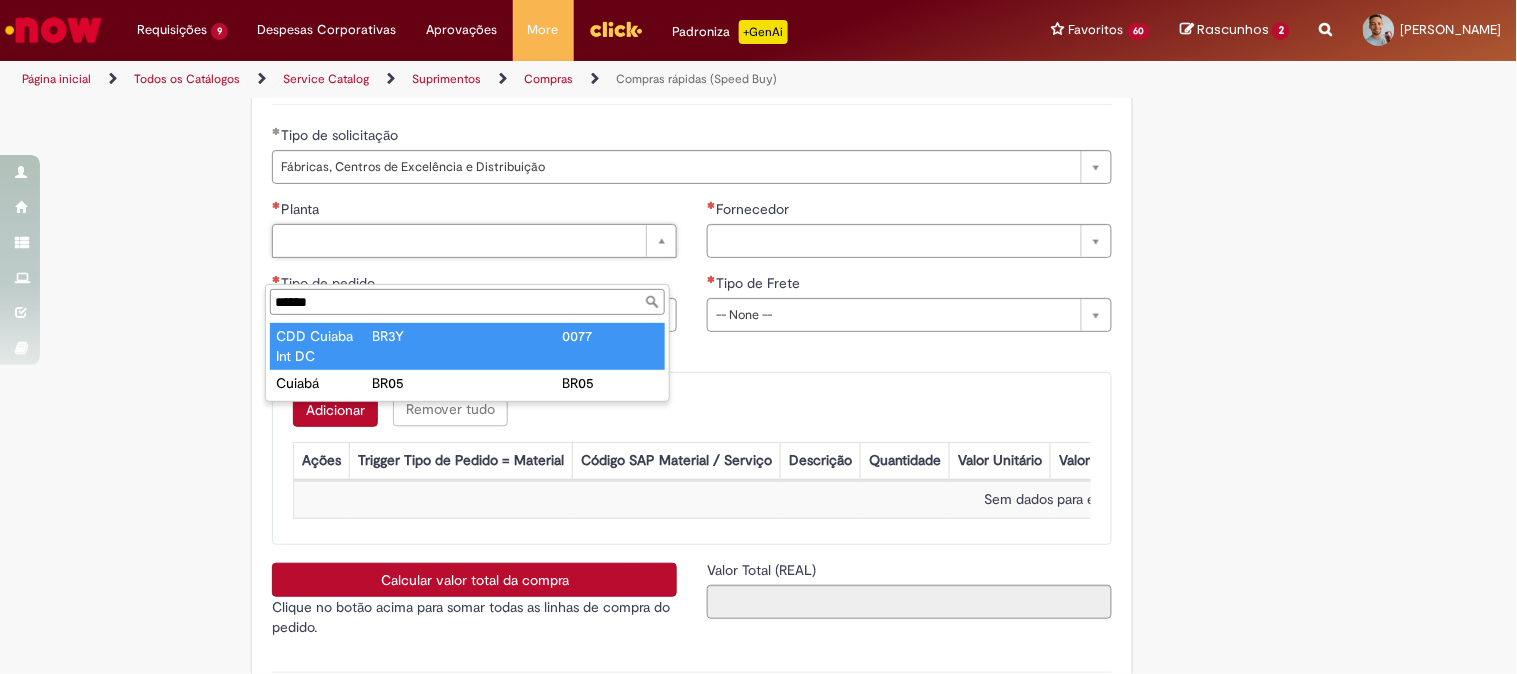 type on "******" 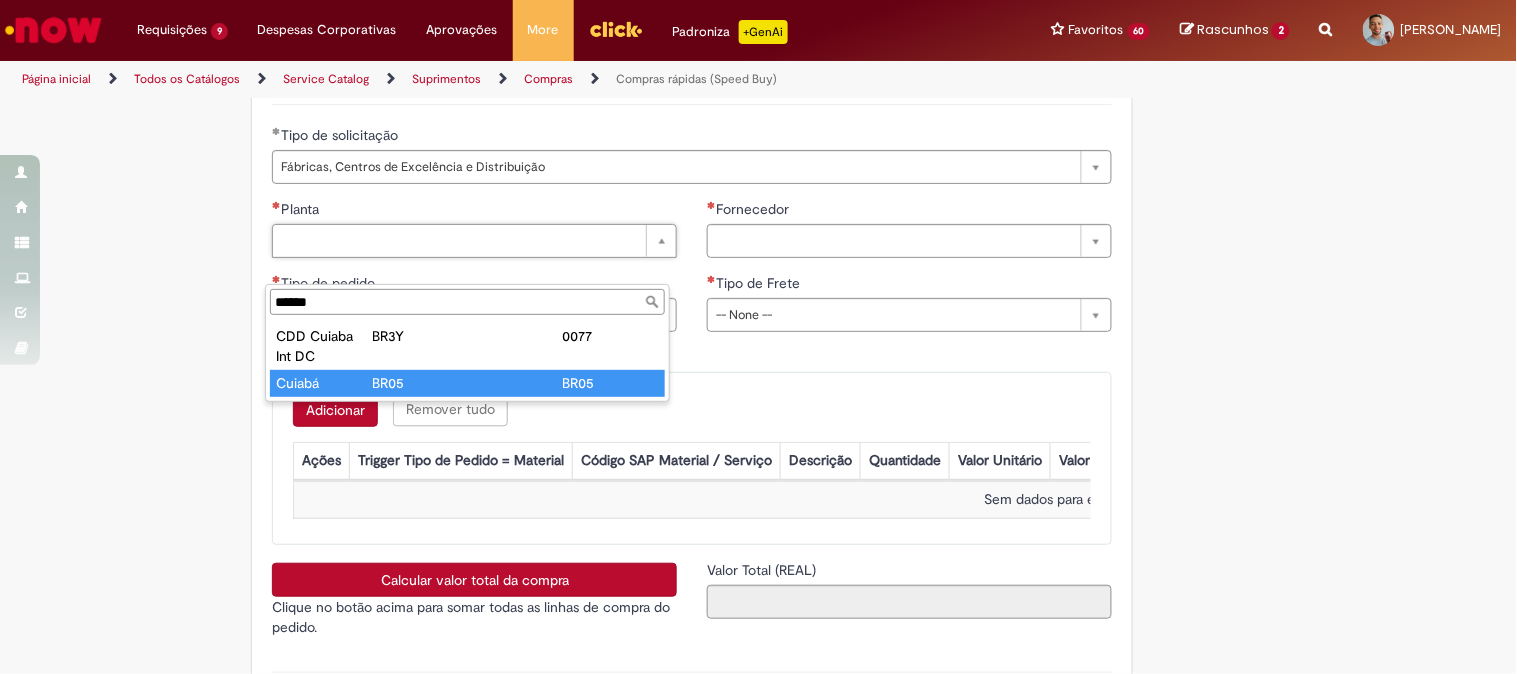 type on "******" 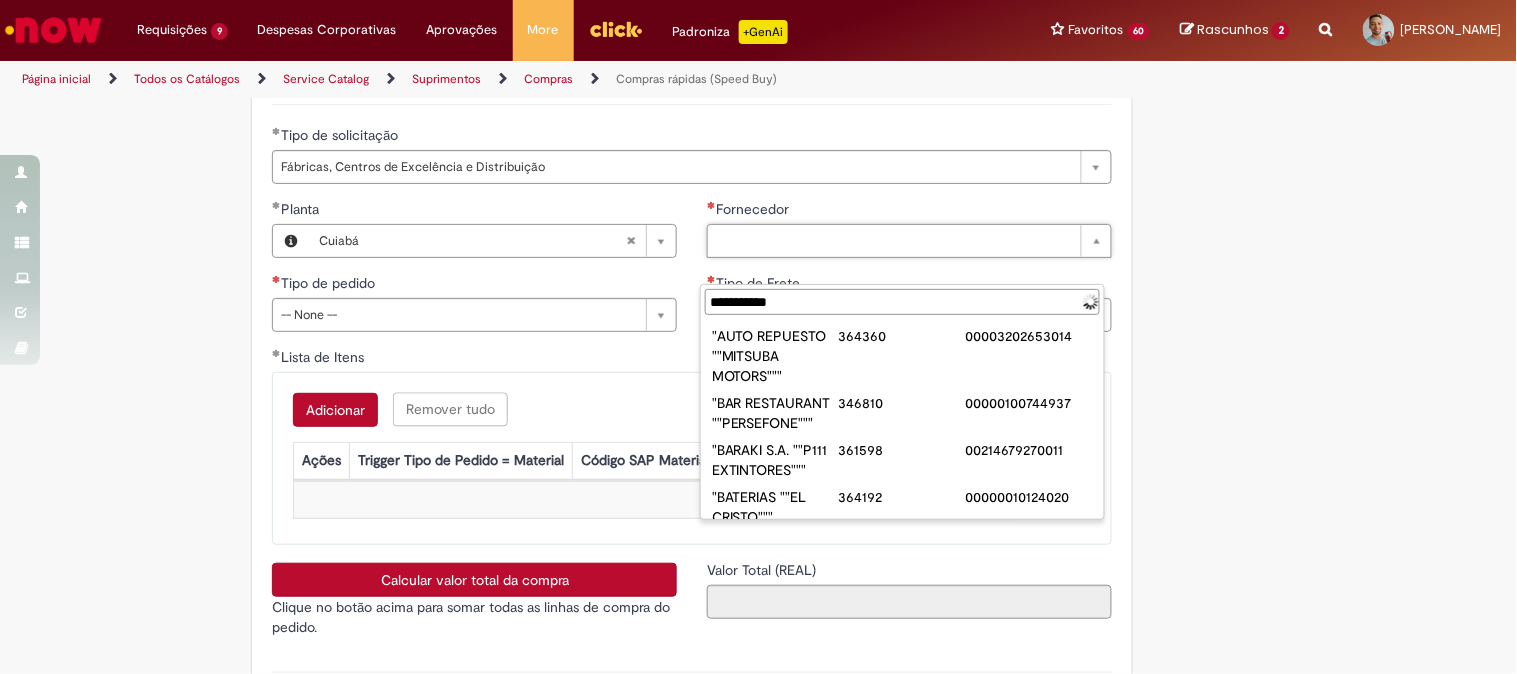 type on "**********" 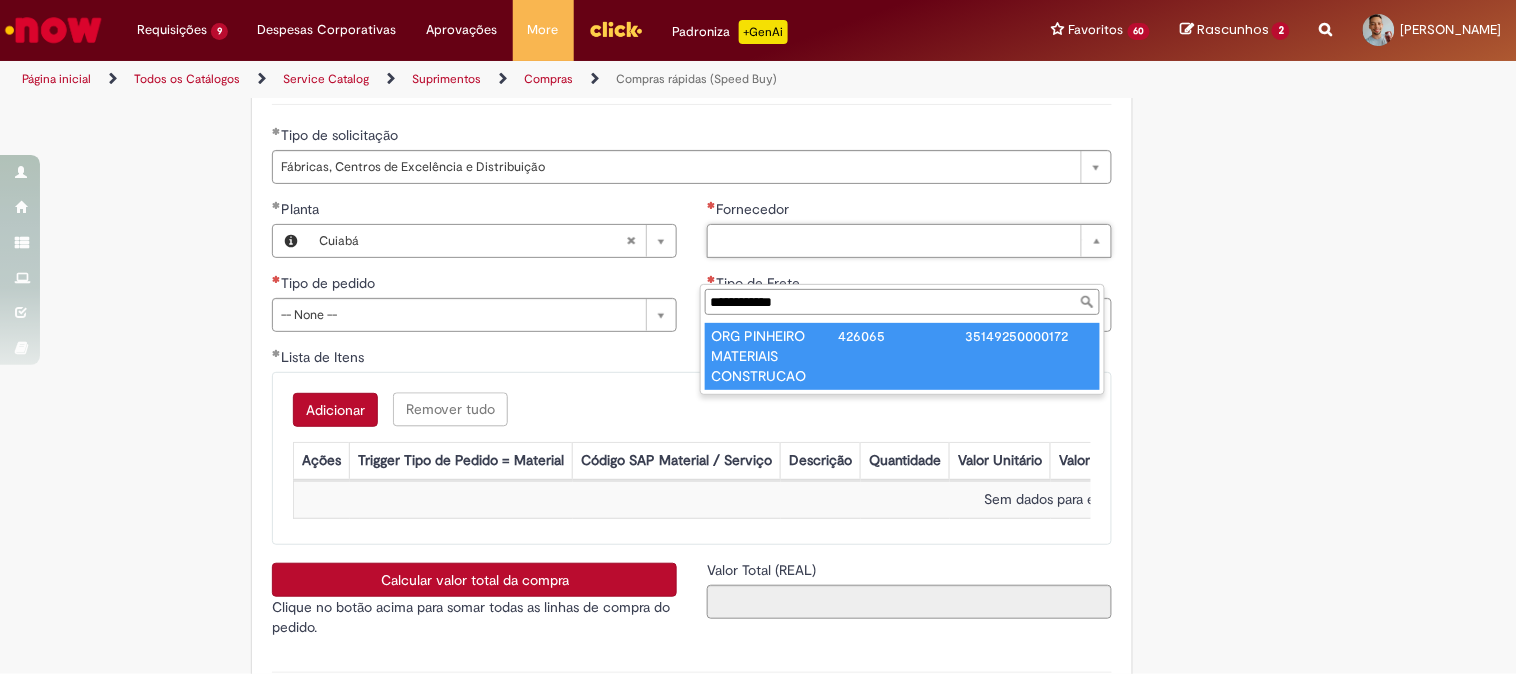 type on "**********" 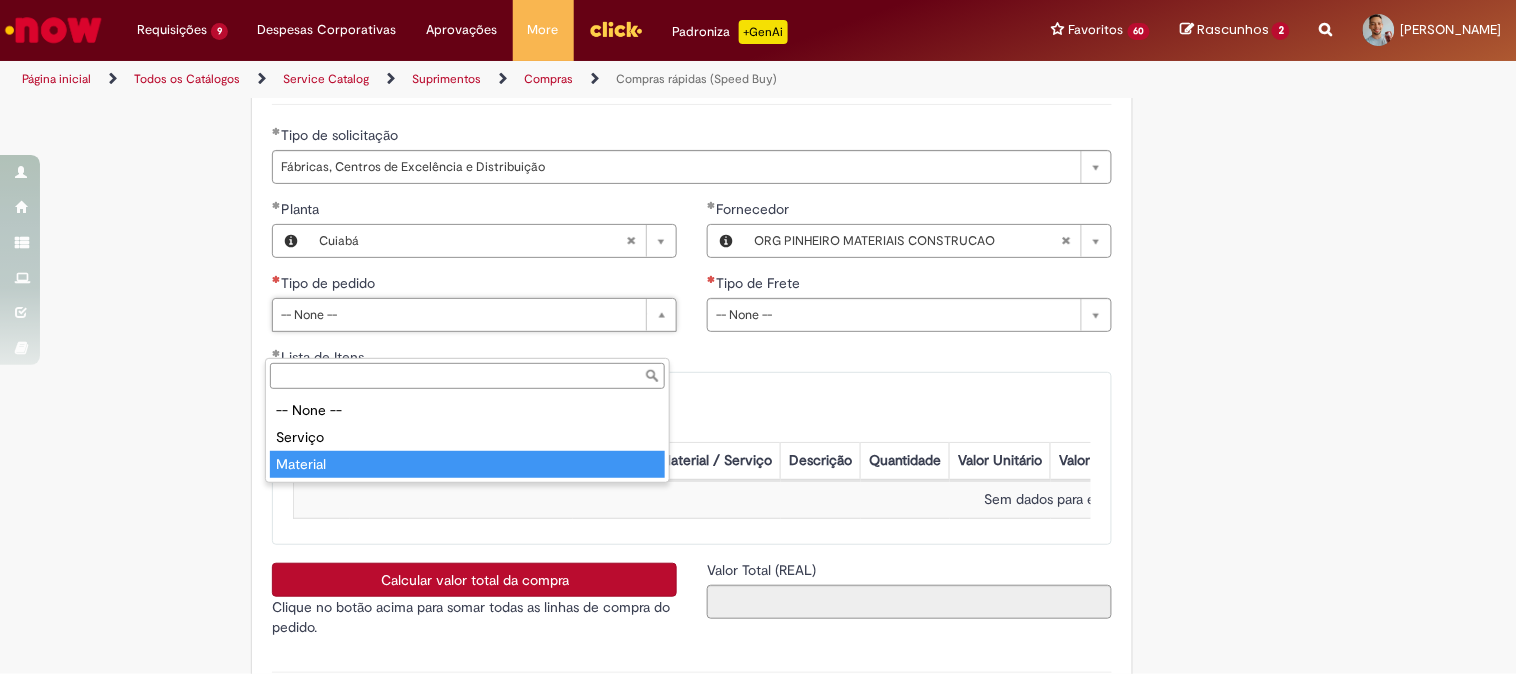 type on "********" 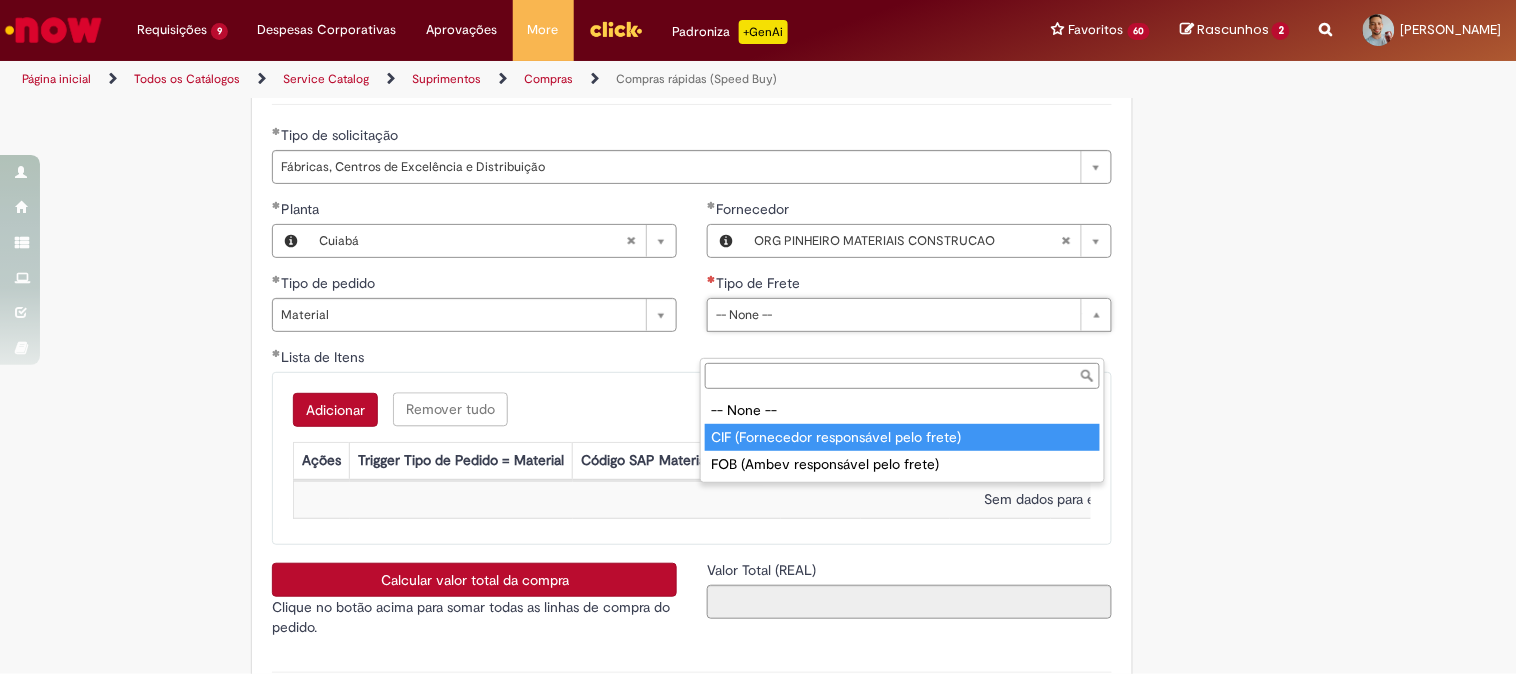 type on "**********" 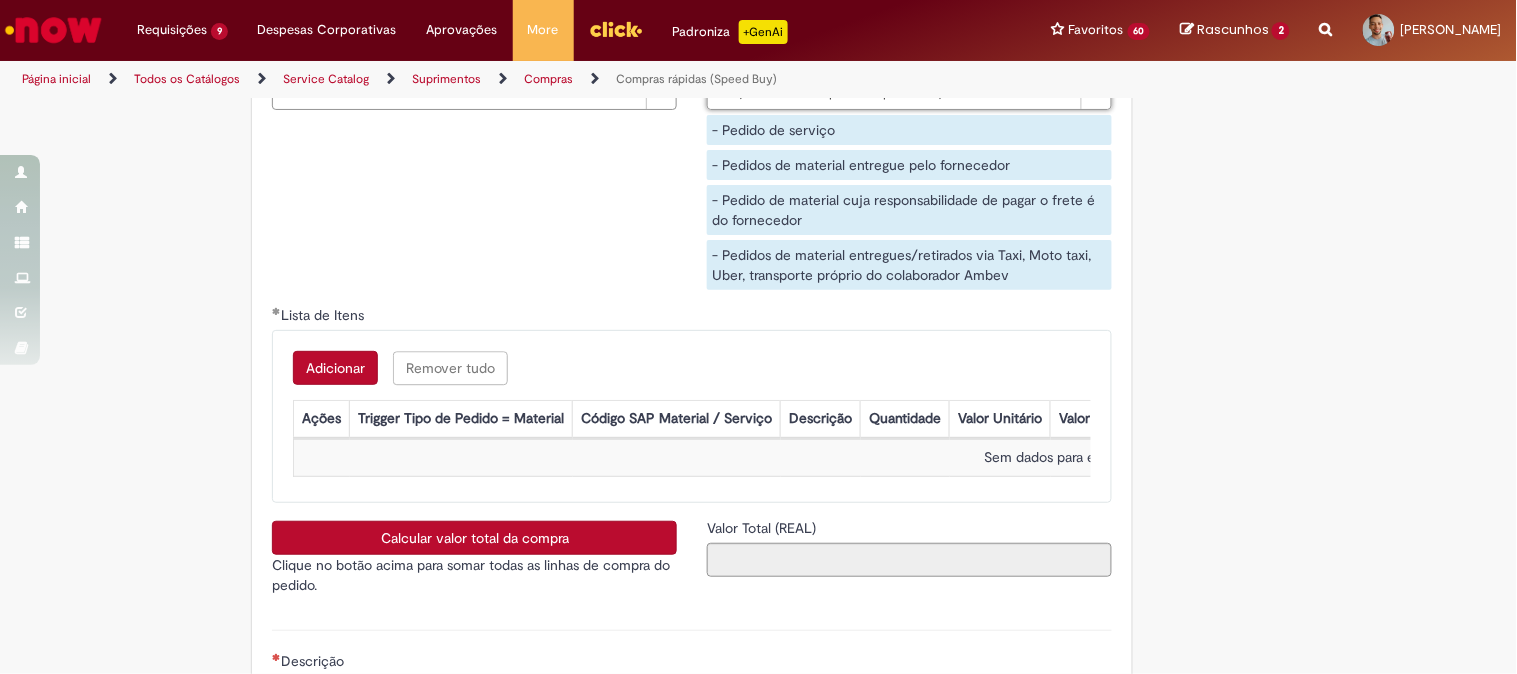 scroll, scrollTop: 3323, scrollLeft: 0, axis: vertical 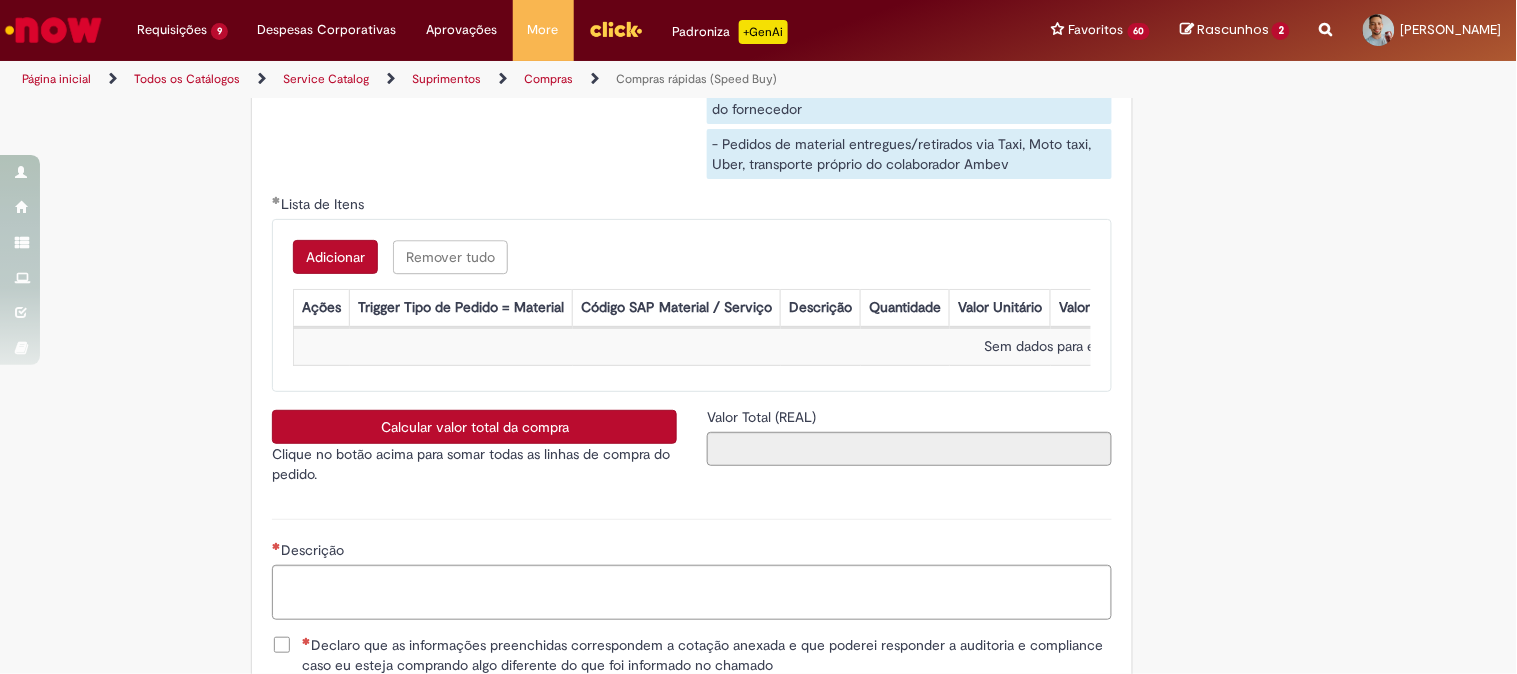 click on "Adicionar" at bounding box center (335, 257) 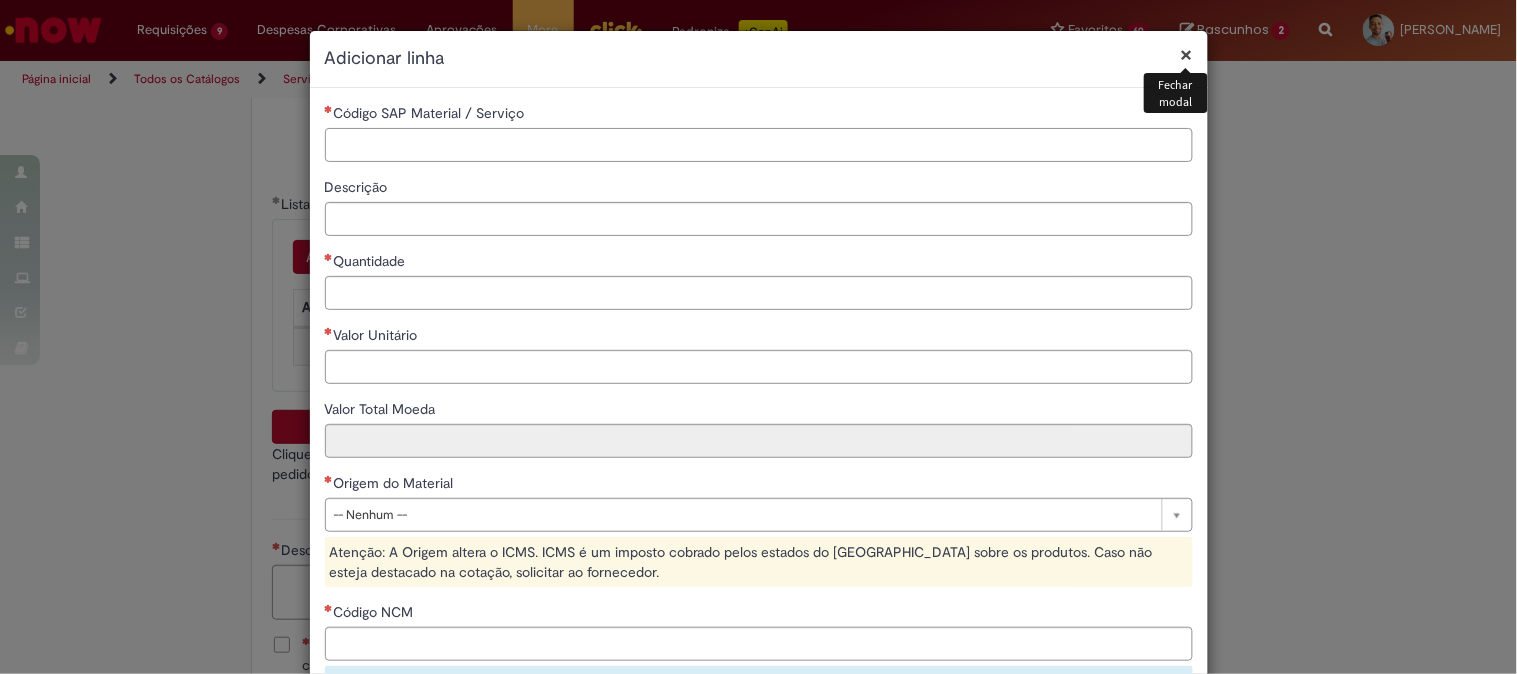 click on "Código SAP Material / Serviço" at bounding box center (759, 145) 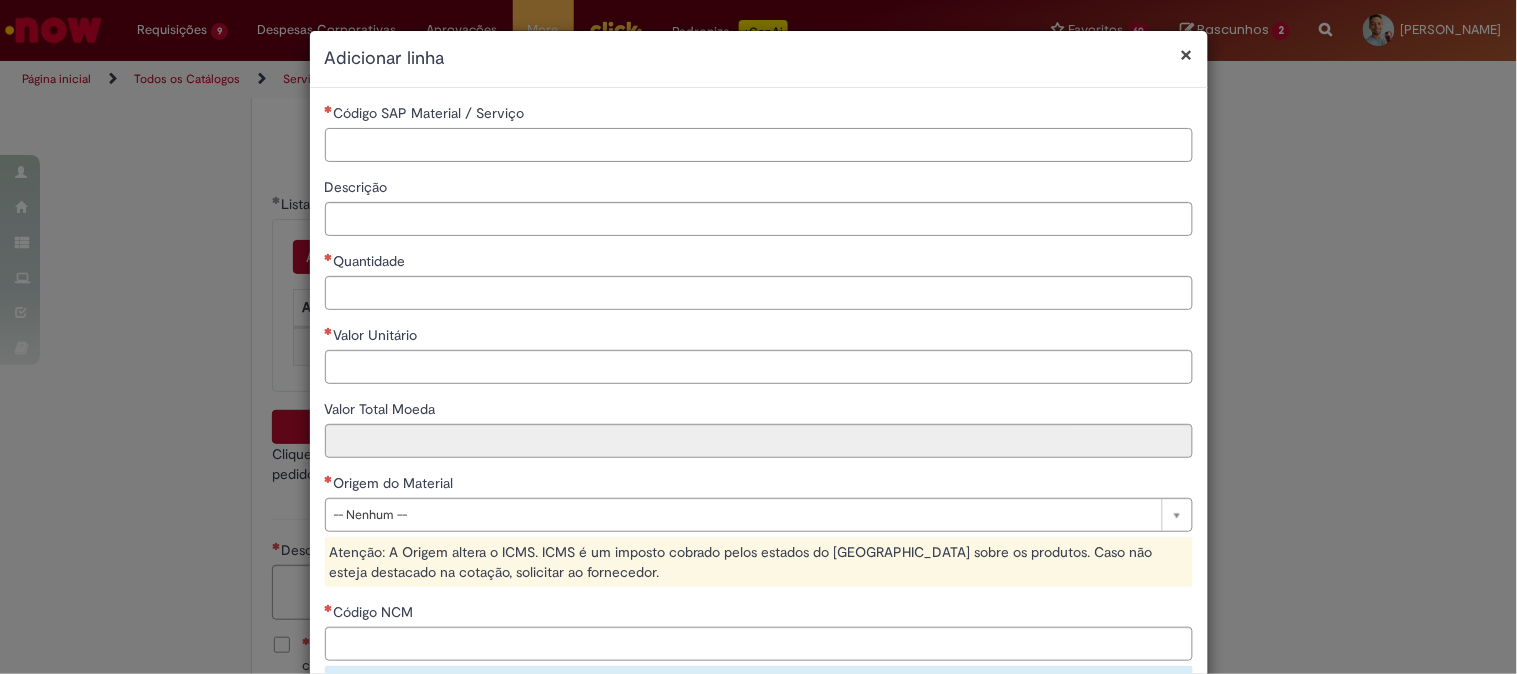 paste on "********" 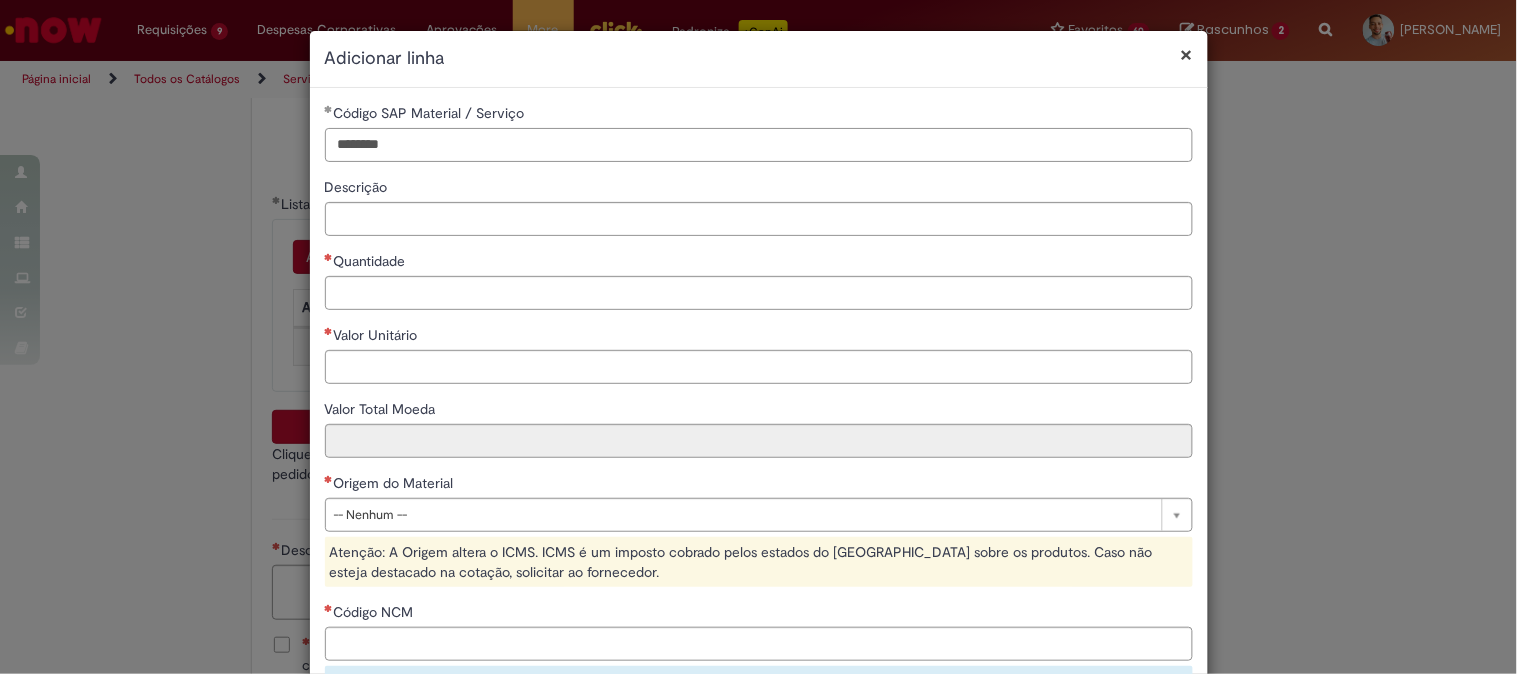 type on "********" 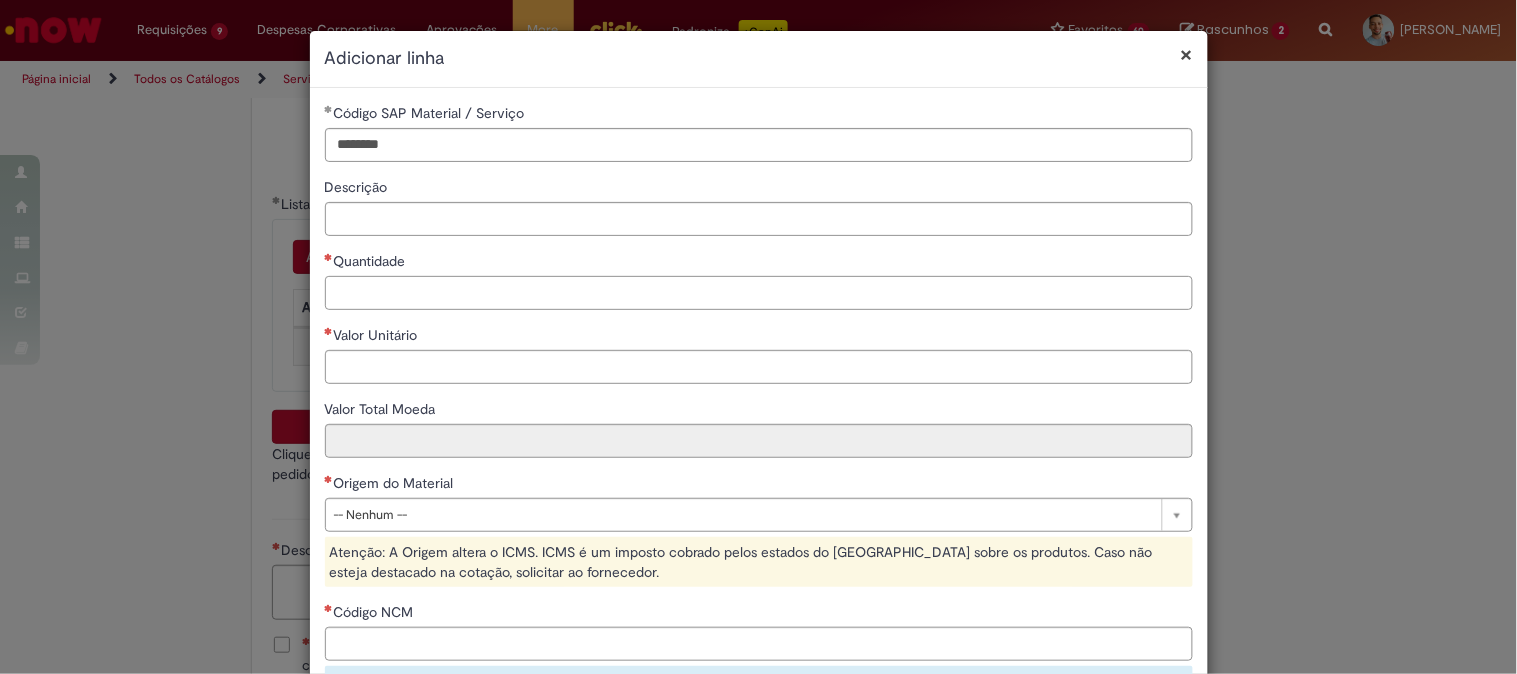 click on "Quantidade" at bounding box center (759, 293) 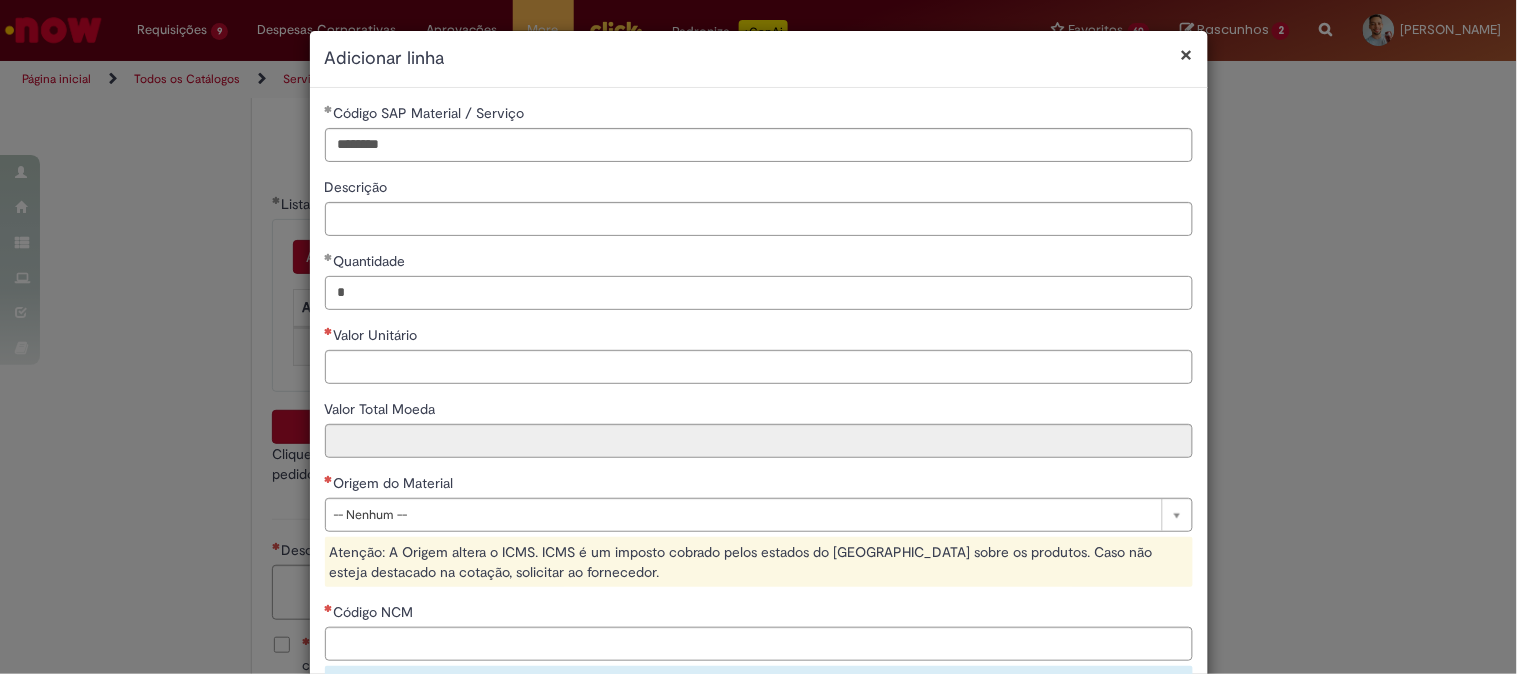 type on "*" 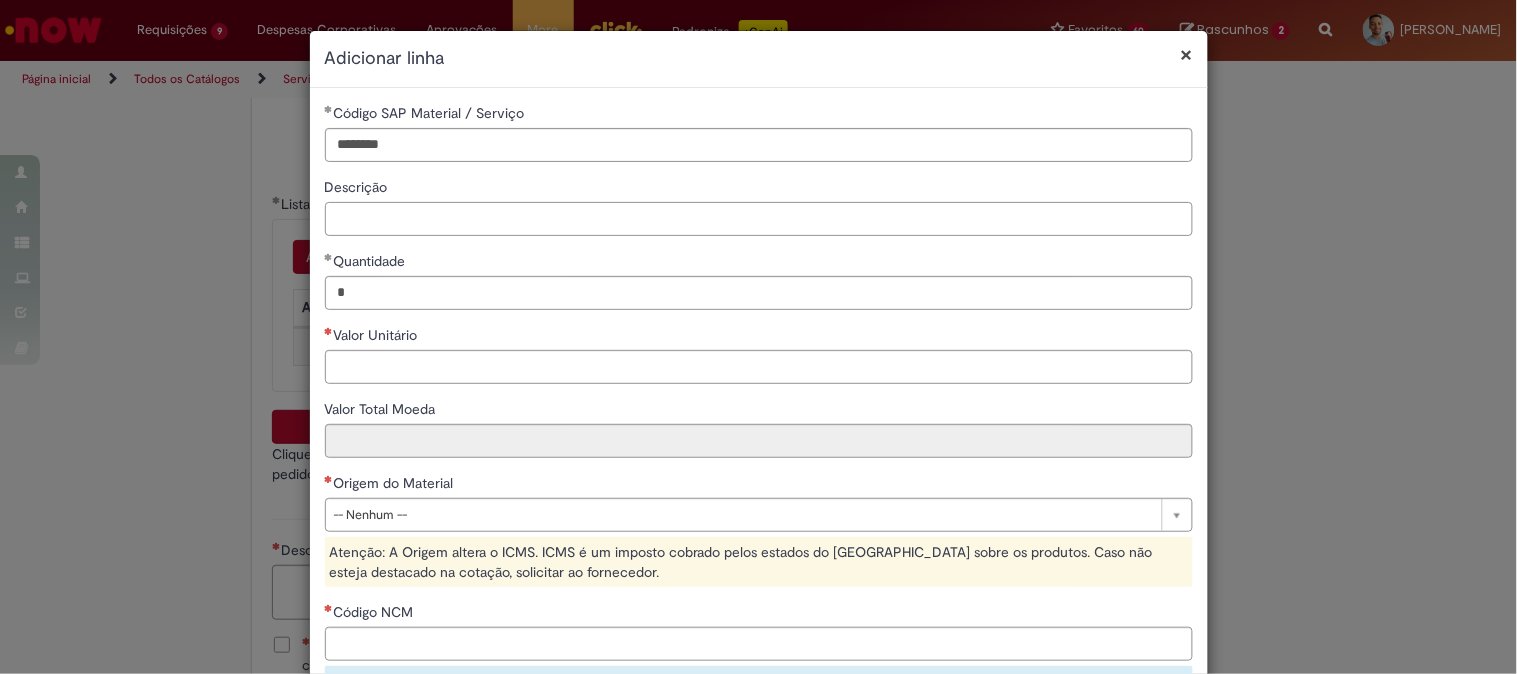 click on "Descrição" at bounding box center (759, 219) 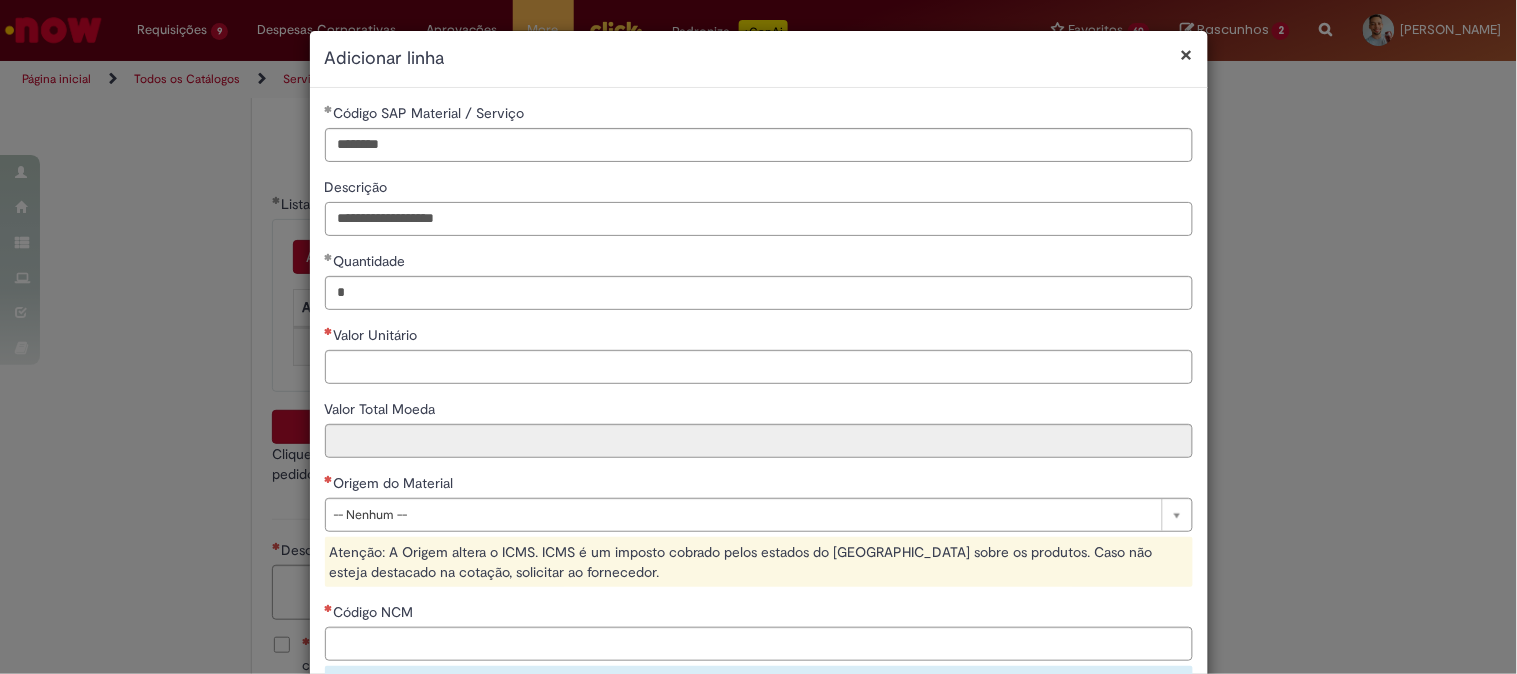 type on "**********" 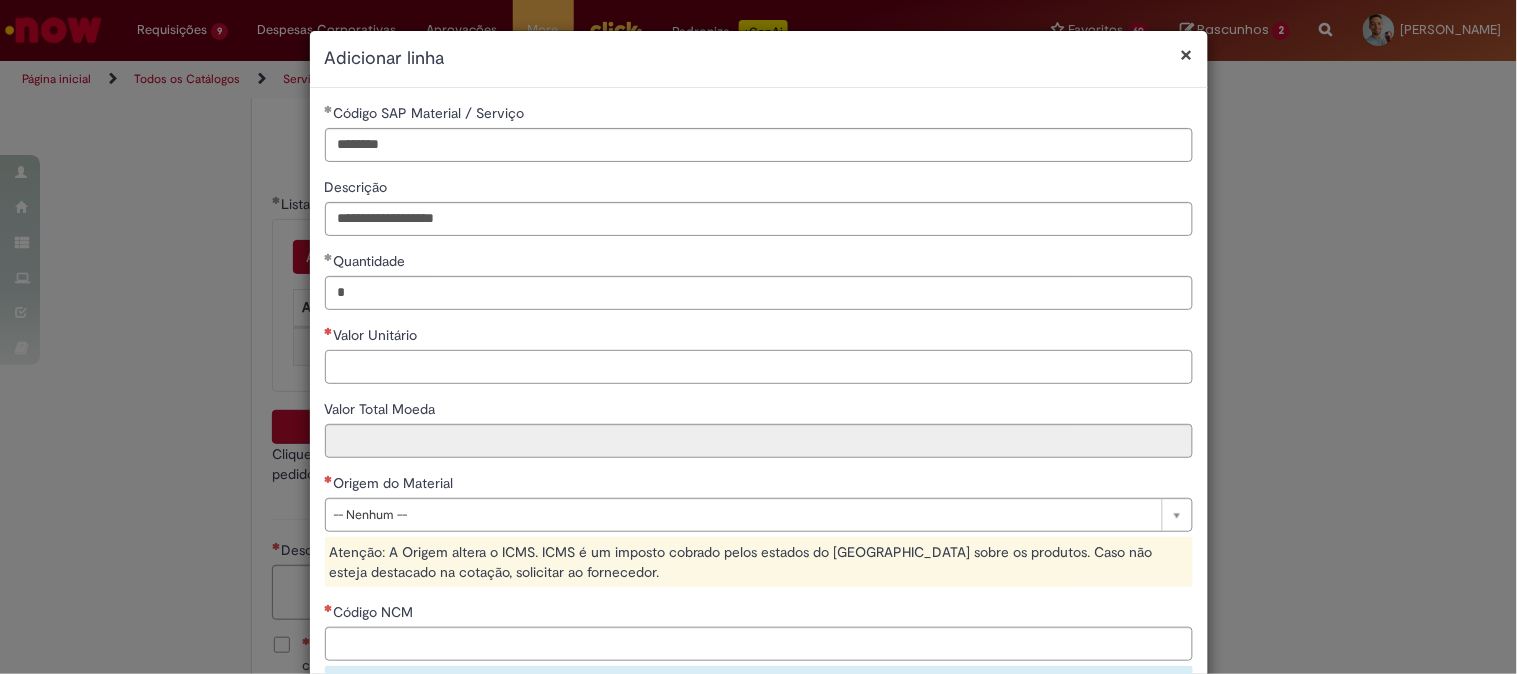click on "Valor Unitário" at bounding box center (759, 367) 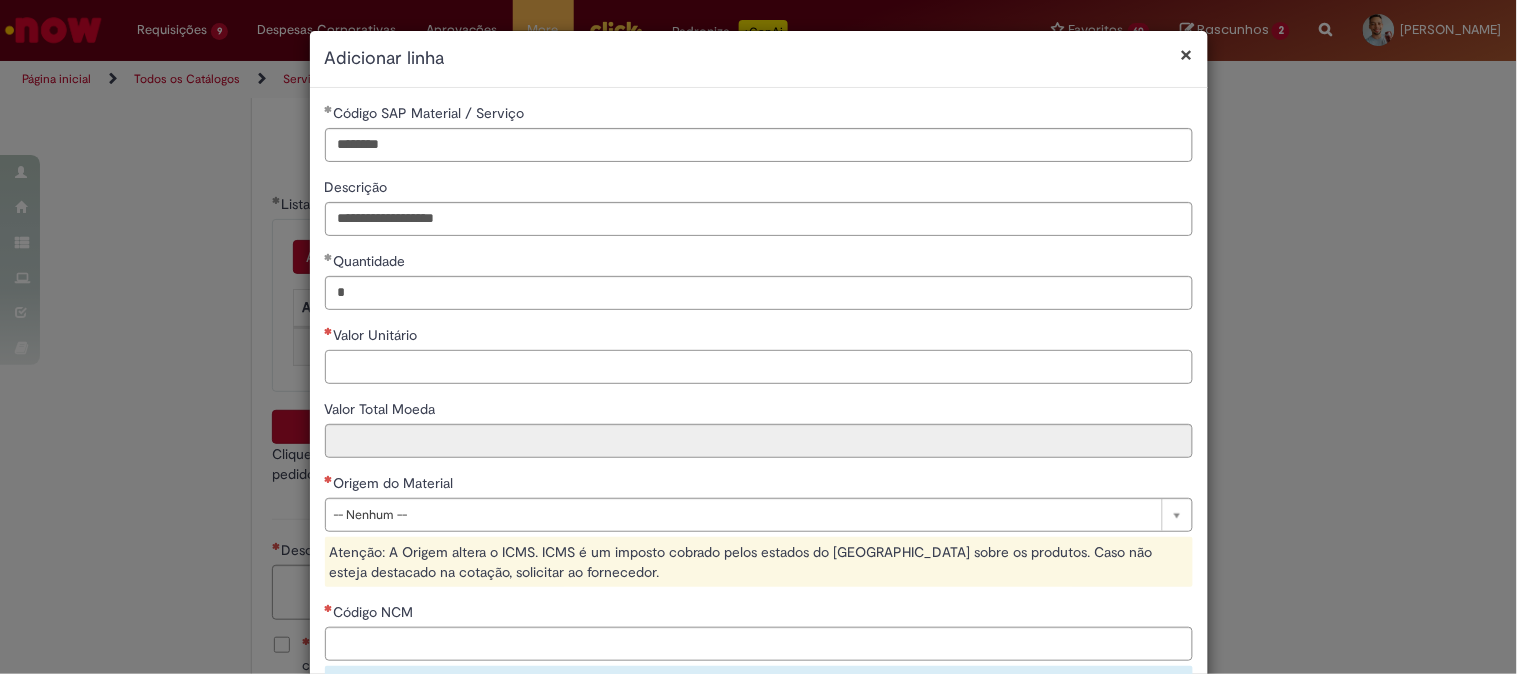 type on "*" 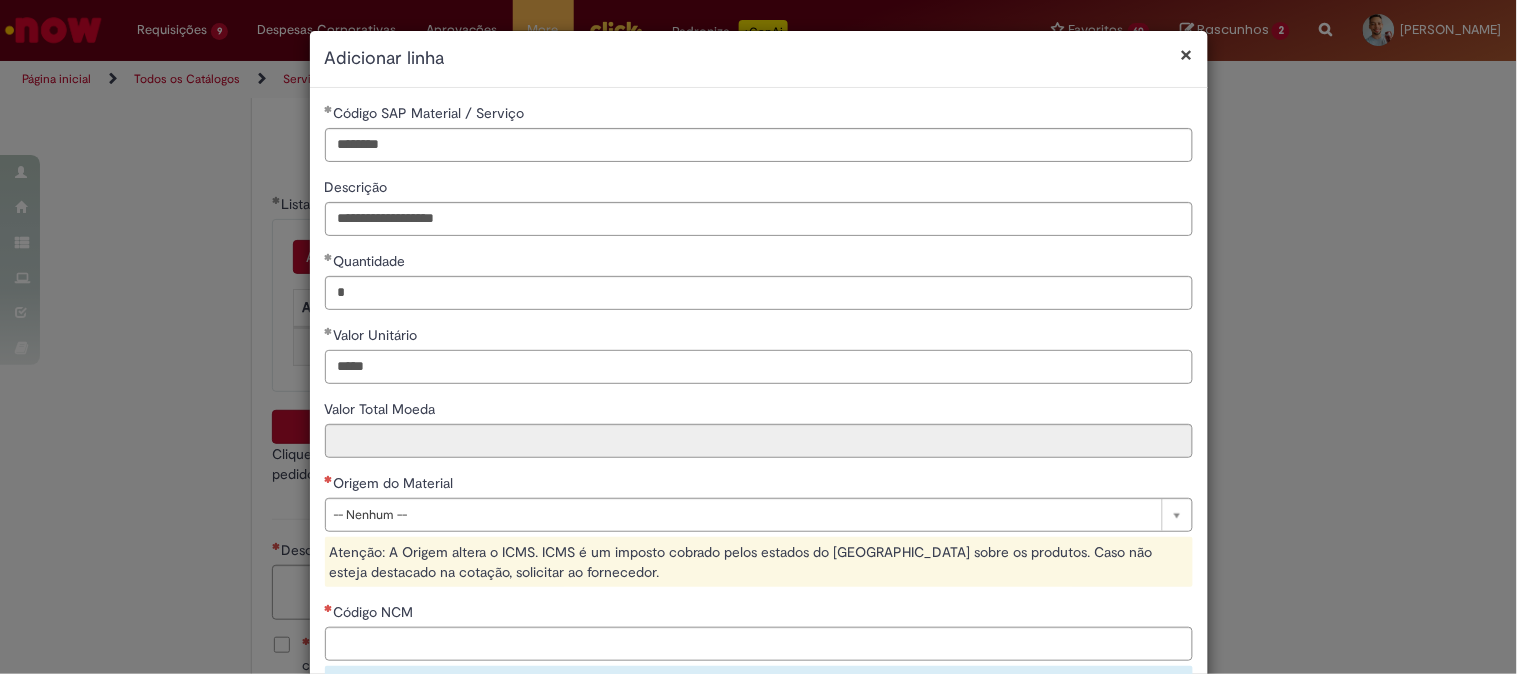 type on "*****" 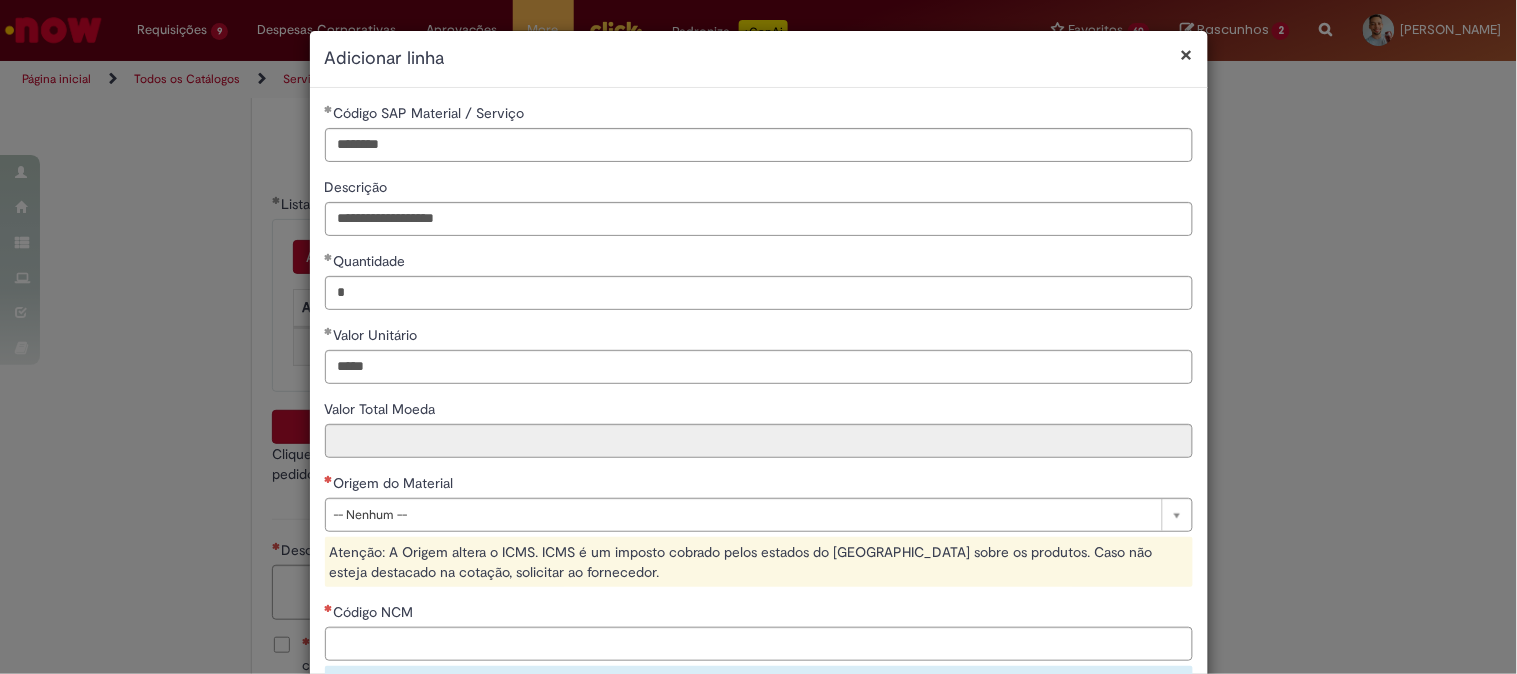 type on "*****" 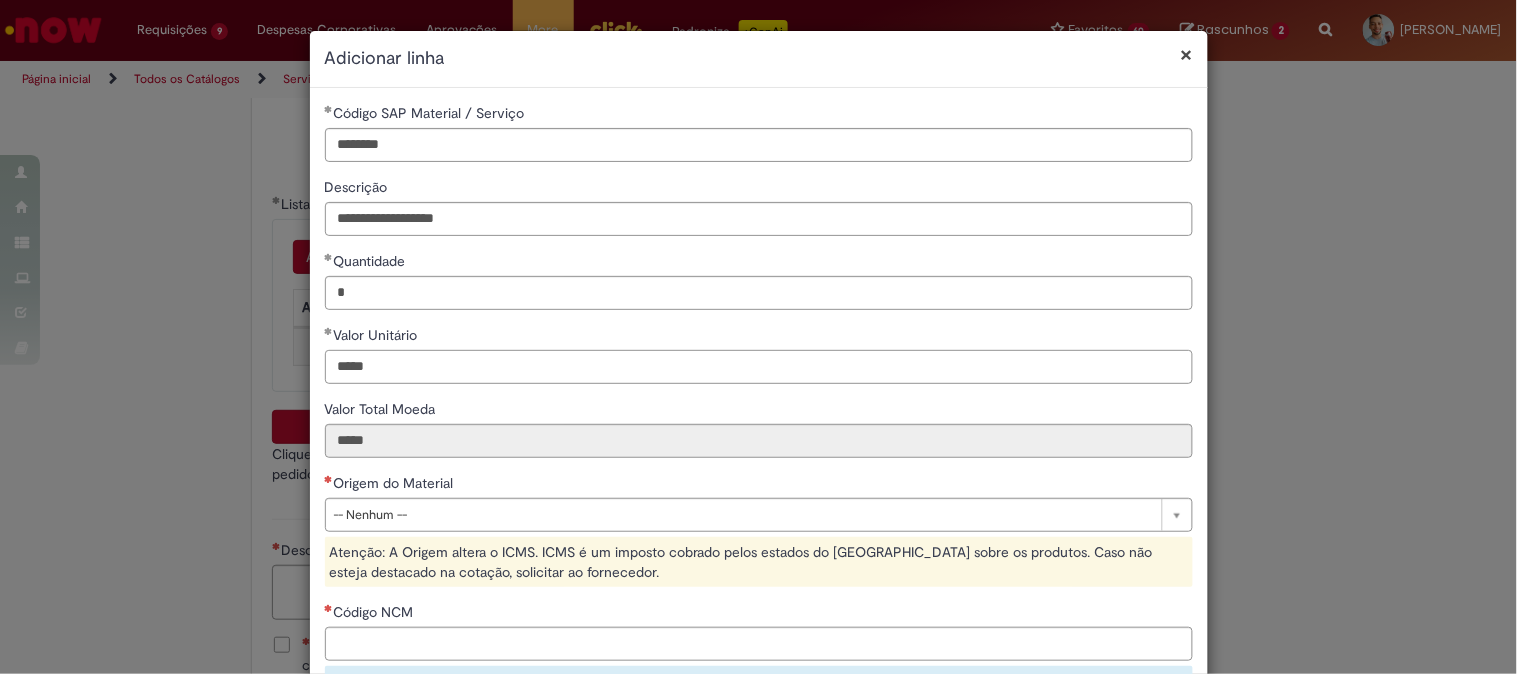 scroll, scrollTop: 222, scrollLeft: 0, axis: vertical 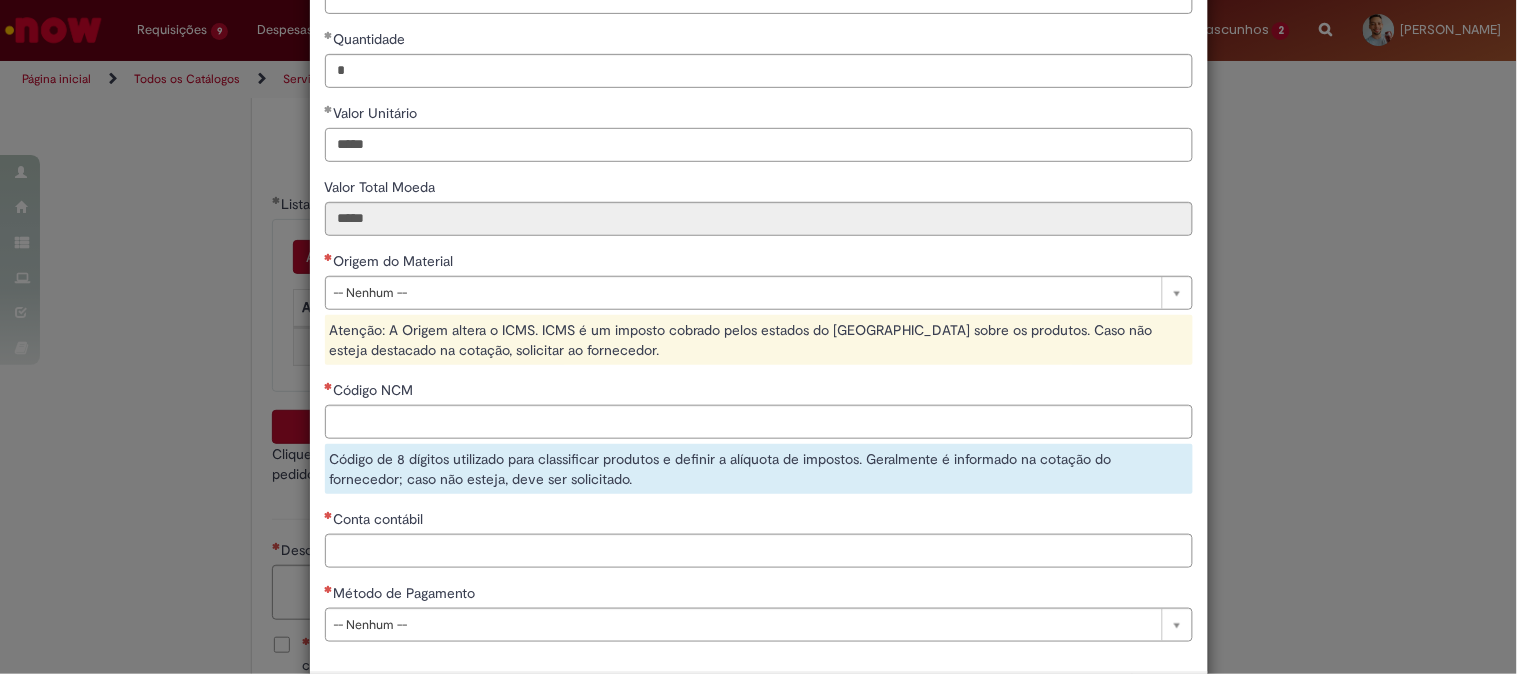 type on "*****" 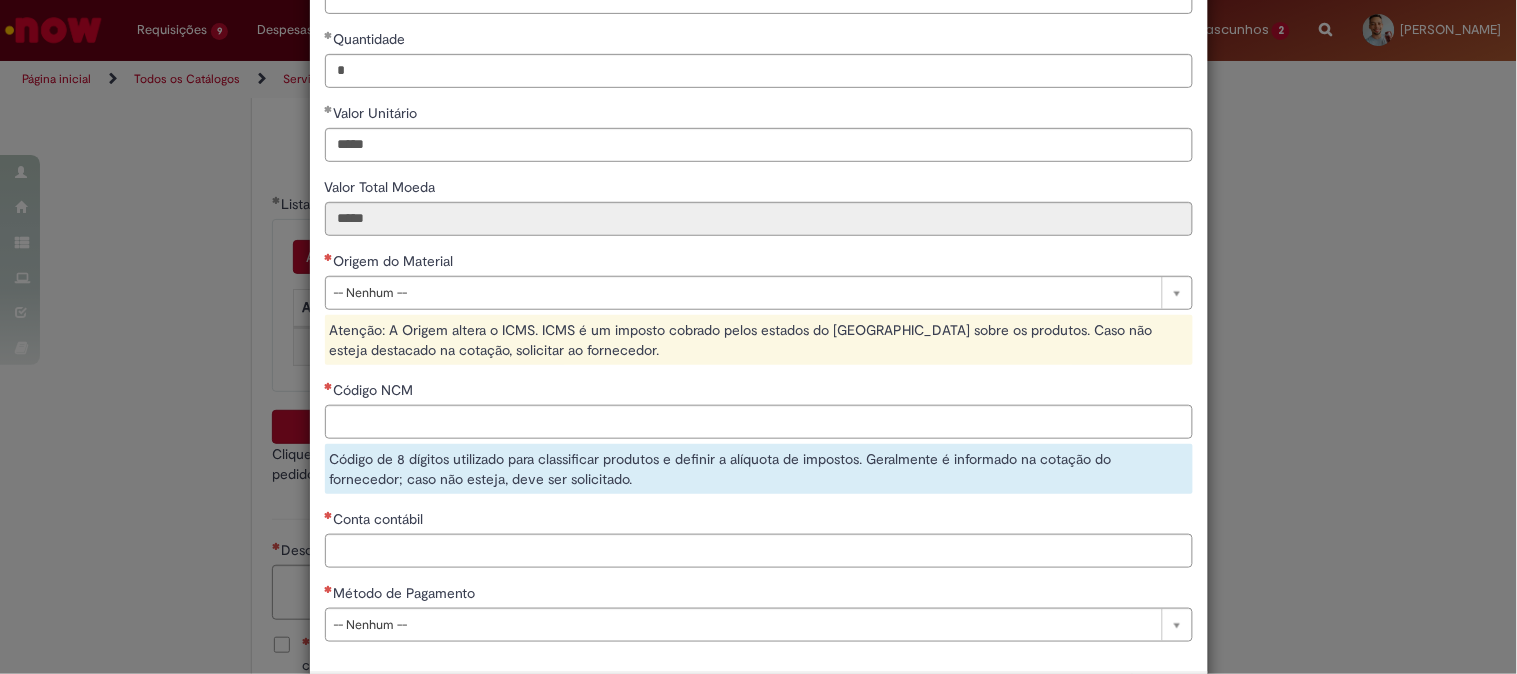 type on "*****" 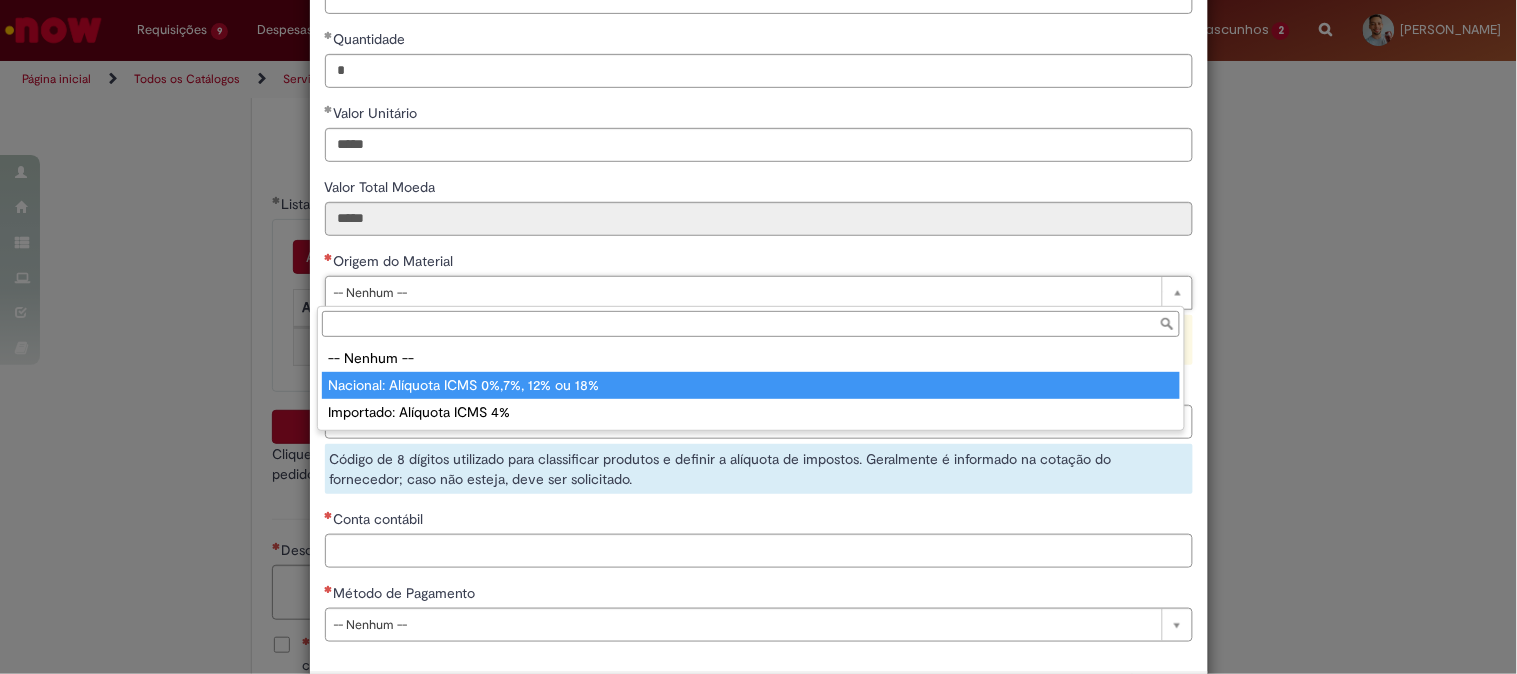 type on "**********" 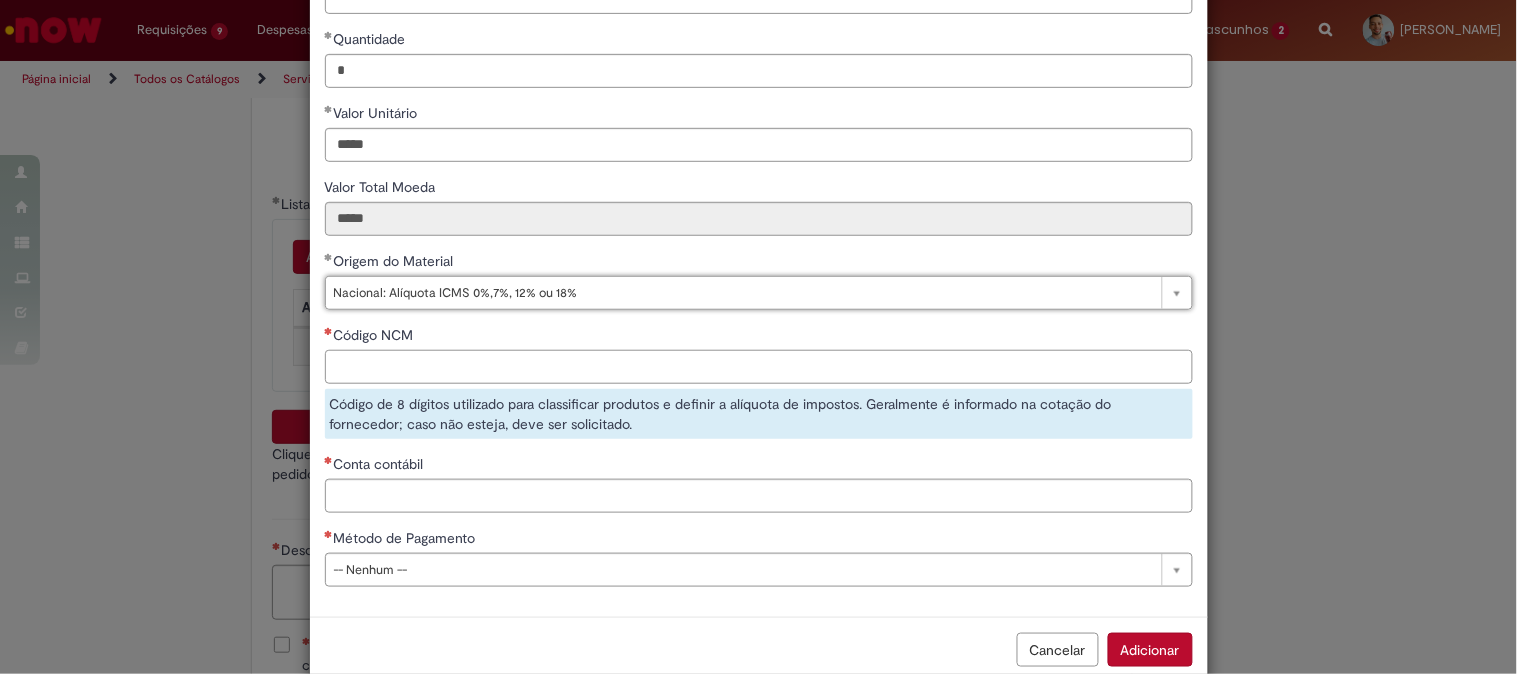 click on "Código NCM" at bounding box center [759, 367] 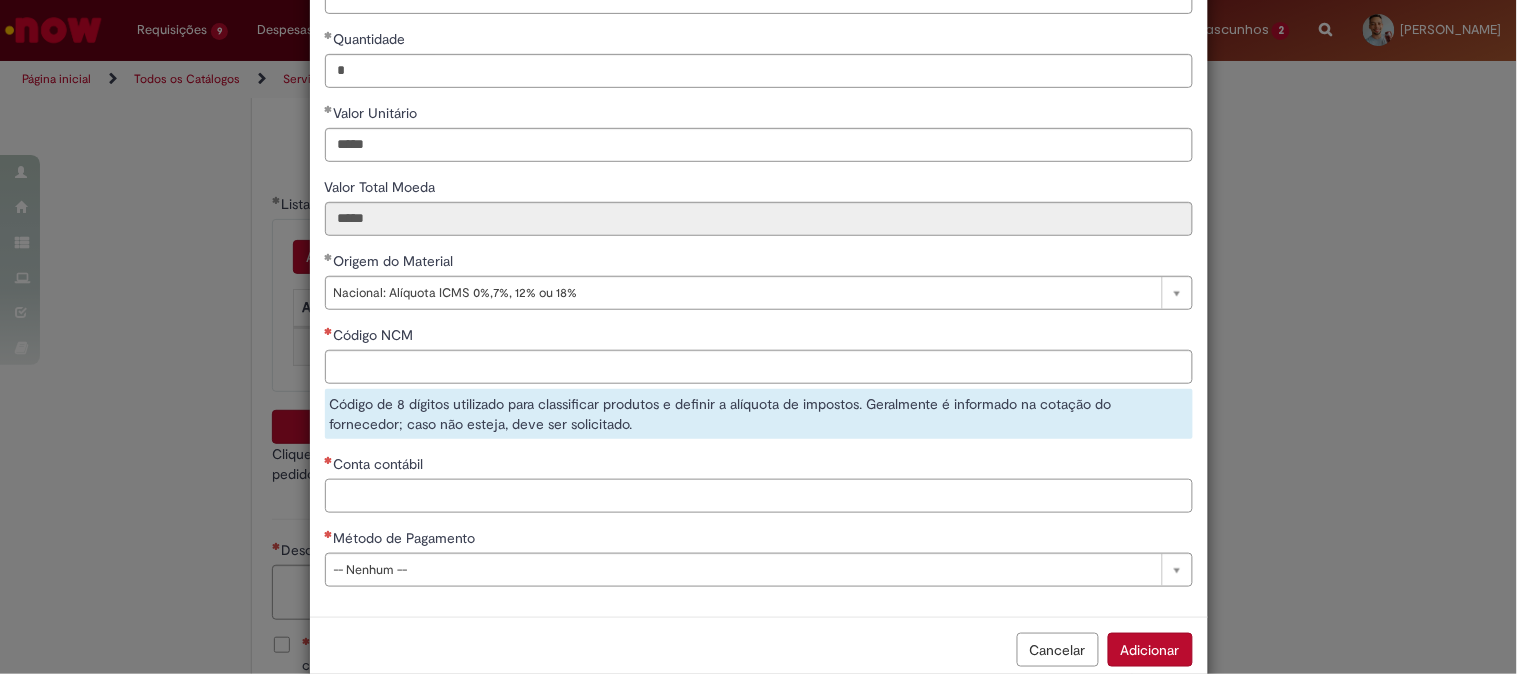 click on "Conta contábil" at bounding box center (759, 496) 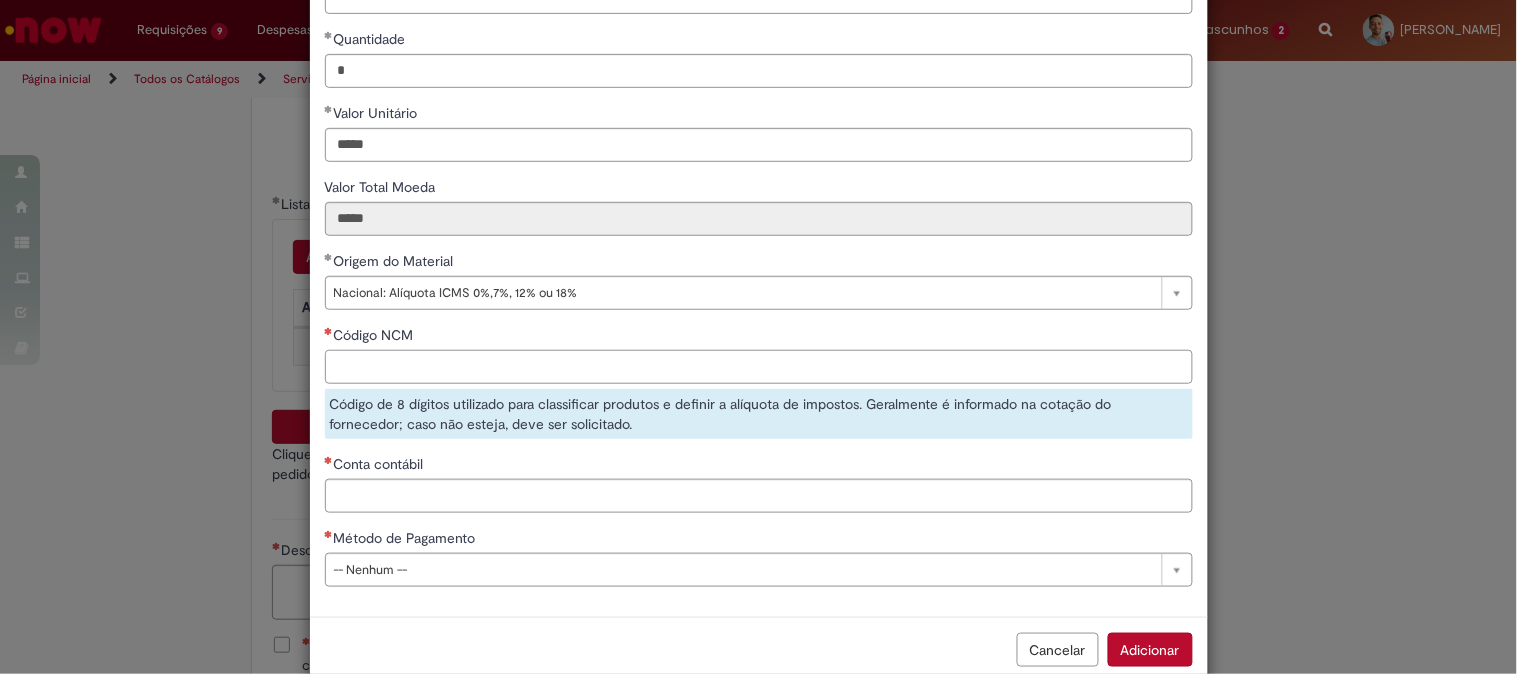 click on "Código NCM" at bounding box center [759, 367] 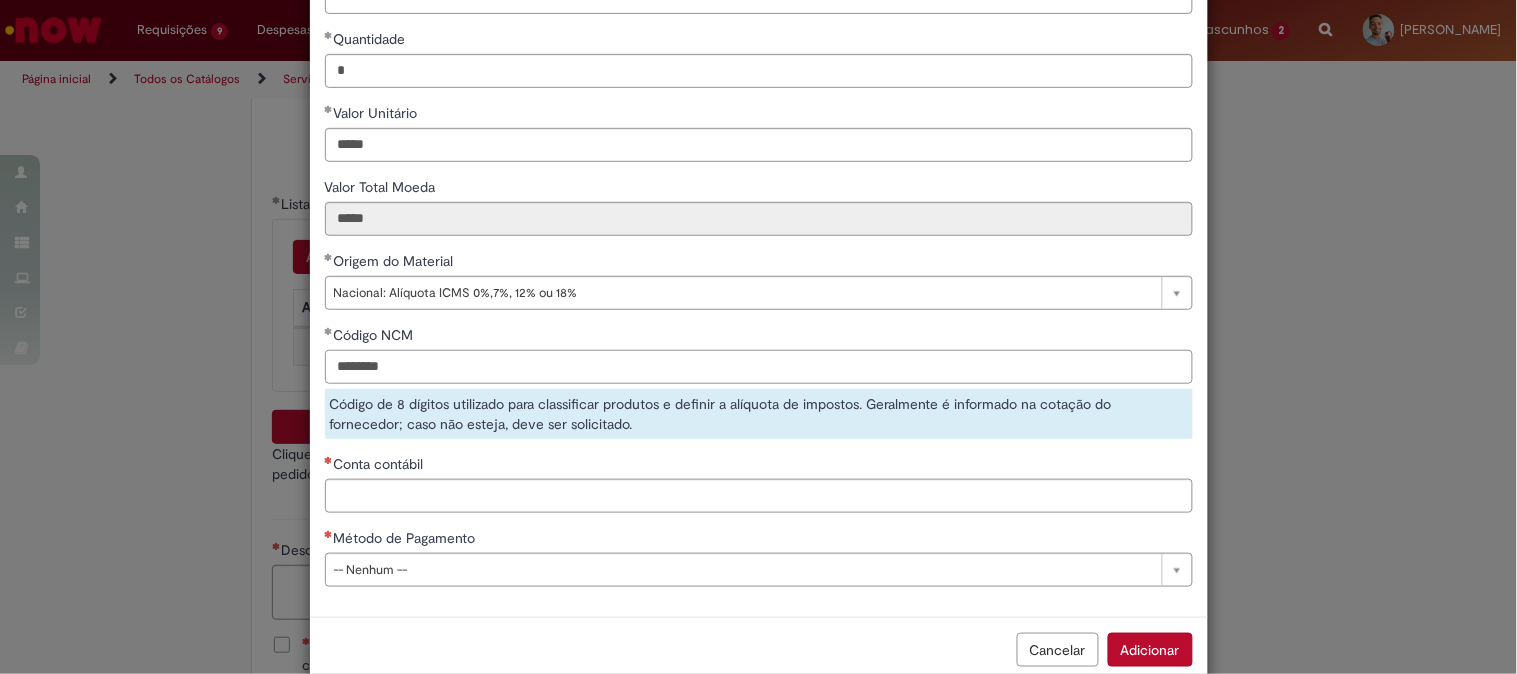 type on "********" 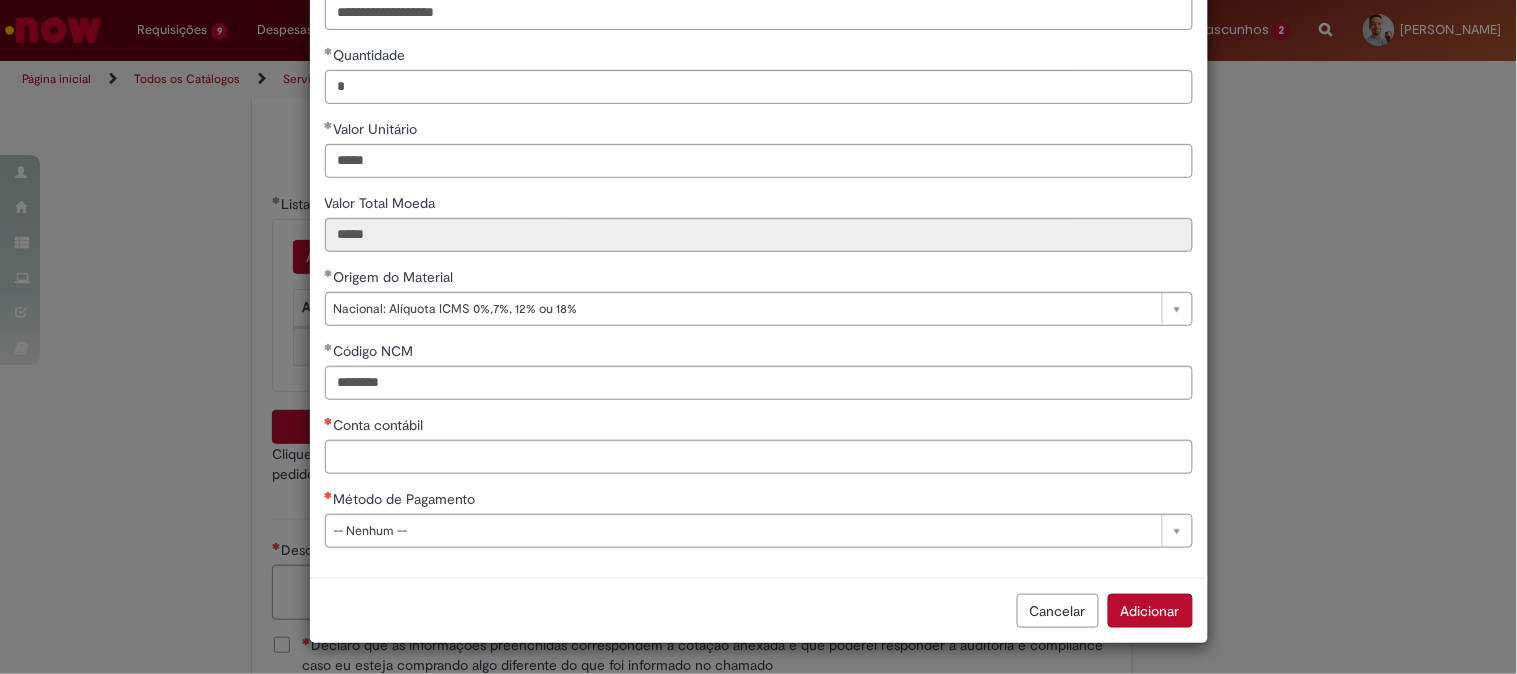 scroll, scrollTop: 206, scrollLeft: 0, axis: vertical 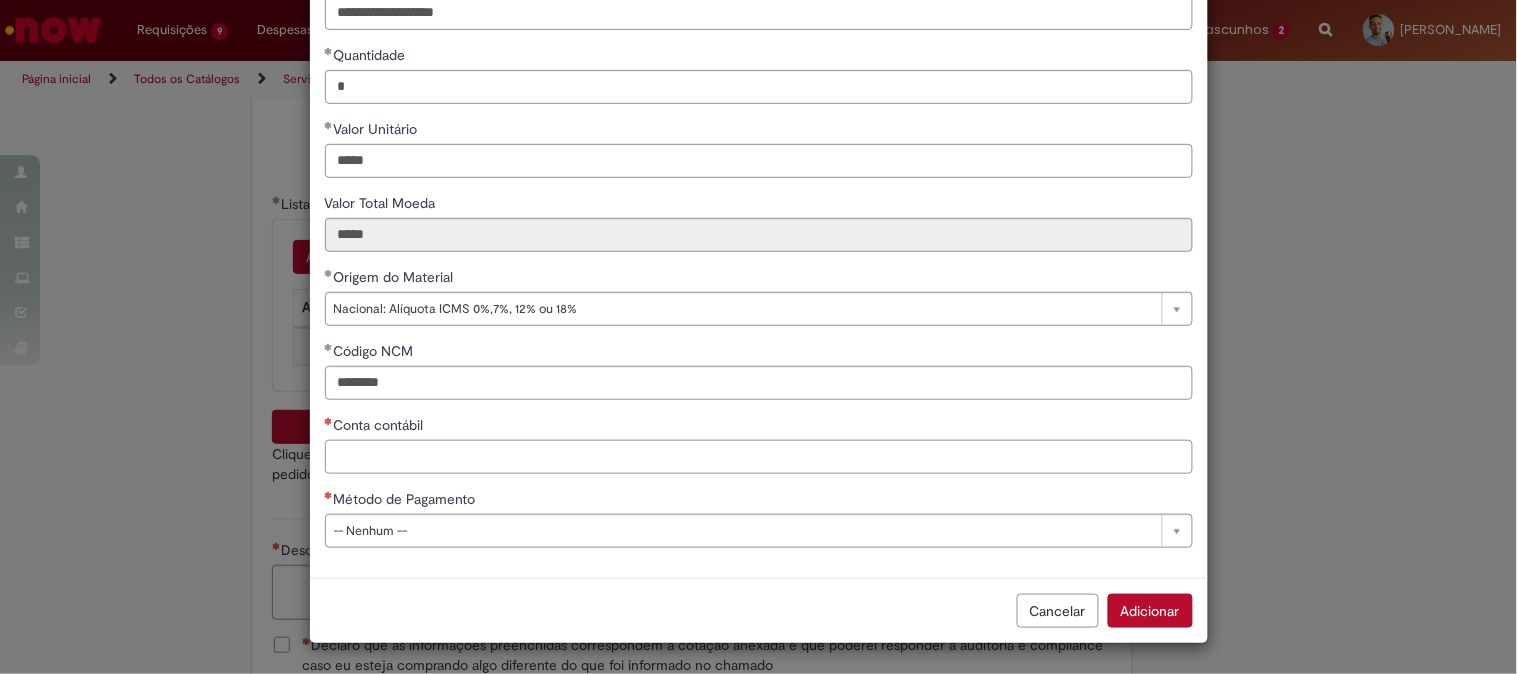 click on "Conta contábil" at bounding box center (759, 457) 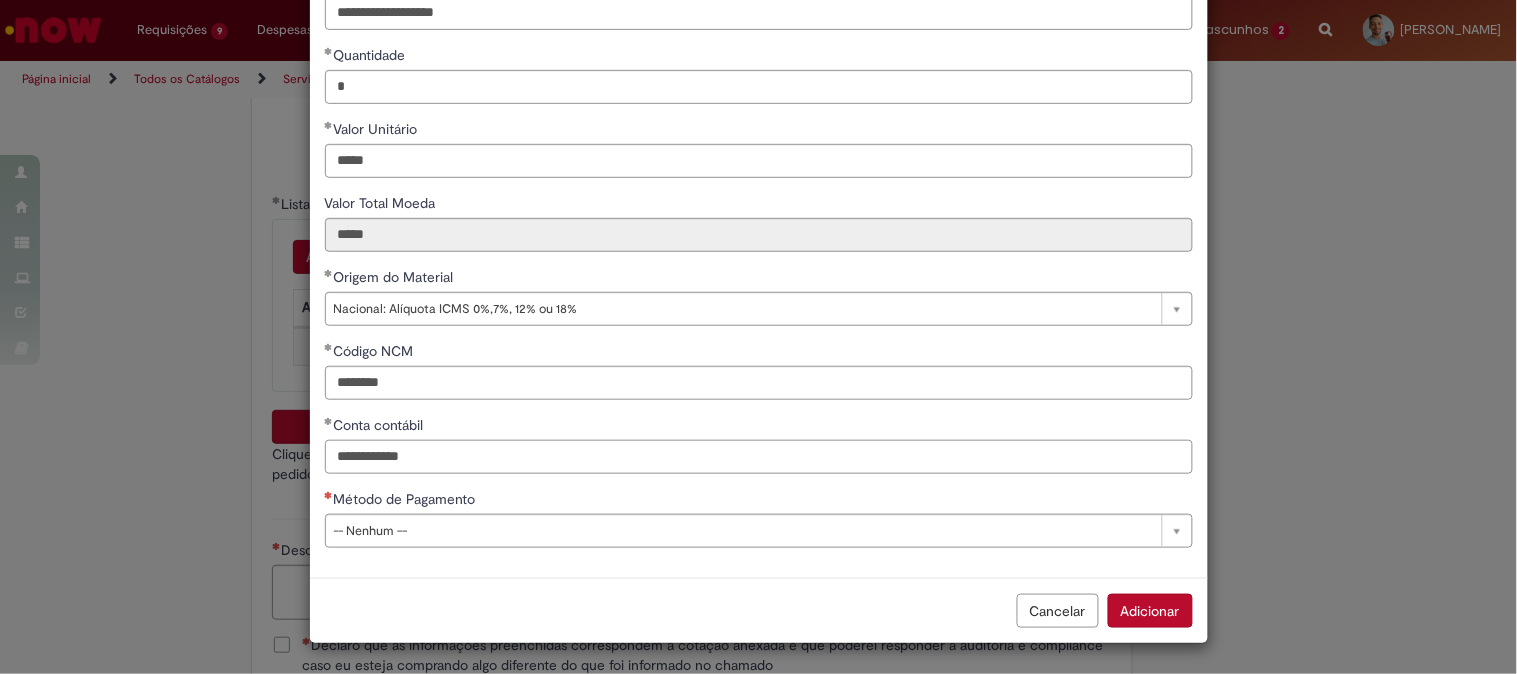type on "**********" 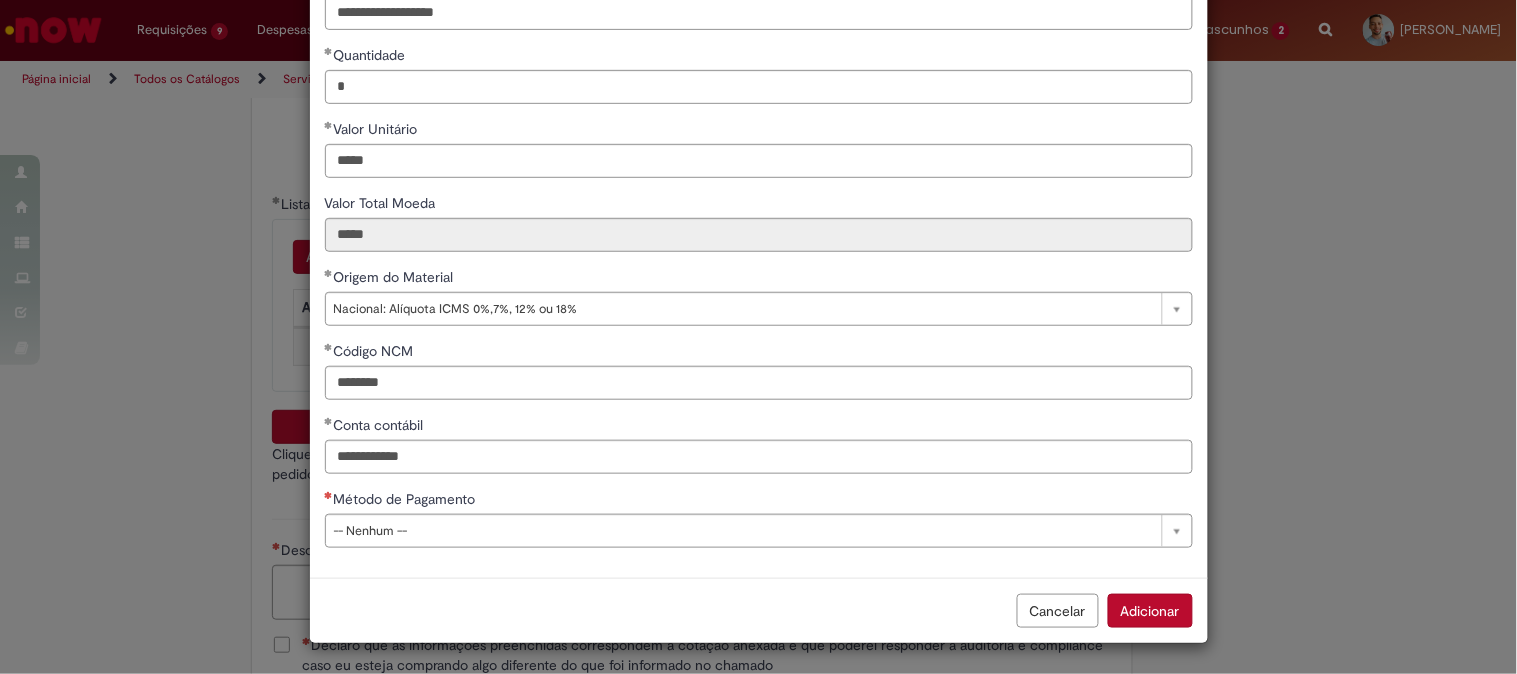 type 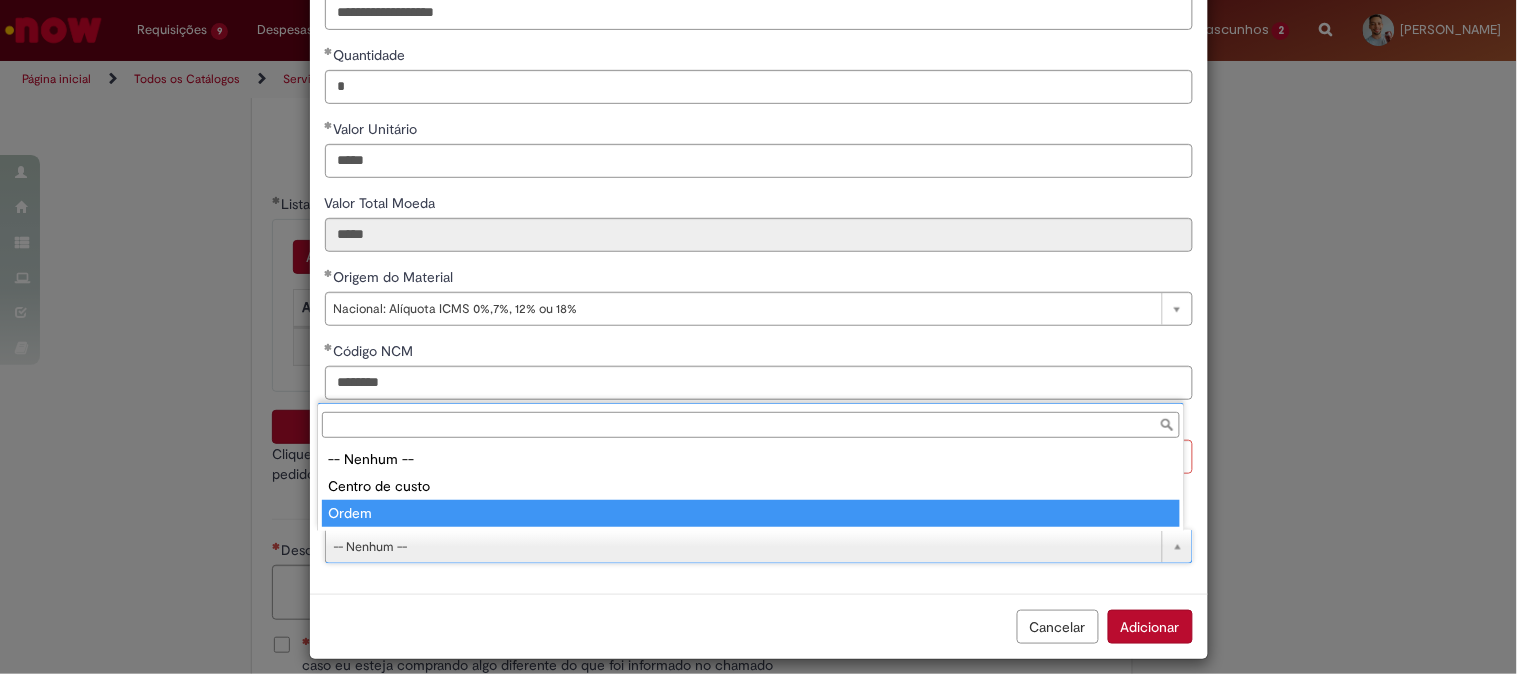 type on "*****" 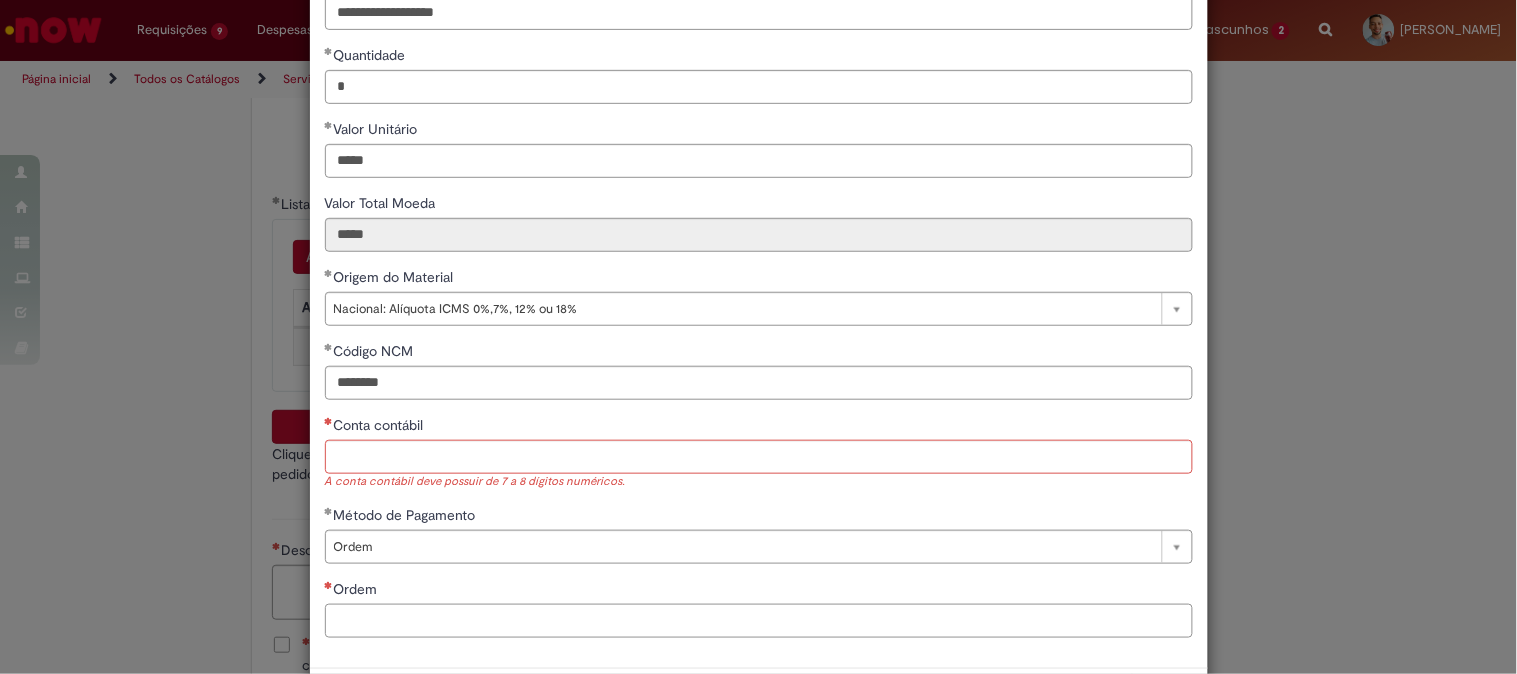 click on "Ordem" at bounding box center (759, 621) 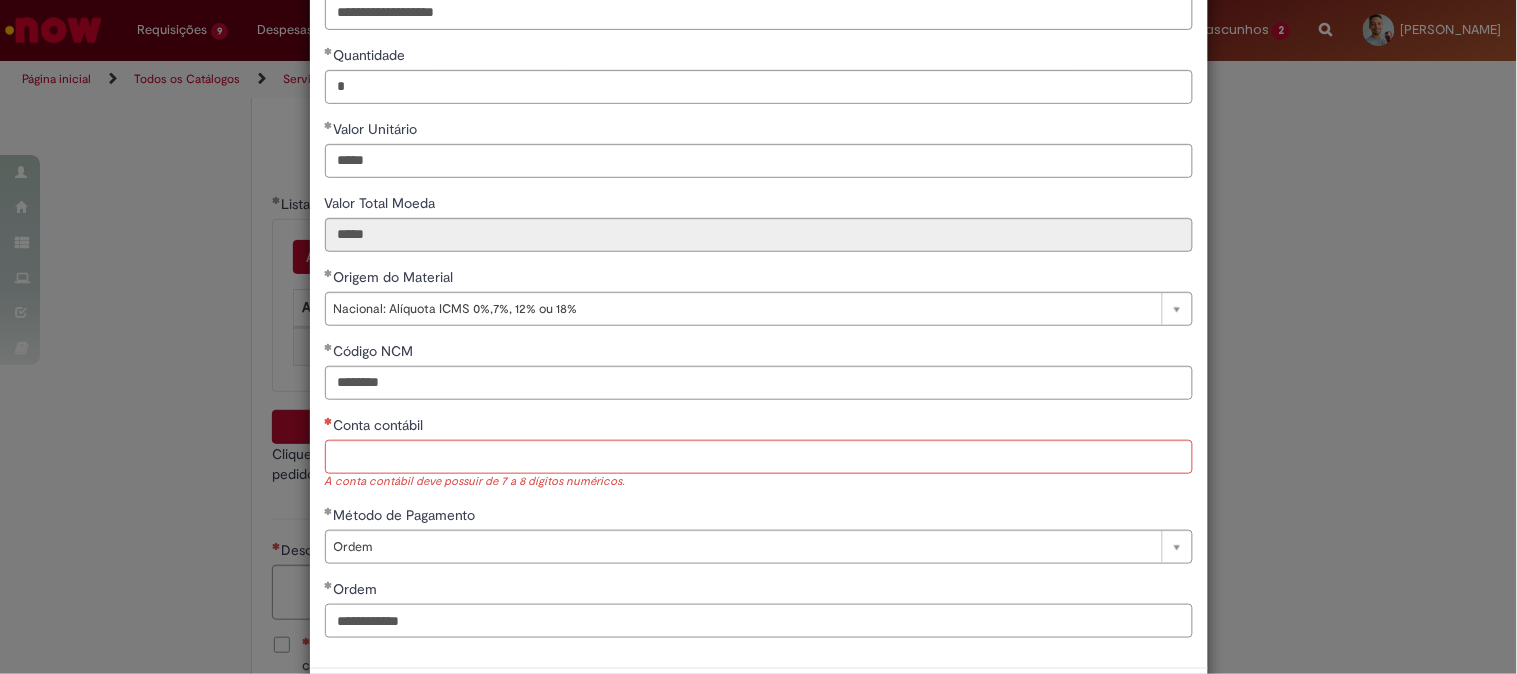 type on "**********" 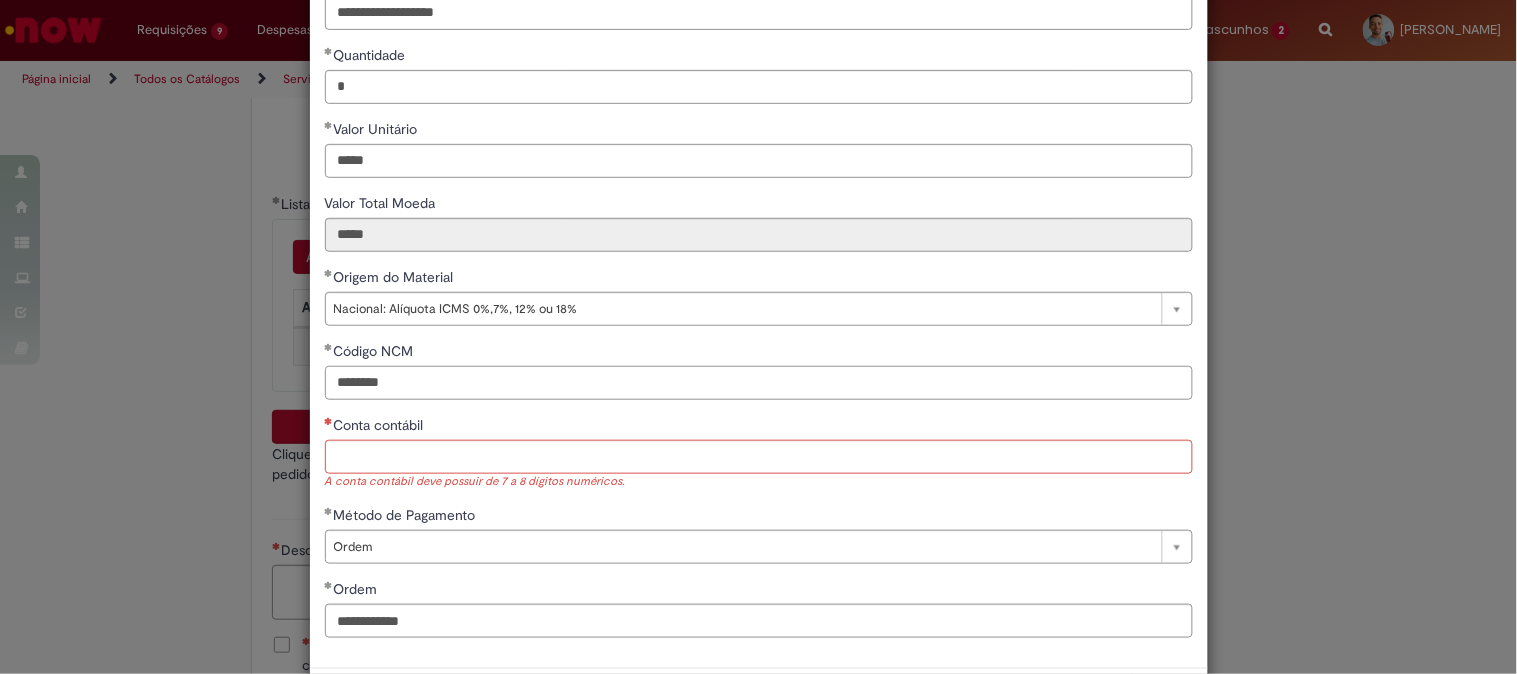 drag, startPoint x: 415, startPoint y: 376, endPoint x: 248, endPoint y: 366, distance: 167.29913 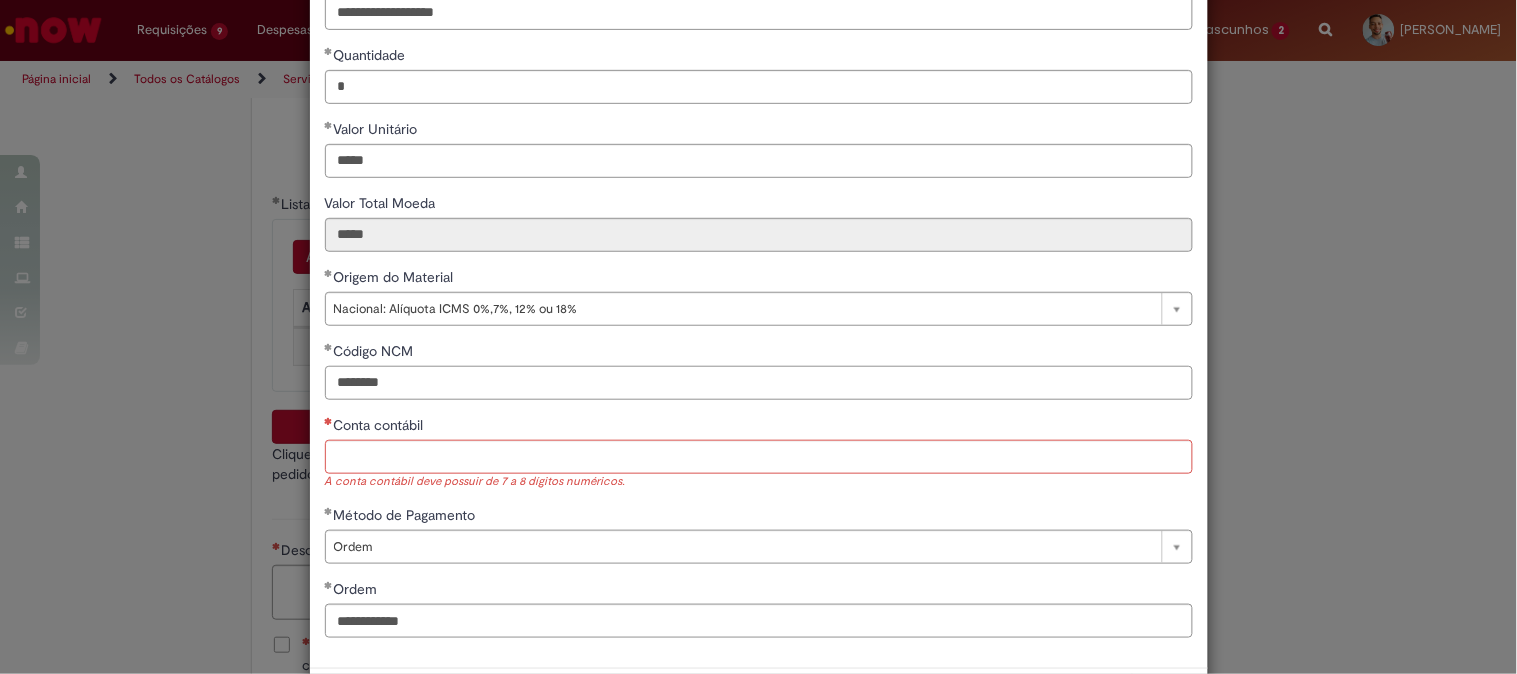 click on "**********" at bounding box center (758, 337) 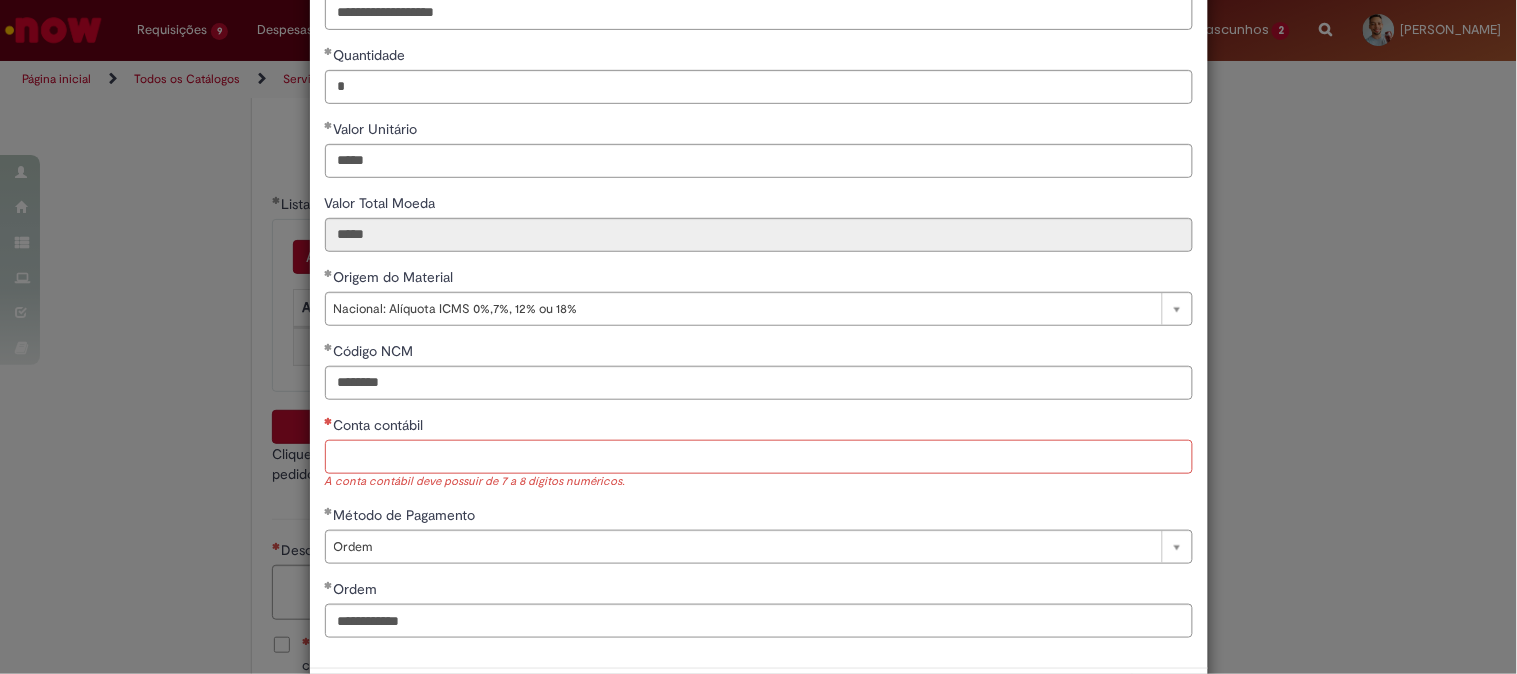 click on "Conta contábil" at bounding box center (759, 457) 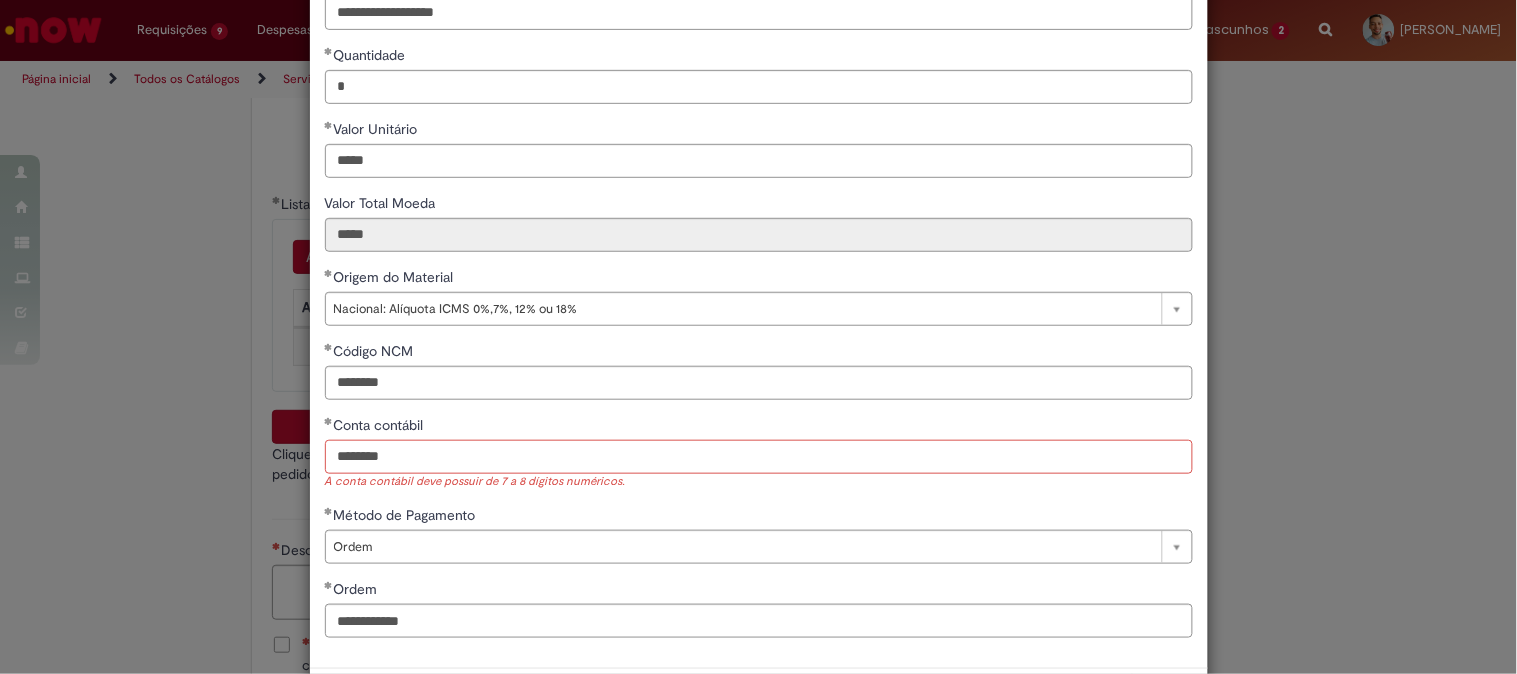 type on "********" 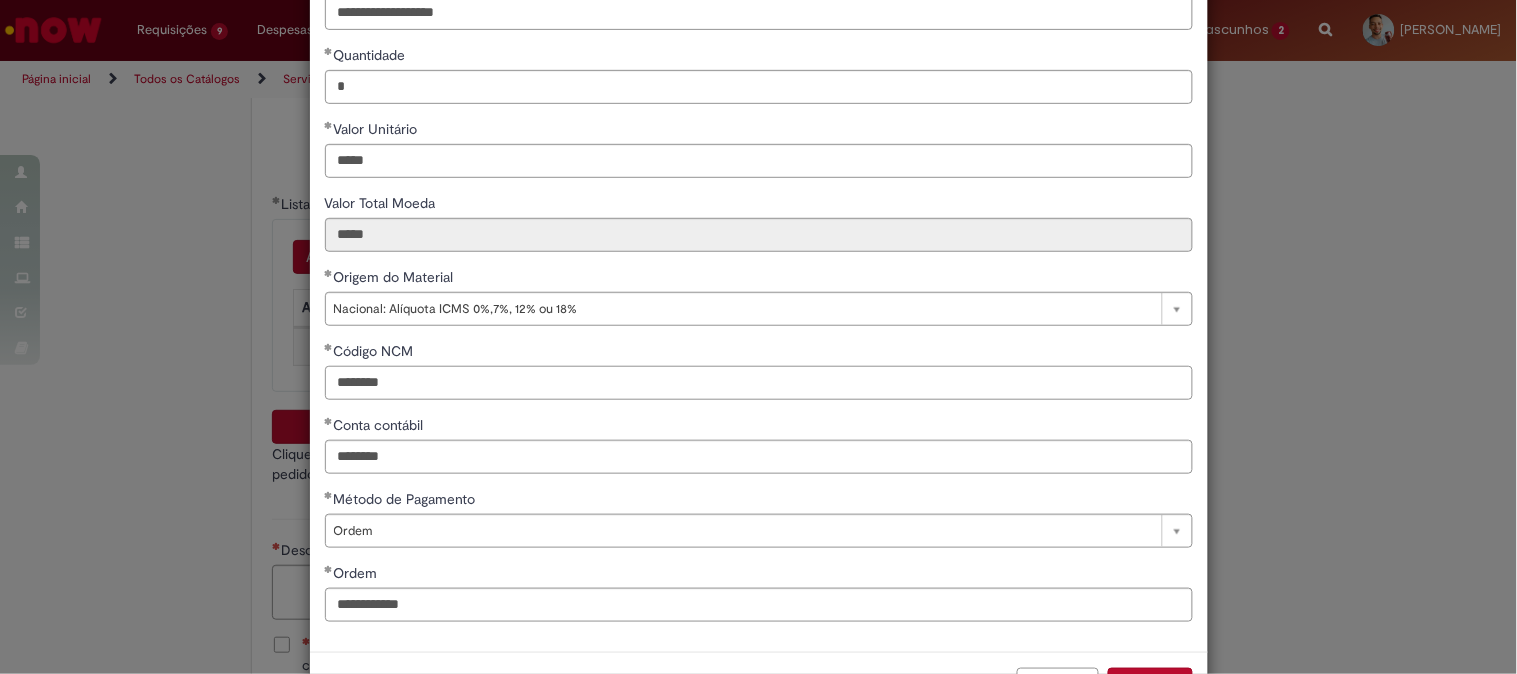 drag, startPoint x: 443, startPoint y: 382, endPoint x: 186, endPoint y: 372, distance: 257.1945 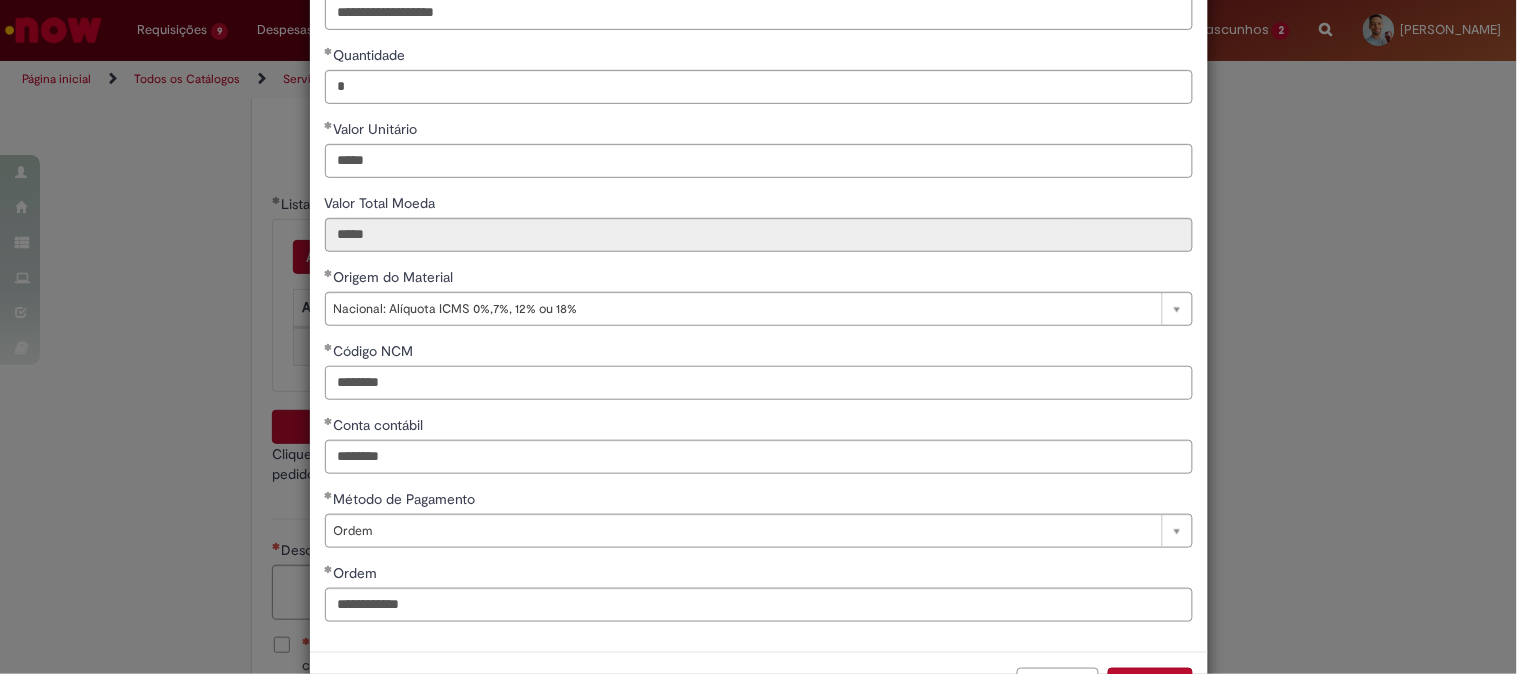 click on "**********" at bounding box center (758, 337) 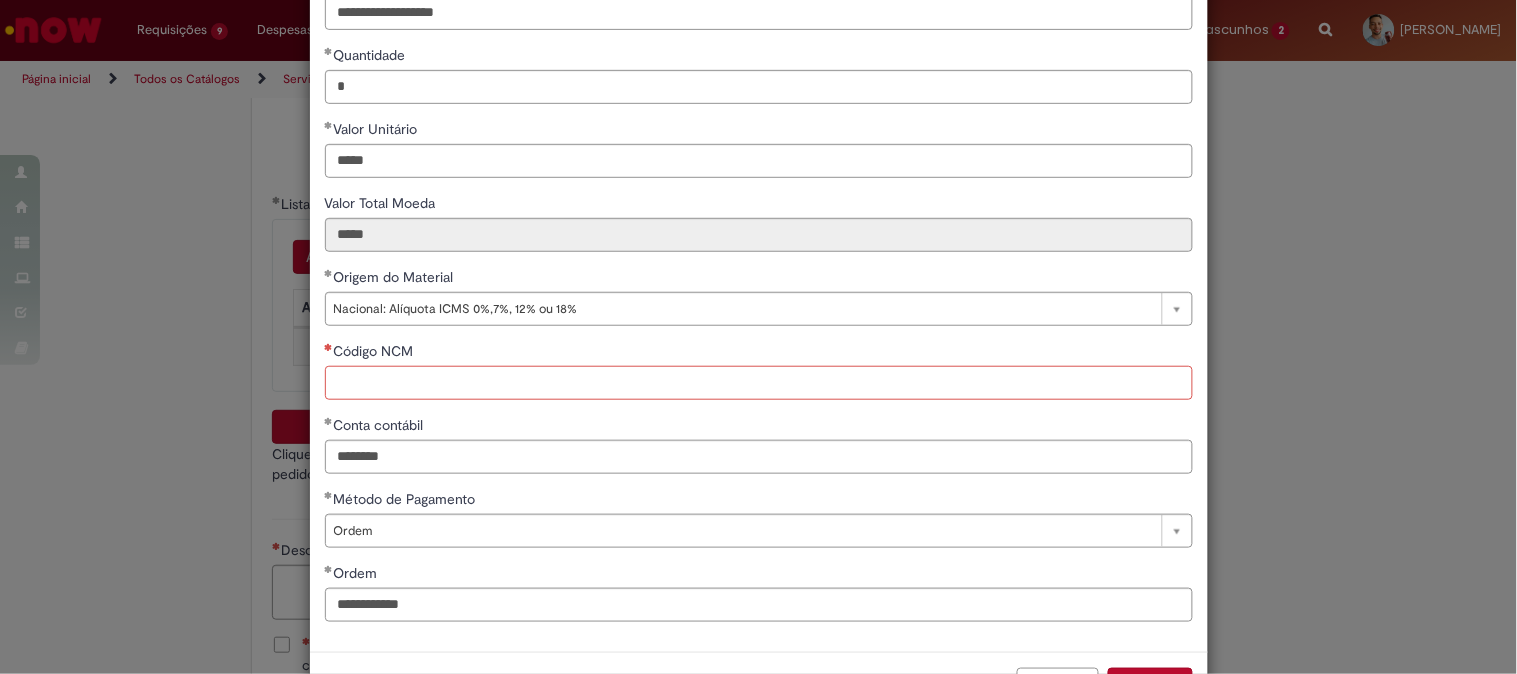 paste on "**********" 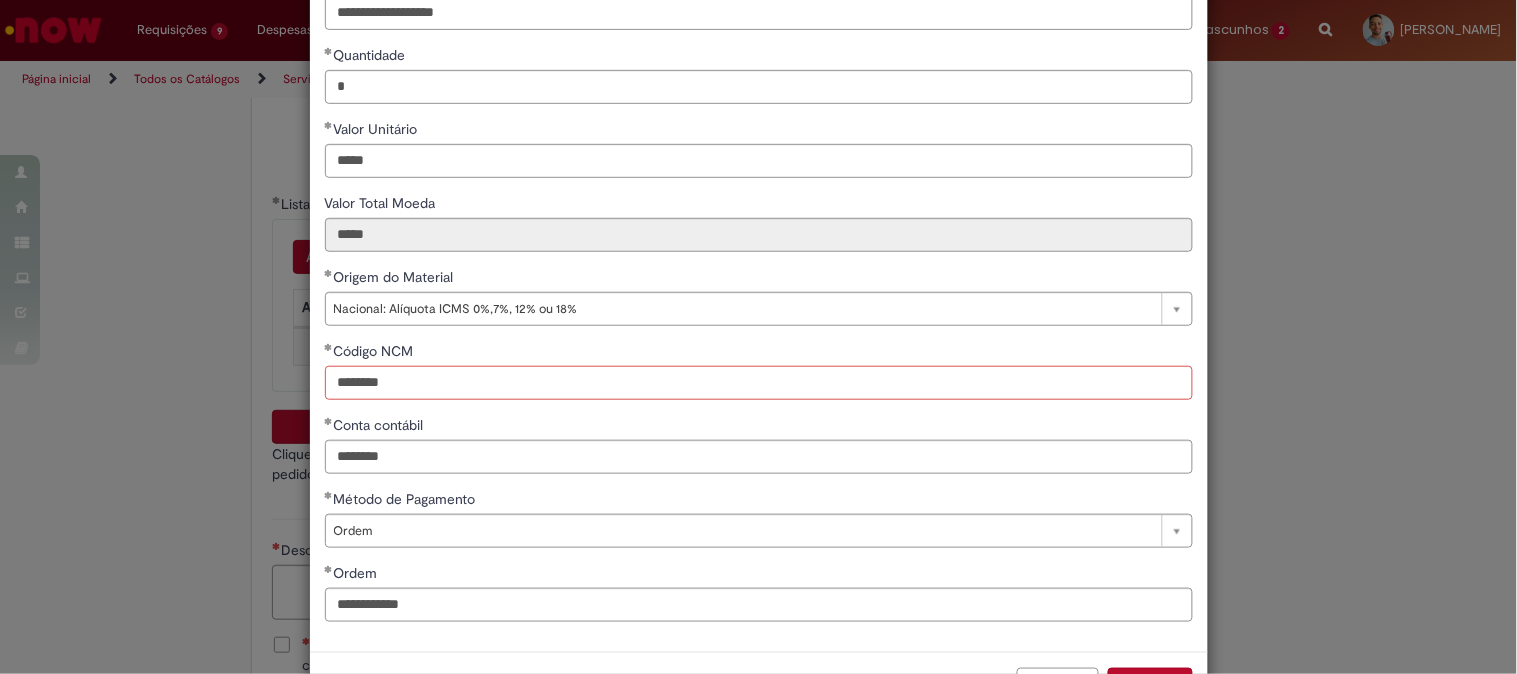 scroll, scrollTop: 280, scrollLeft: 0, axis: vertical 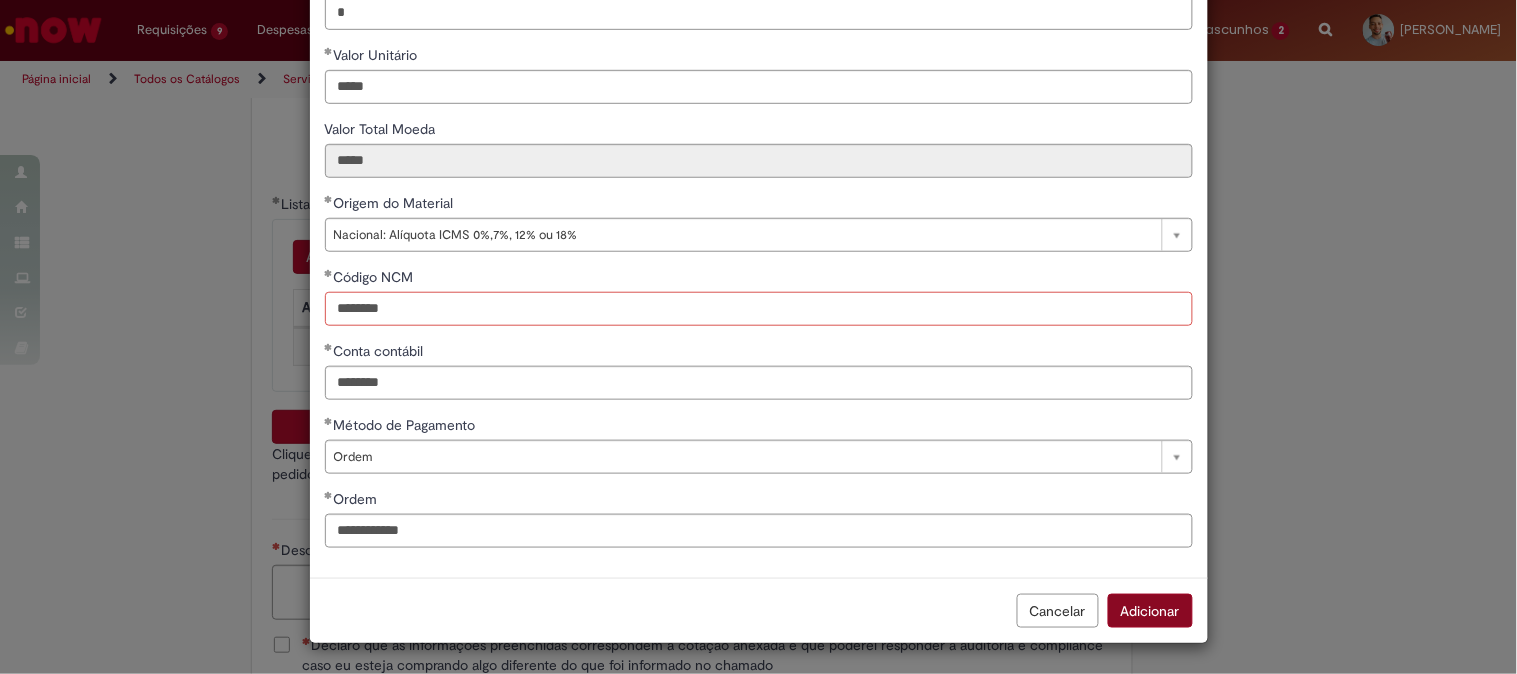 type on "********" 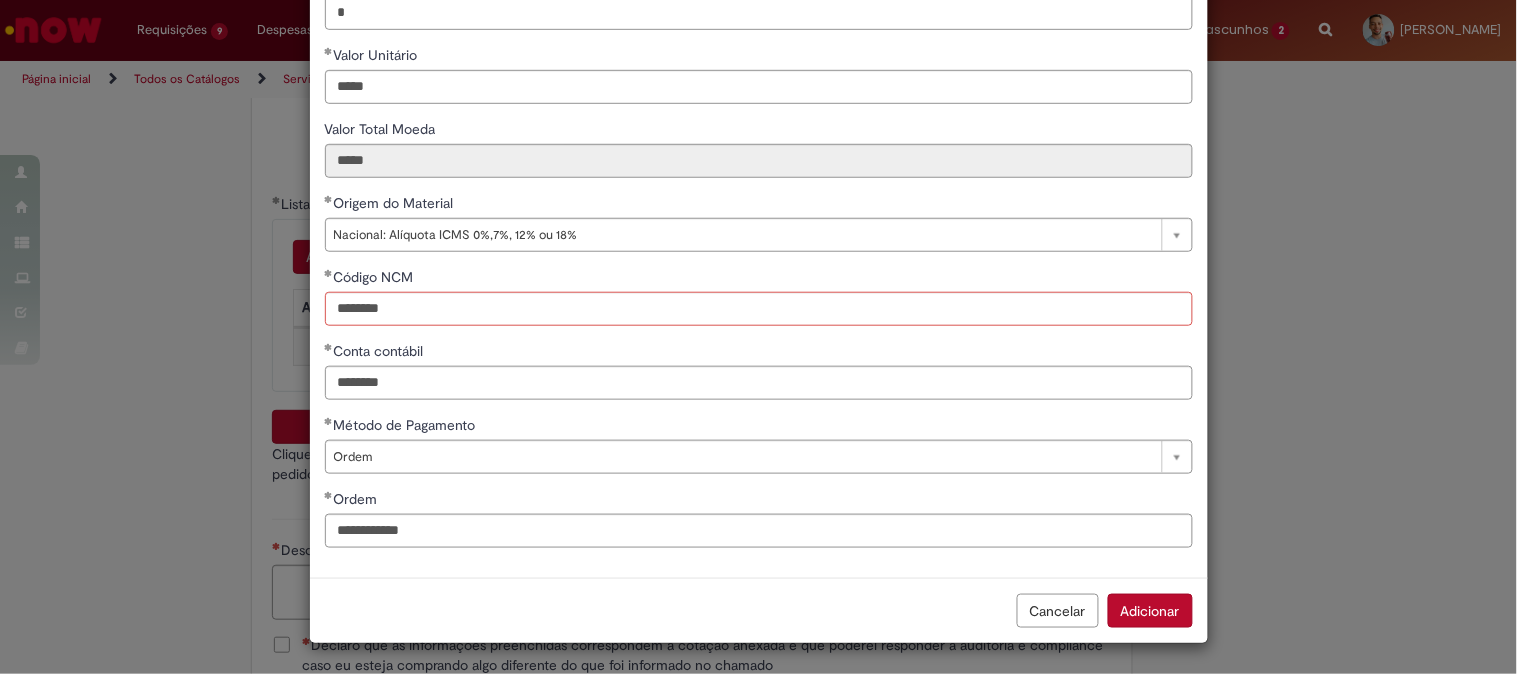 click on "Adicionar" at bounding box center (1150, 611) 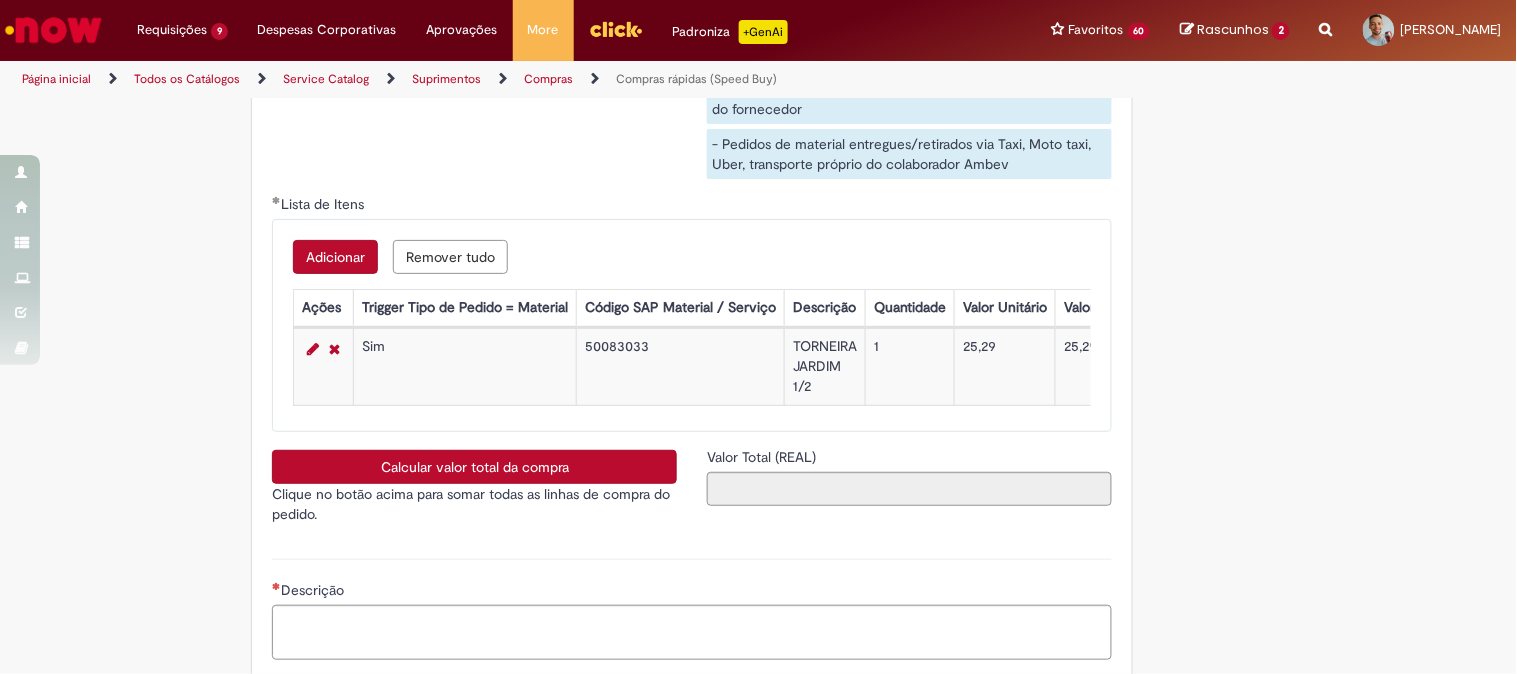 scroll, scrollTop: 3434, scrollLeft: 0, axis: vertical 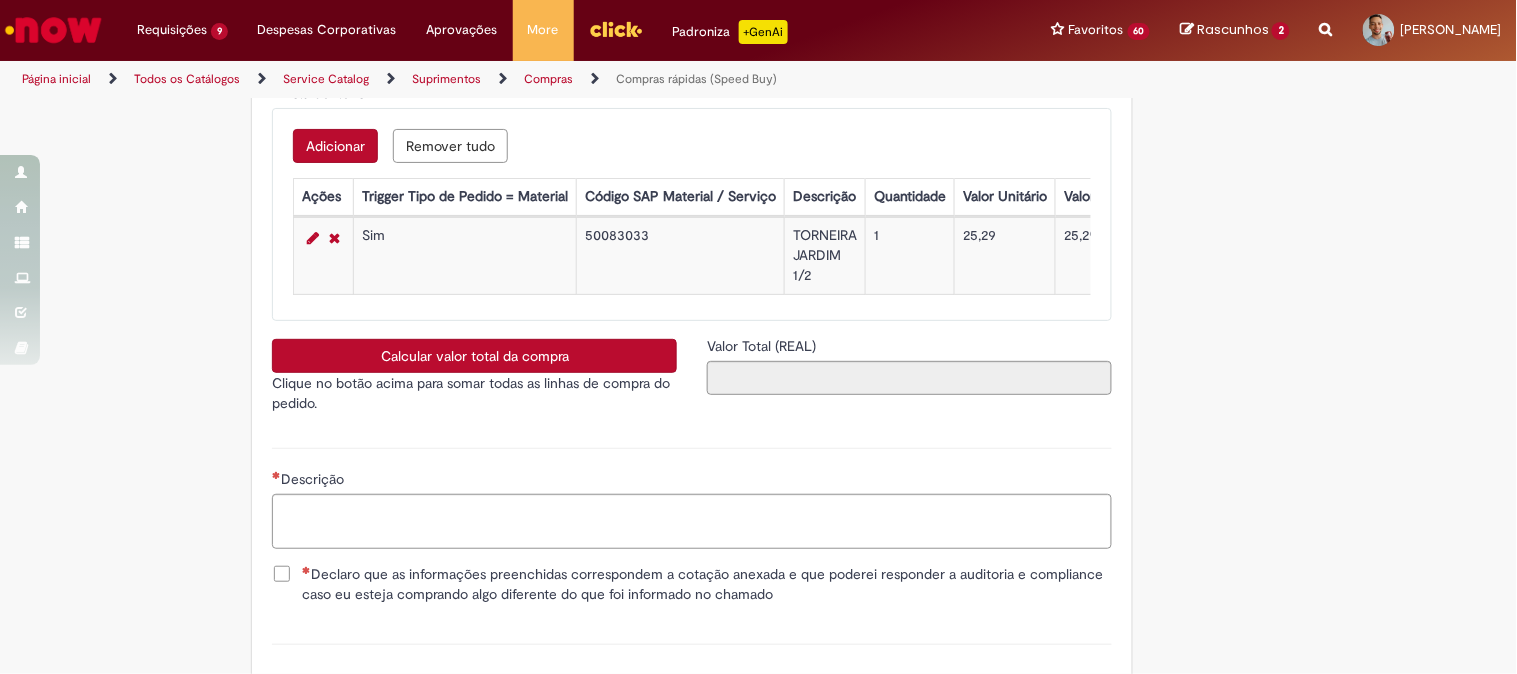 drag, startPoint x: 484, startPoint y: 397, endPoint x: 443, endPoint y: 327, distance: 81.12336 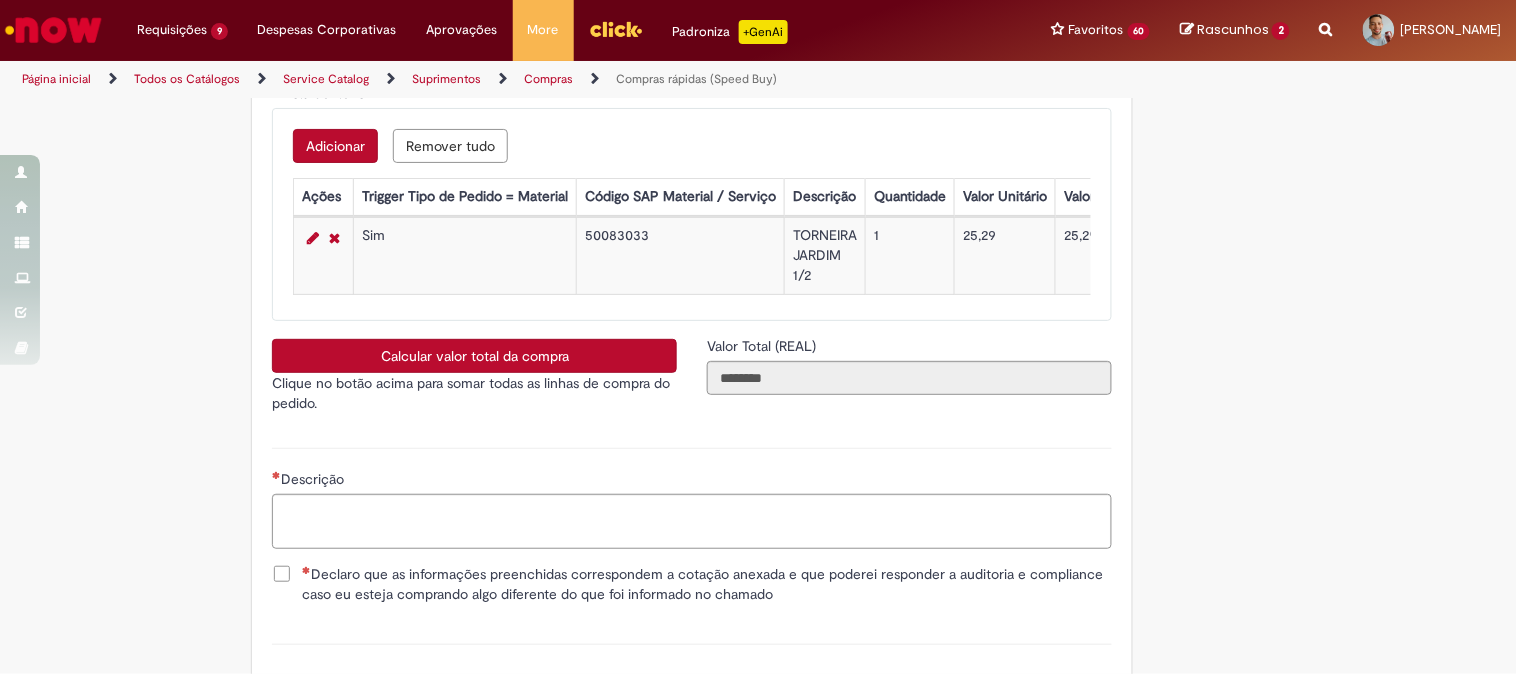 click on "50083033" at bounding box center [681, 256] 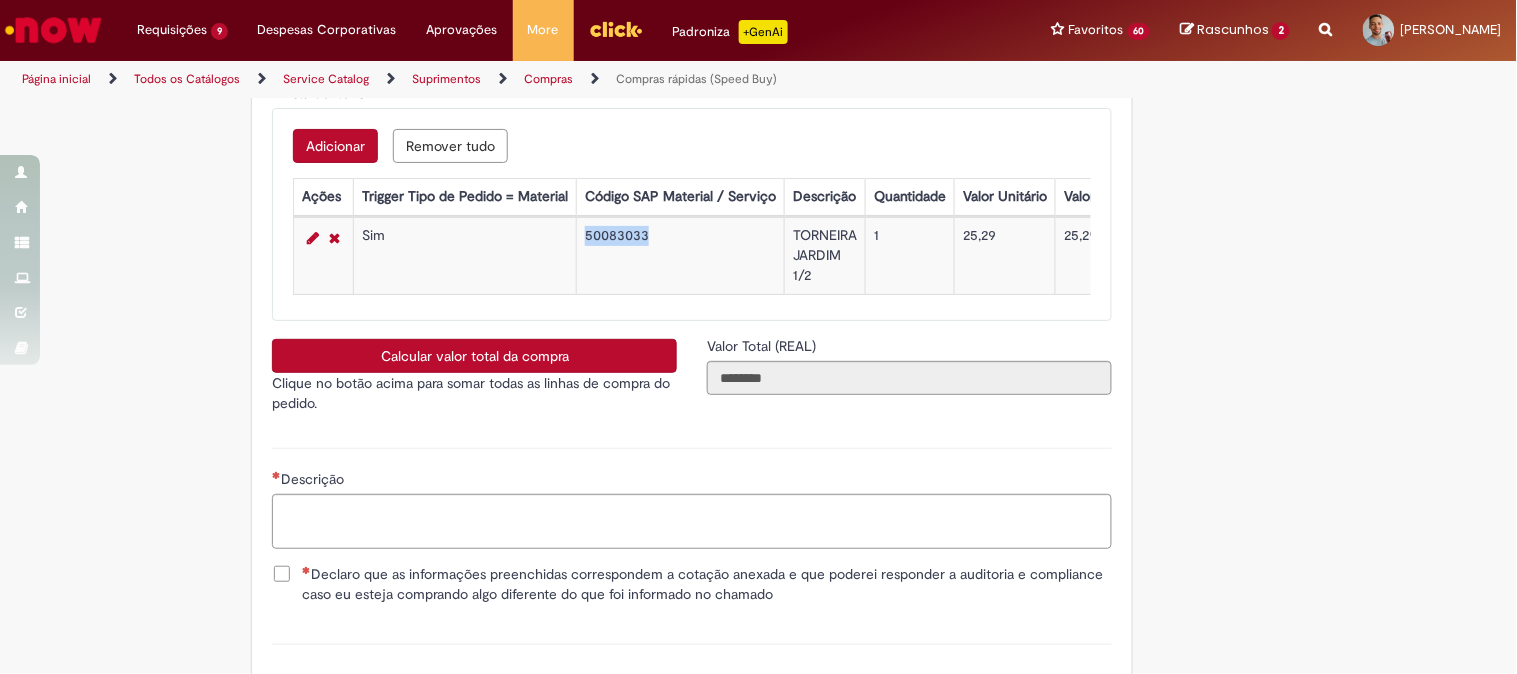 click on "50083033" at bounding box center (681, 256) 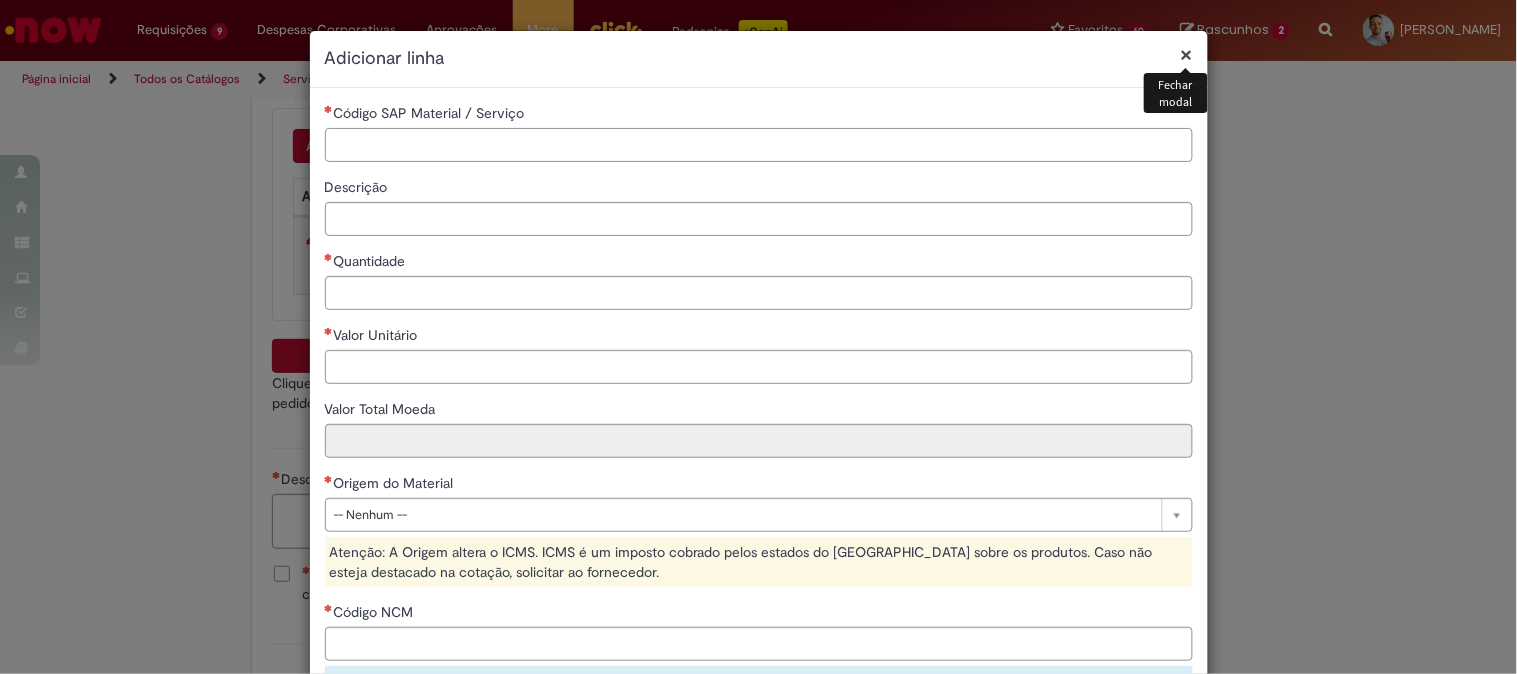 click on "Código SAP Material / Serviço" at bounding box center [759, 145] 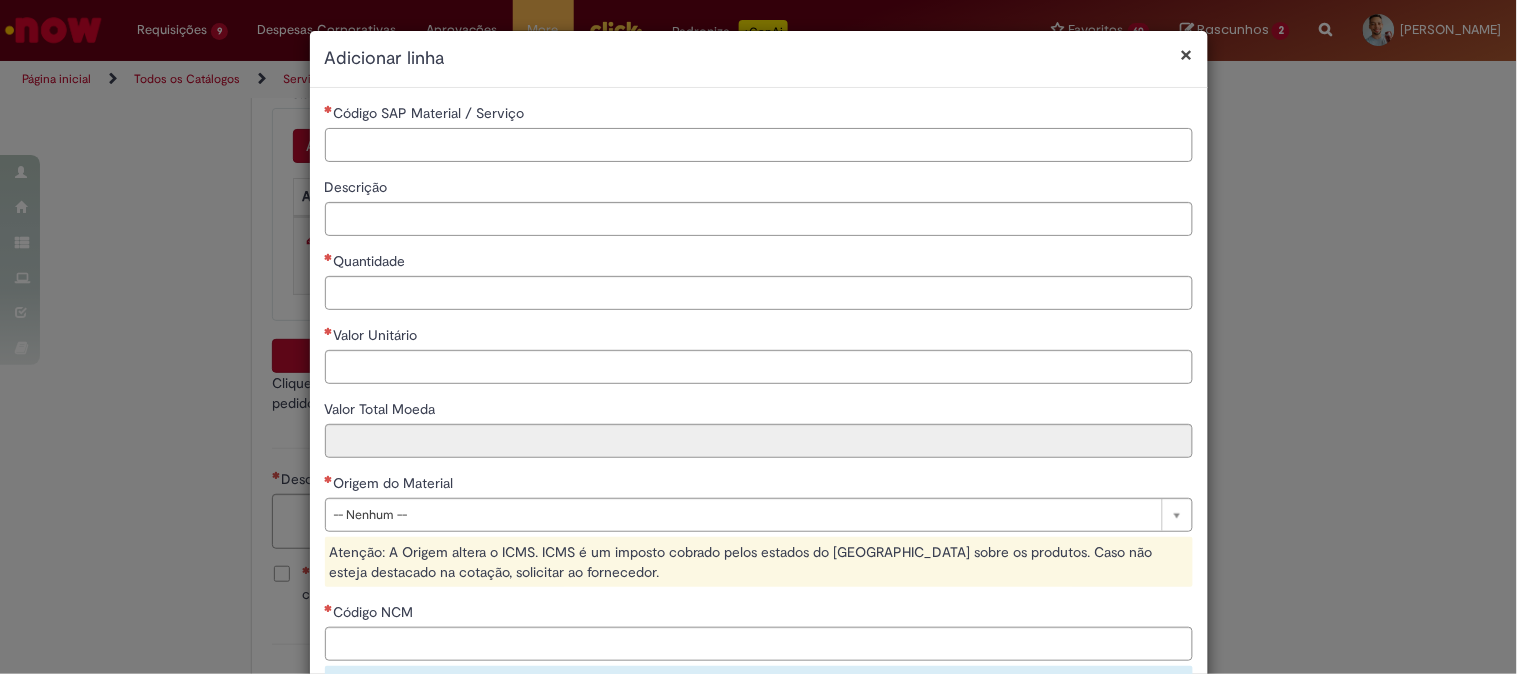 paste on "********" 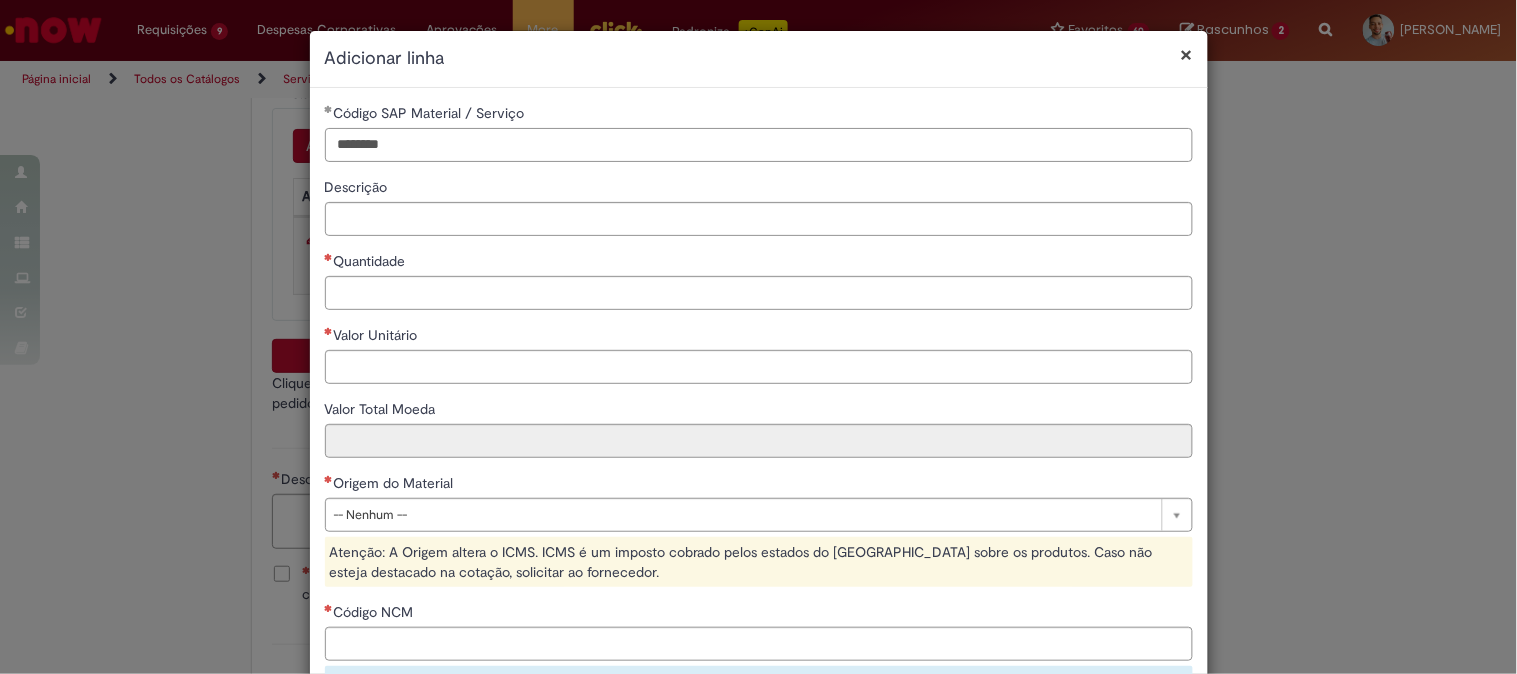 type on "********" 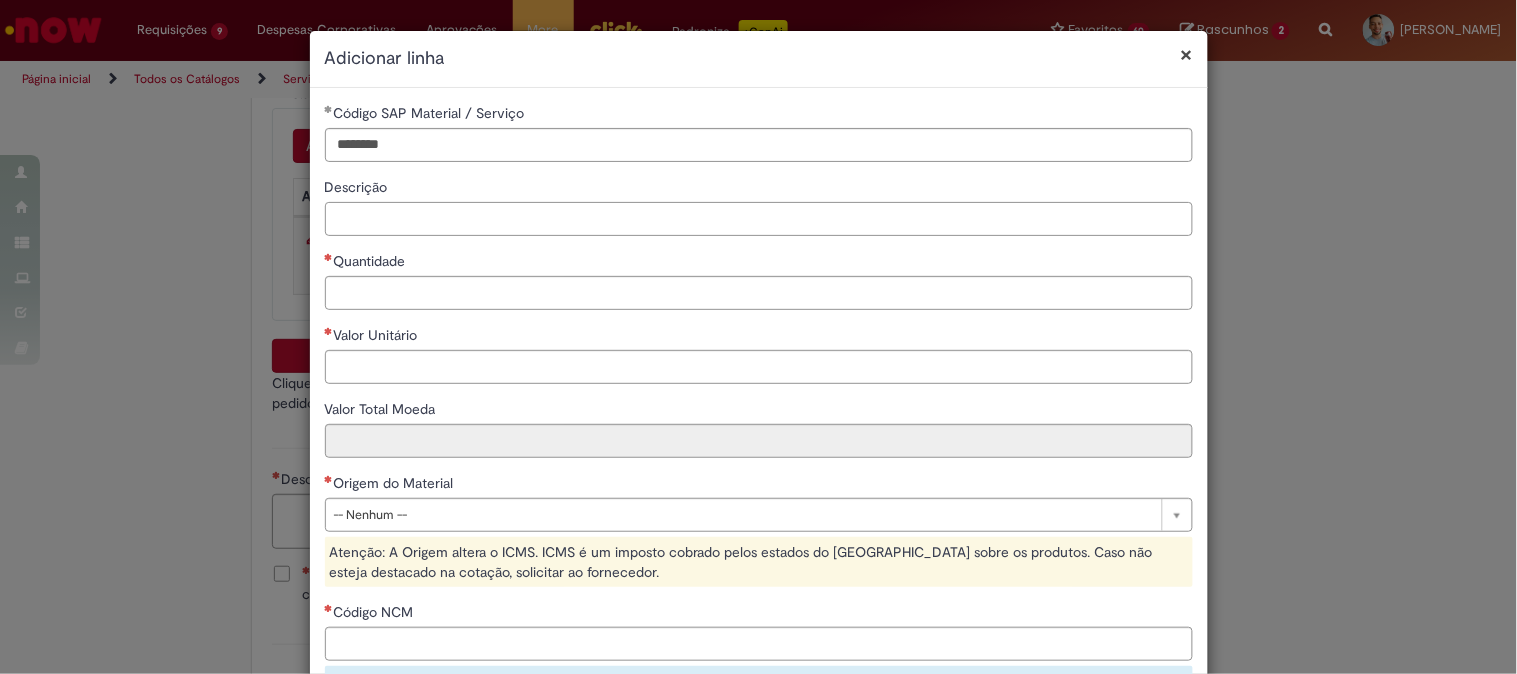 click on "Descrição" at bounding box center (759, 219) 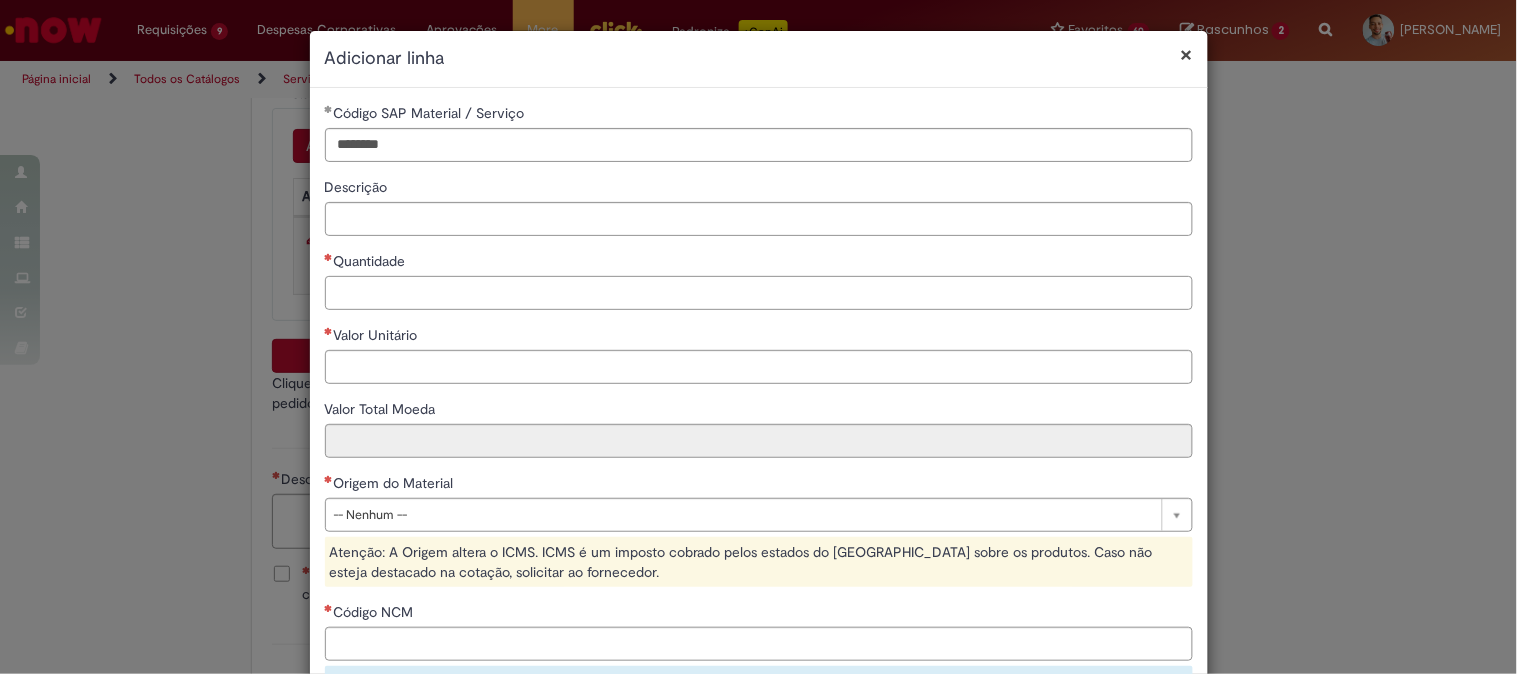 click on "Quantidade" at bounding box center (759, 293) 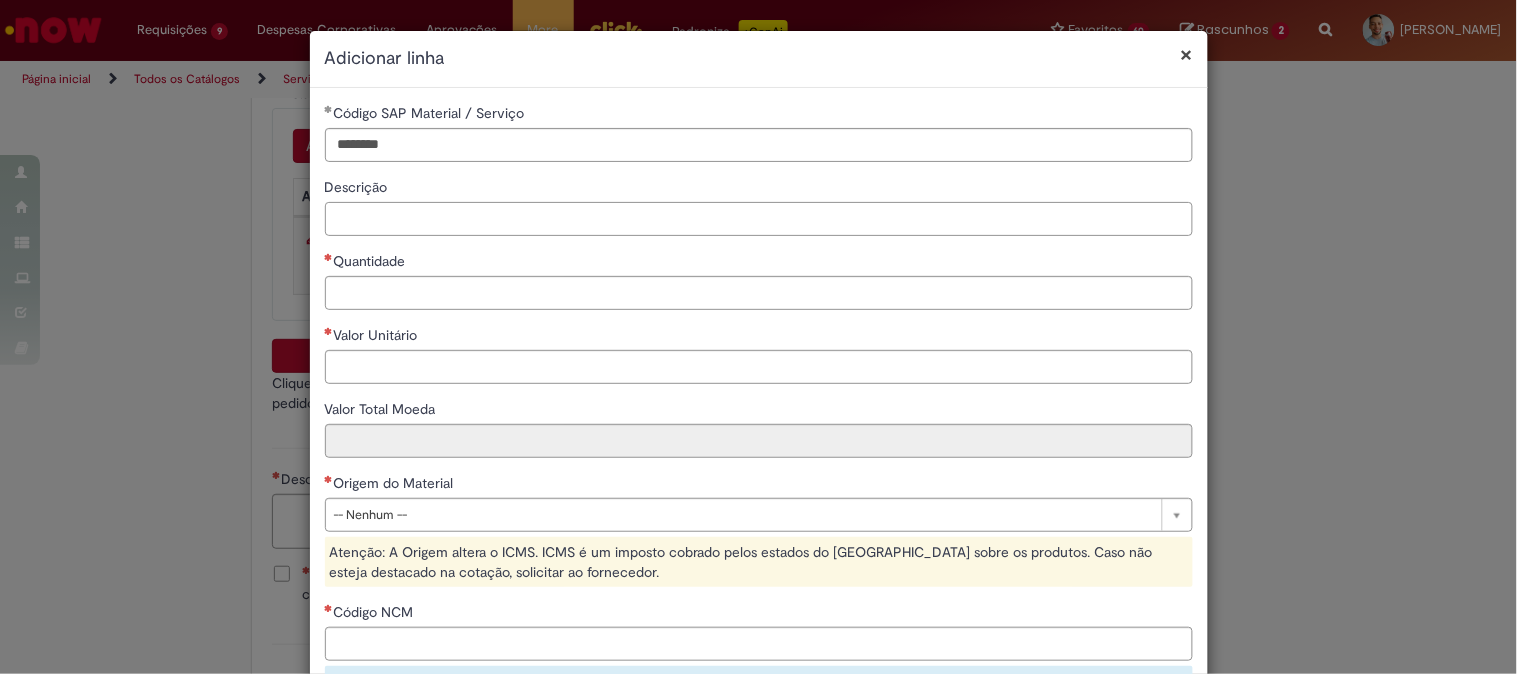 click on "Descrição" at bounding box center [759, 219] 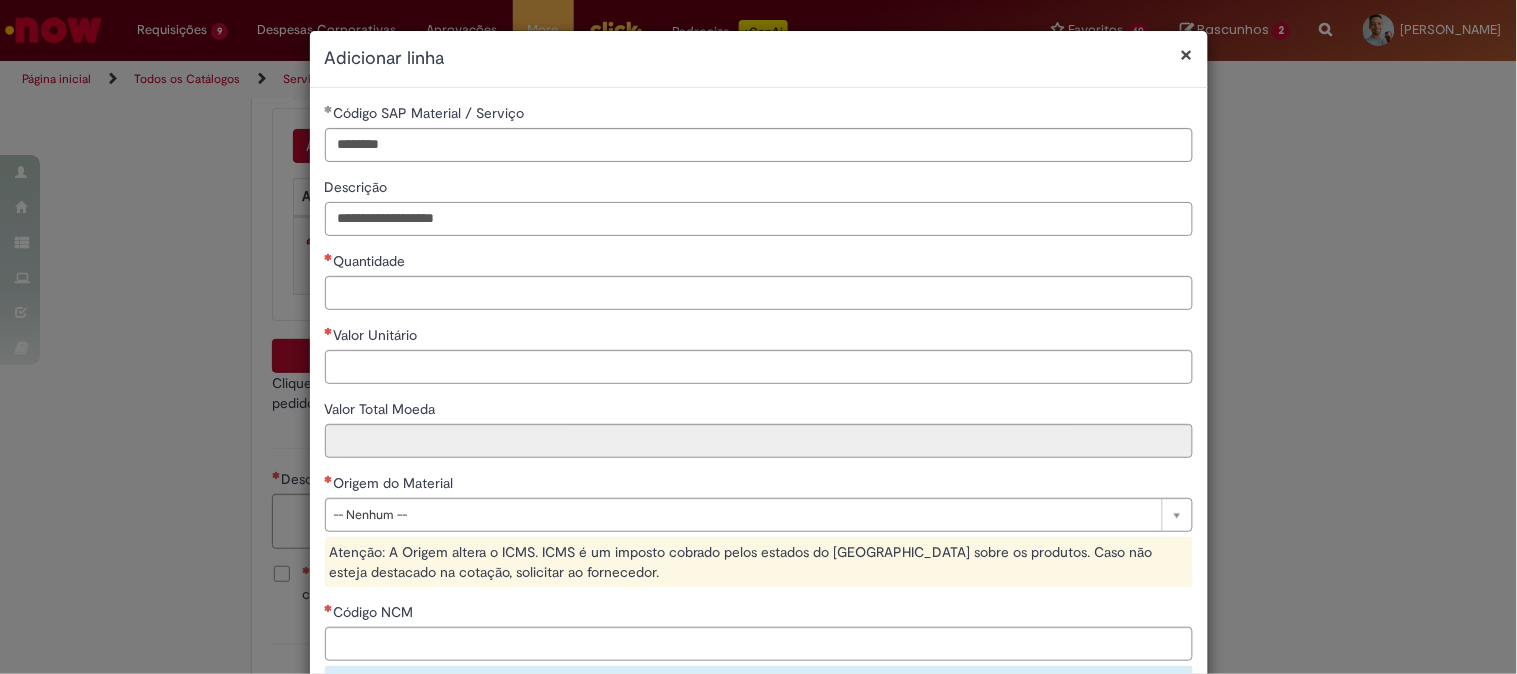 type on "**********" 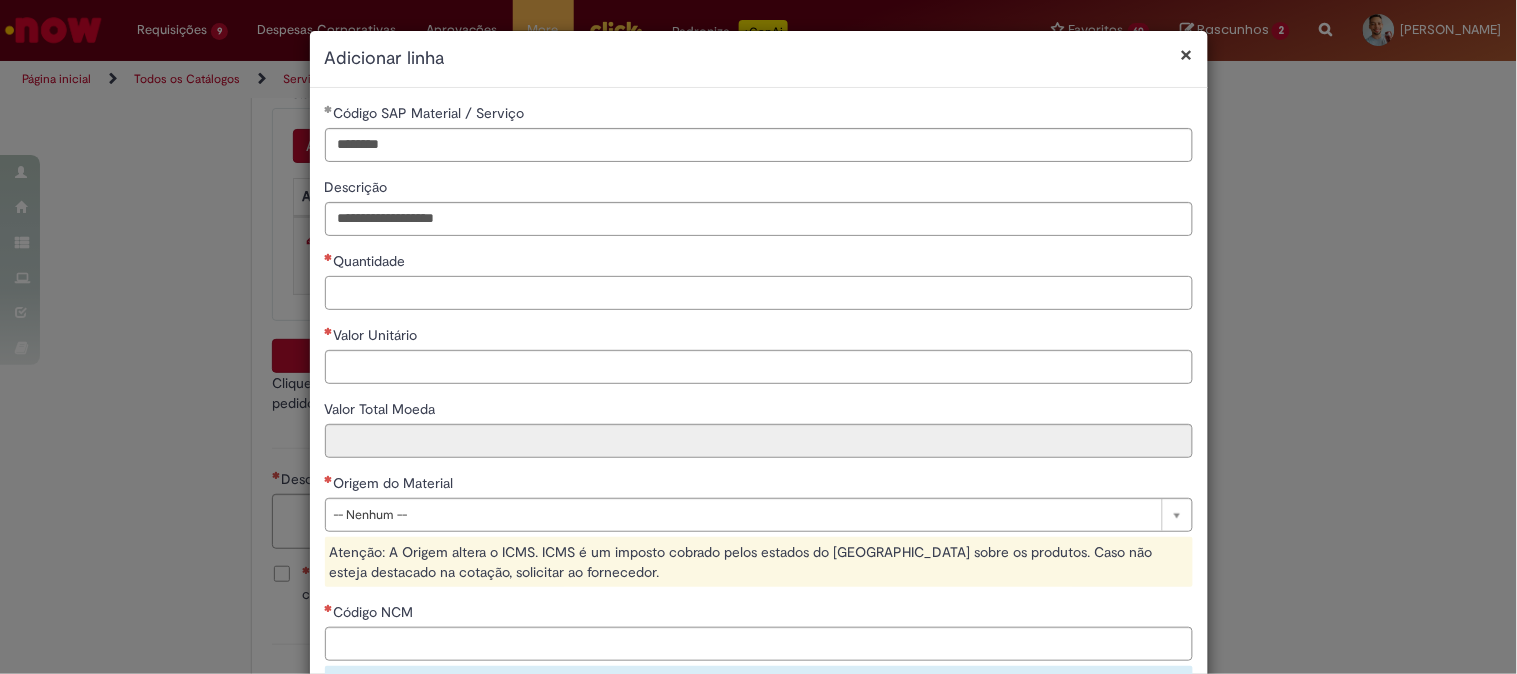 click on "Quantidade" at bounding box center [759, 293] 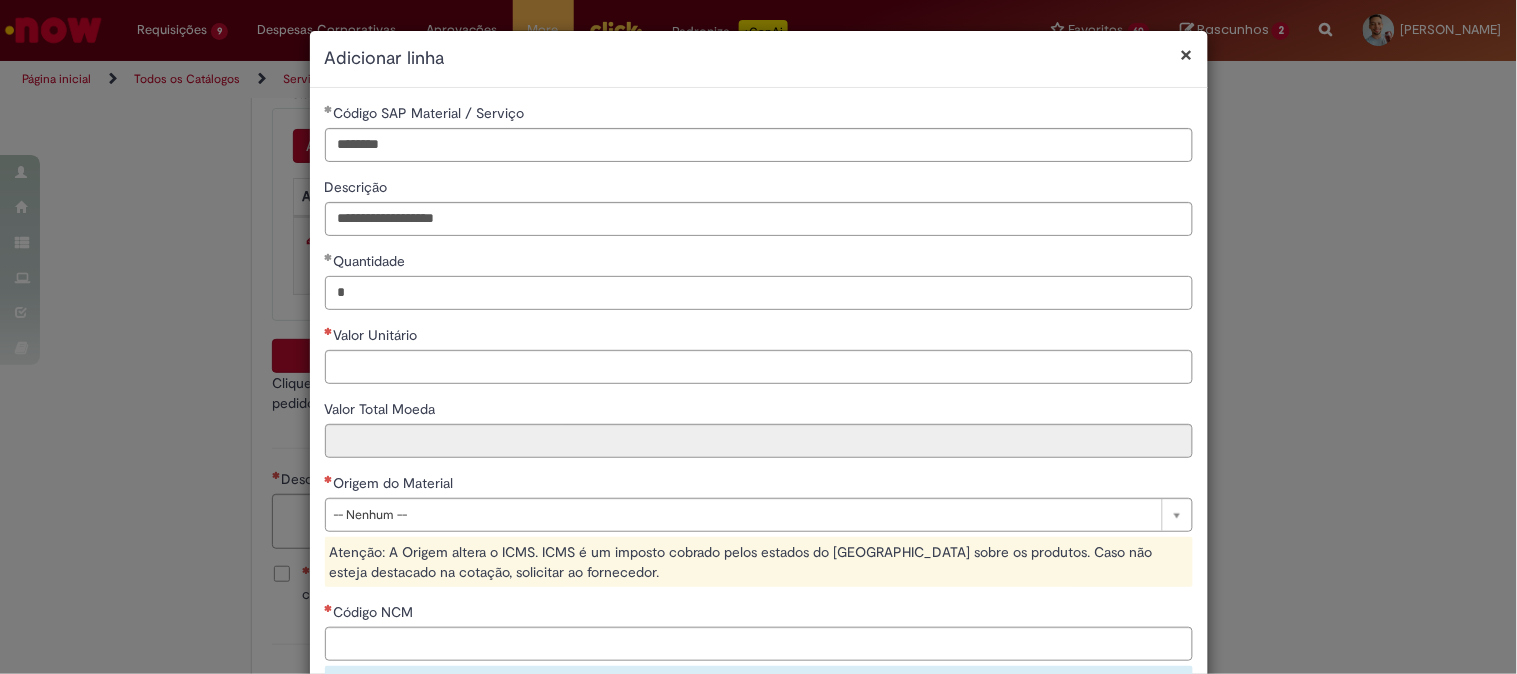 type on "*" 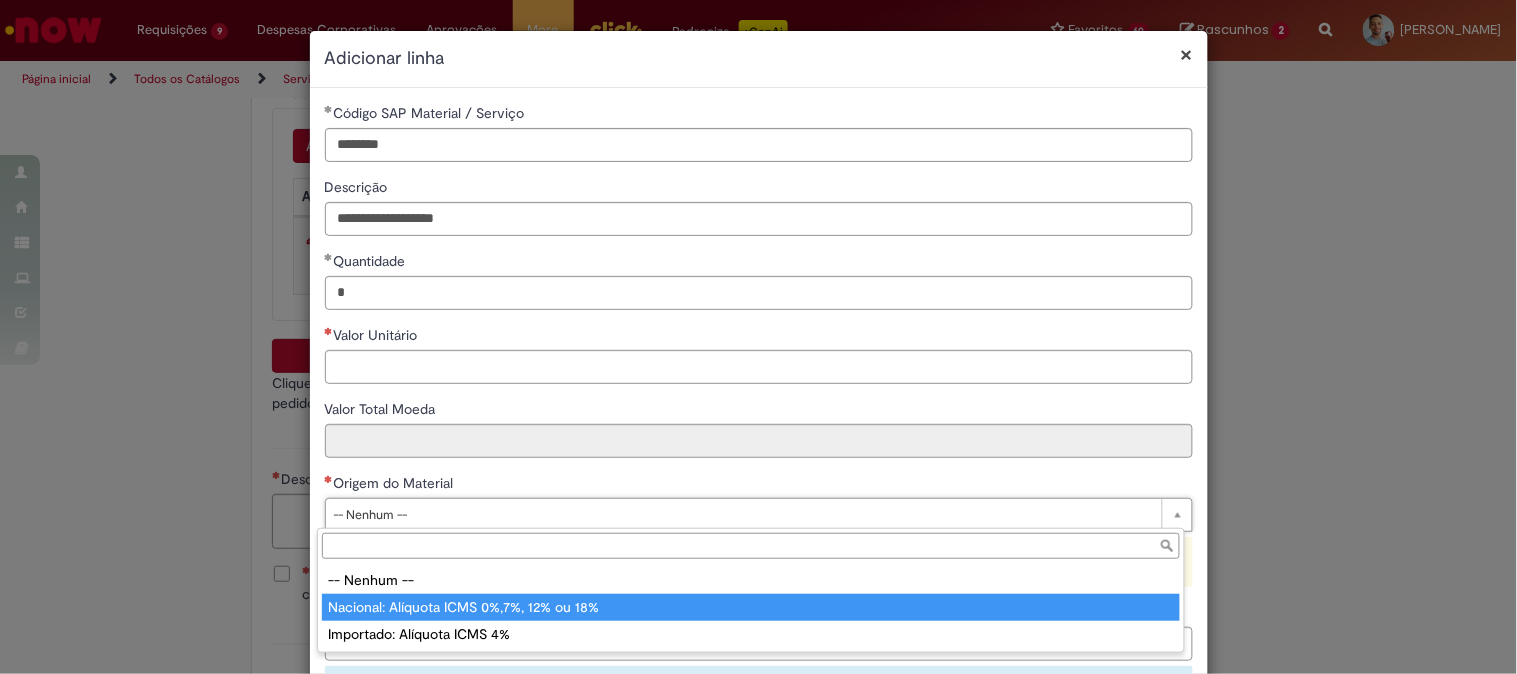 type on "**********" 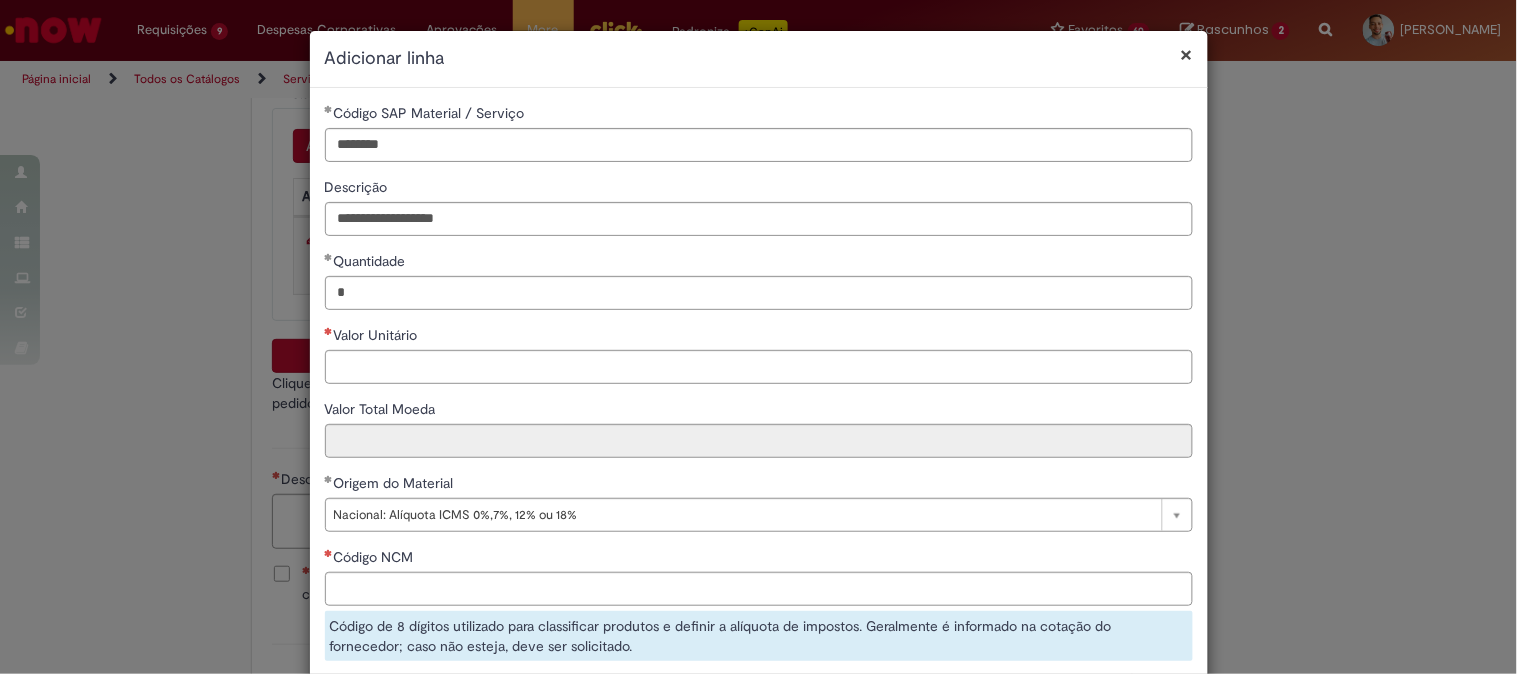 drag, startPoint x: 548, startPoint y: 57, endPoint x: 804, endPoint y: 46, distance: 256.2362 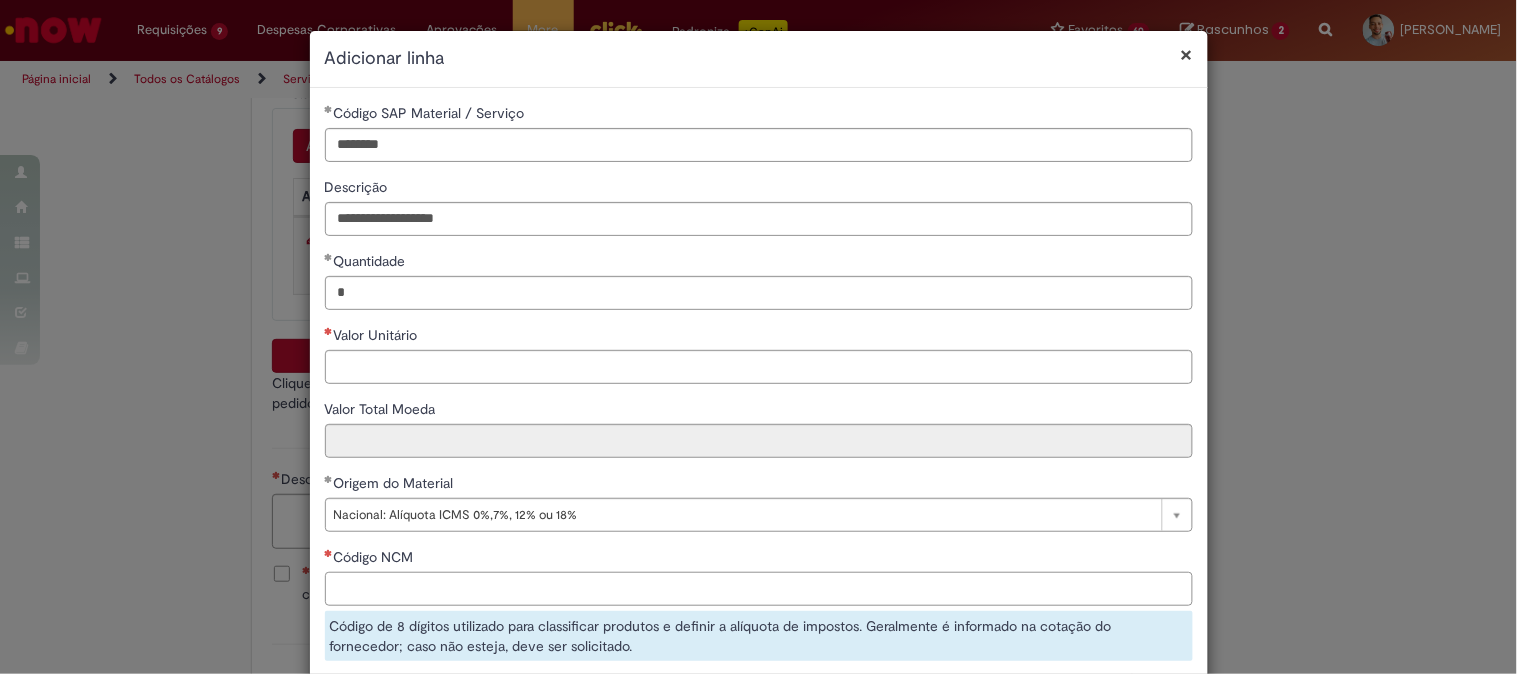 click on "Código NCM" at bounding box center (759, 589) 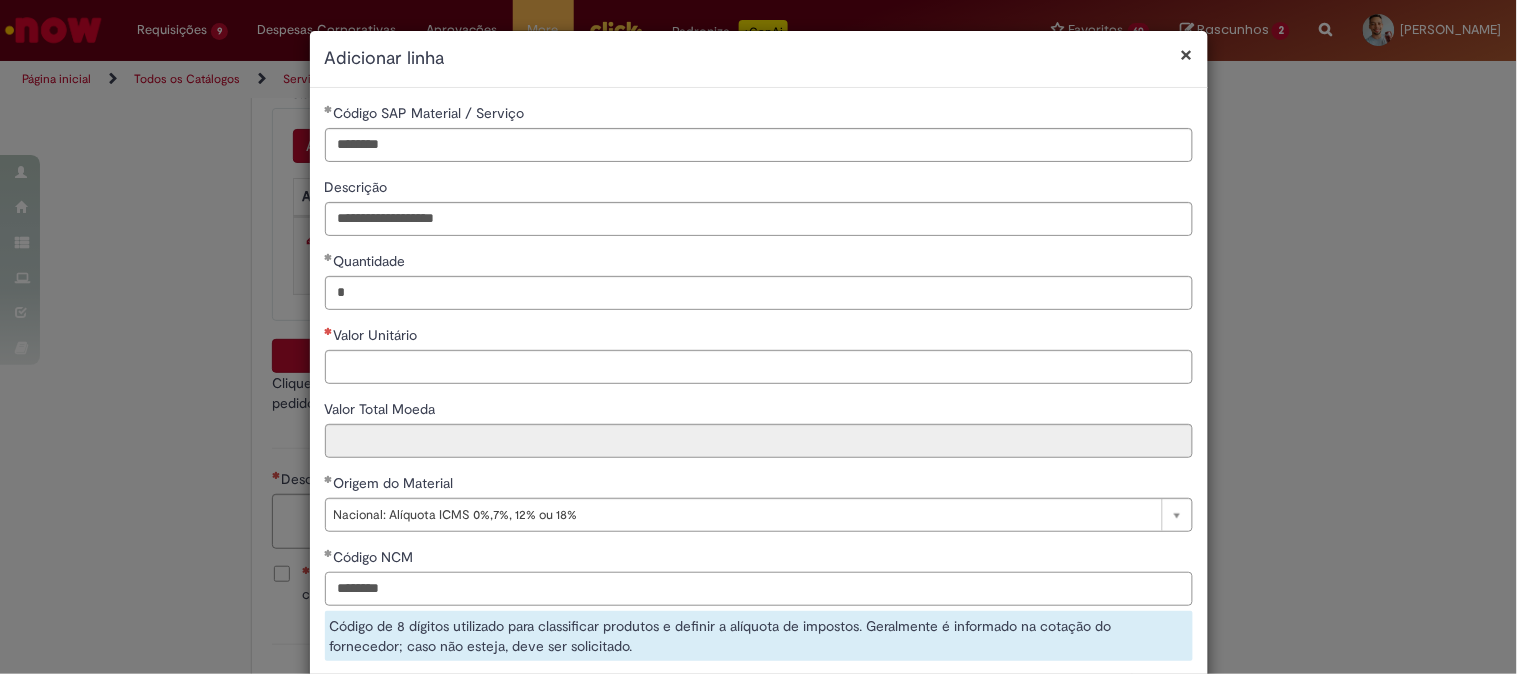 scroll, scrollTop: 222, scrollLeft: 0, axis: vertical 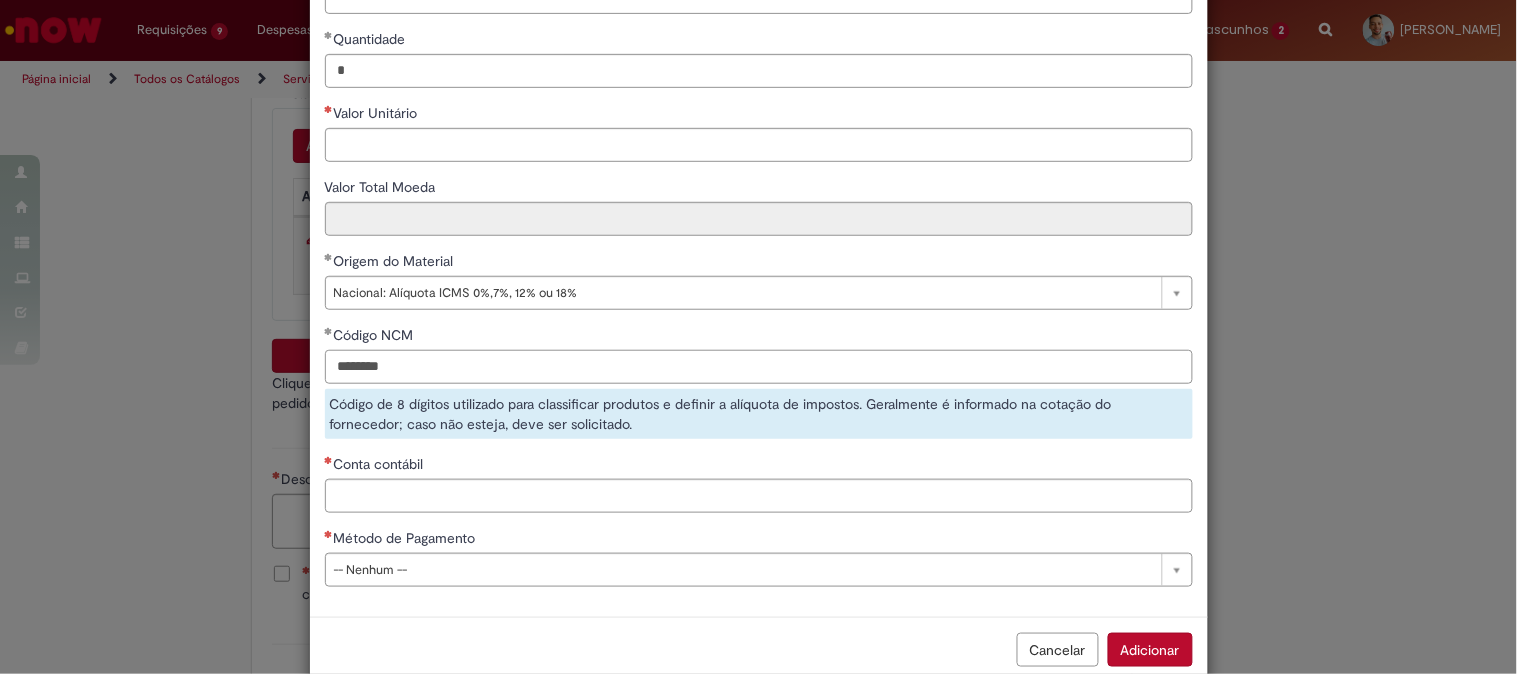 type on "********" 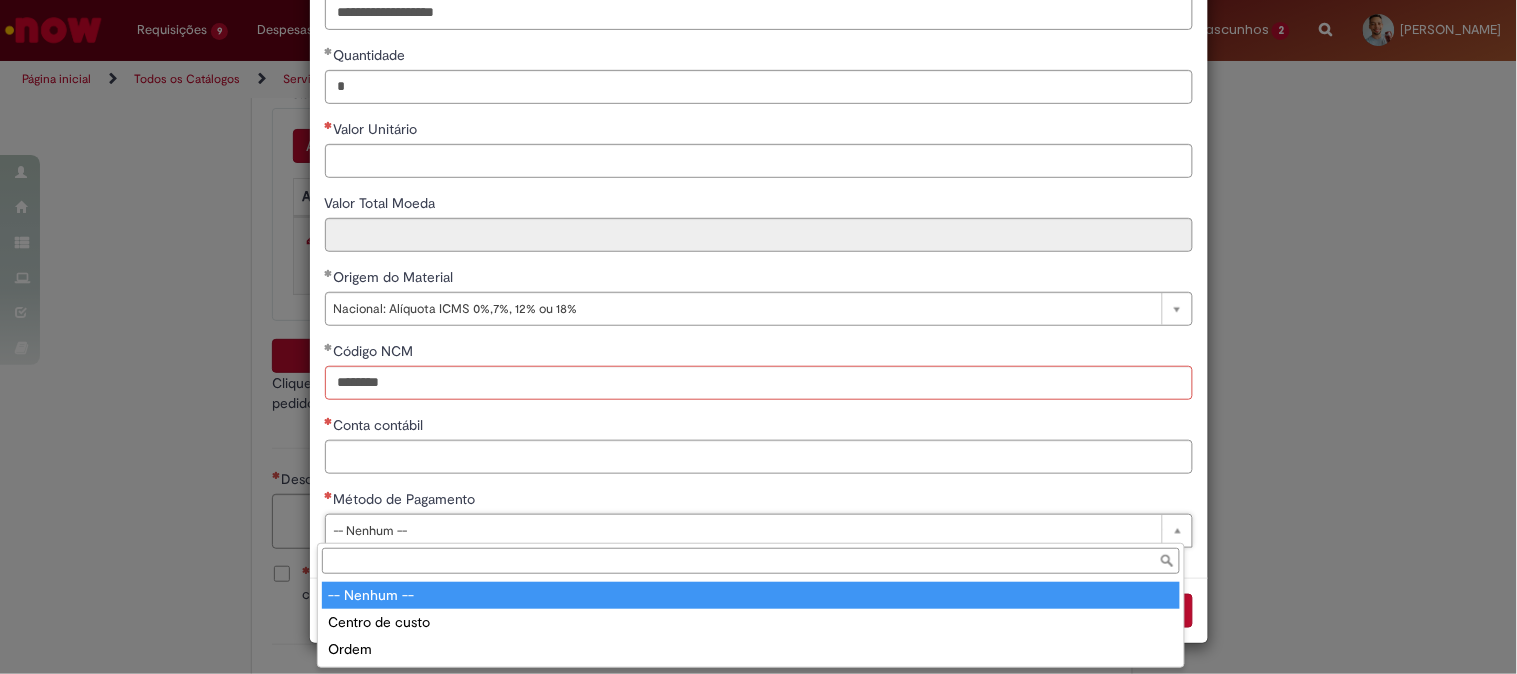 scroll, scrollTop: 206, scrollLeft: 0, axis: vertical 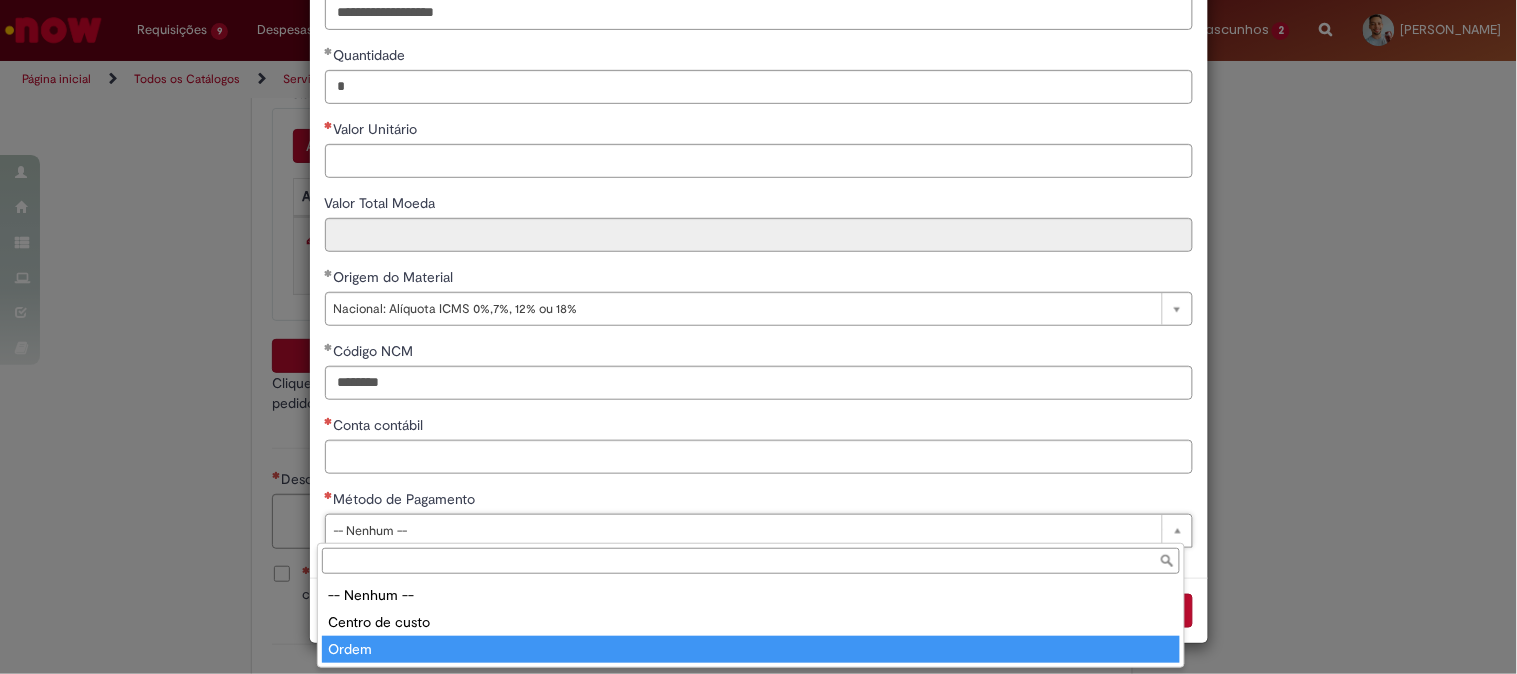 type on "*****" 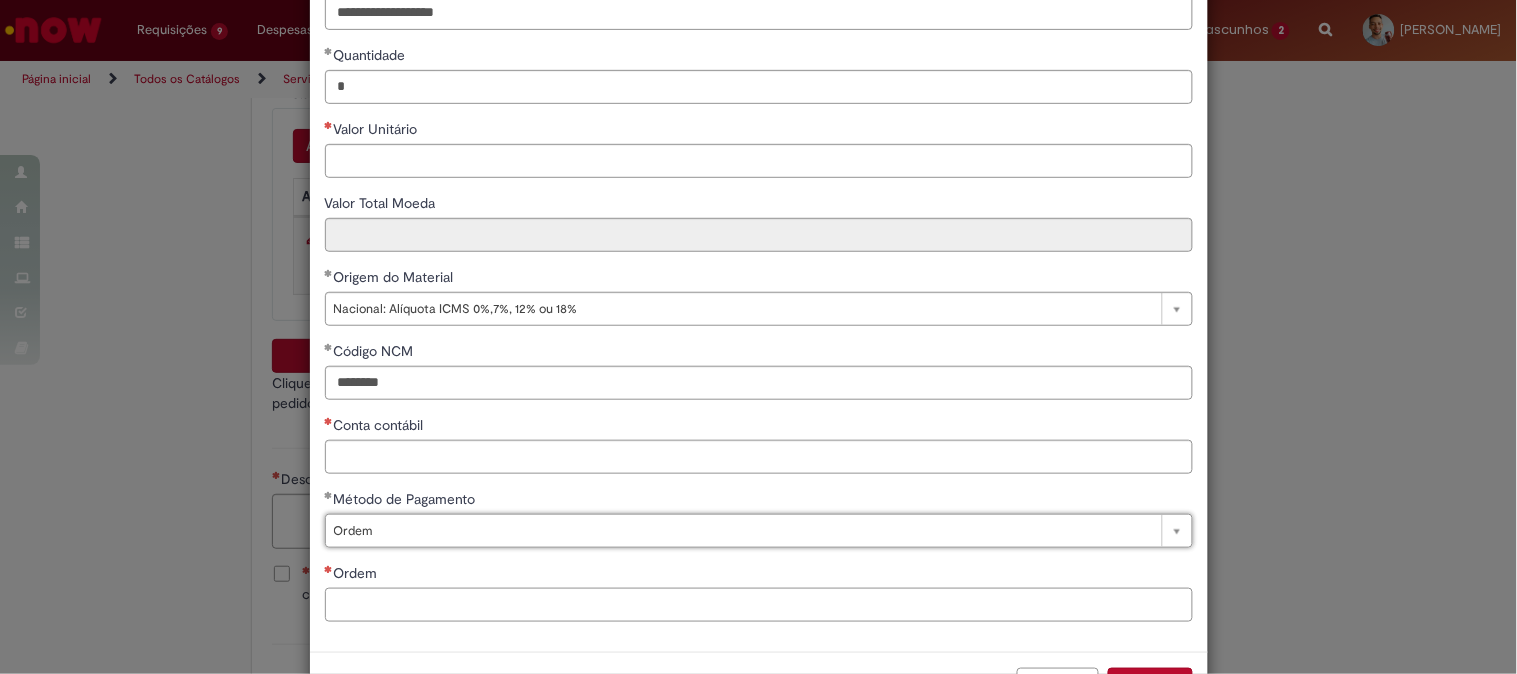 click on "Ordem" at bounding box center [759, 605] 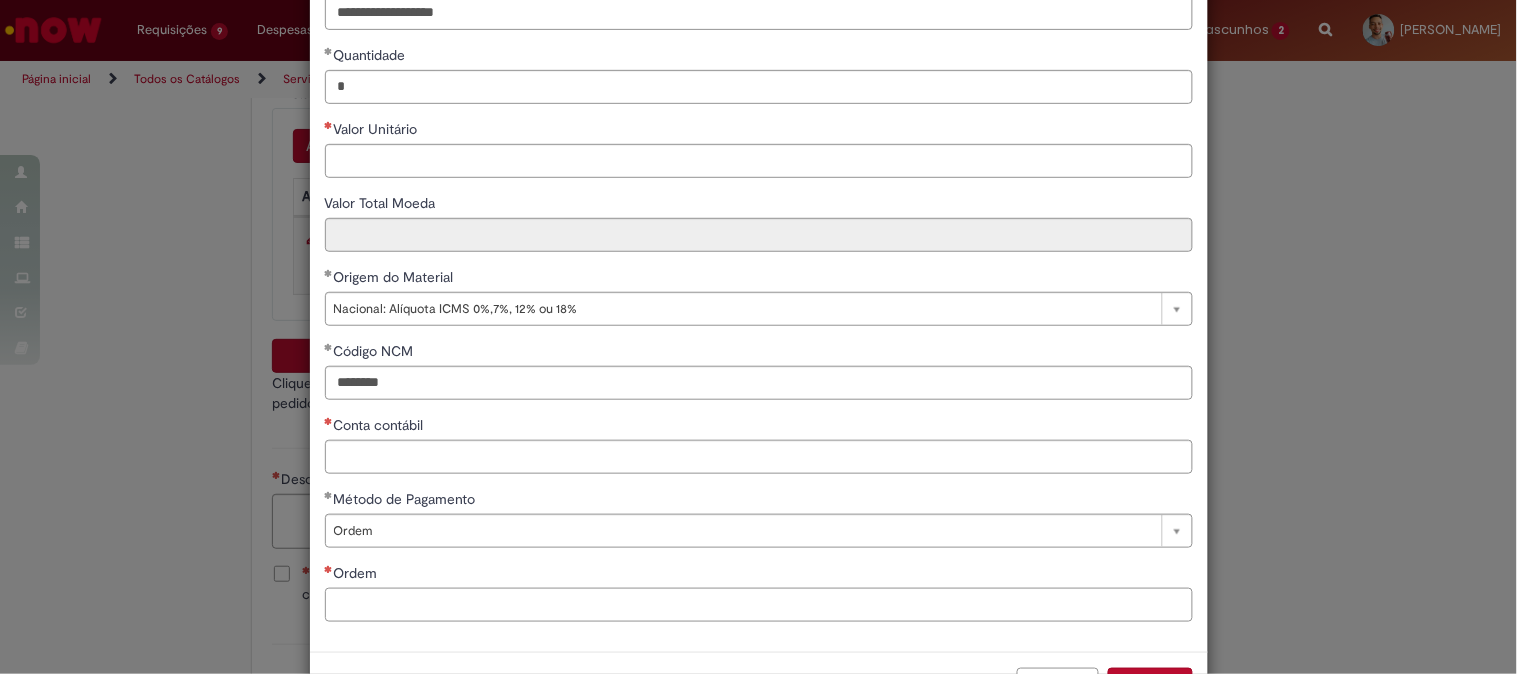 paste on "**********" 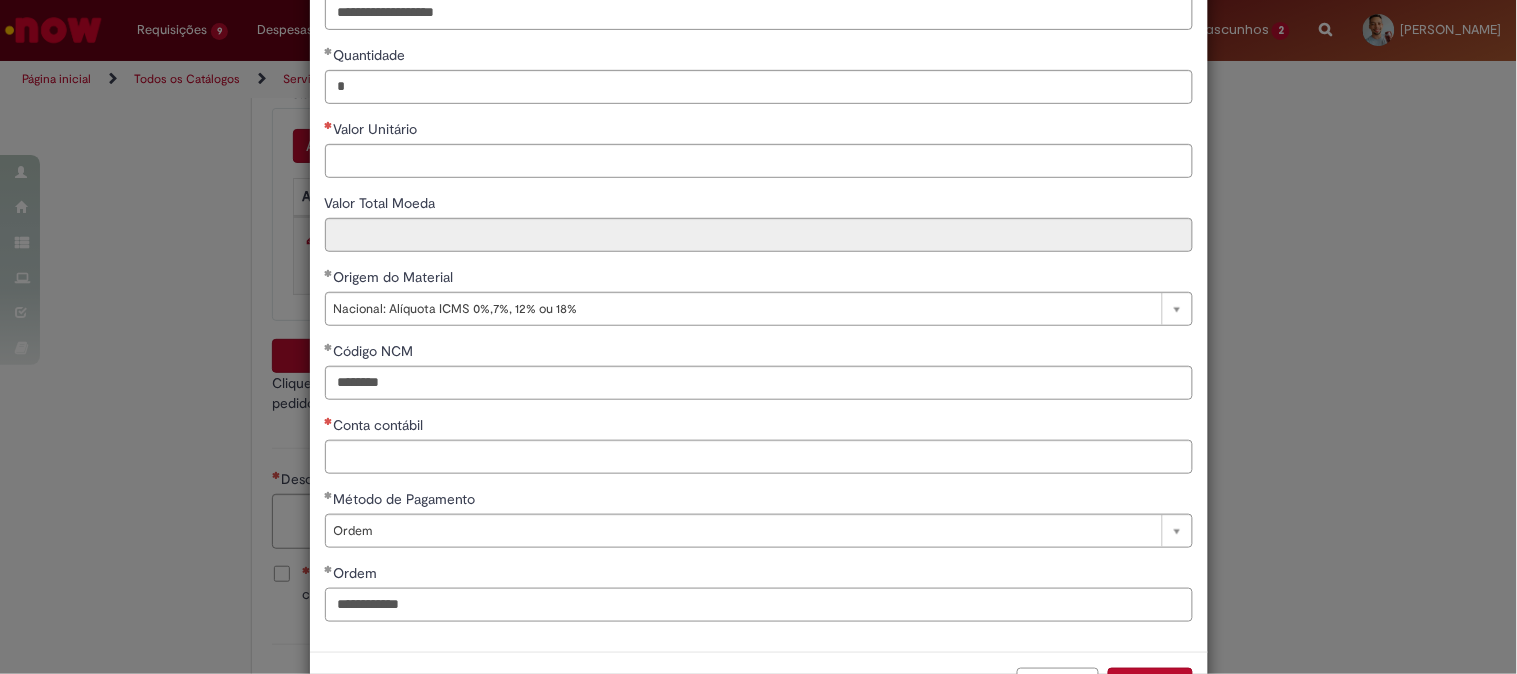 type on "**********" 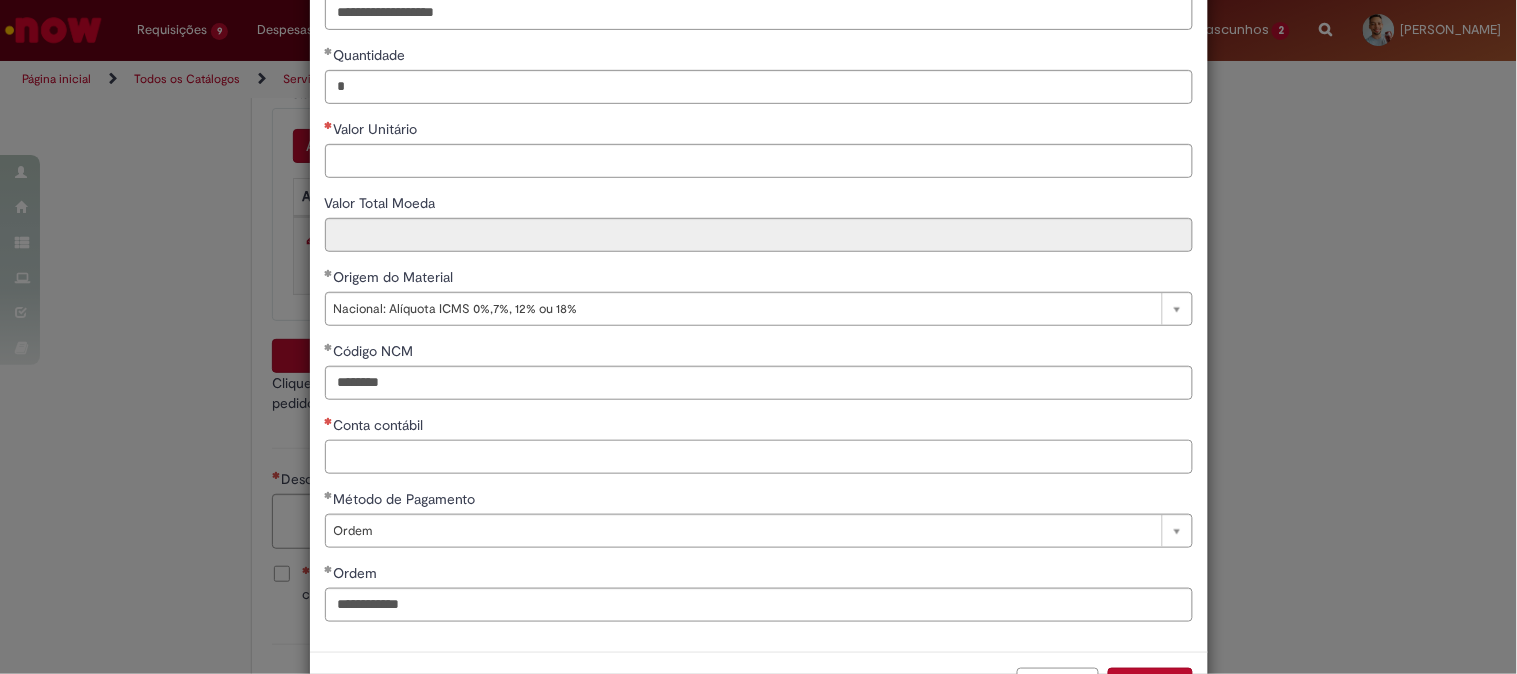 click on "Conta contábil" at bounding box center (759, 457) 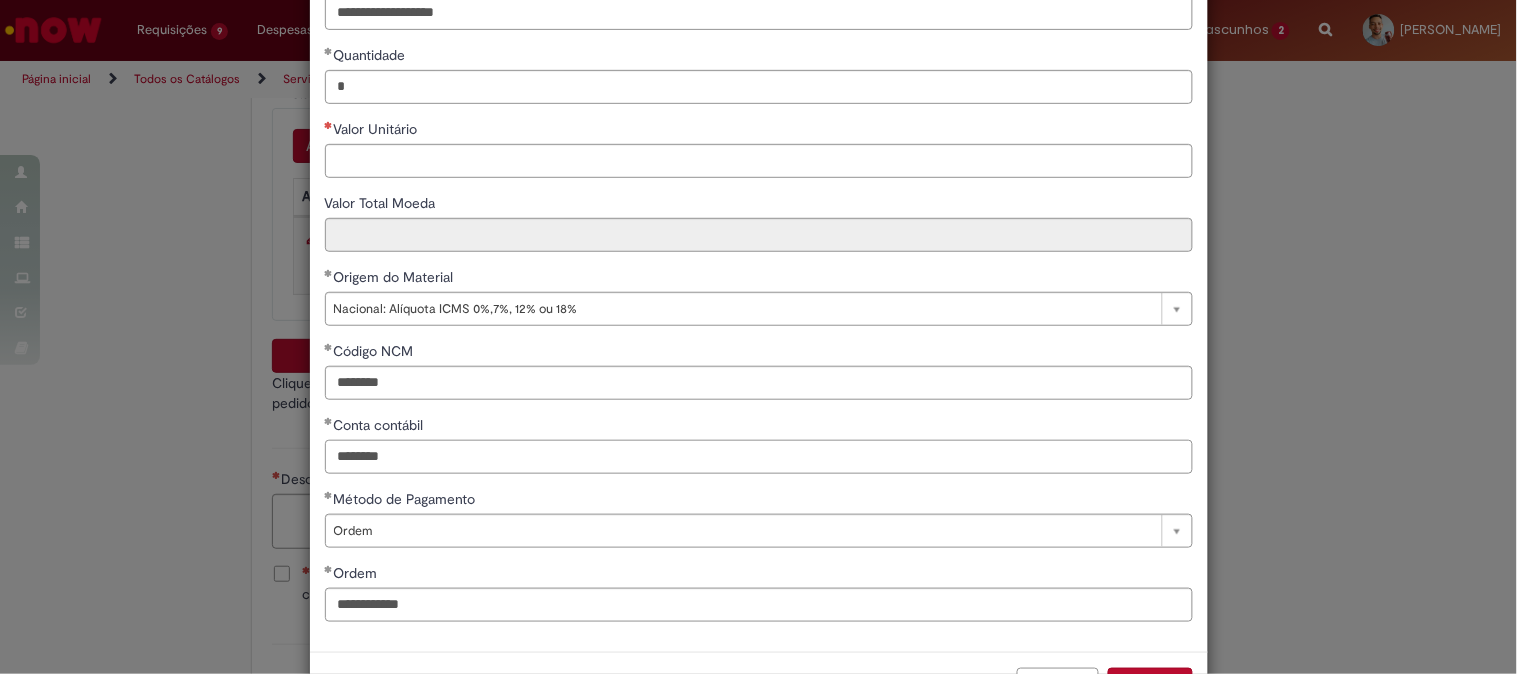 scroll, scrollTop: 0, scrollLeft: 0, axis: both 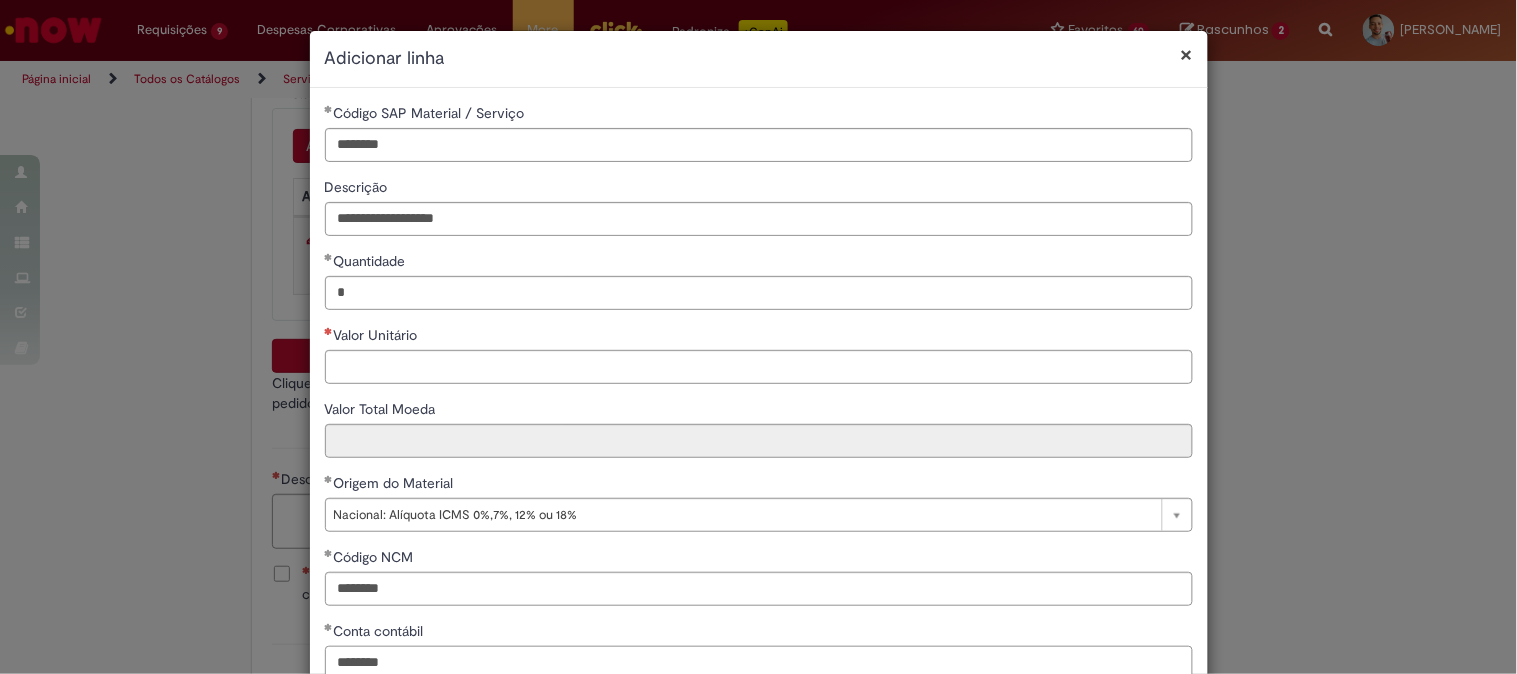 type on "********" 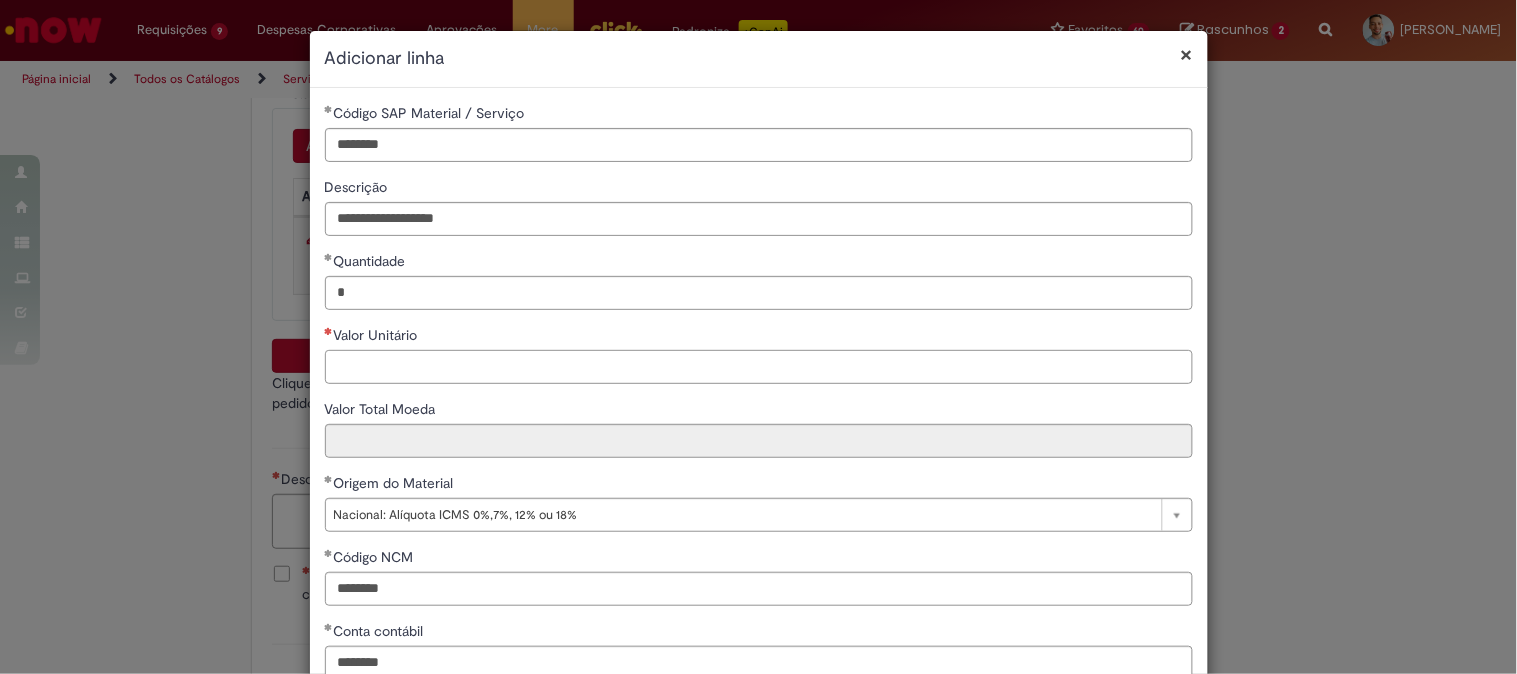 click on "Valor Unitário" at bounding box center (759, 367) 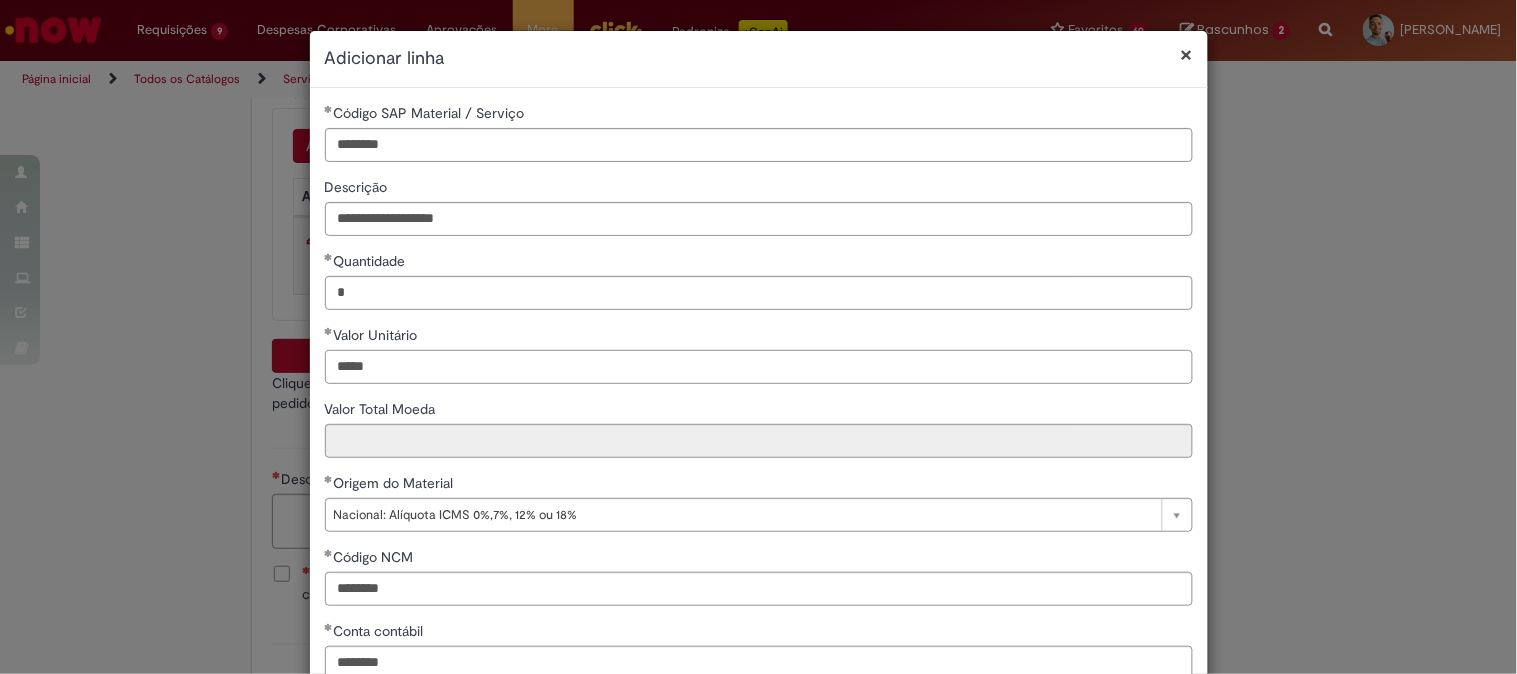 scroll, scrollTop: 280, scrollLeft: 0, axis: vertical 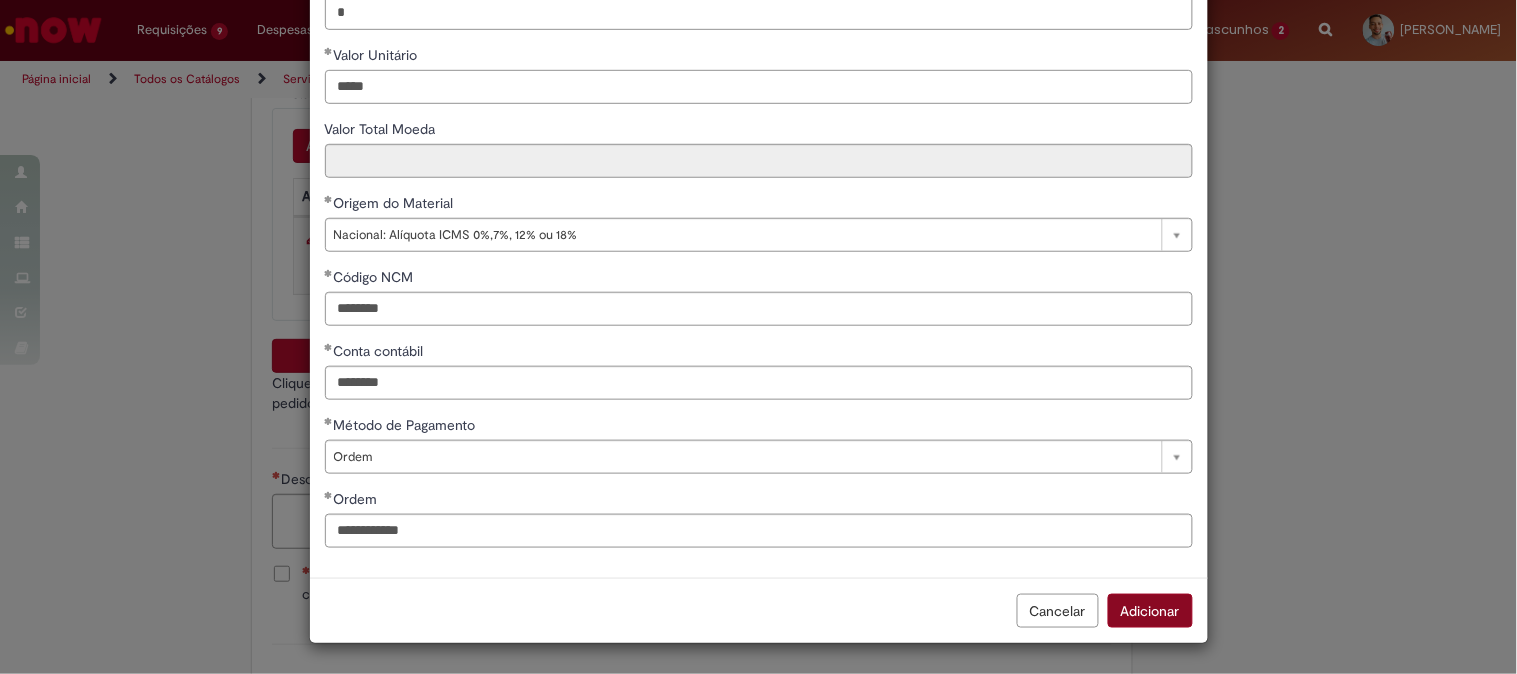 type on "*****" 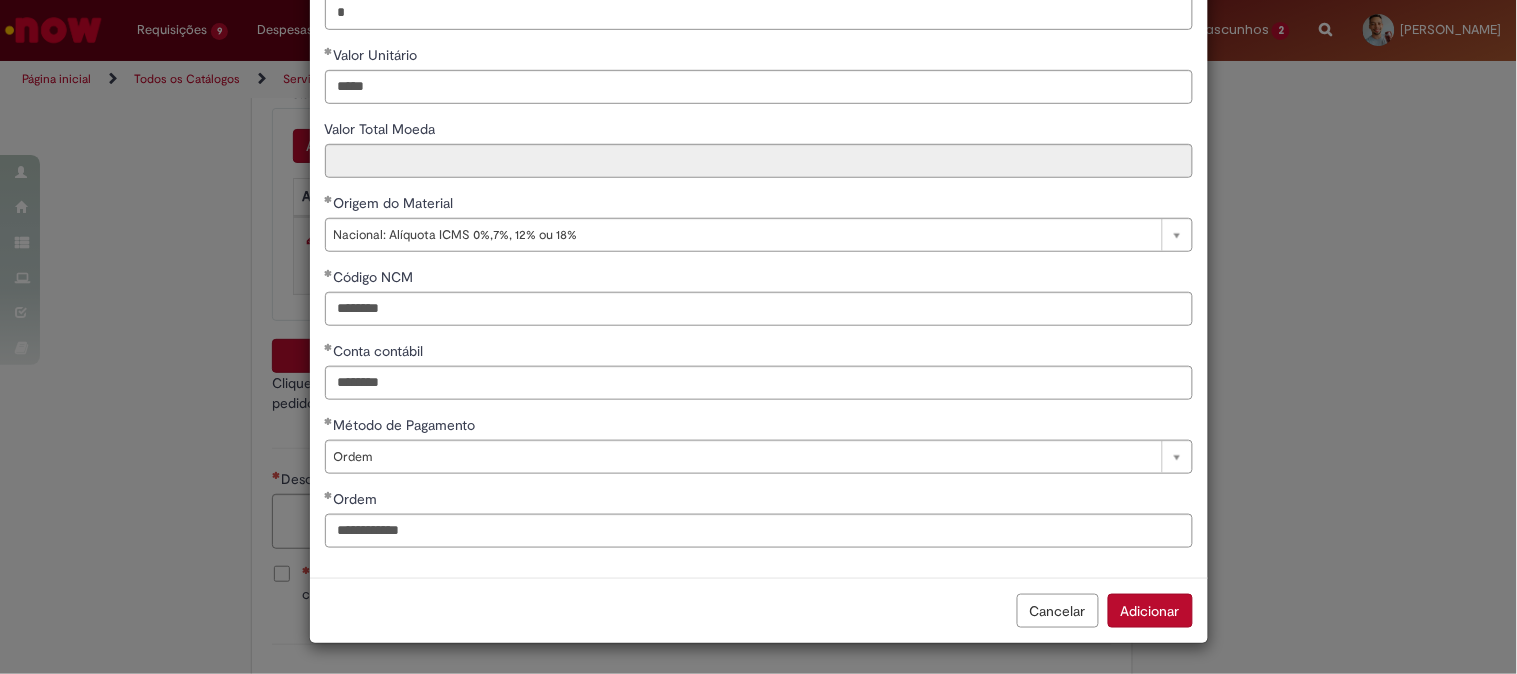 type on "*****" 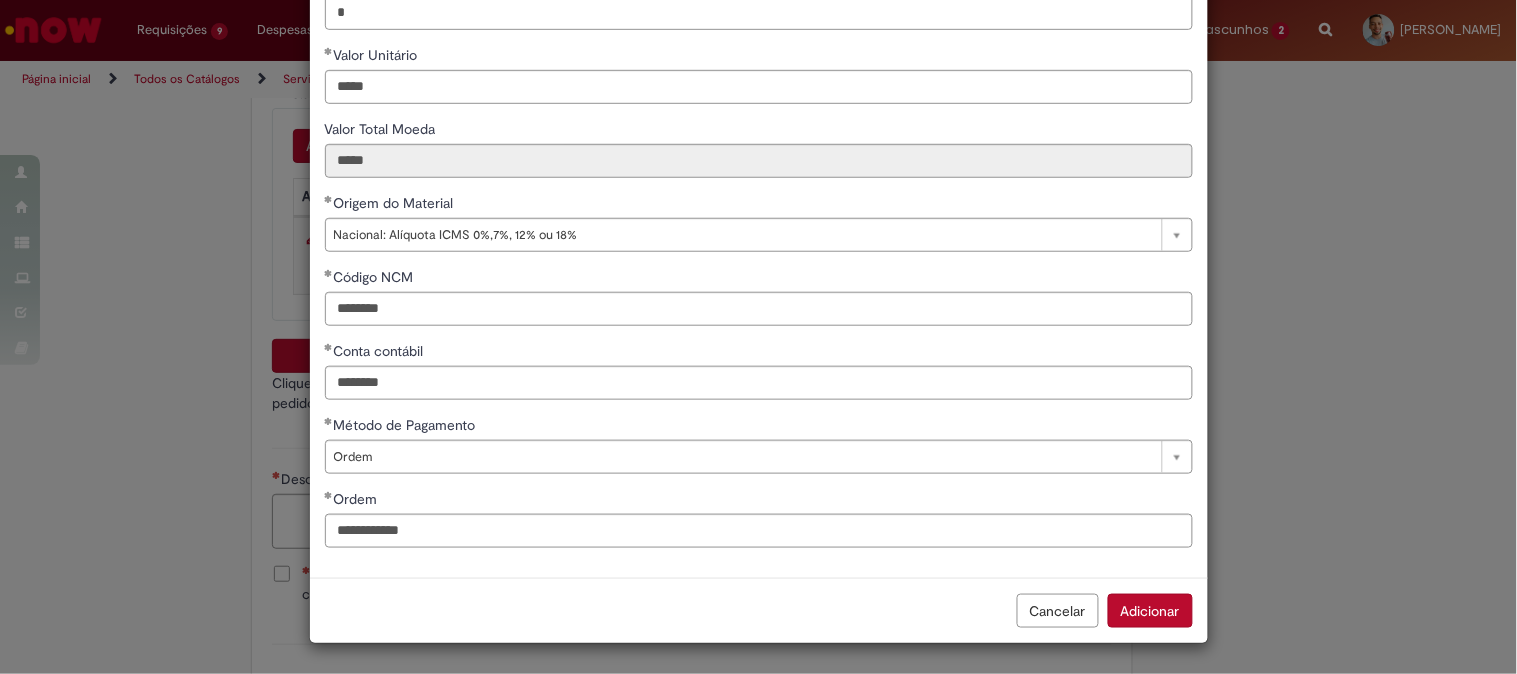 click on "Adicionar" at bounding box center (1150, 611) 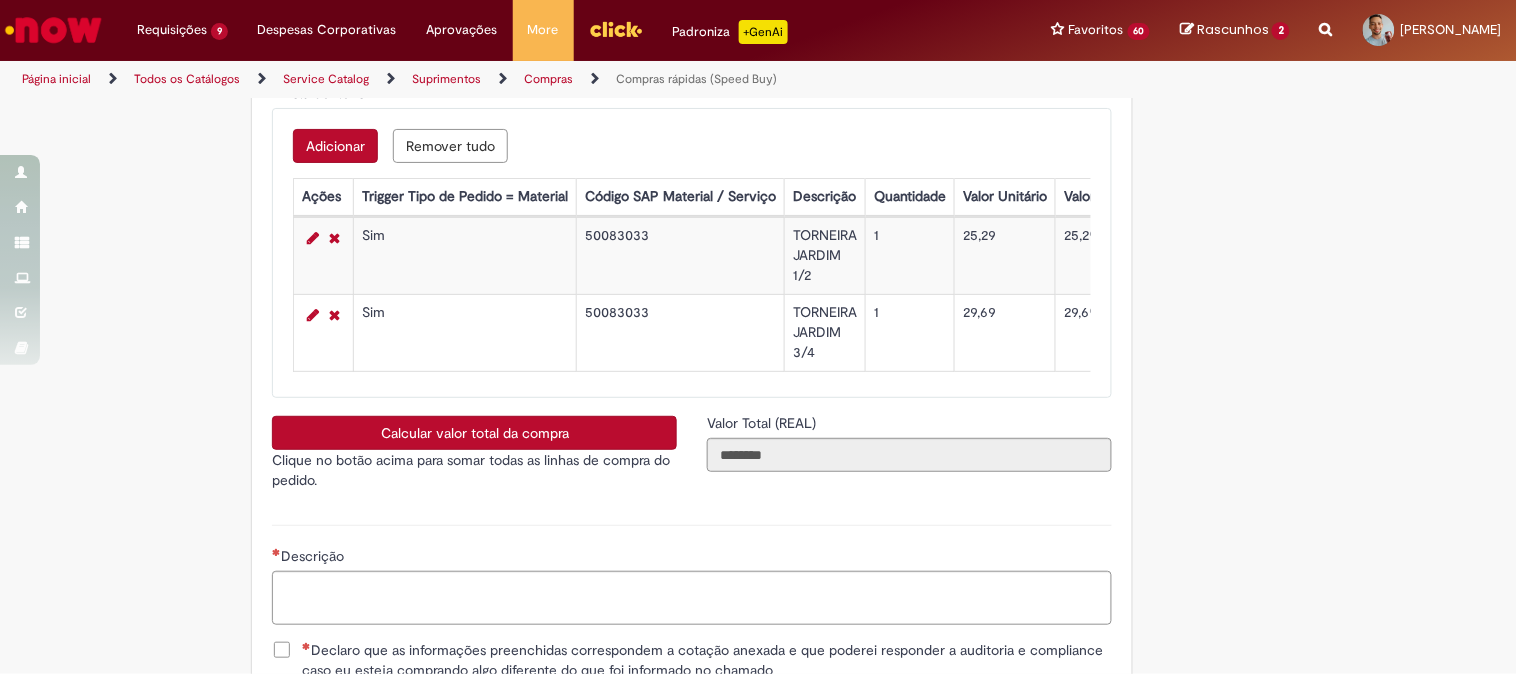 click on "Calcular valor total da compra" at bounding box center [474, 433] 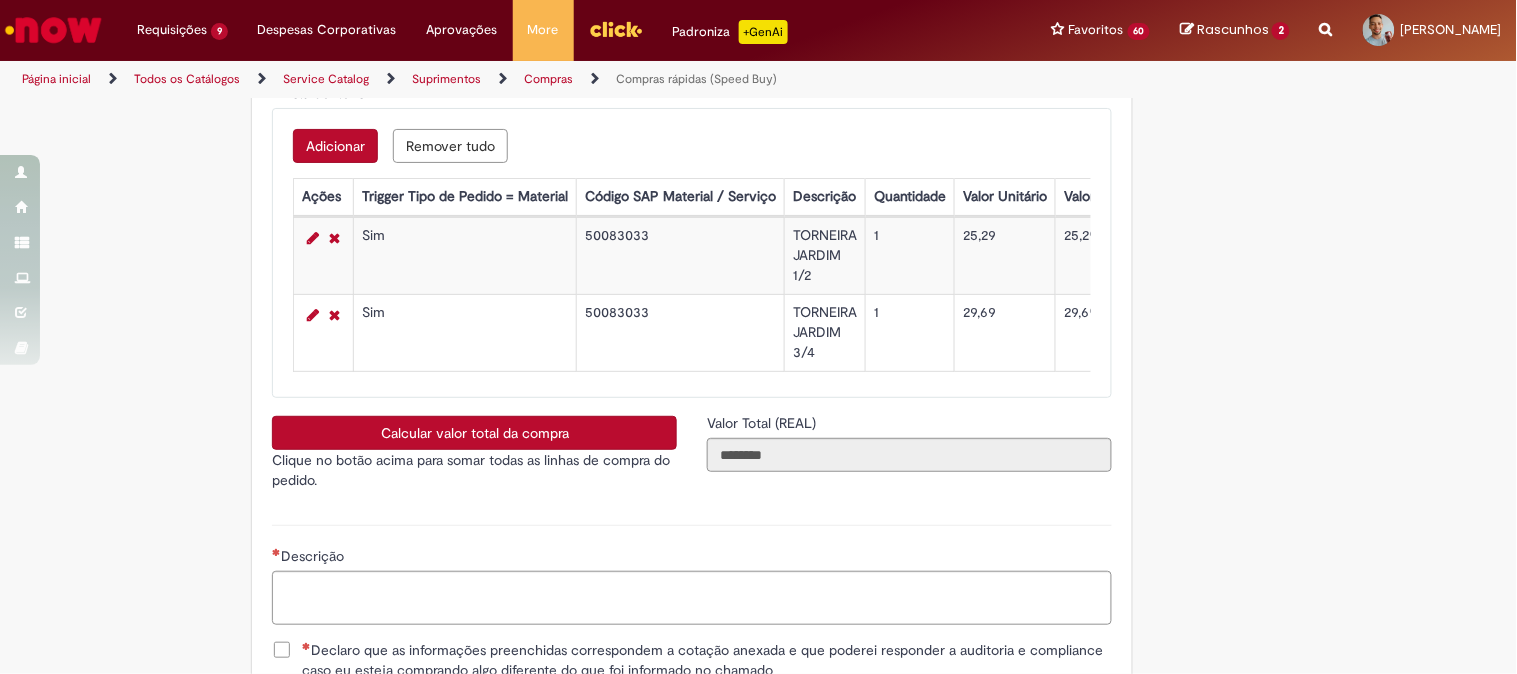 click on "Adicionar" at bounding box center [335, 146] 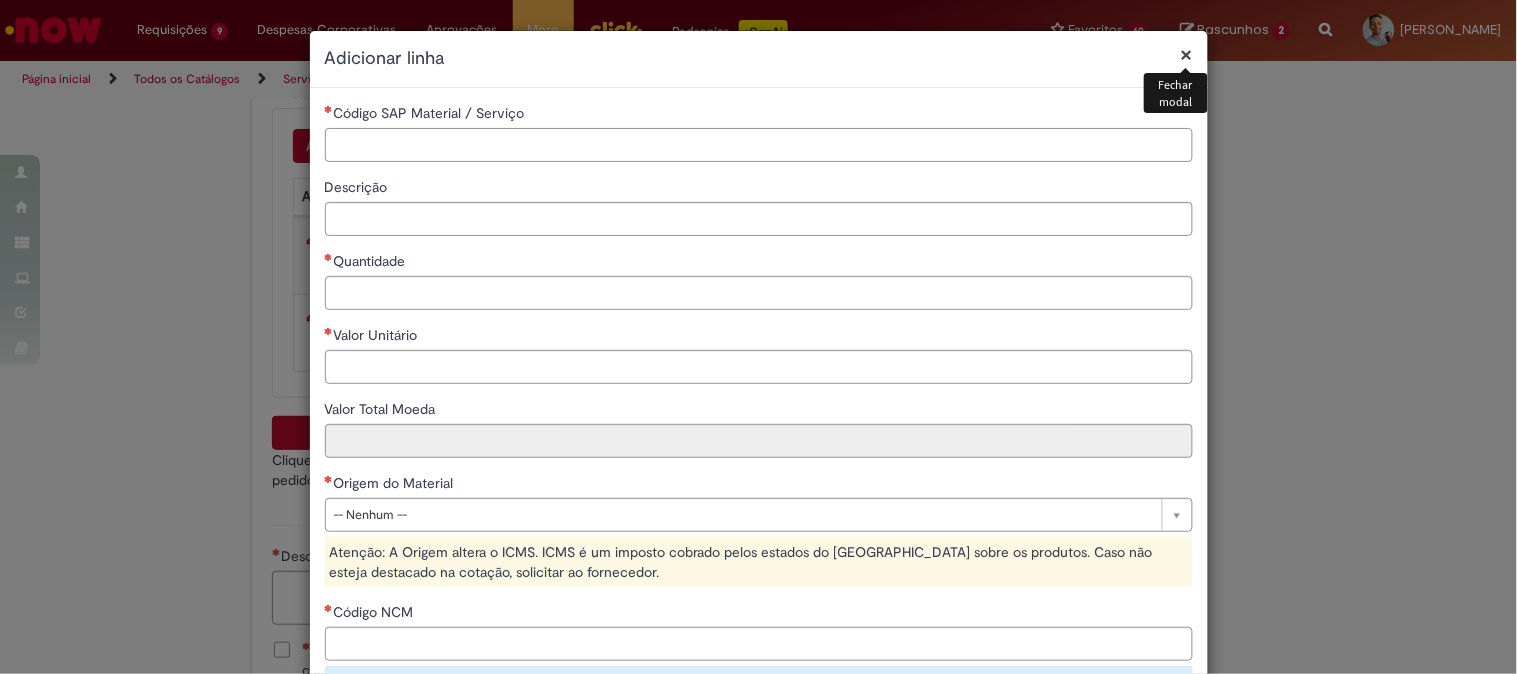 click on "Código SAP Material / Serviço" at bounding box center [759, 145] 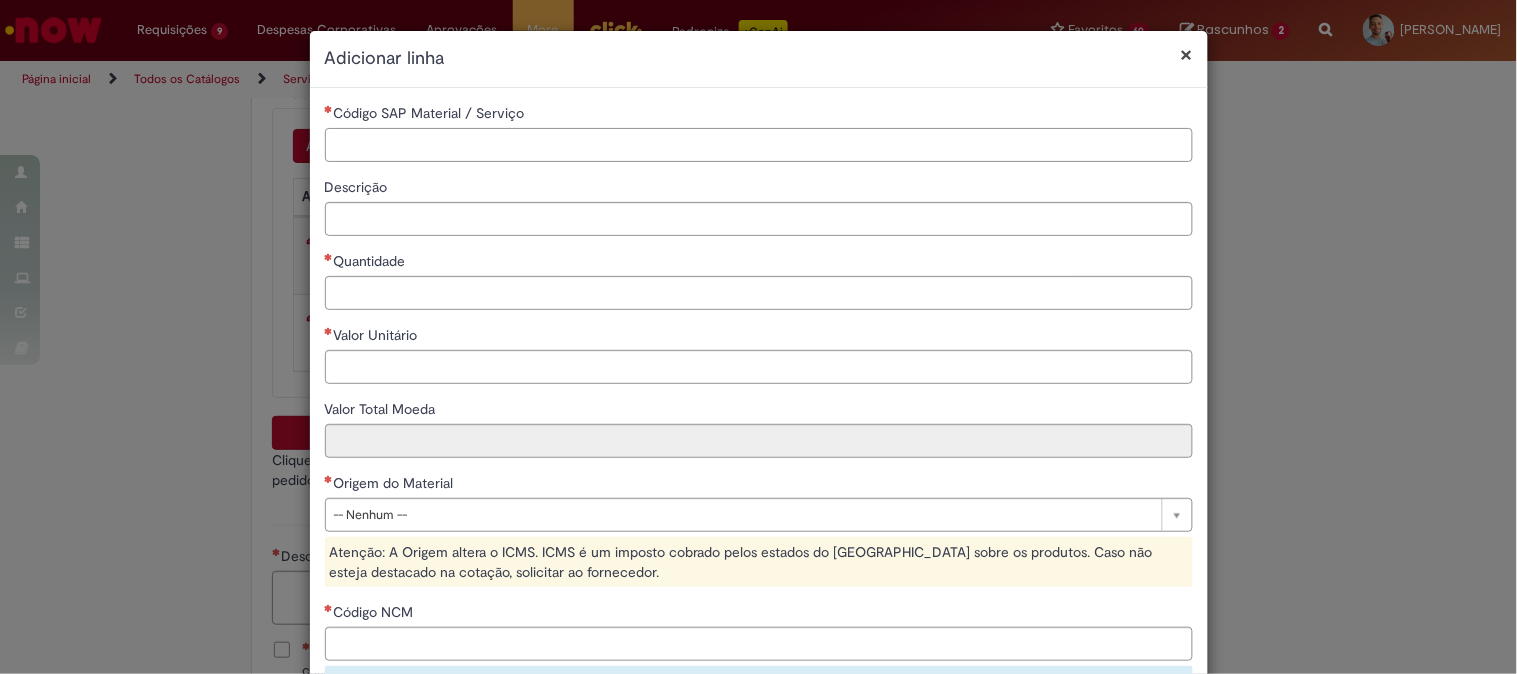 paste on "********" 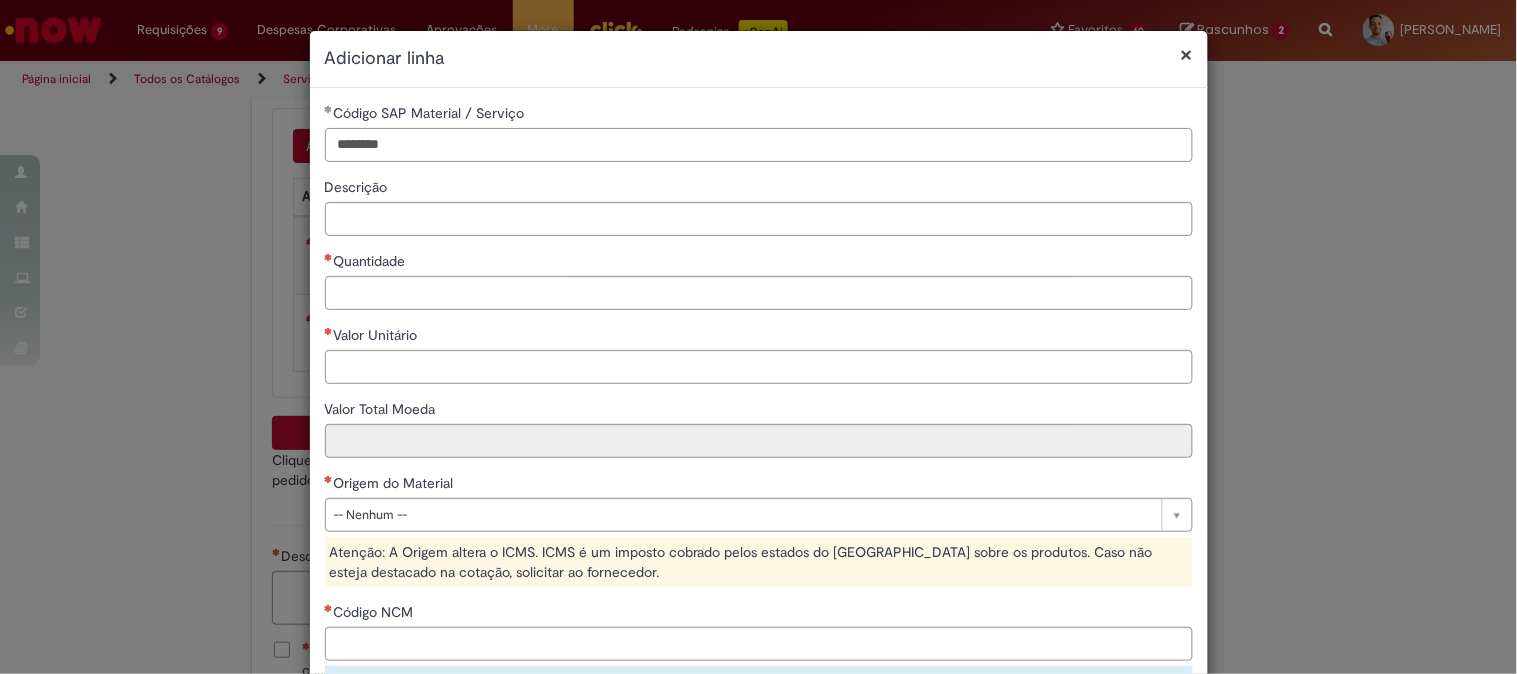 type on "********" 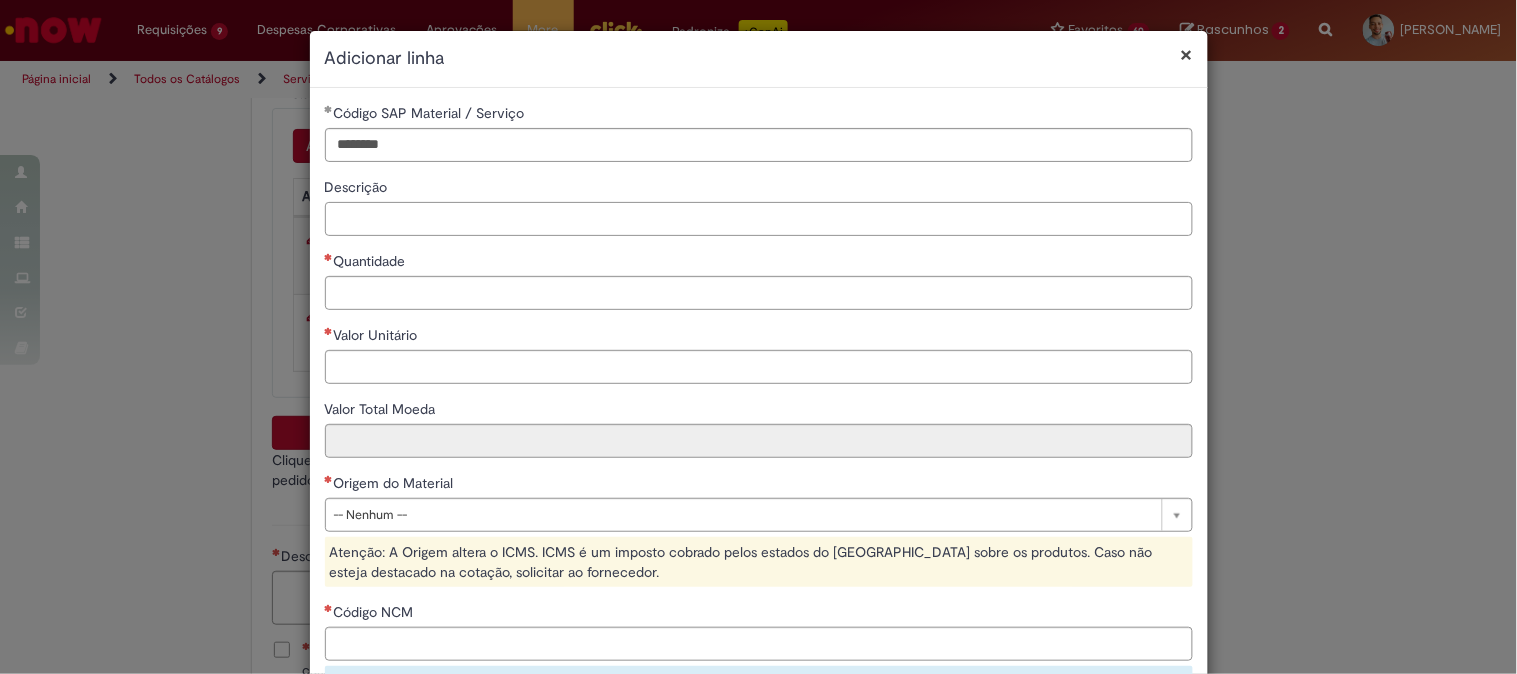 click on "Descrição" at bounding box center [759, 219] 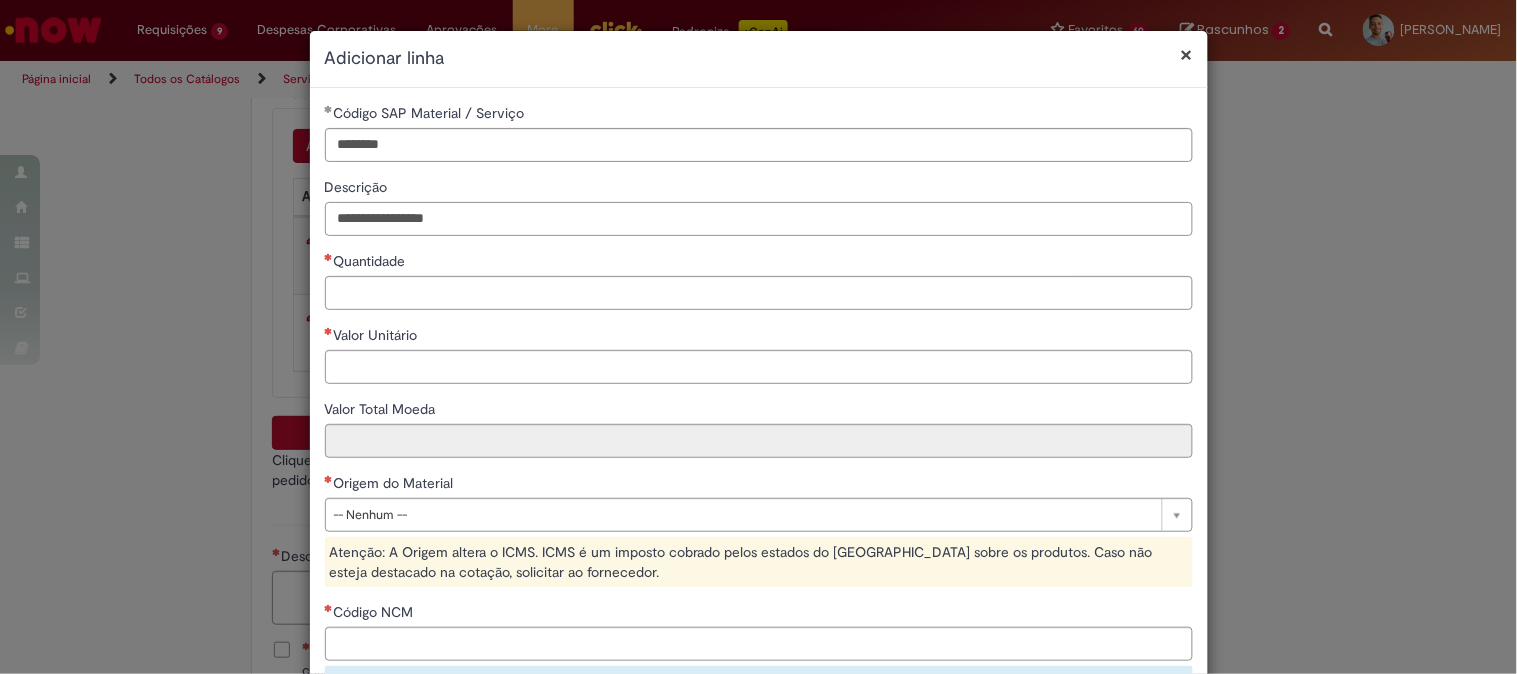 type on "**********" 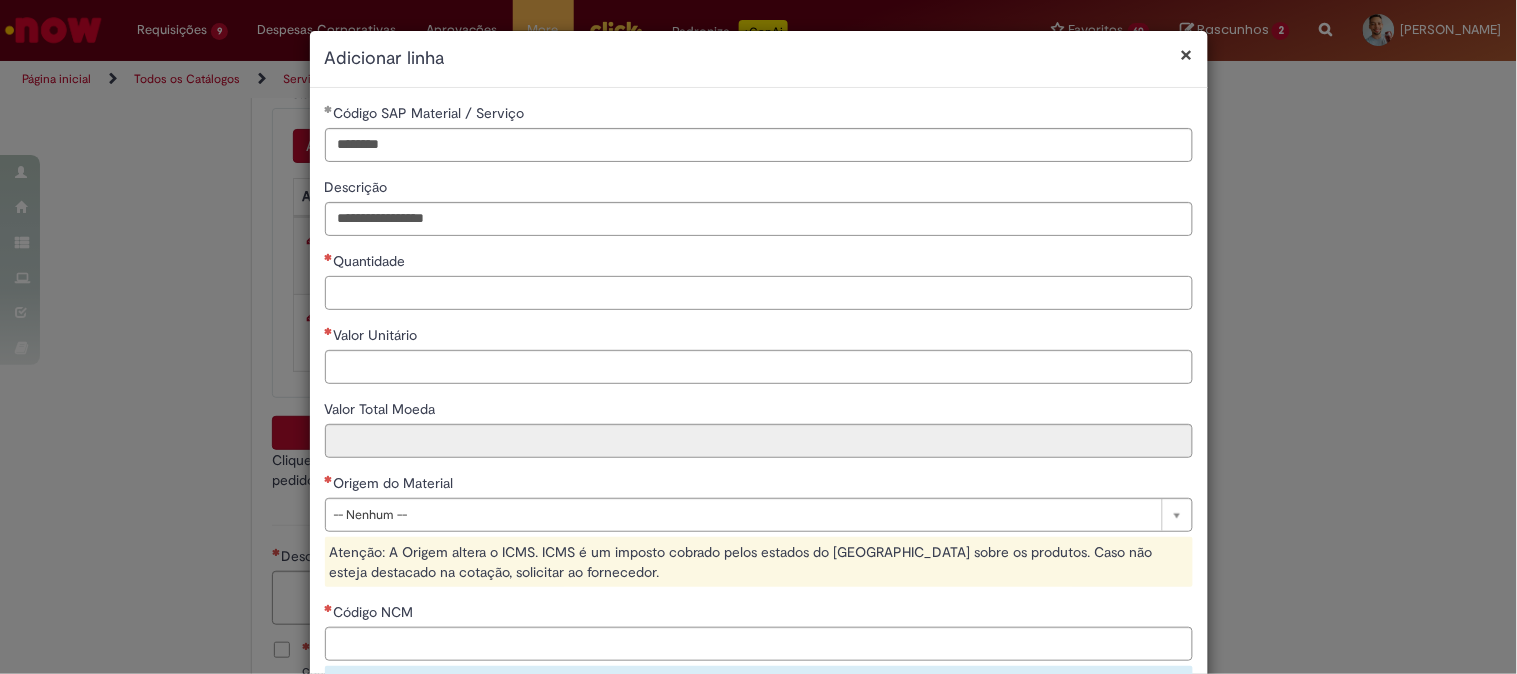 click on "Quantidade" at bounding box center (759, 293) 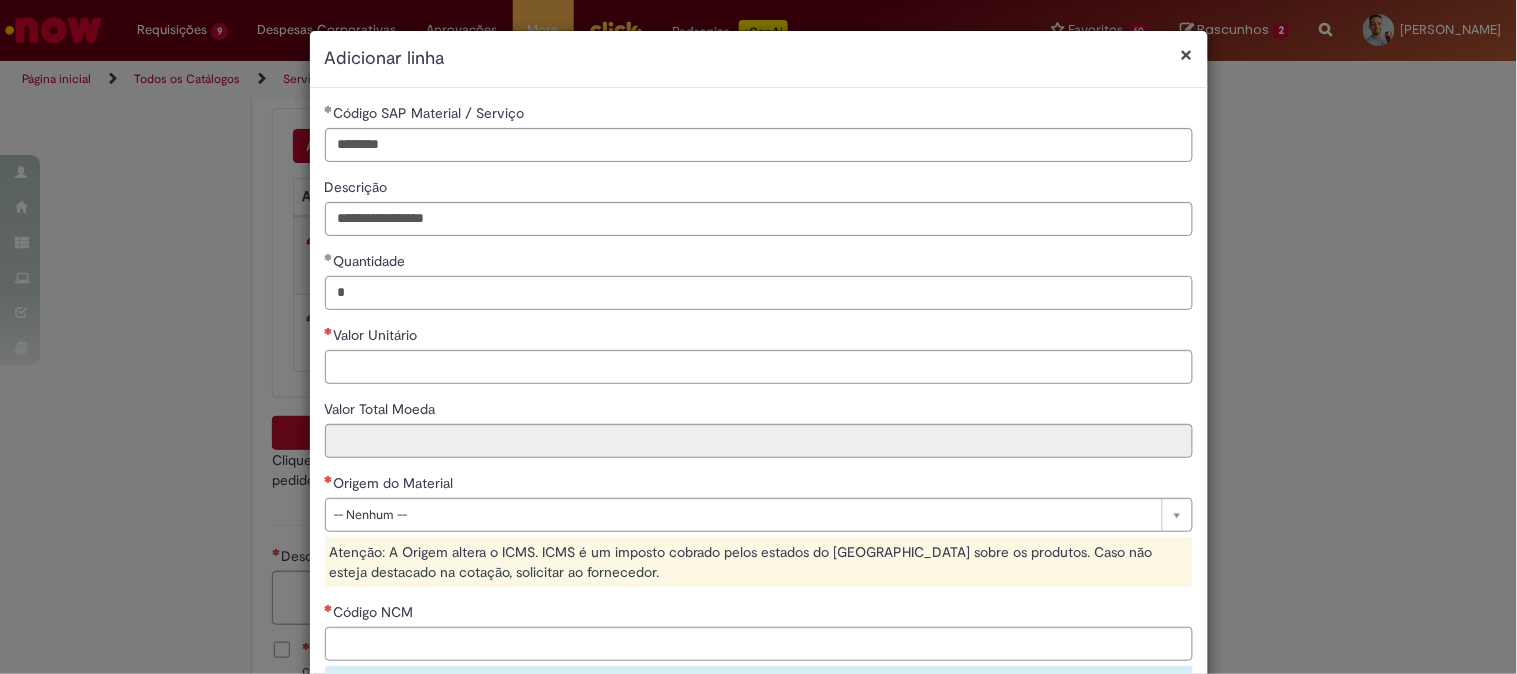 type on "*" 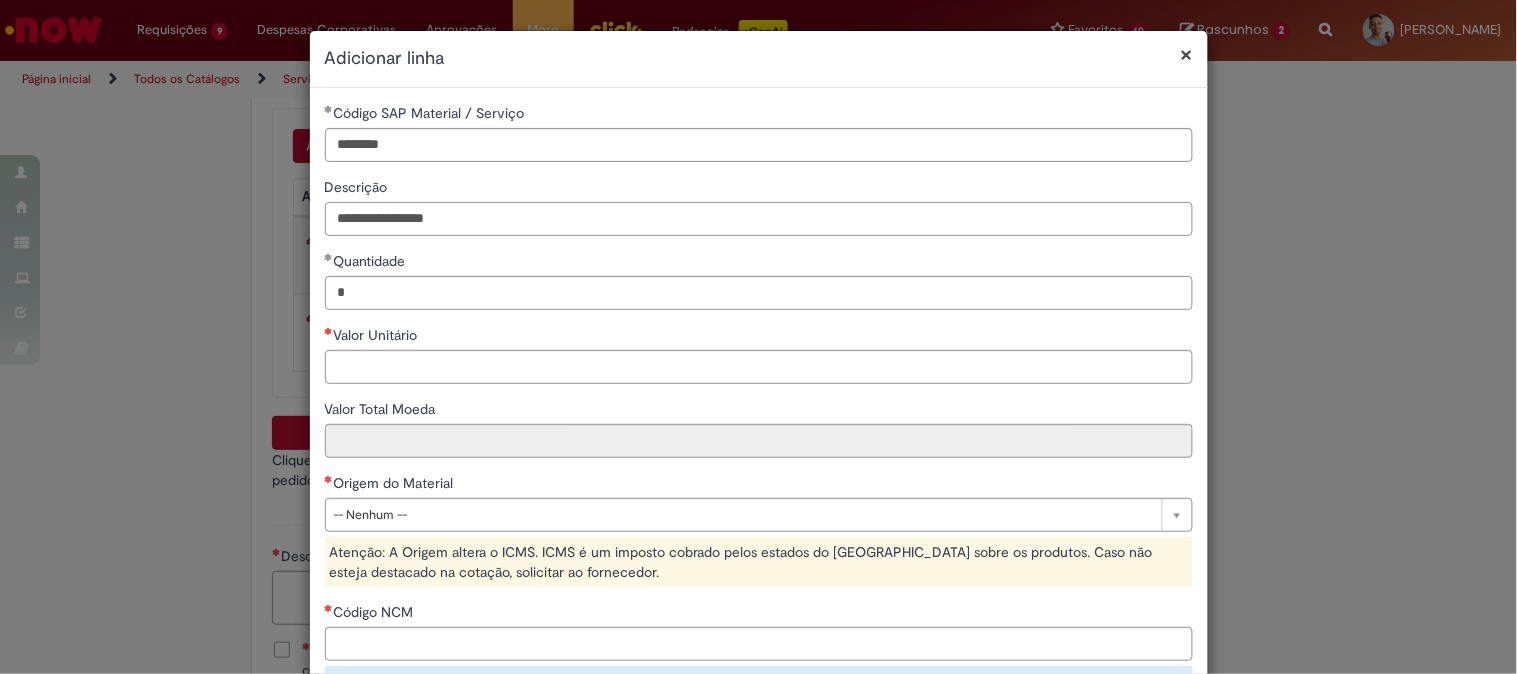 click on "**********" at bounding box center (759, 219) 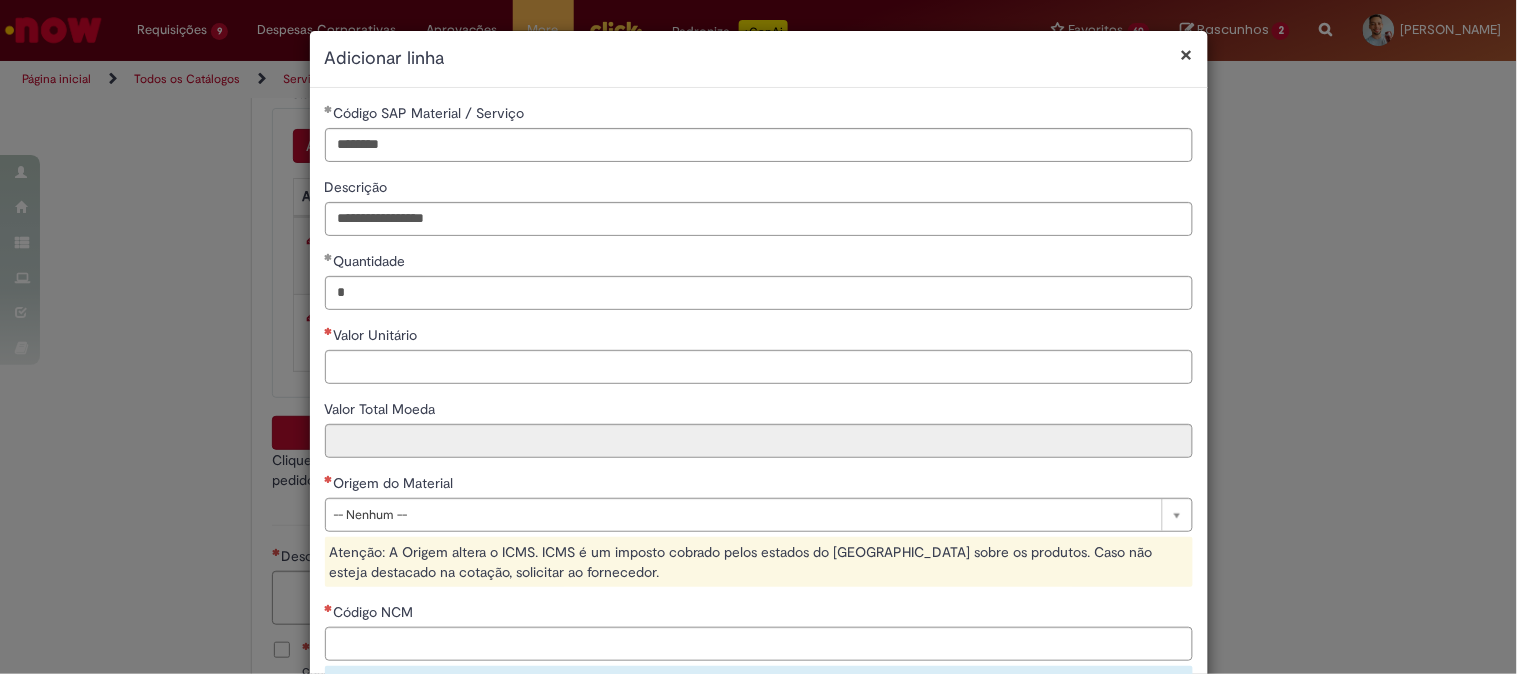 click on "Valor Unitário" at bounding box center [759, 337] 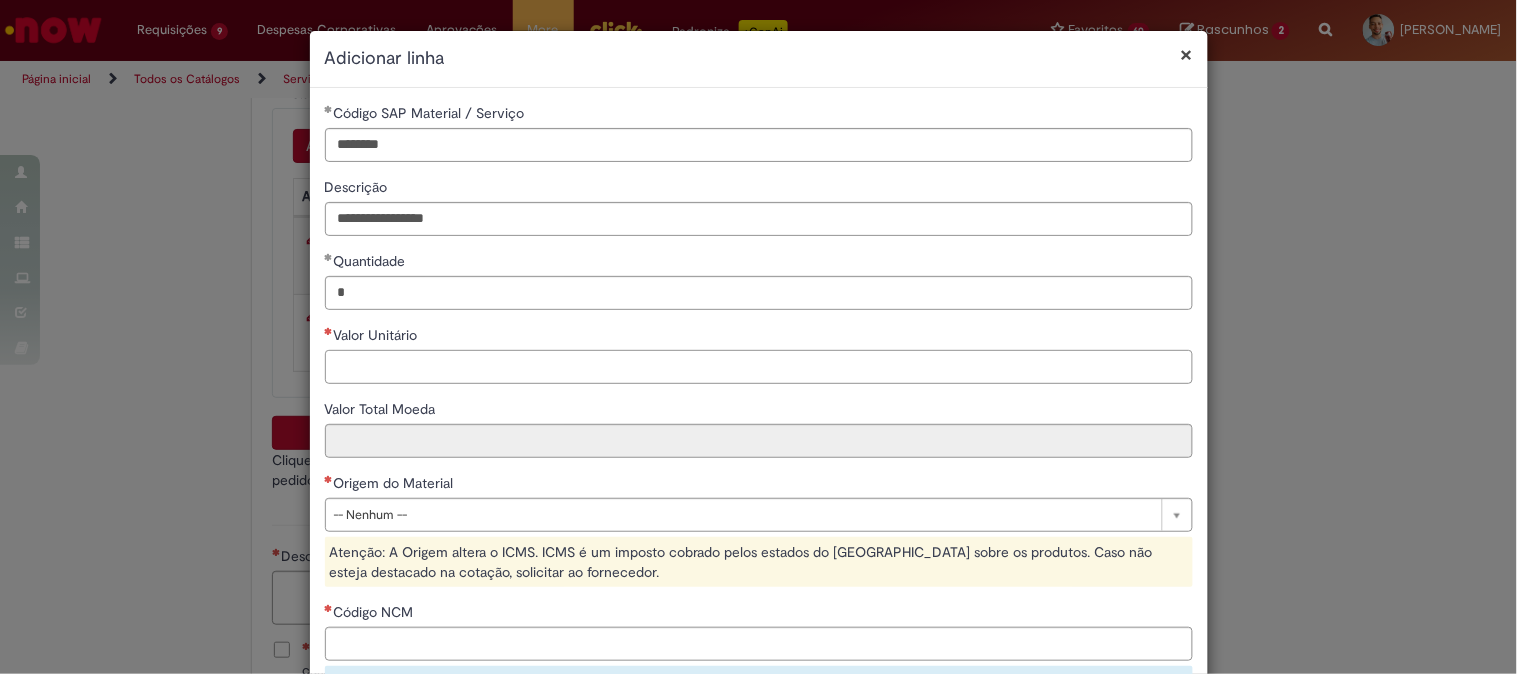 click on "Valor Unitário" at bounding box center (759, 367) 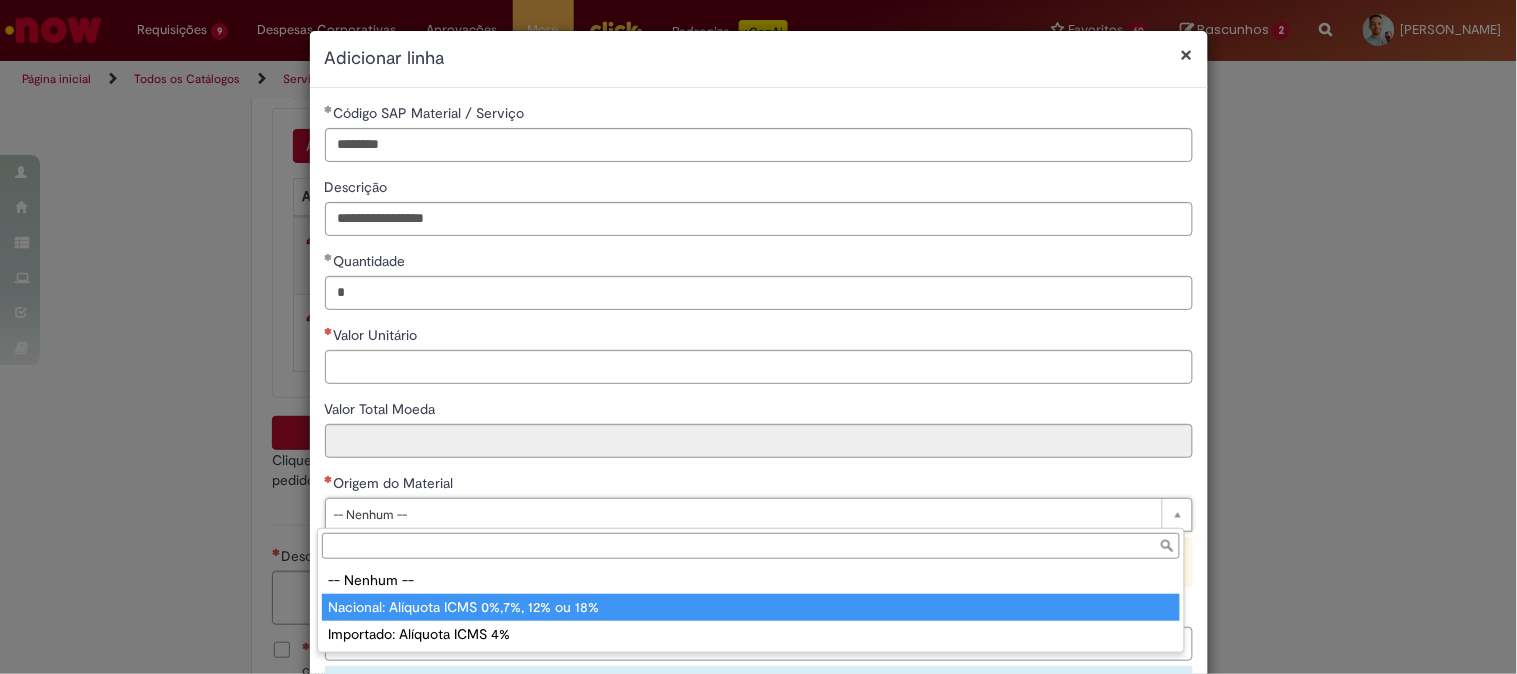 type on "**********" 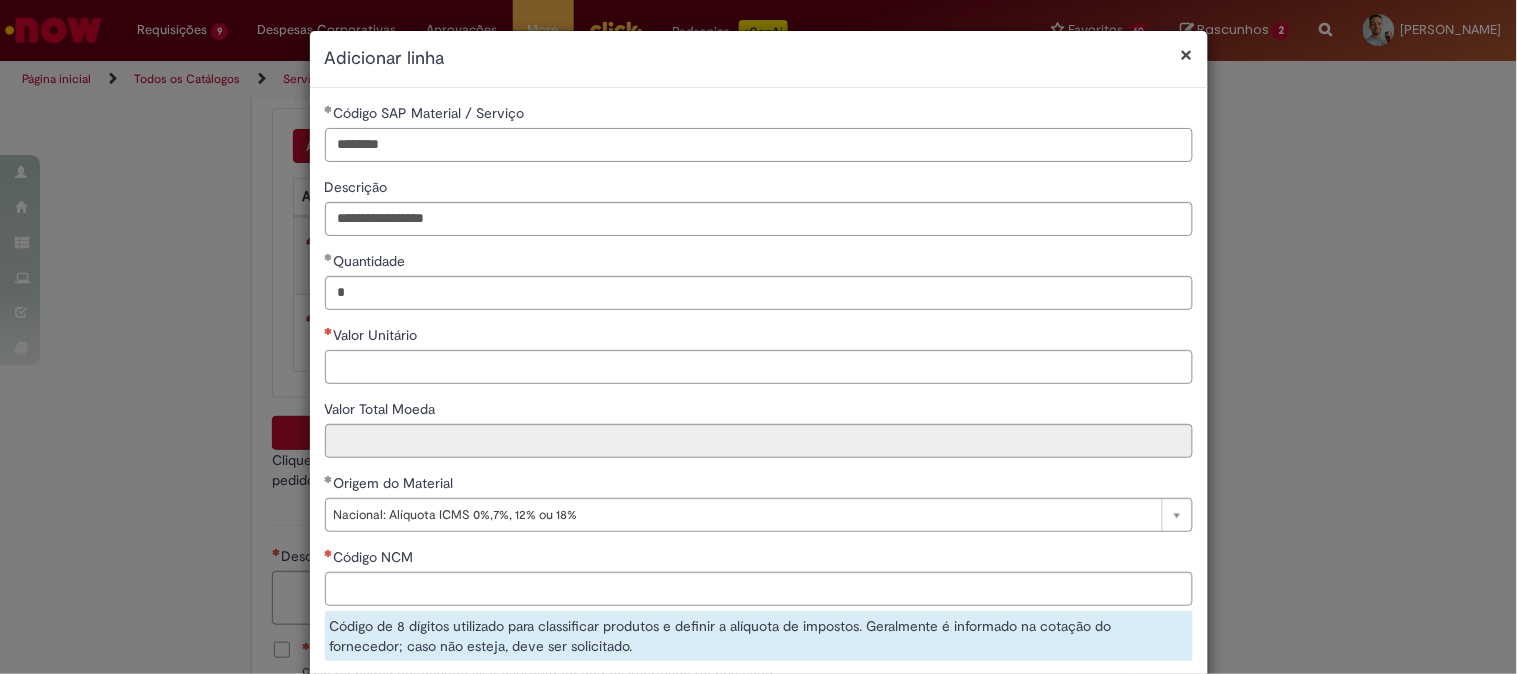 drag, startPoint x: 358, startPoint y: 123, endPoint x: 211, endPoint y: 90, distance: 150.65855 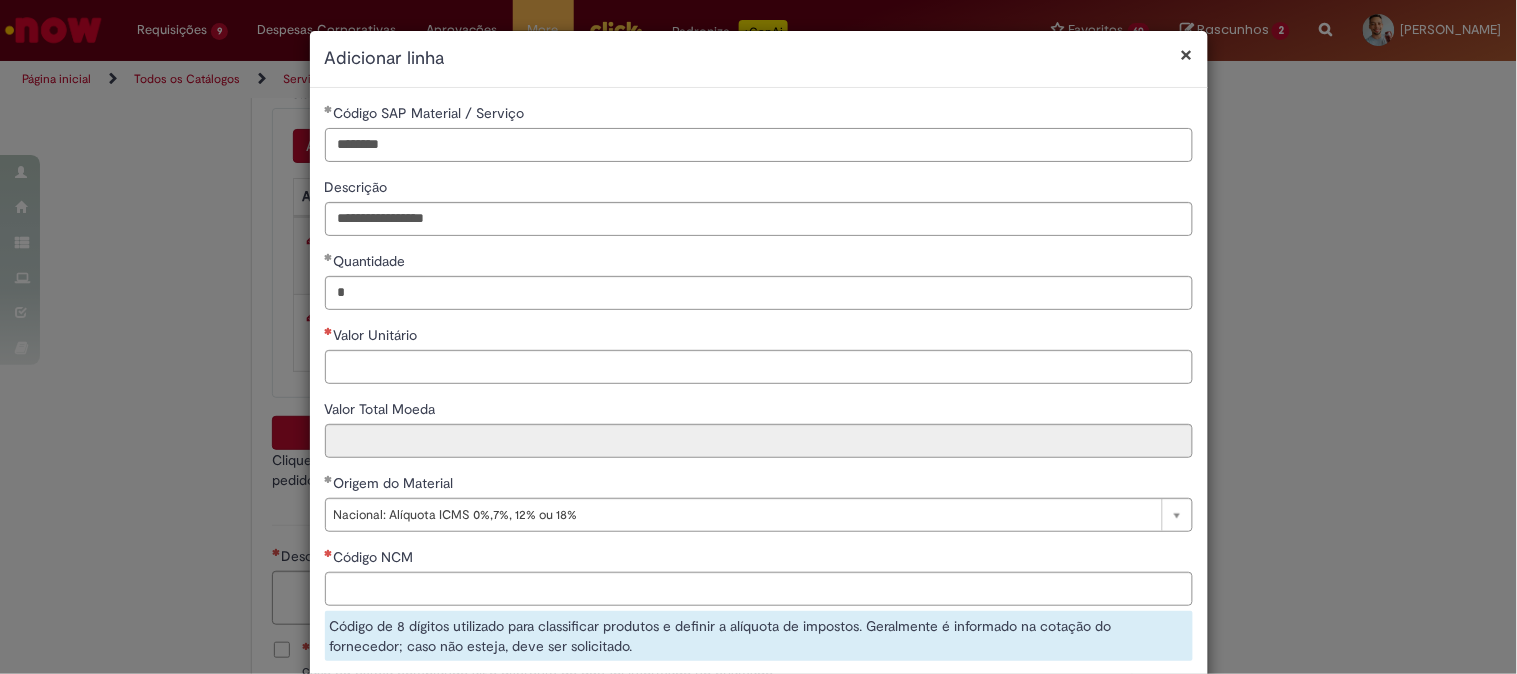 click on "**********" at bounding box center (758, 337) 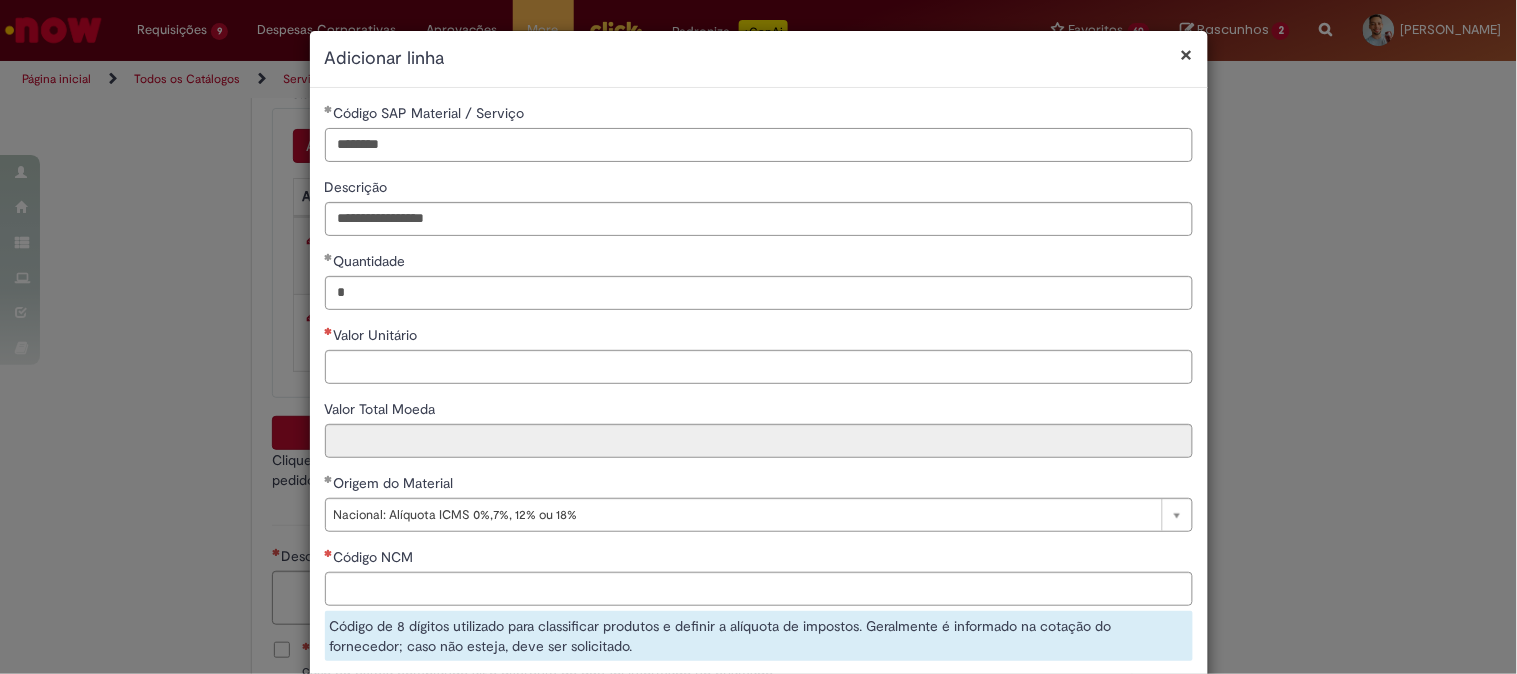 type on "********" 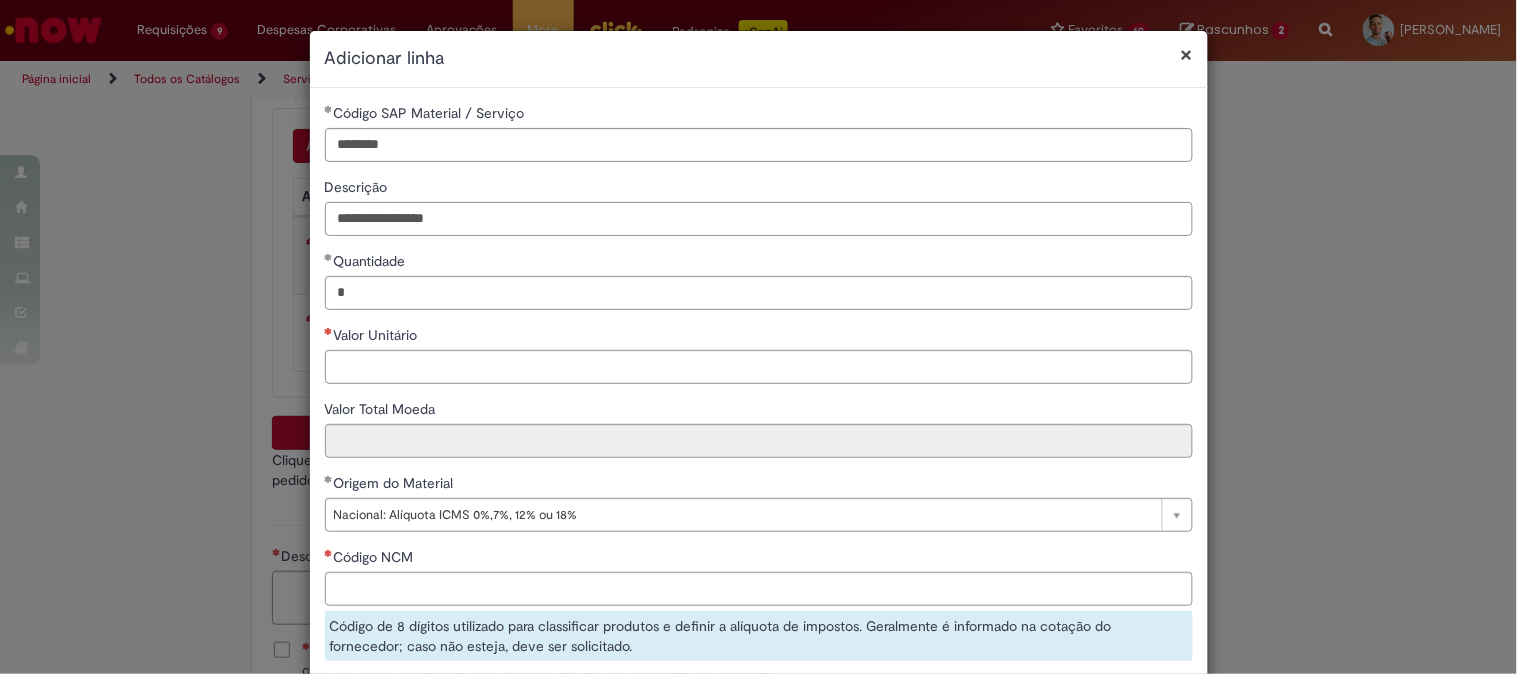 click on "**********" at bounding box center [759, 219] 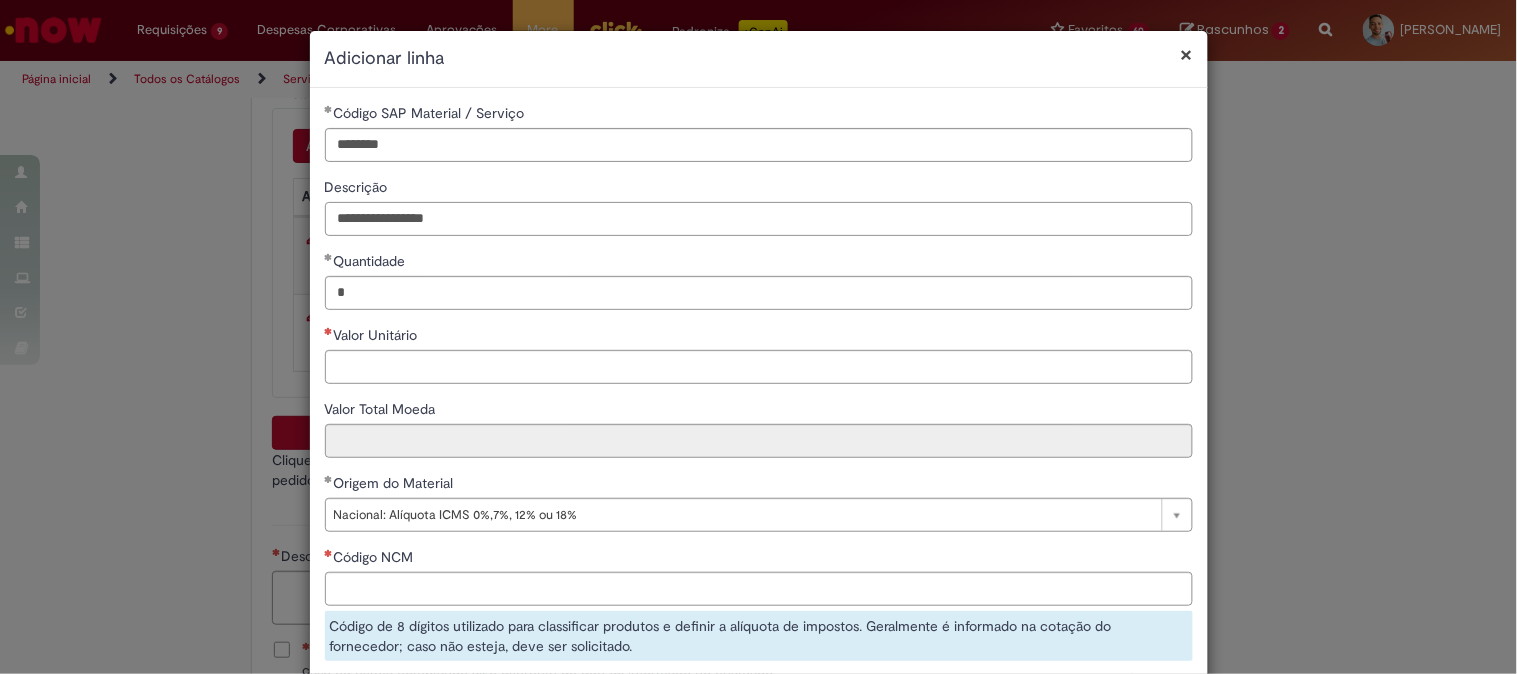 click on "**********" at bounding box center (759, 219) 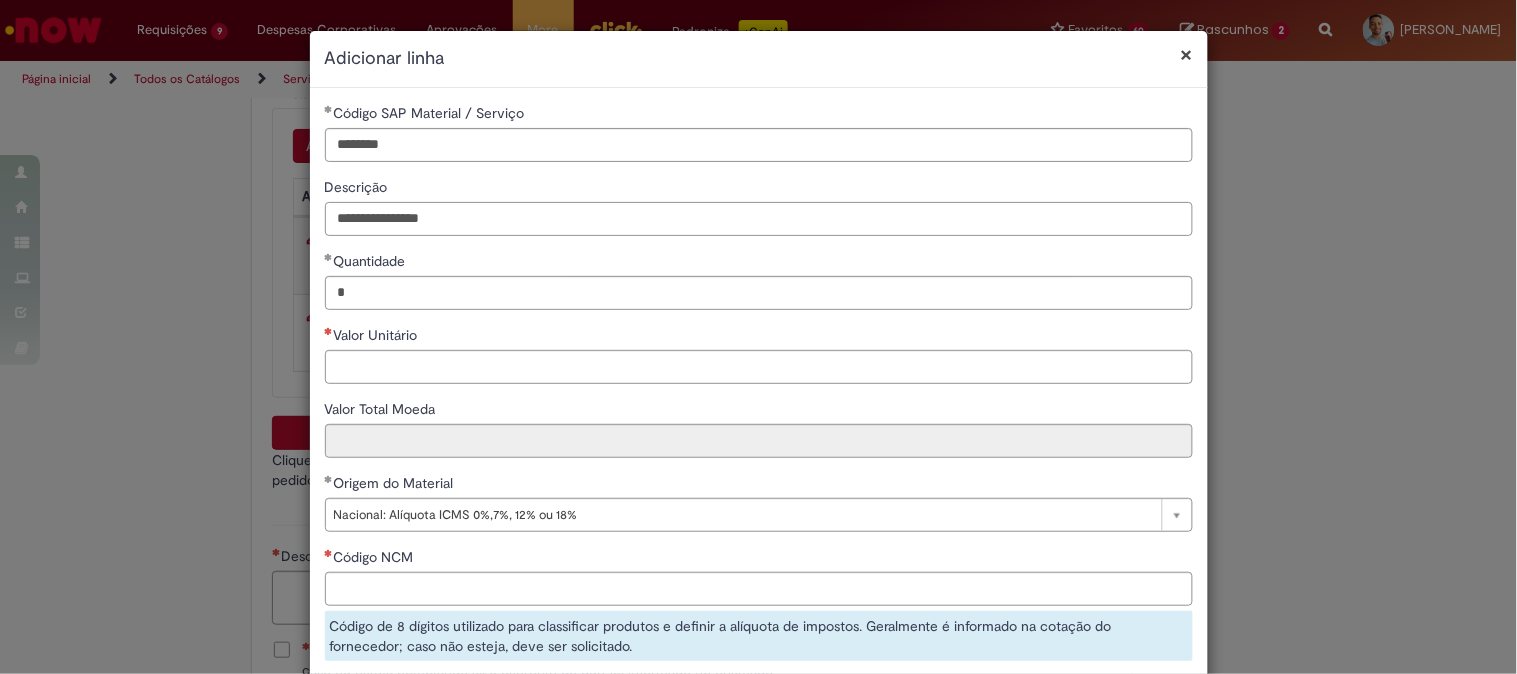 type on "**********" 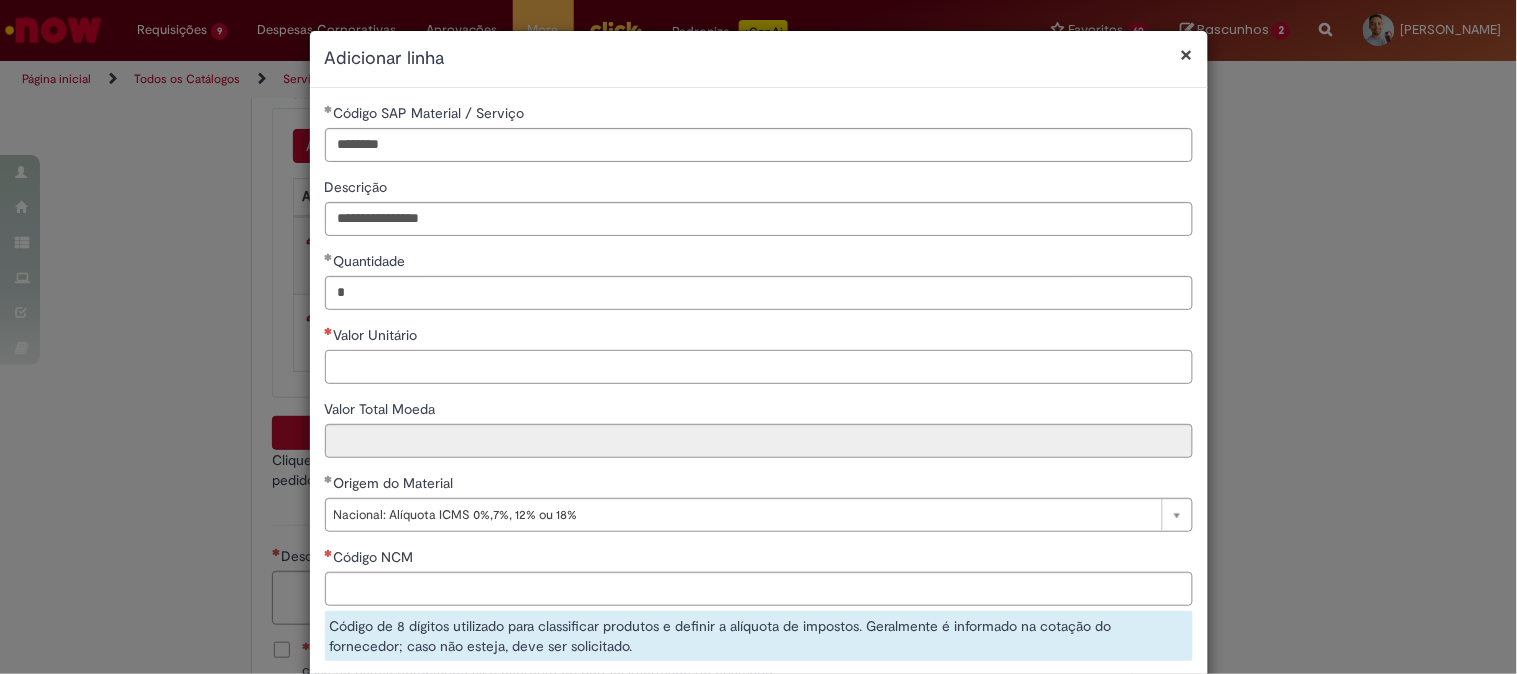 click on "Valor Unitário" at bounding box center [759, 367] 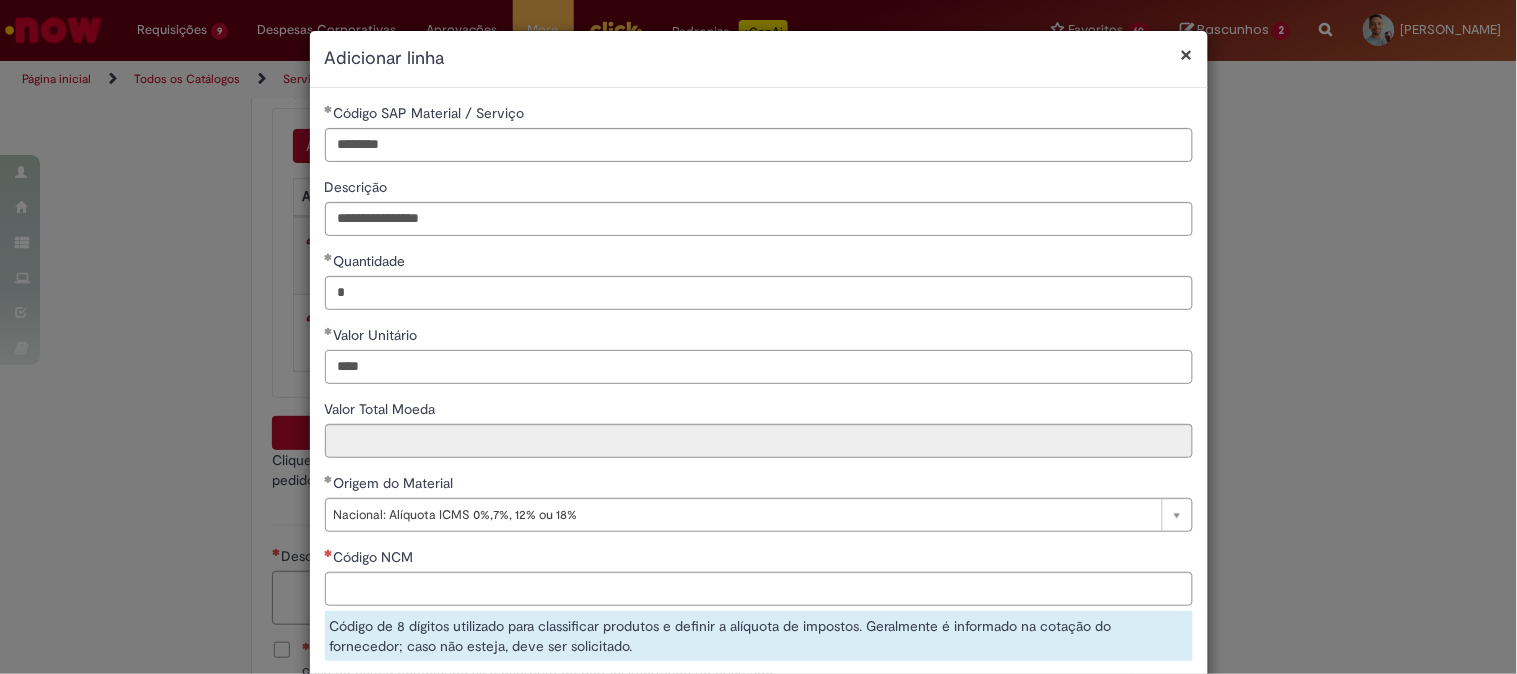scroll, scrollTop: 222, scrollLeft: 0, axis: vertical 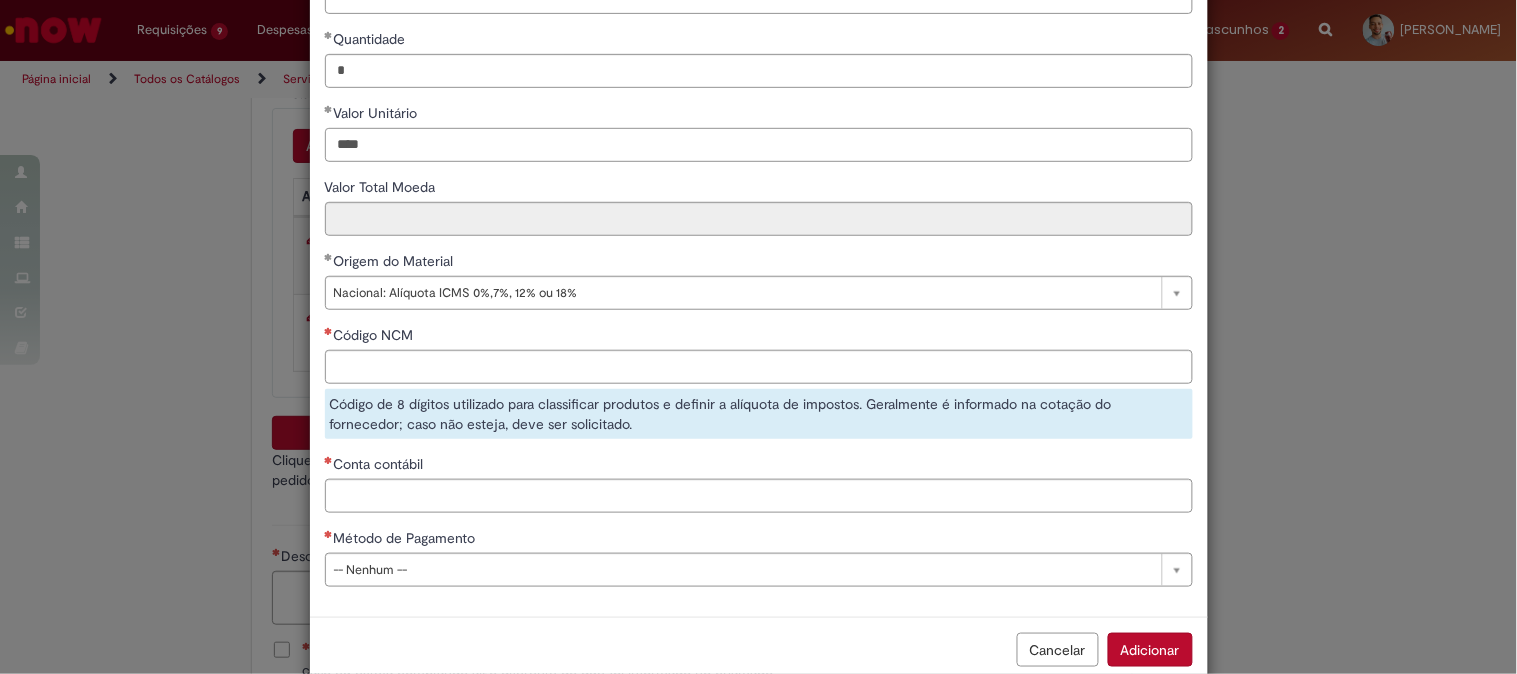 type on "****" 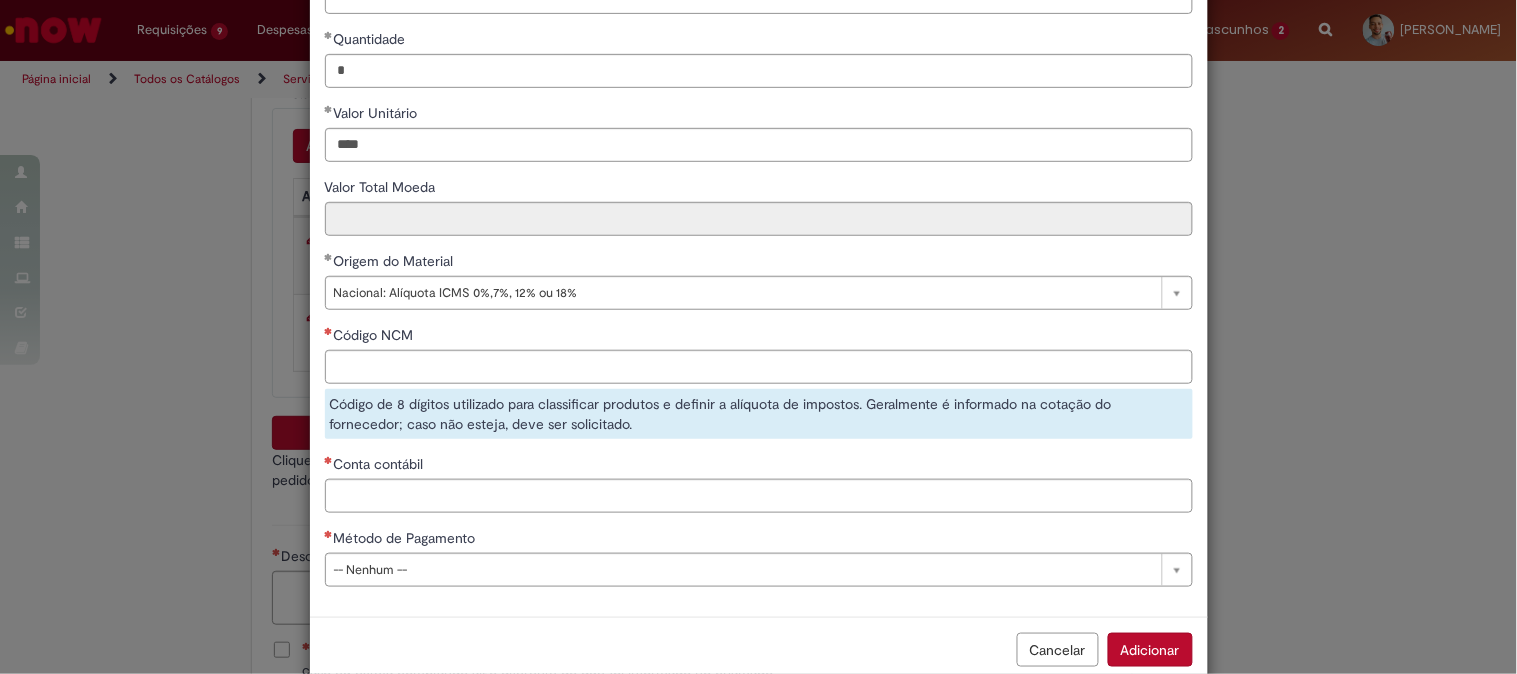 type on "****" 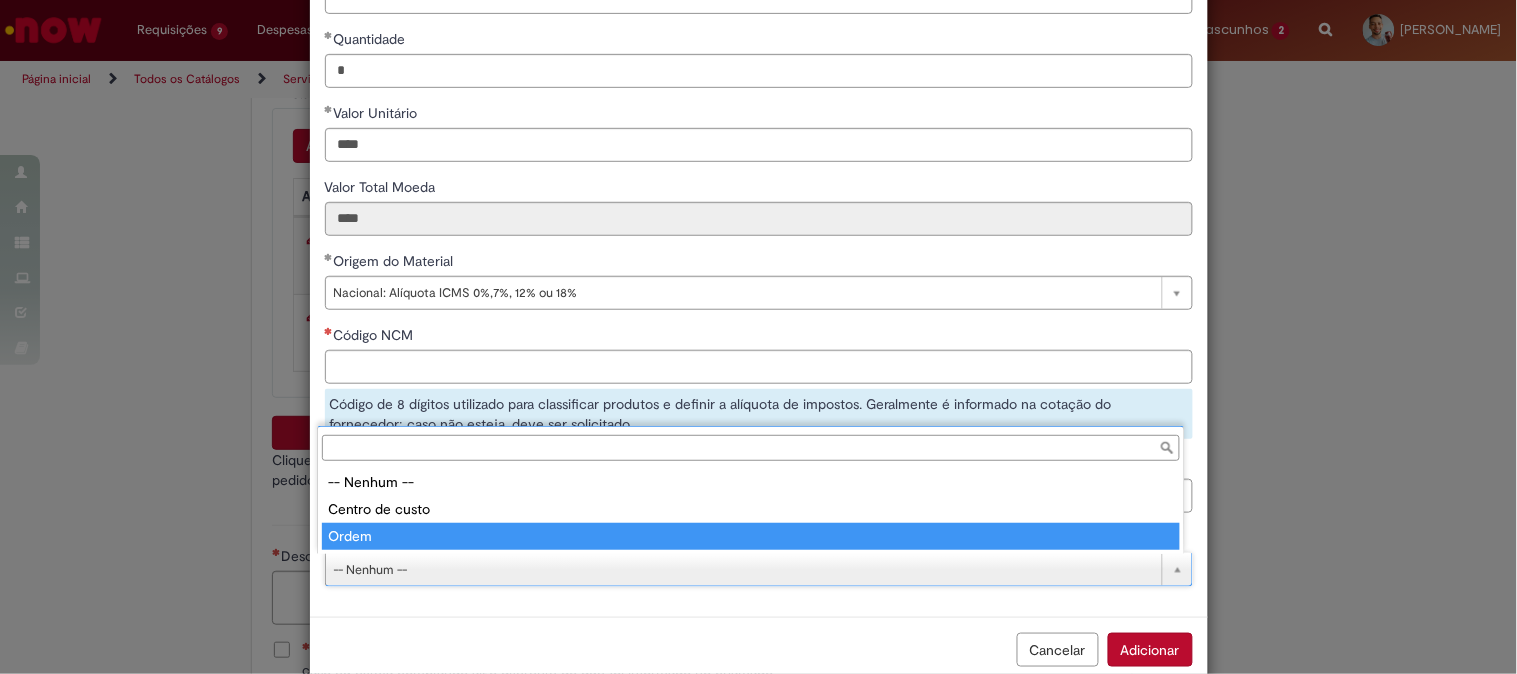 type on "*****" 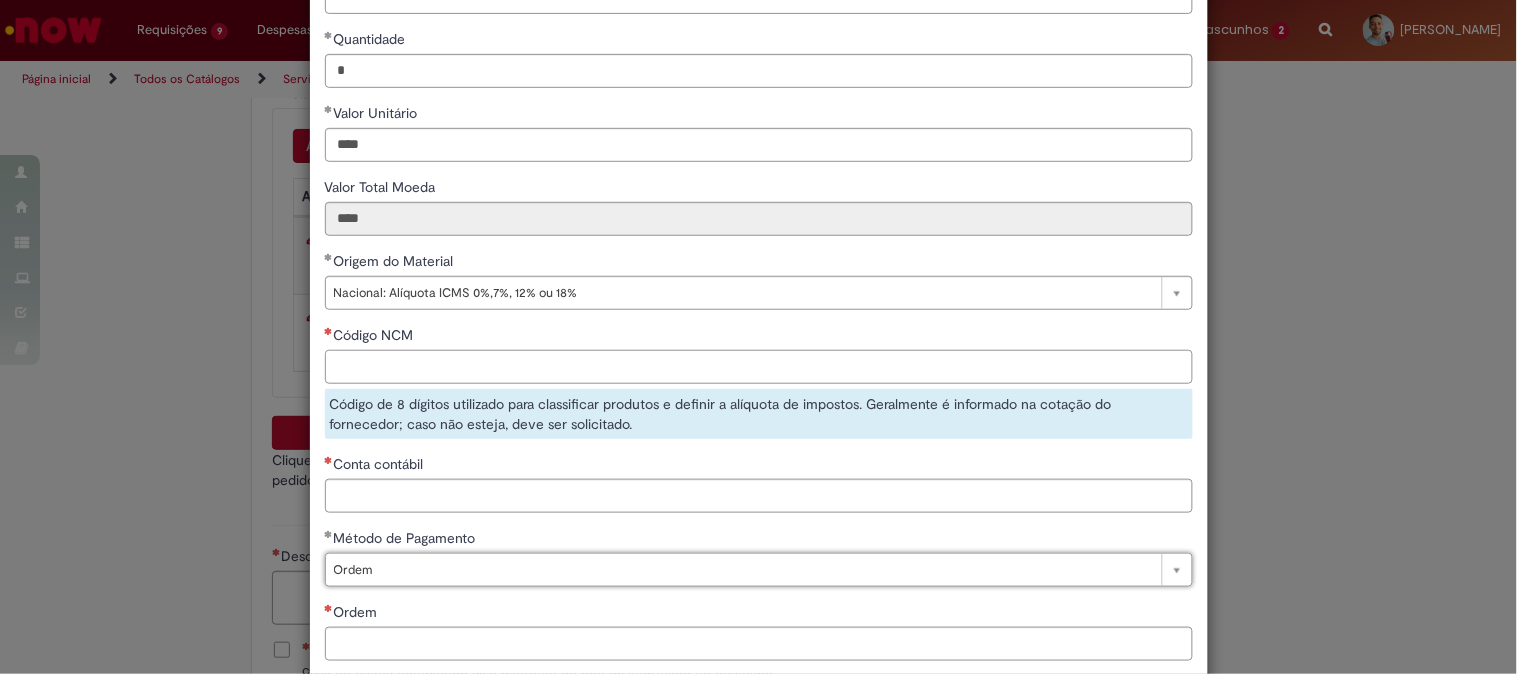 click on "Código NCM" at bounding box center (759, 367) 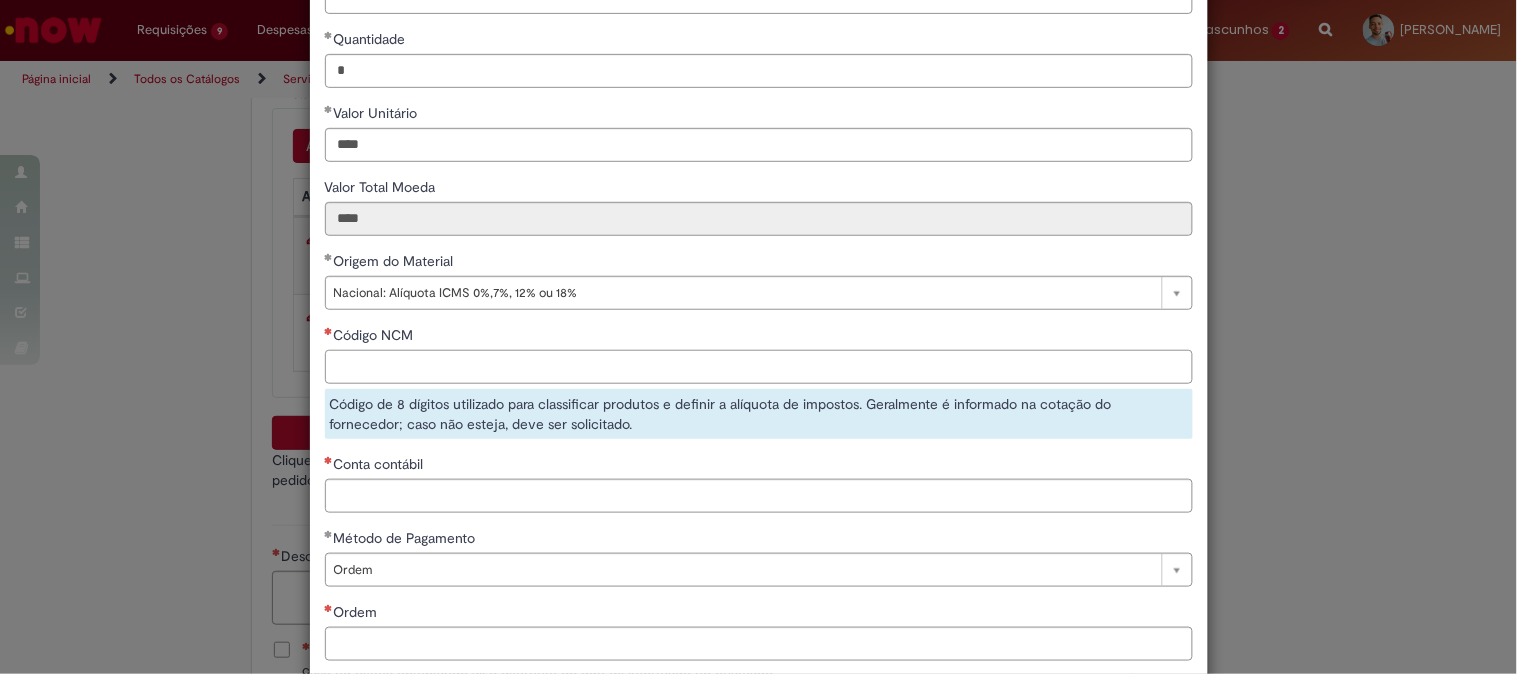 paste on "********" 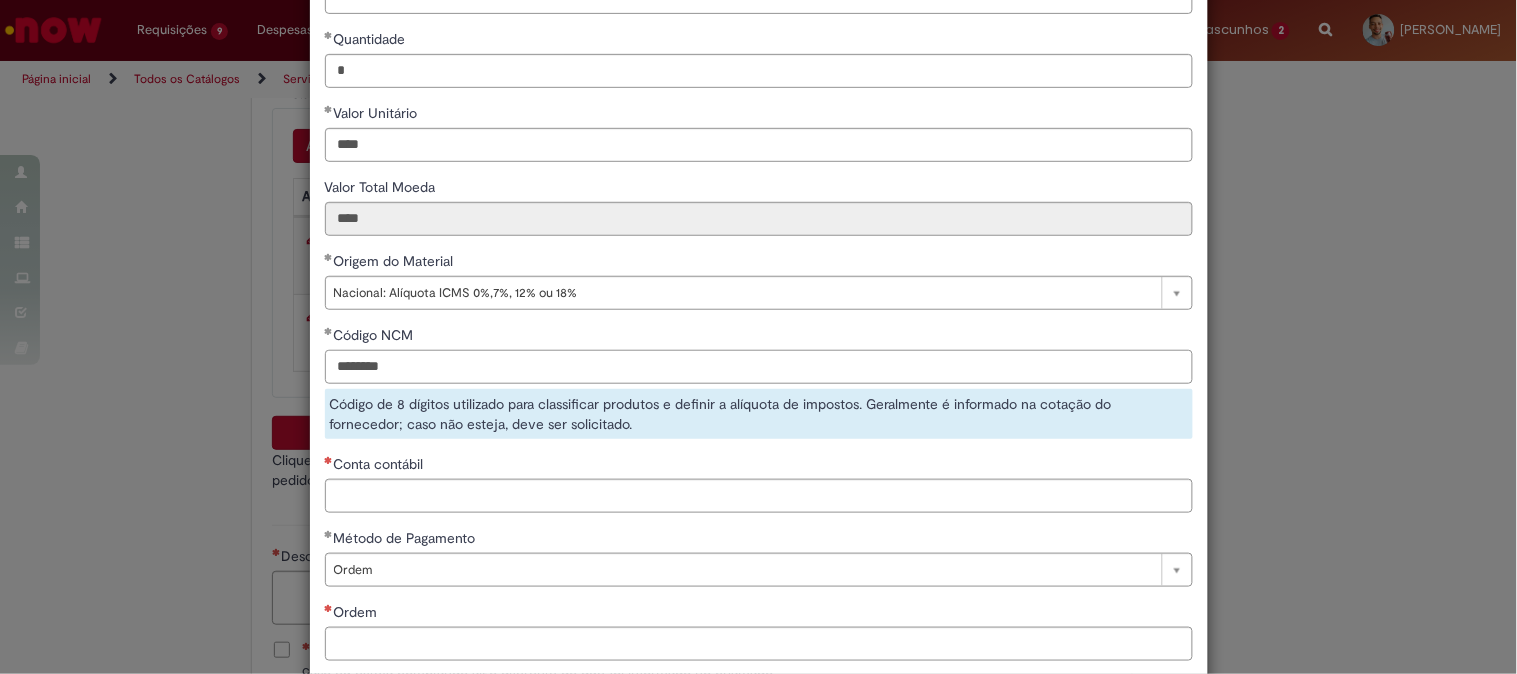 type 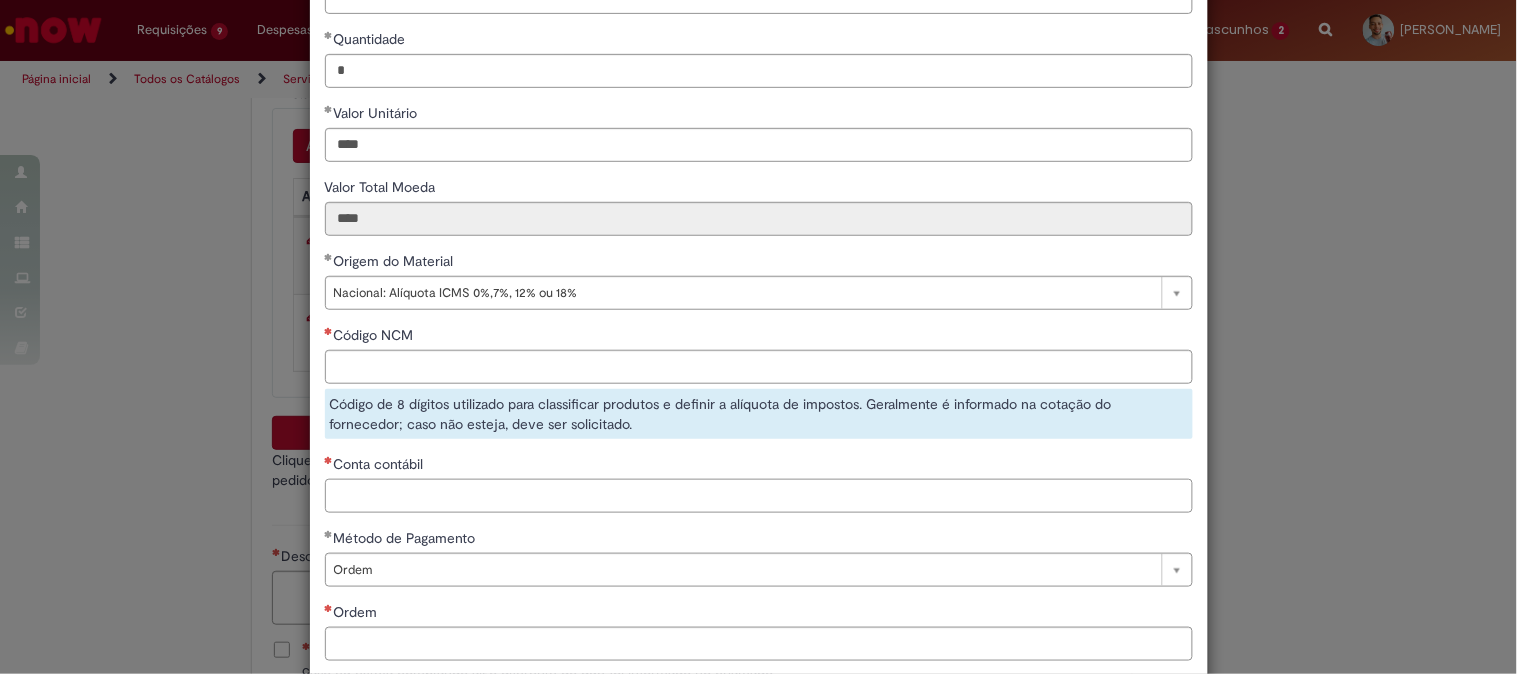 click on "Conta contábil" at bounding box center [759, 496] 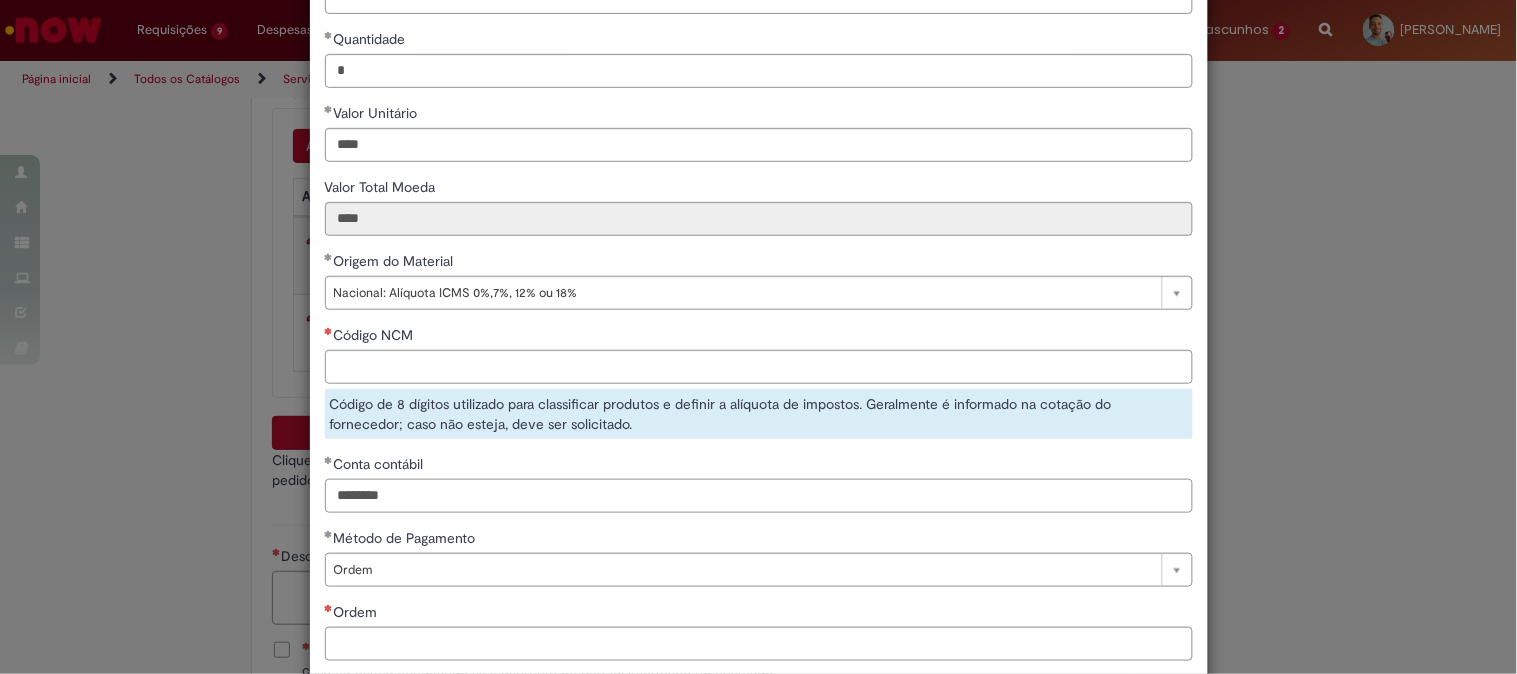 type on "********" 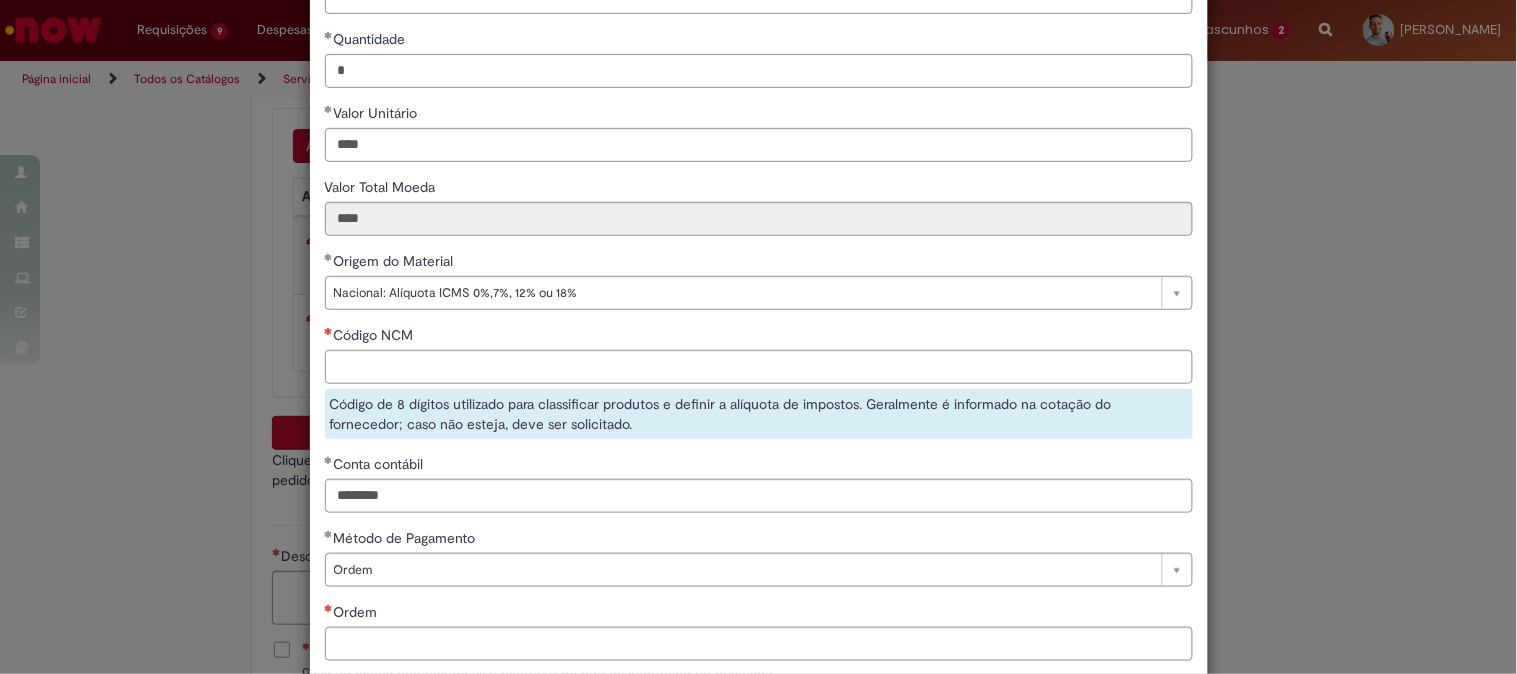 click on "Ordem" at bounding box center [759, 614] 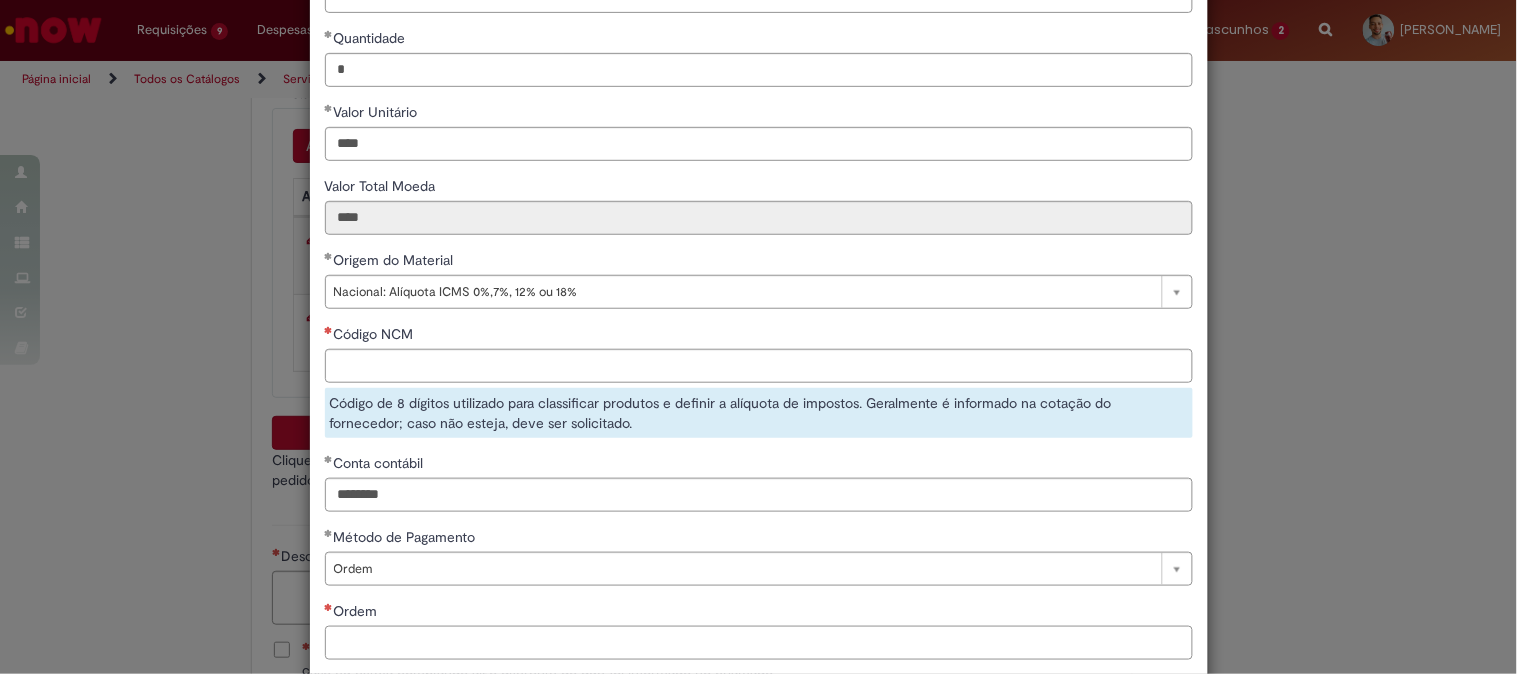 click on "Ordem" at bounding box center [759, 643] 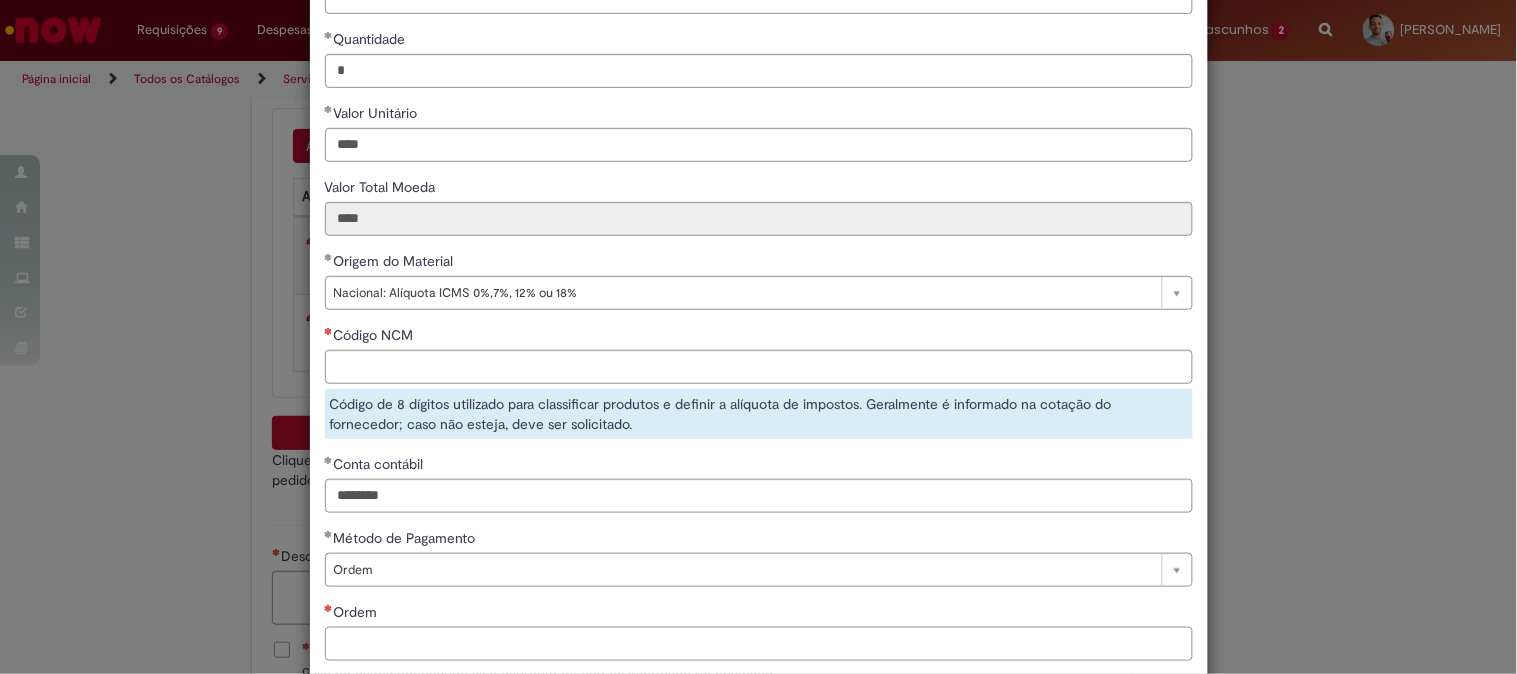 paste on "**********" 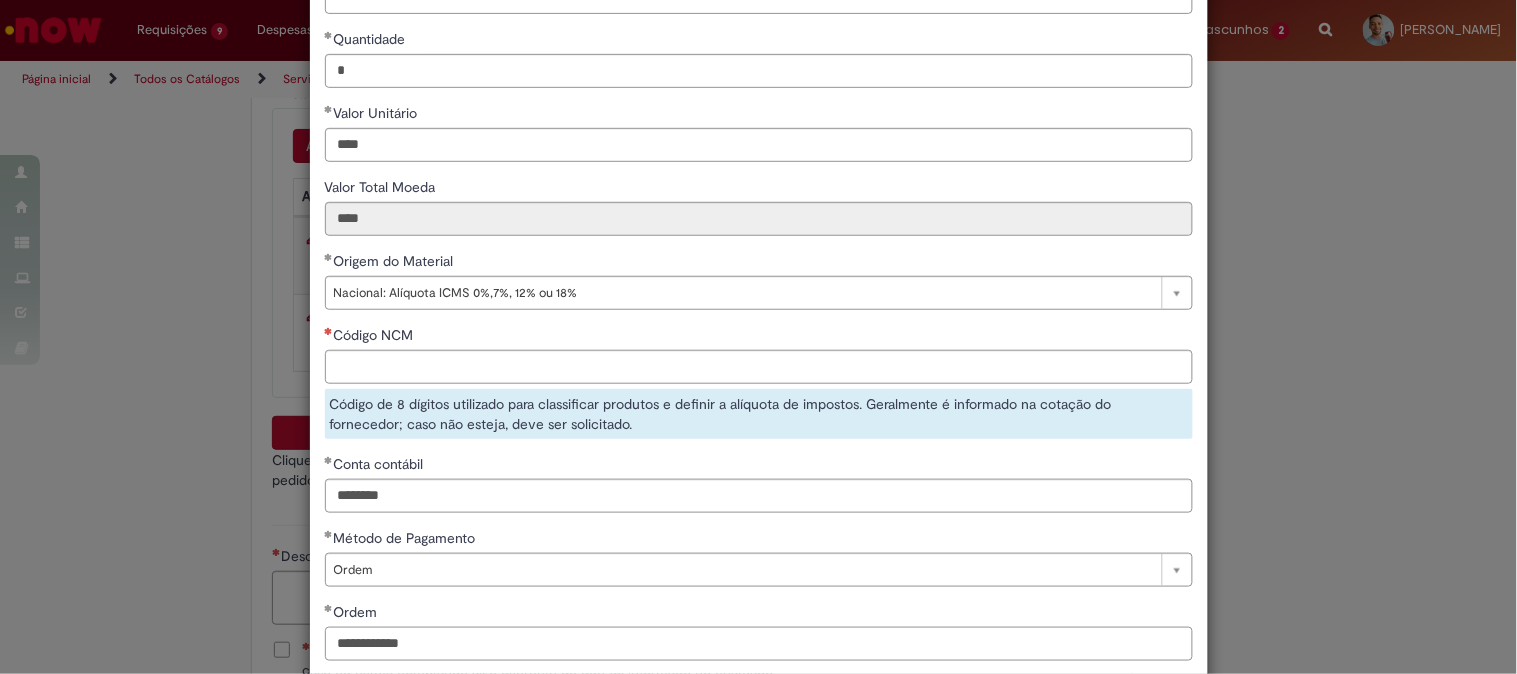 scroll, scrollTop: 335, scrollLeft: 0, axis: vertical 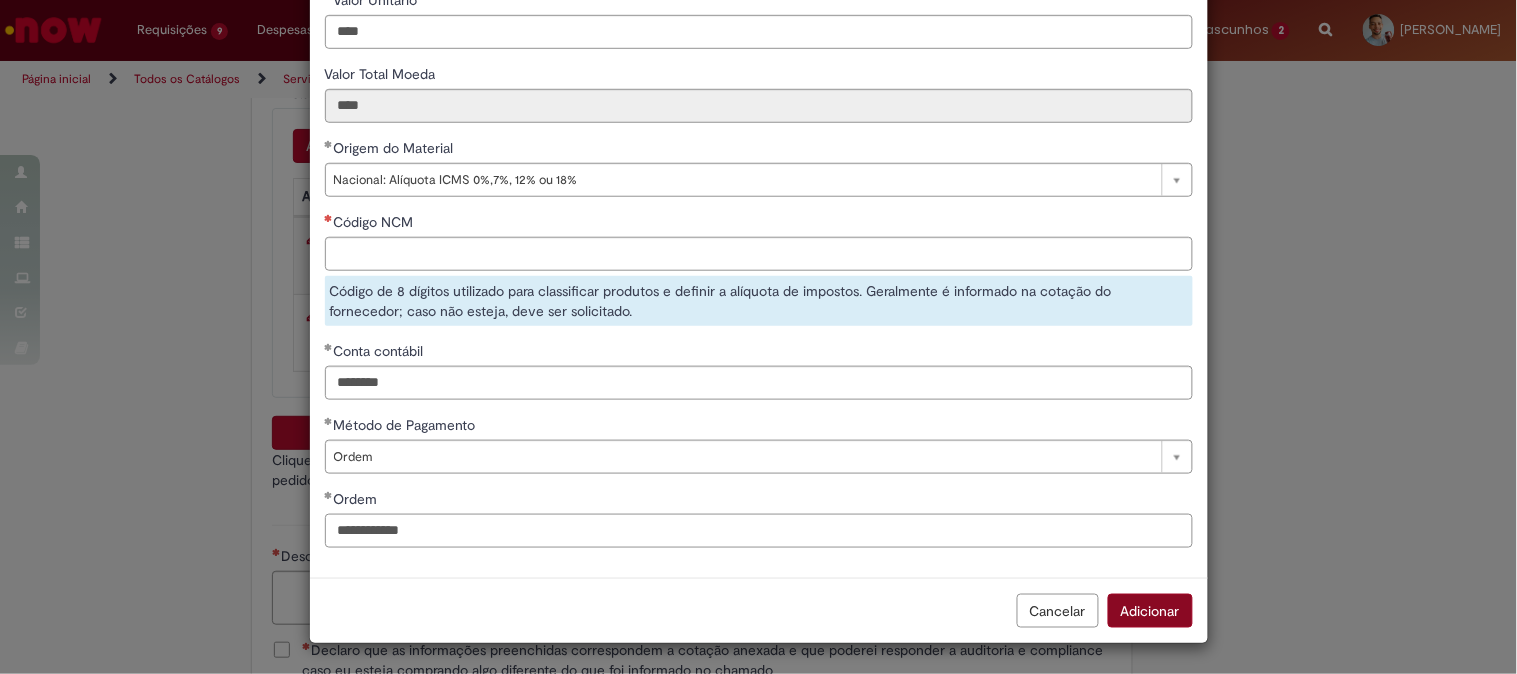 type on "**********" 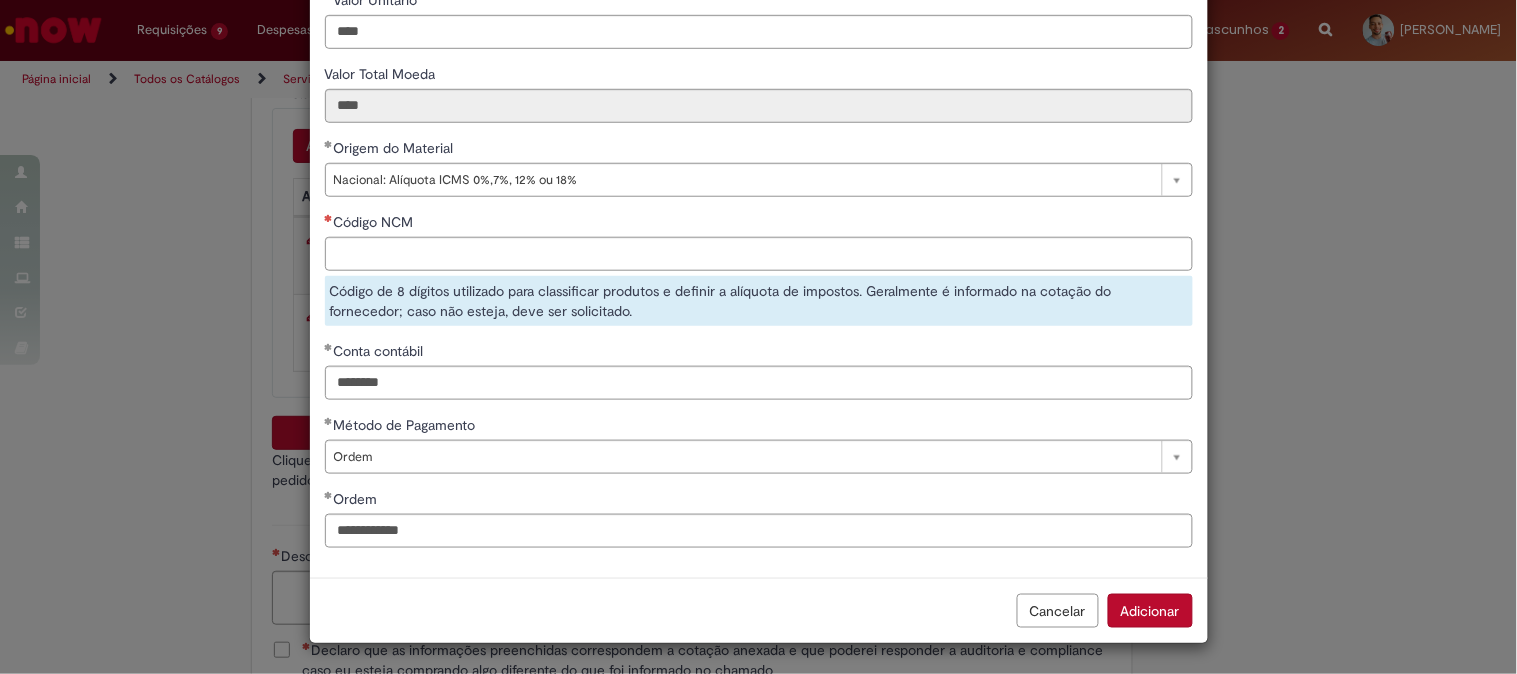 click on "Adicionar" at bounding box center (1150, 611) 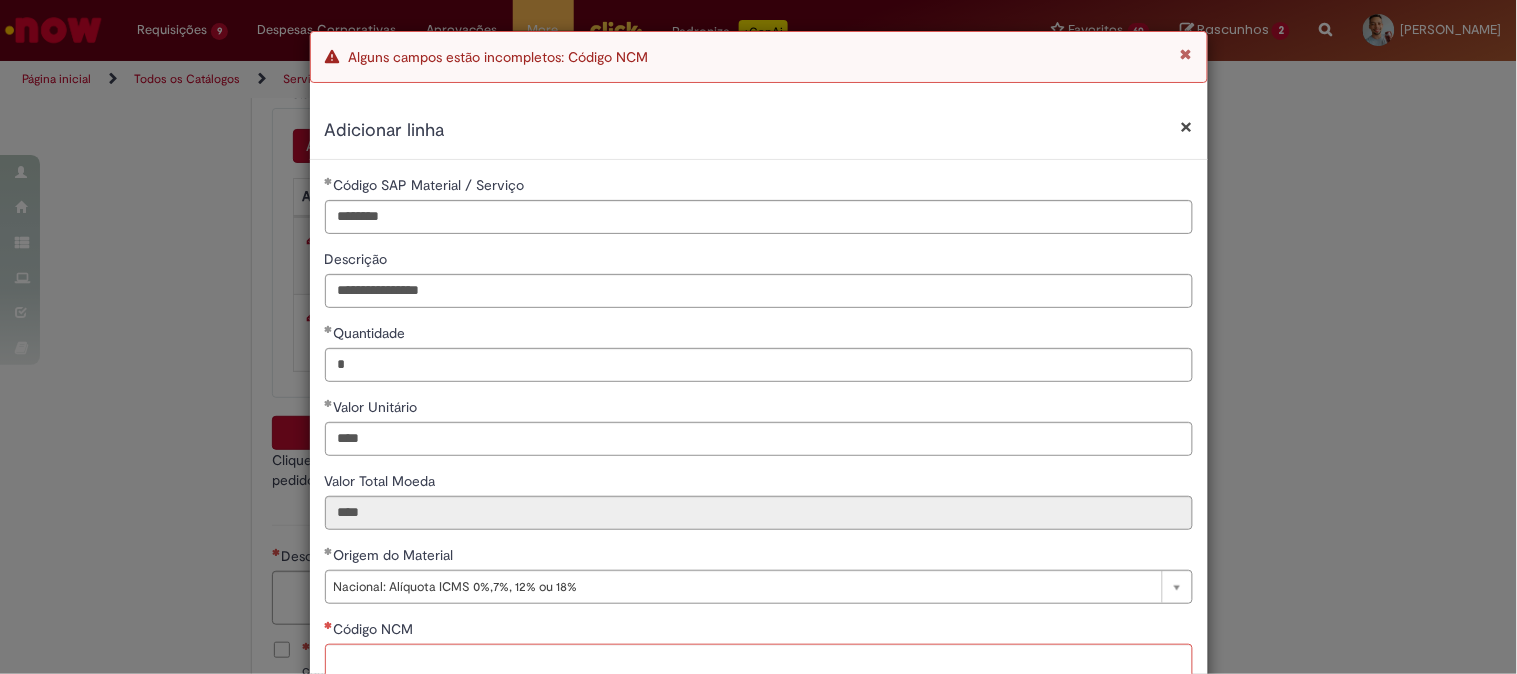 scroll, scrollTop: 407, scrollLeft: 0, axis: vertical 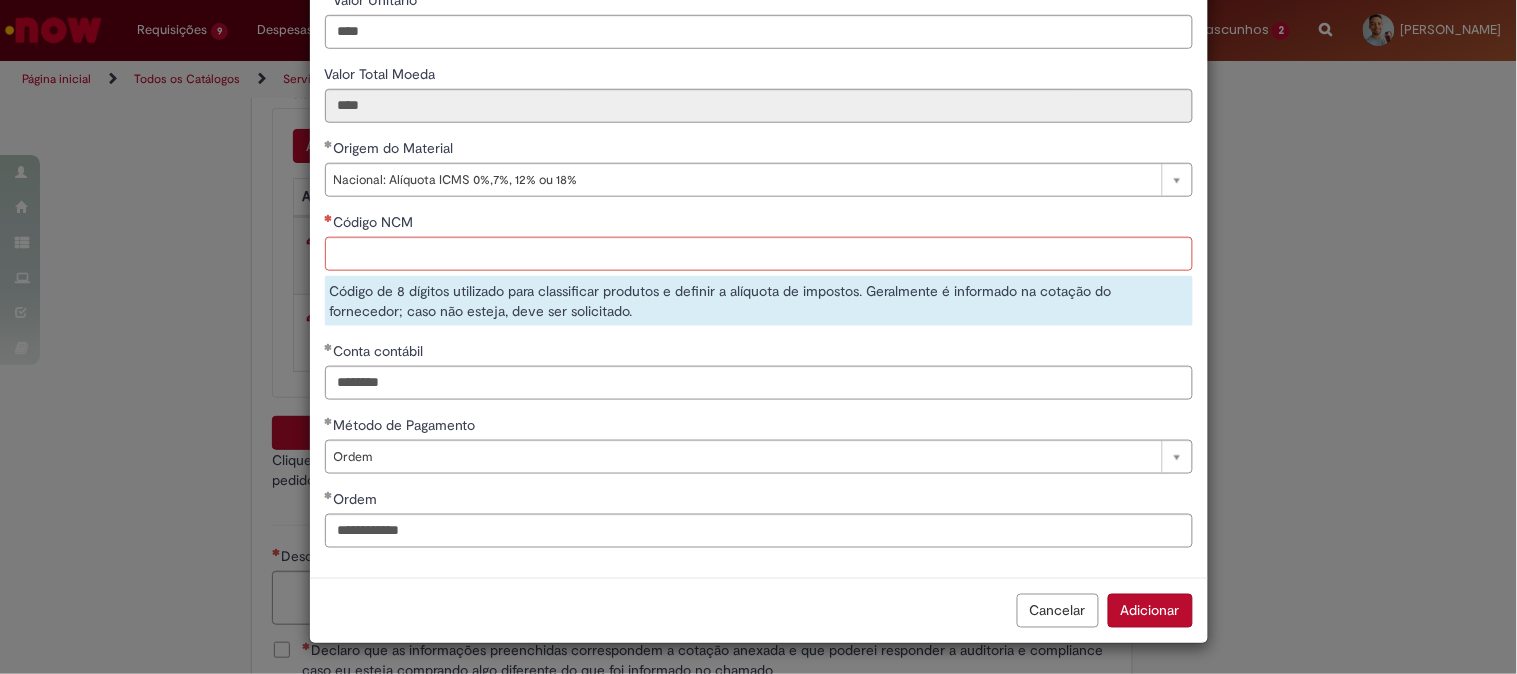 type 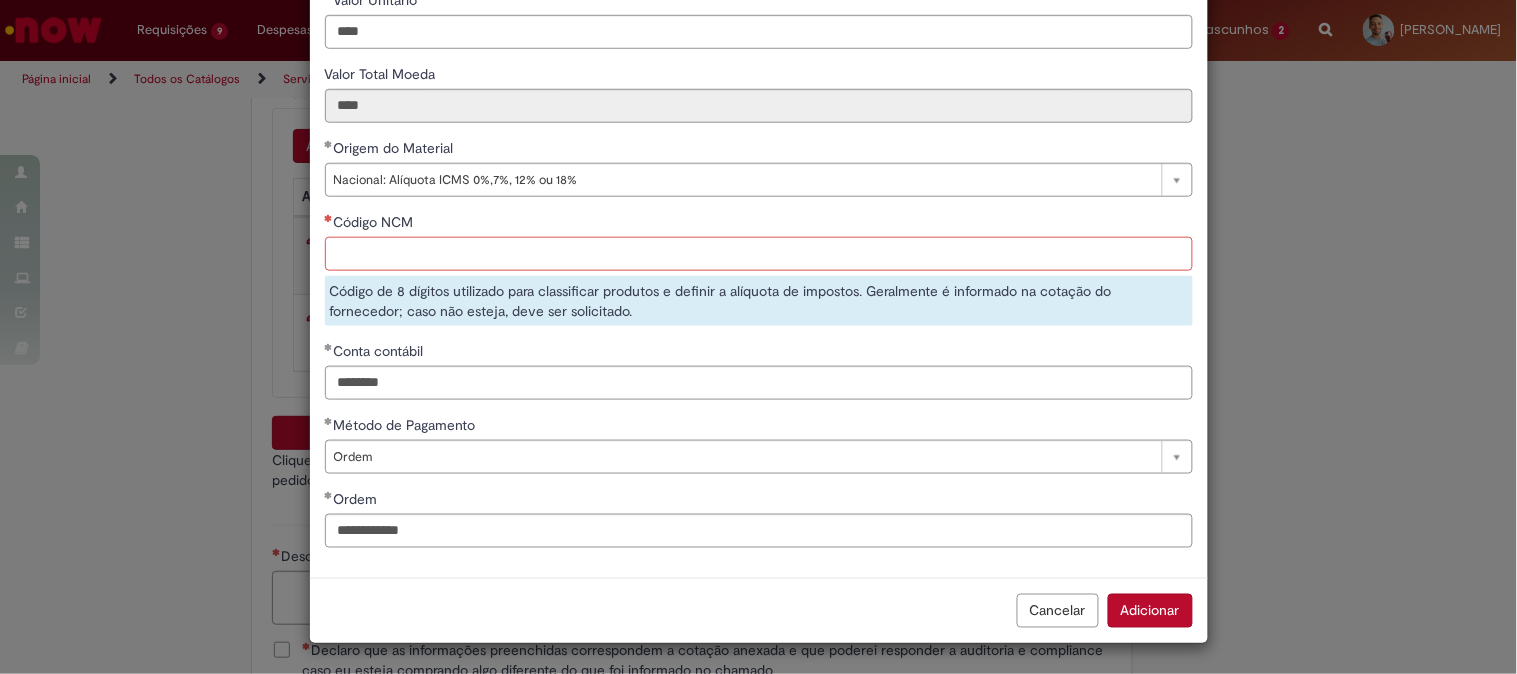 click on "Código NCM" at bounding box center [759, 254] 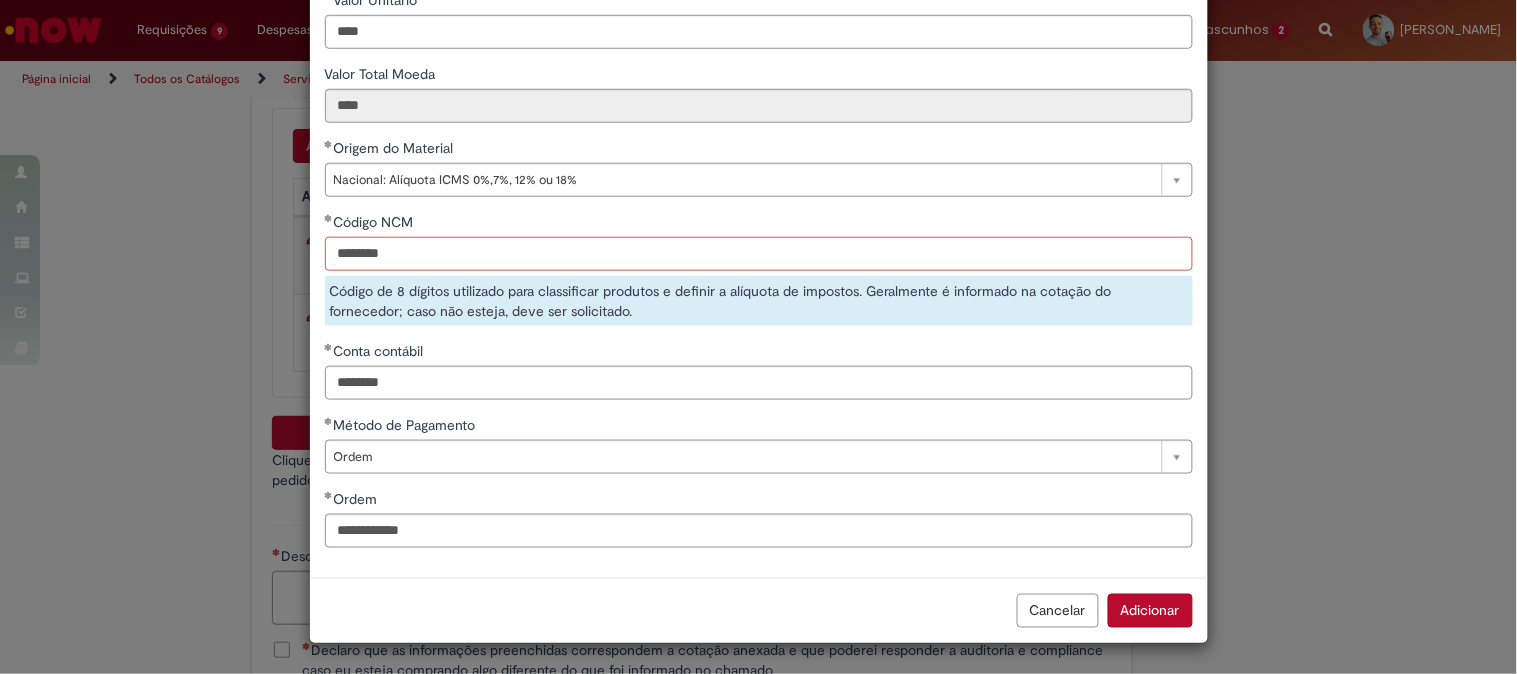 scroll, scrollTop: 0, scrollLeft: 0, axis: both 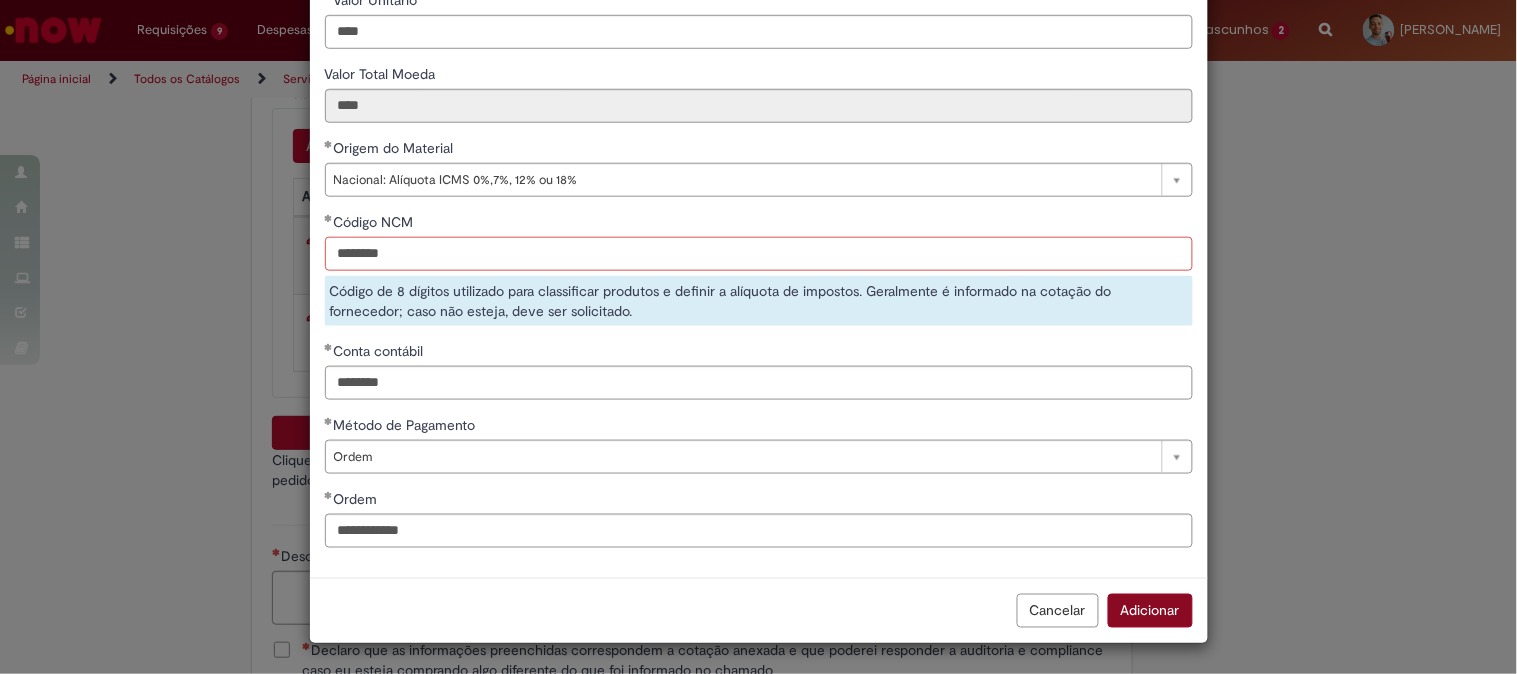 type on "********" 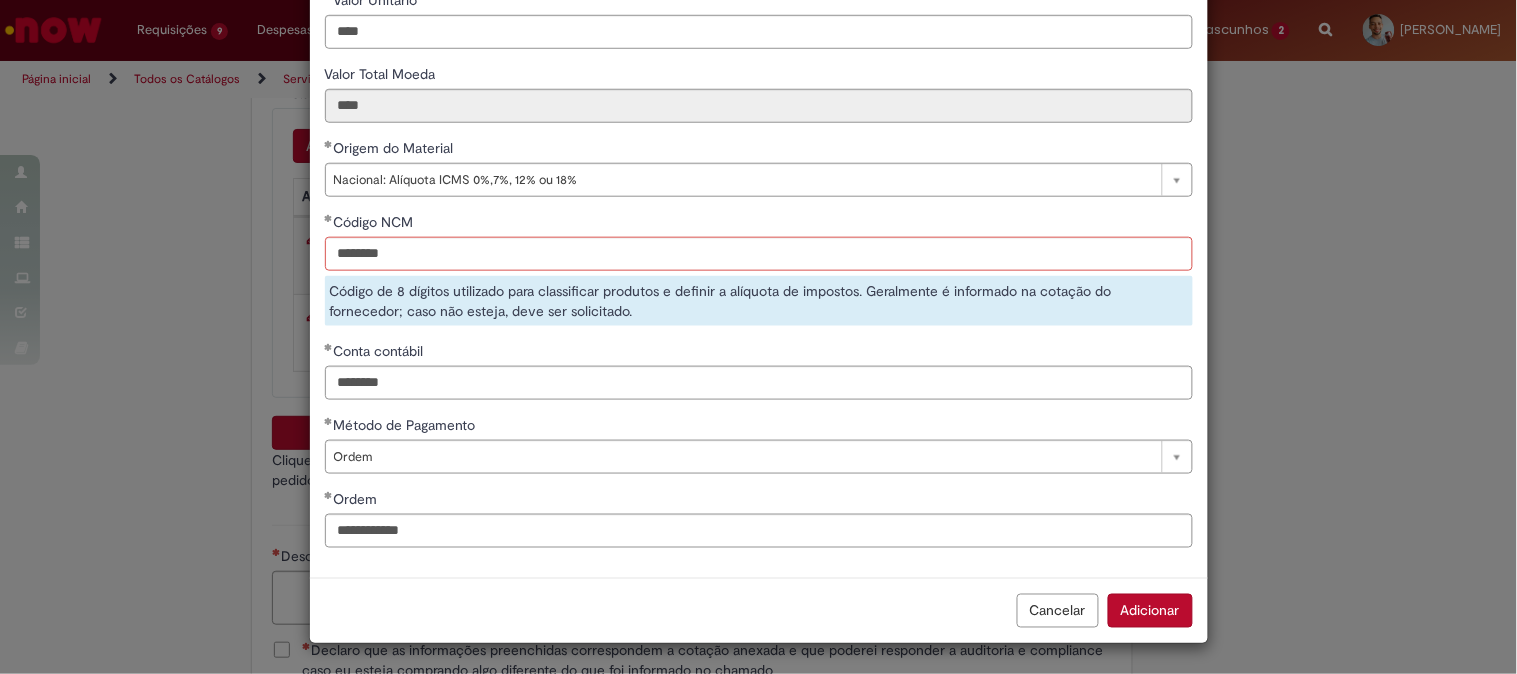 click on "Adicionar" at bounding box center [1150, 611] 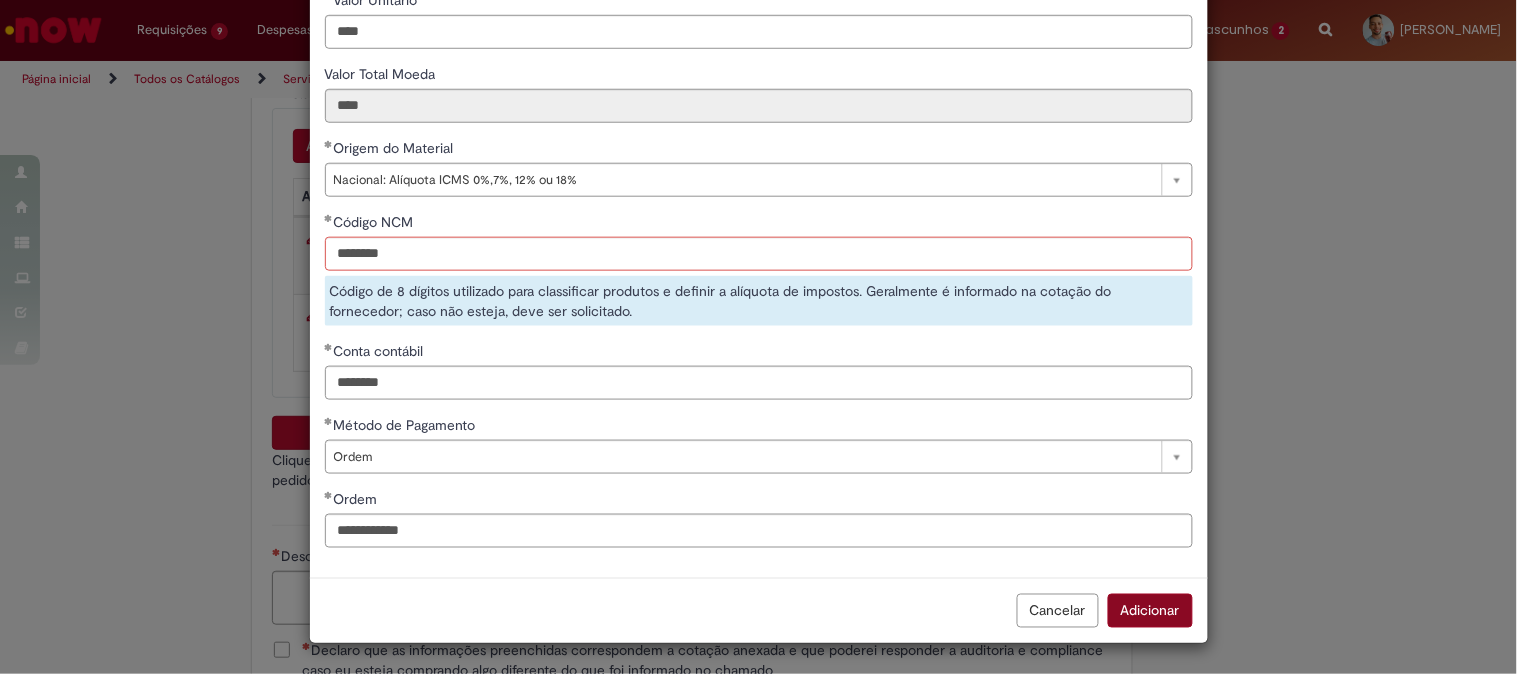 scroll, scrollTop: 352, scrollLeft: 0, axis: vertical 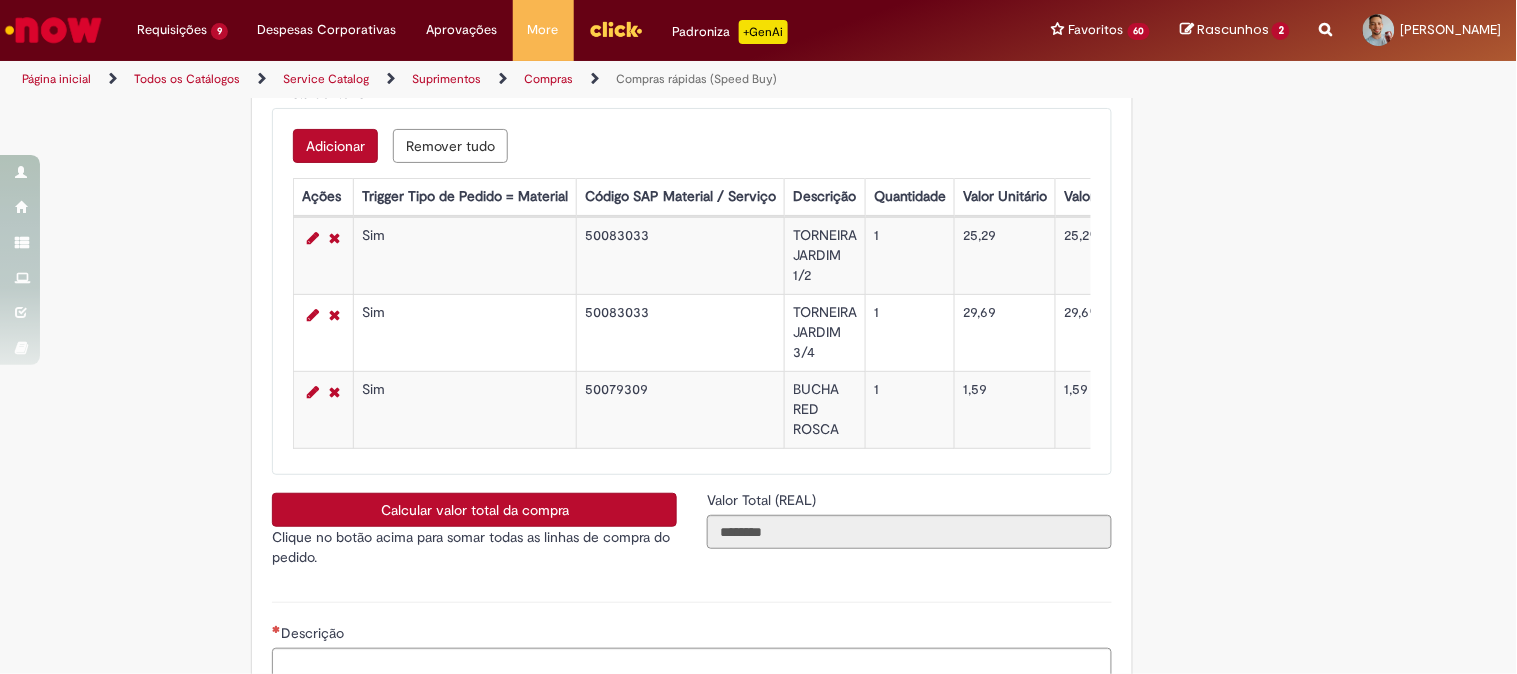 click on "Calcular valor total da compra" at bounding box center [474, 510] 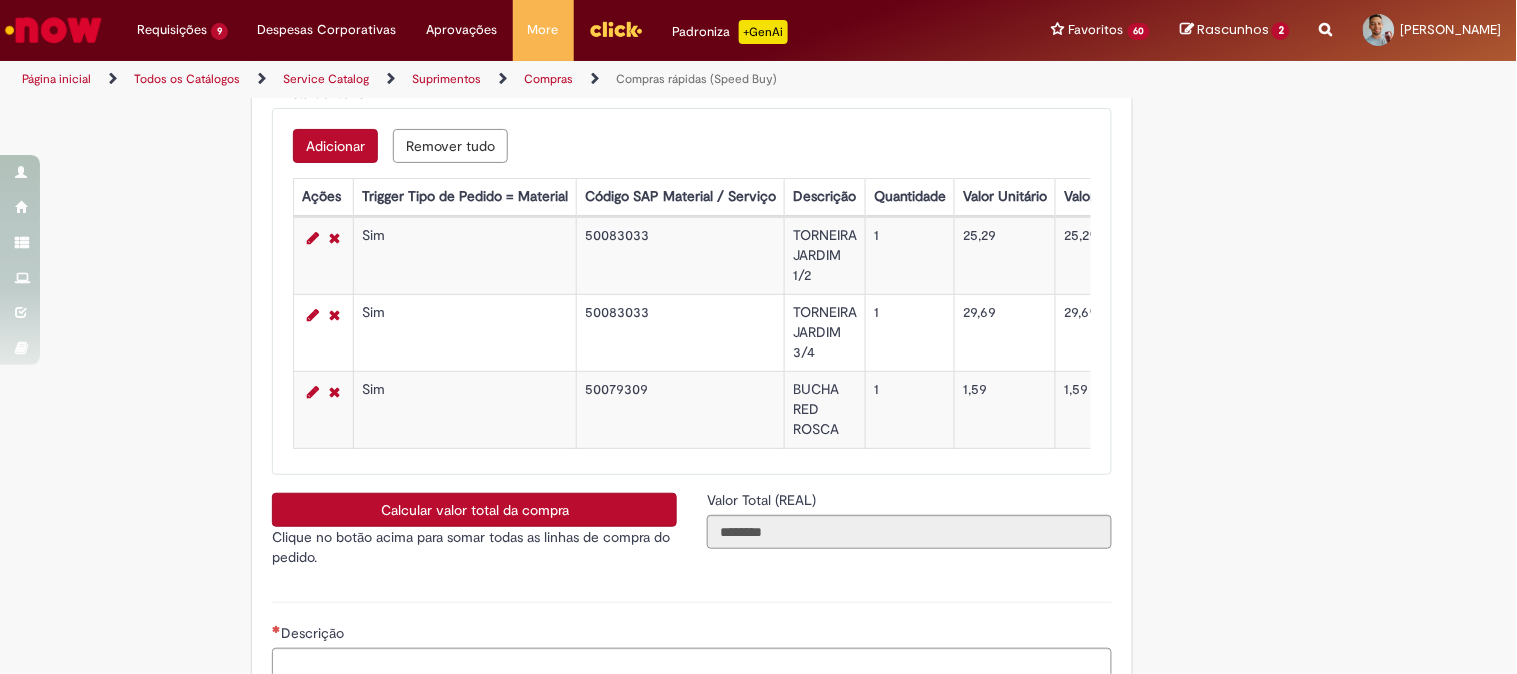 click on "Adicionar" at bounding box center (335, 146) 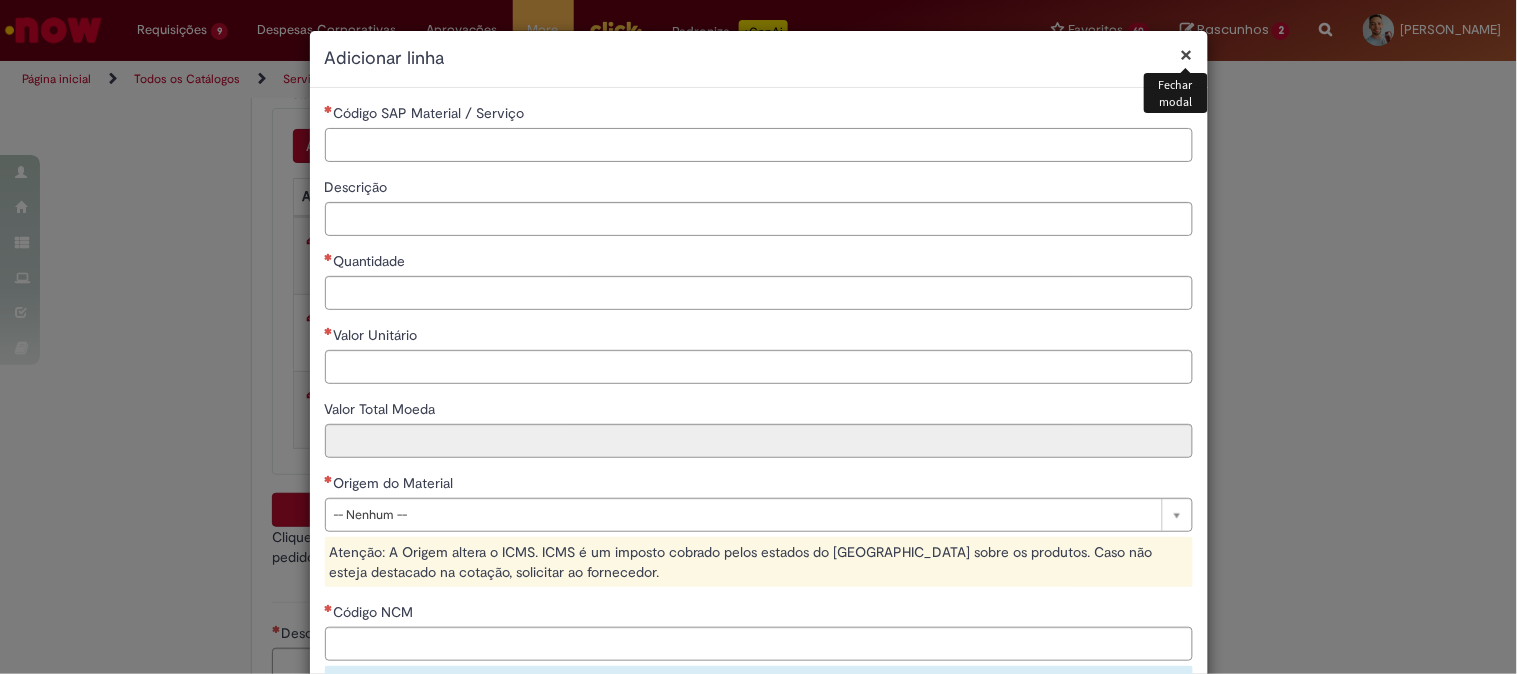 click on "Código SAP Material / Serviço" at bounding box center [759, 145] 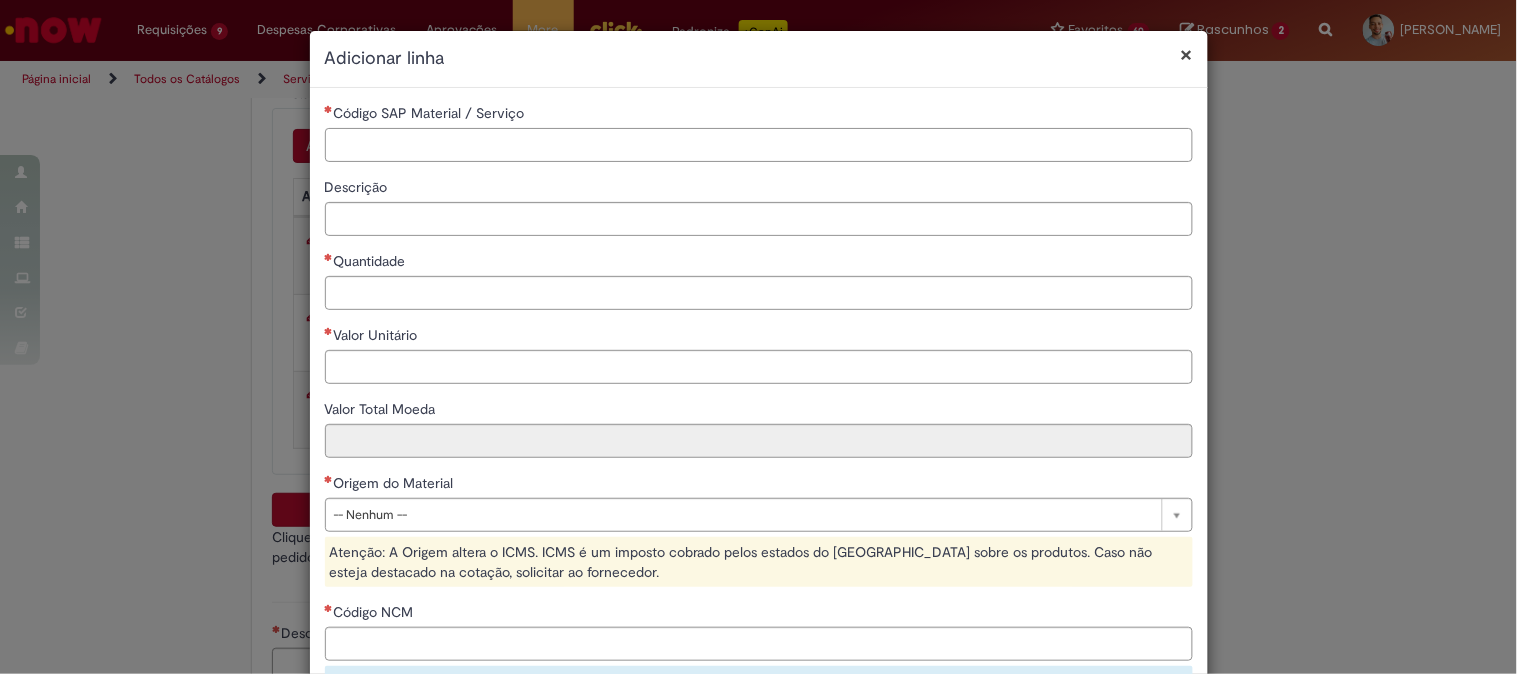 paste on "********" 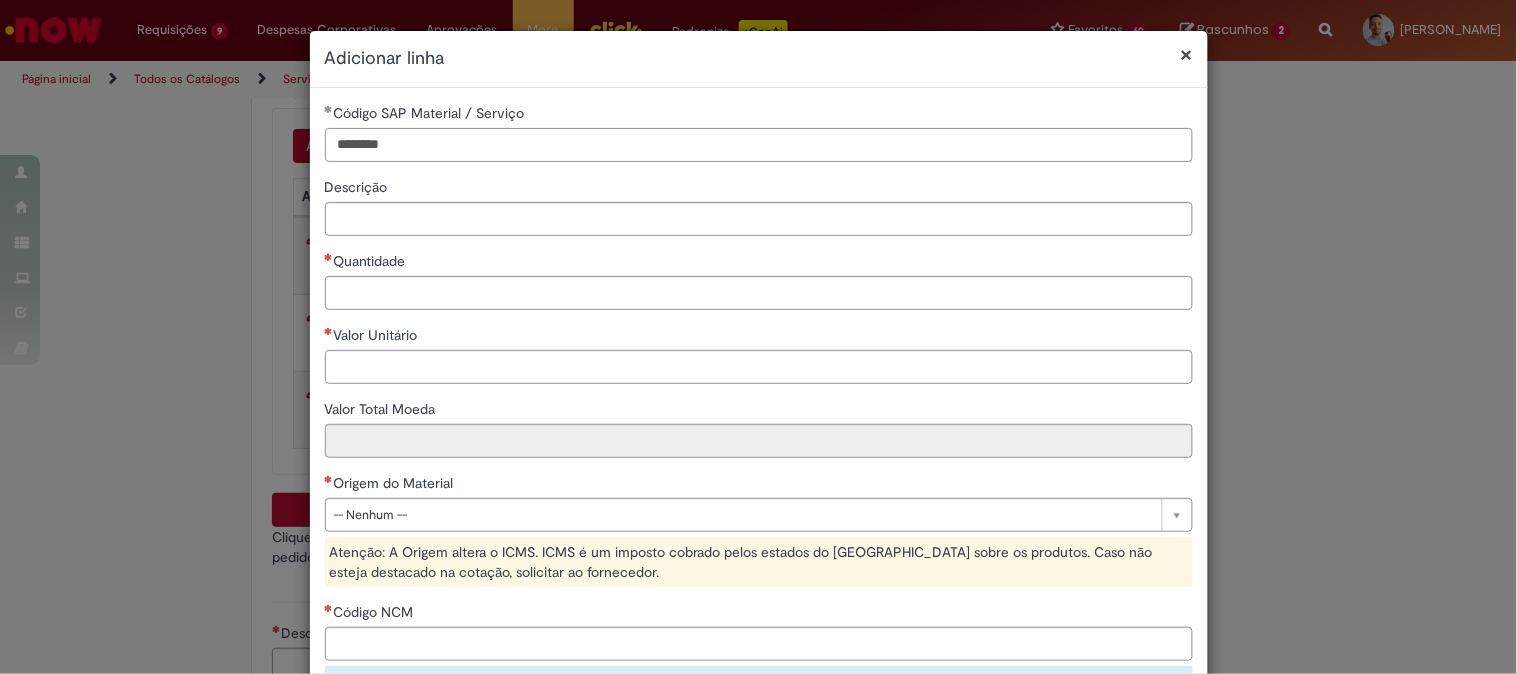 type on "********" 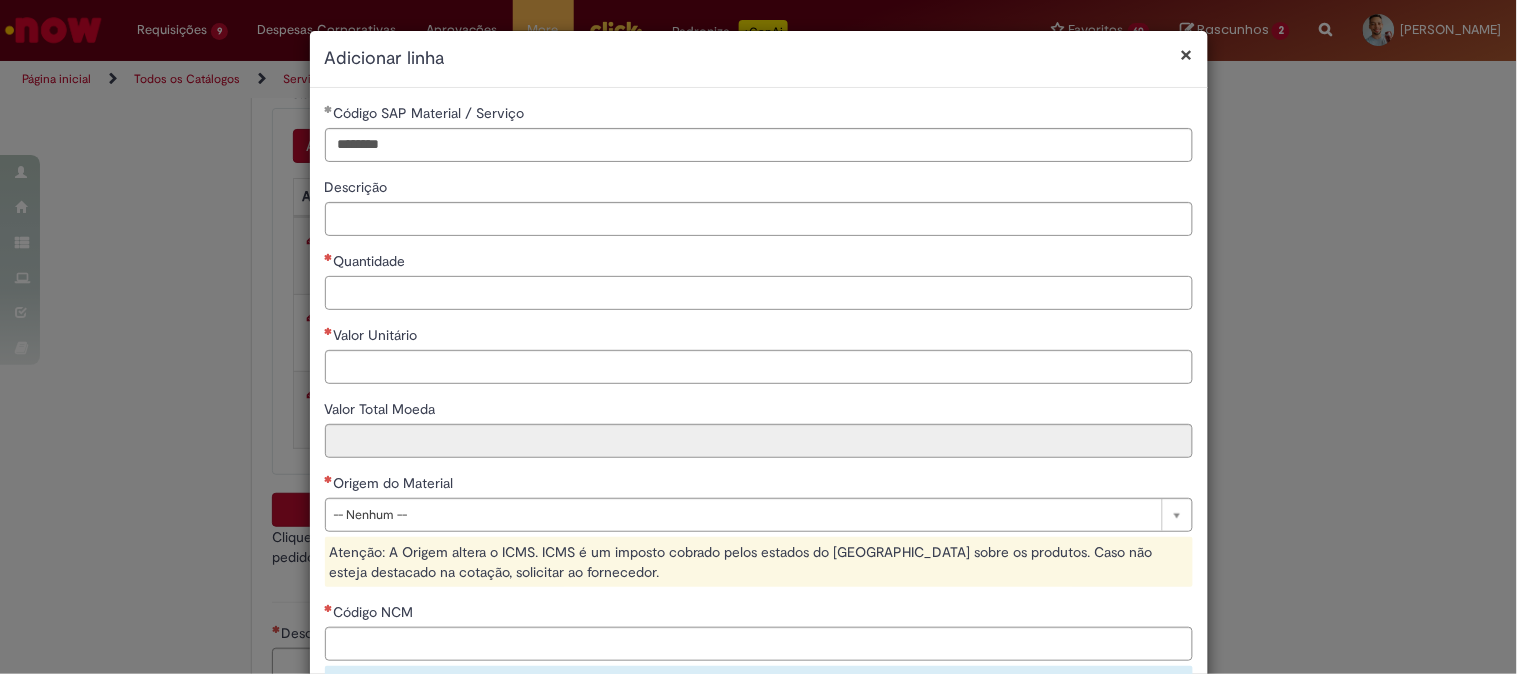 click on "Quantidade" at bounding box center [759, 293] 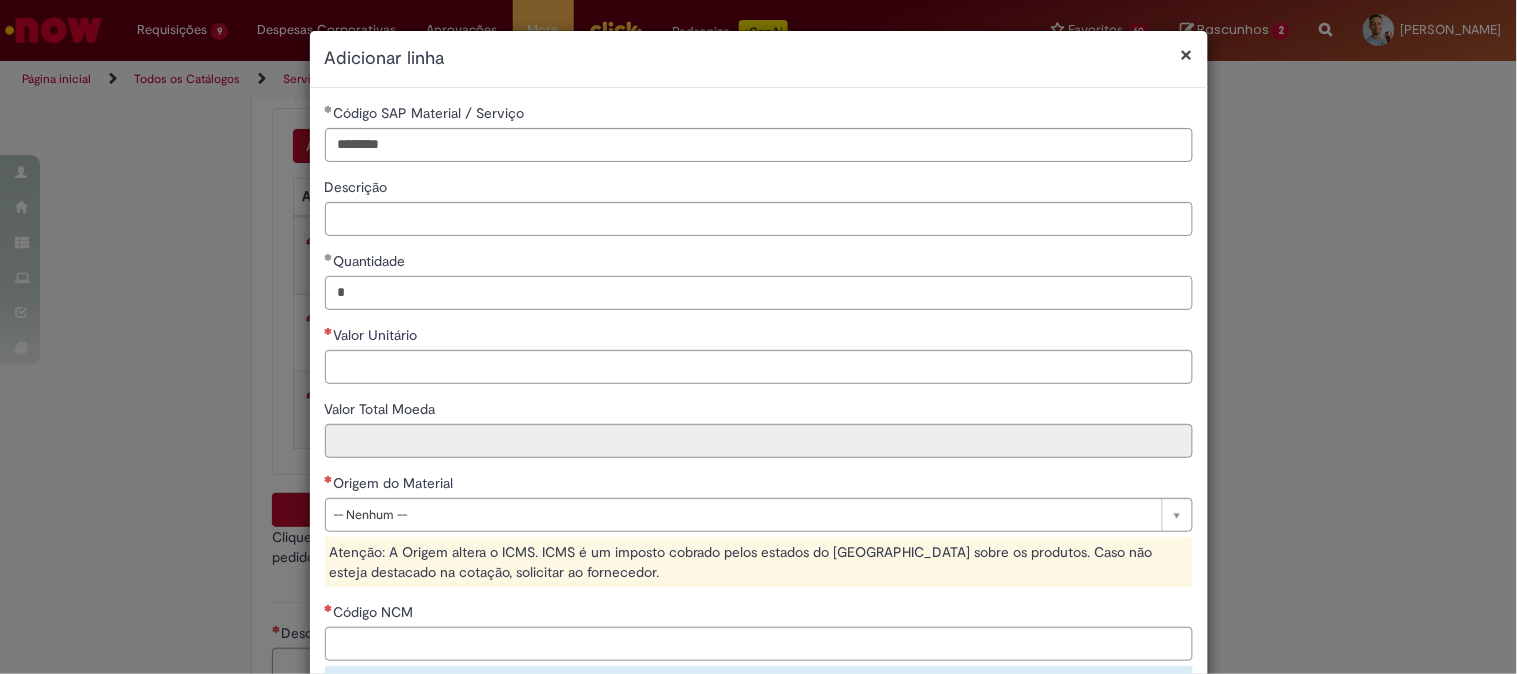 type on "*" 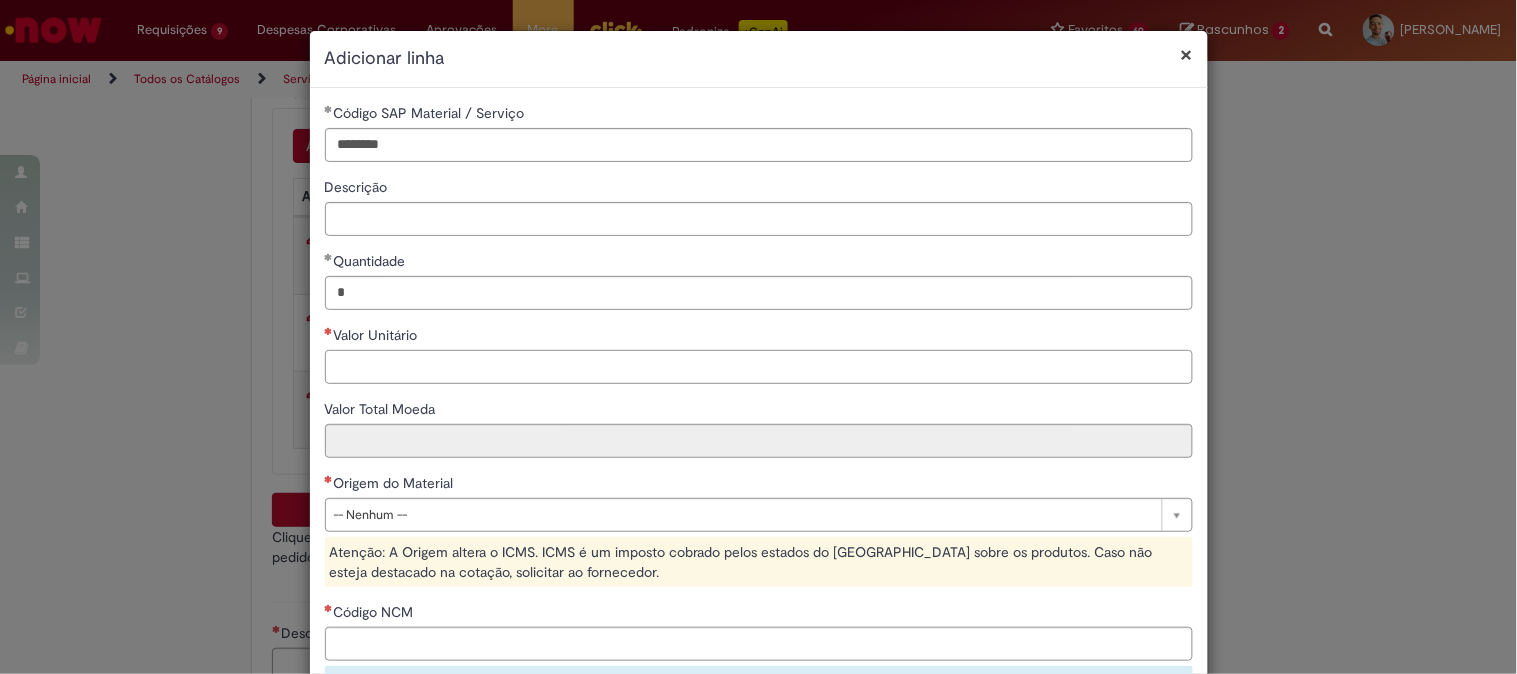 click on "Valor Unitário" at bounding box center (759, 367) 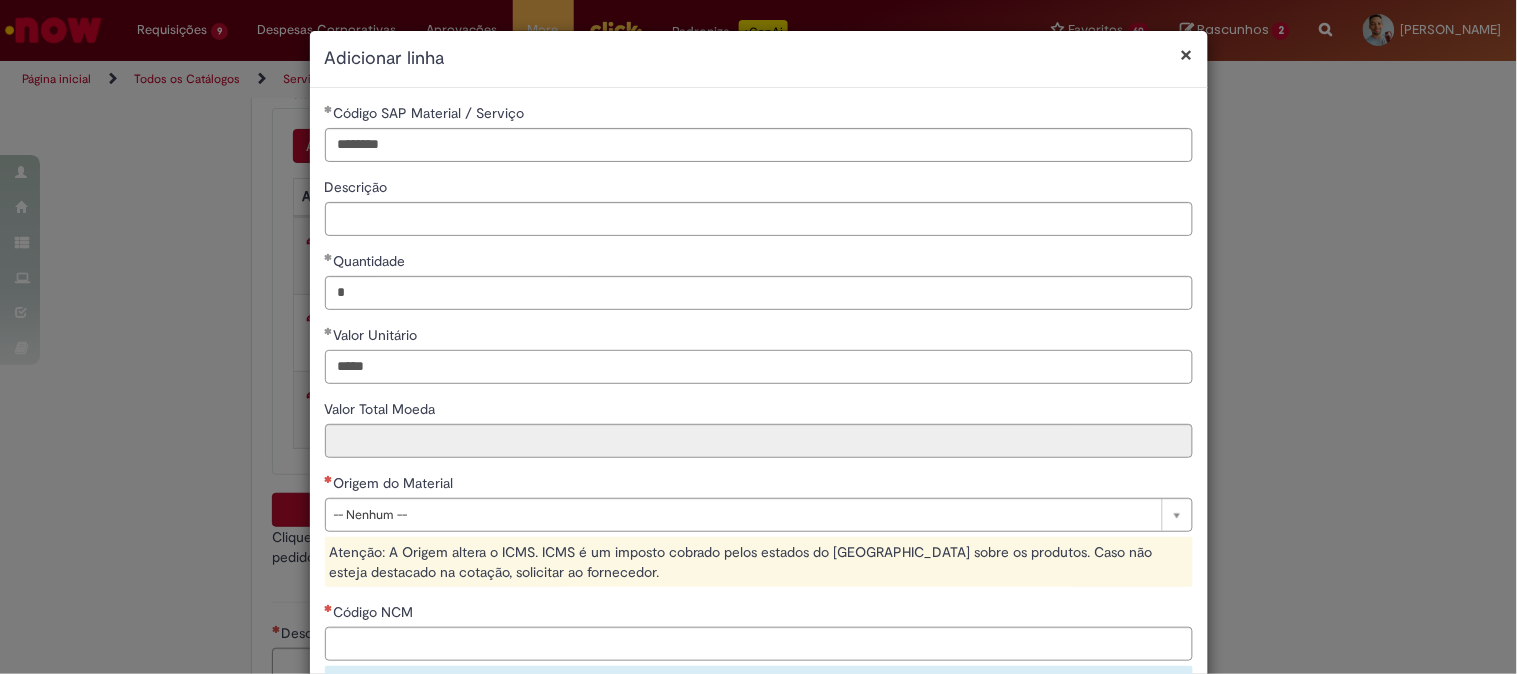 type on "*****" 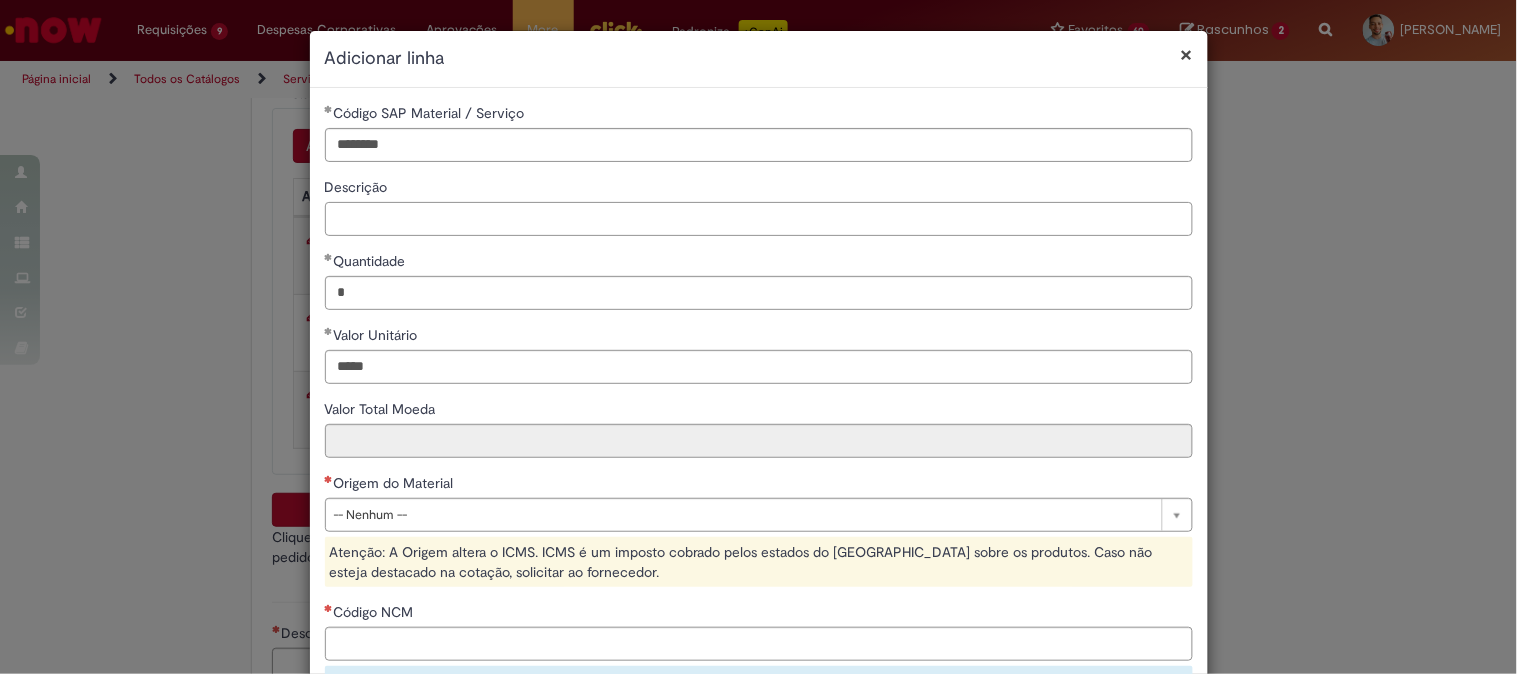 type on "*****" 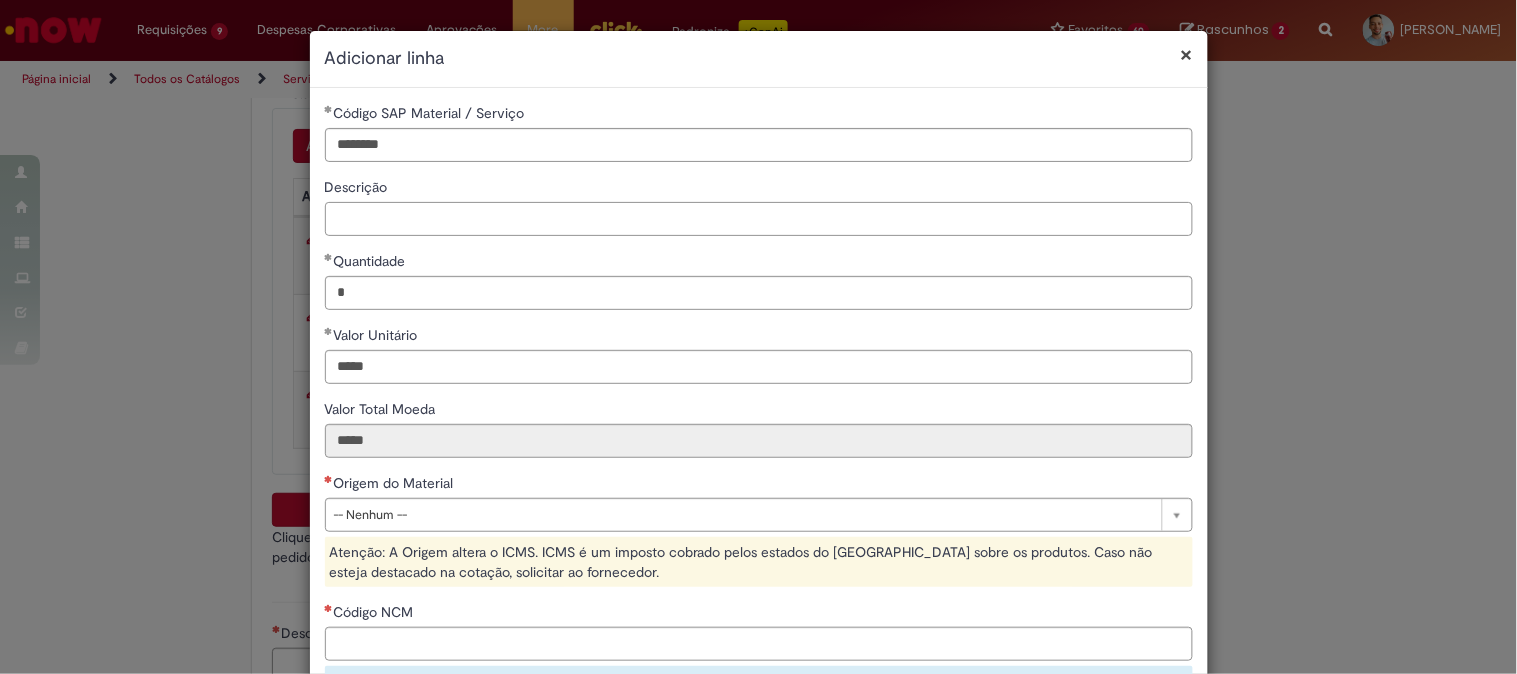 click on "Descrição" at bounding box center [759, 219] 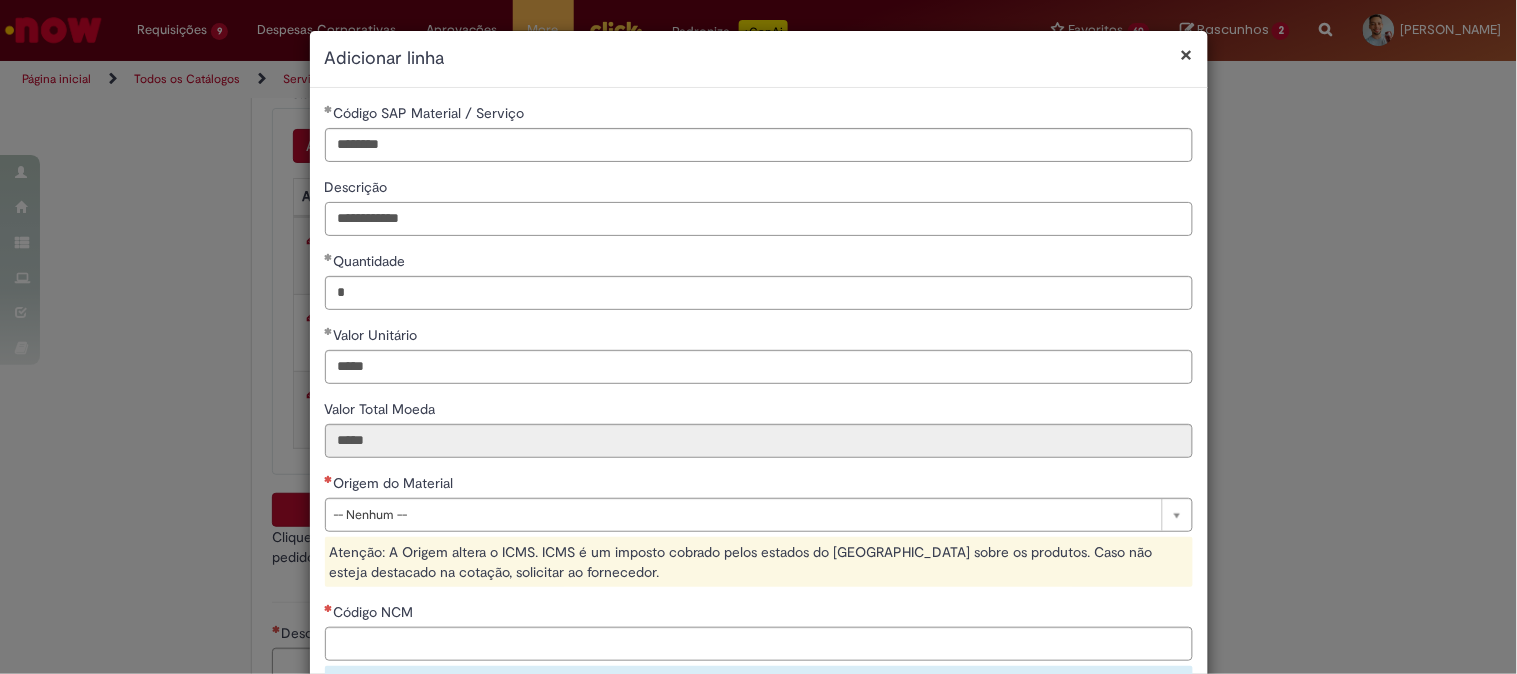 scroll, scrollTop: 315, scrollLeft: 0, axis: vertical 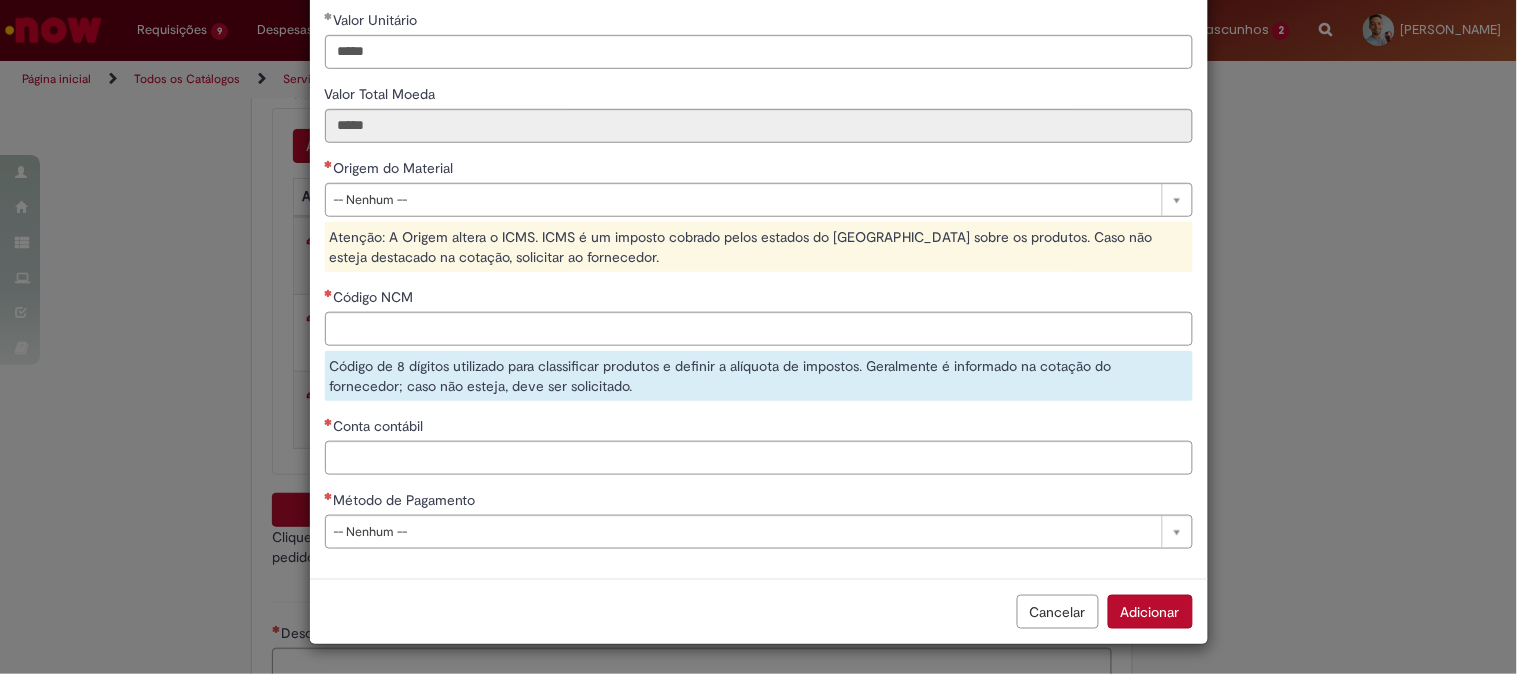 type on "**********" 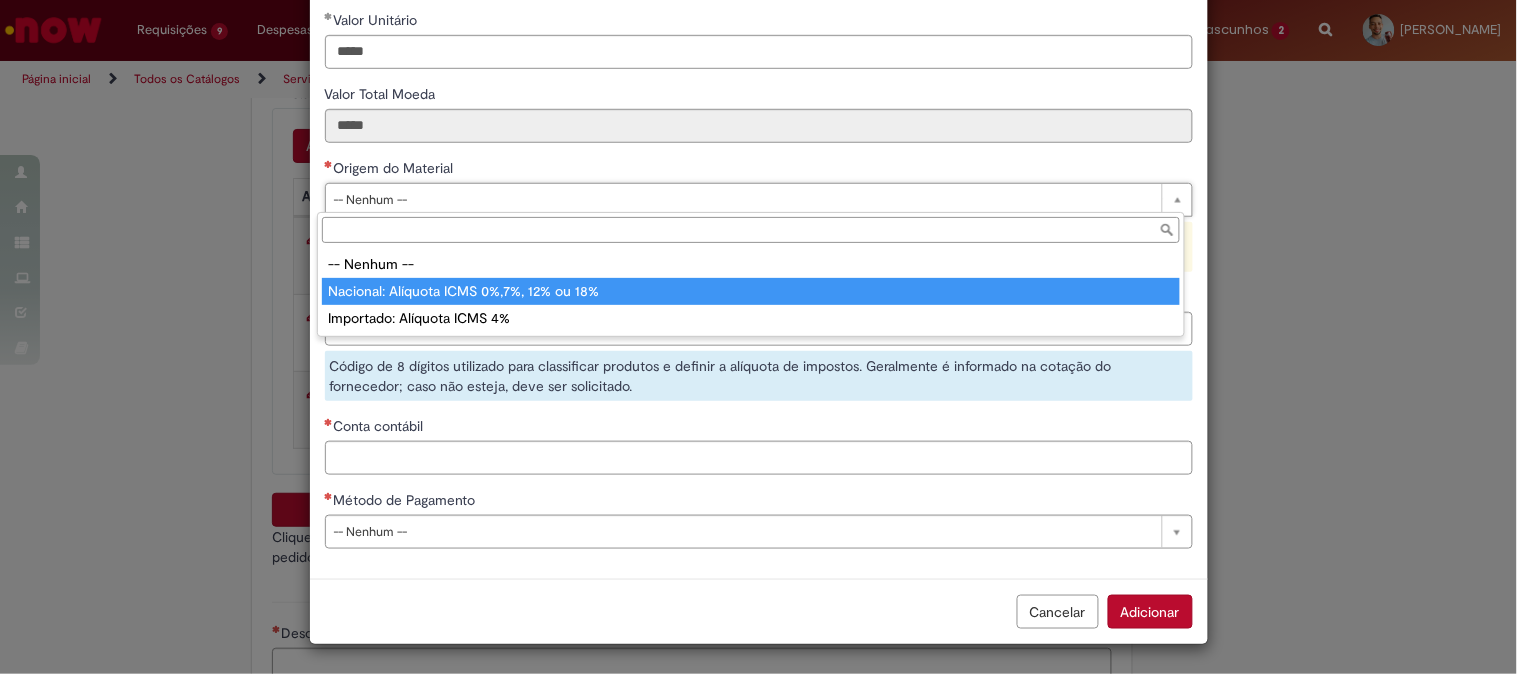type on "**********" 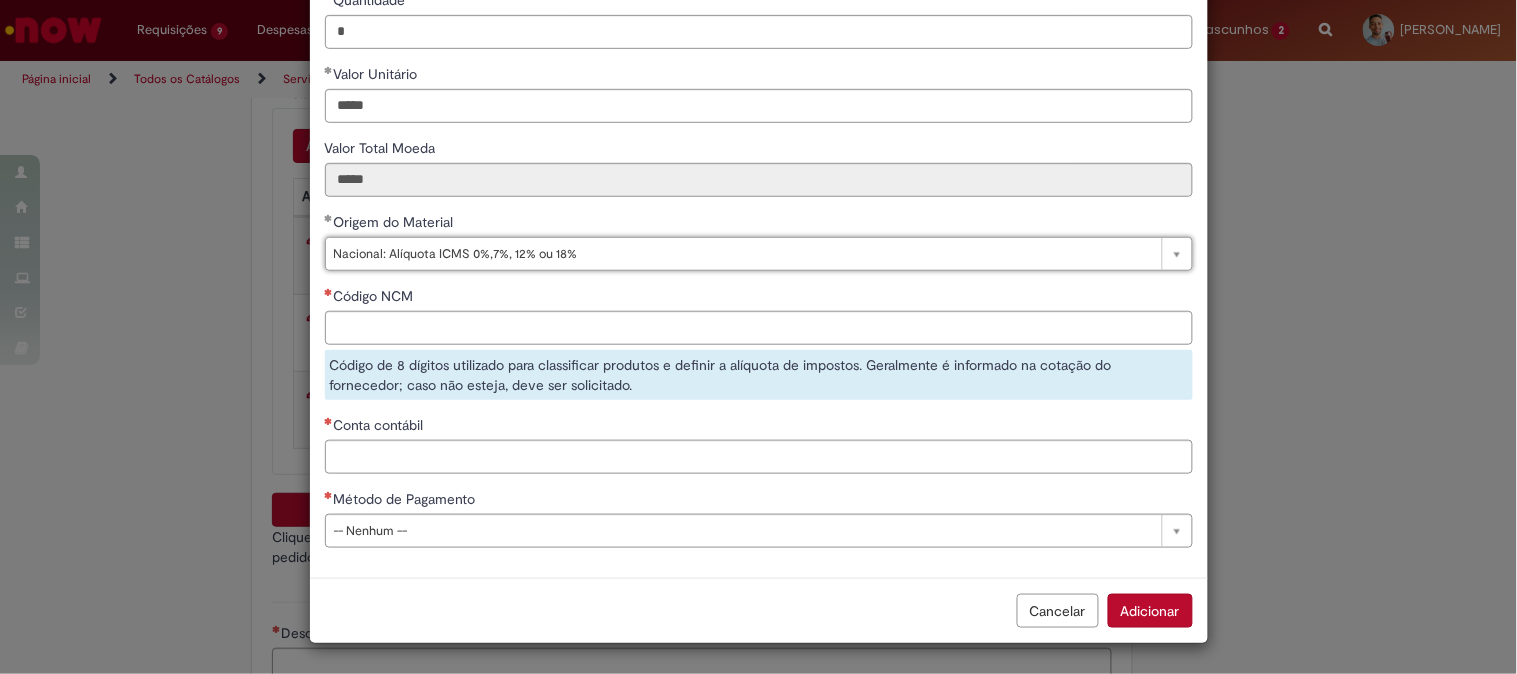 scroll, scrollTop: 261, scrollLeft: 0, axis: vertical 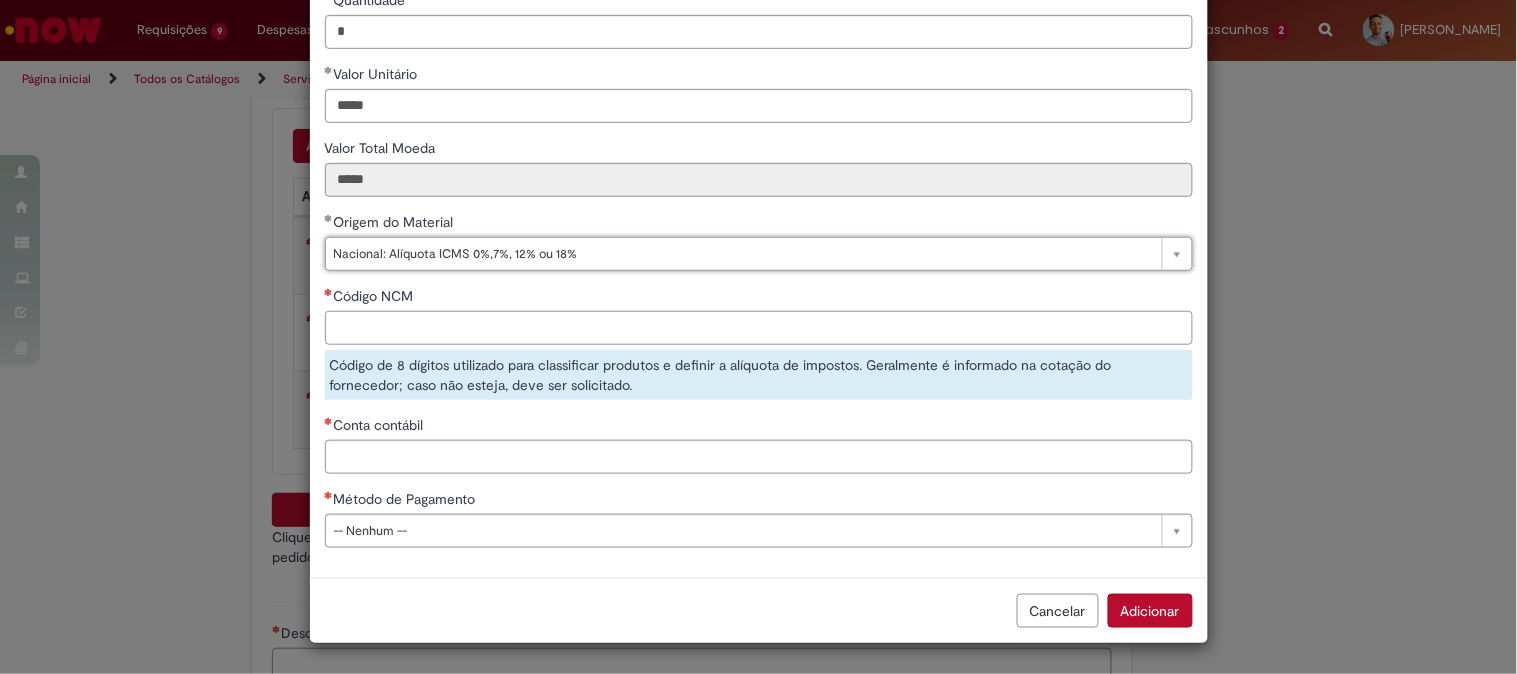click on "Código NCM" at bounding box center (759, 328) 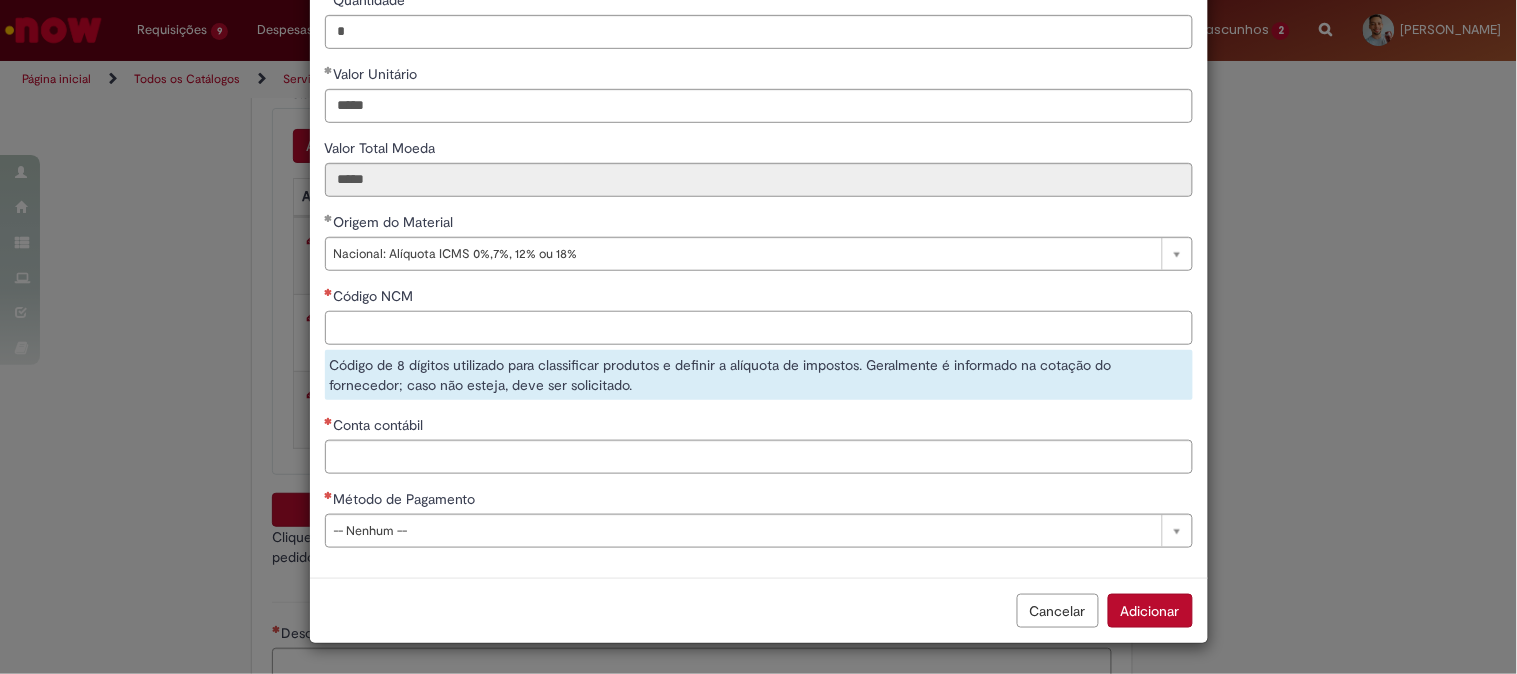 paste on "**********" 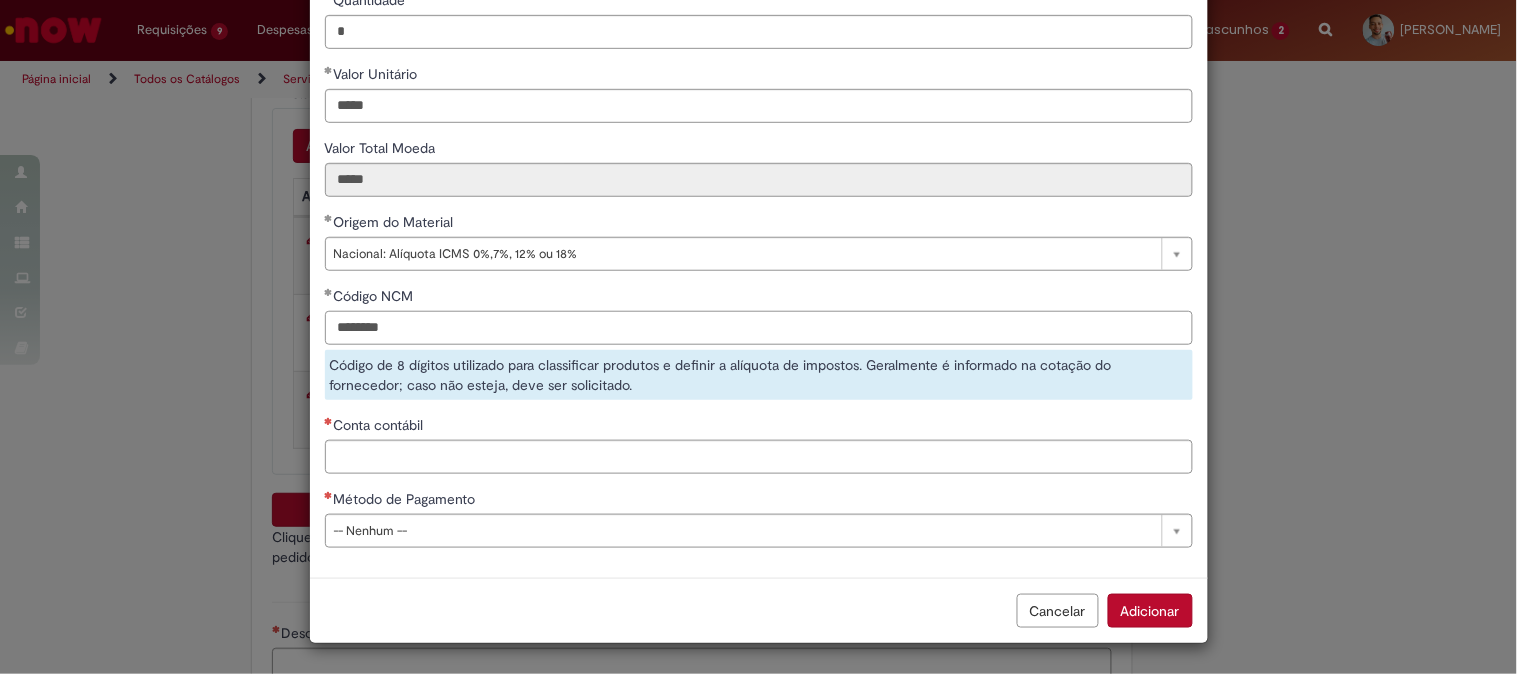 type on "********" 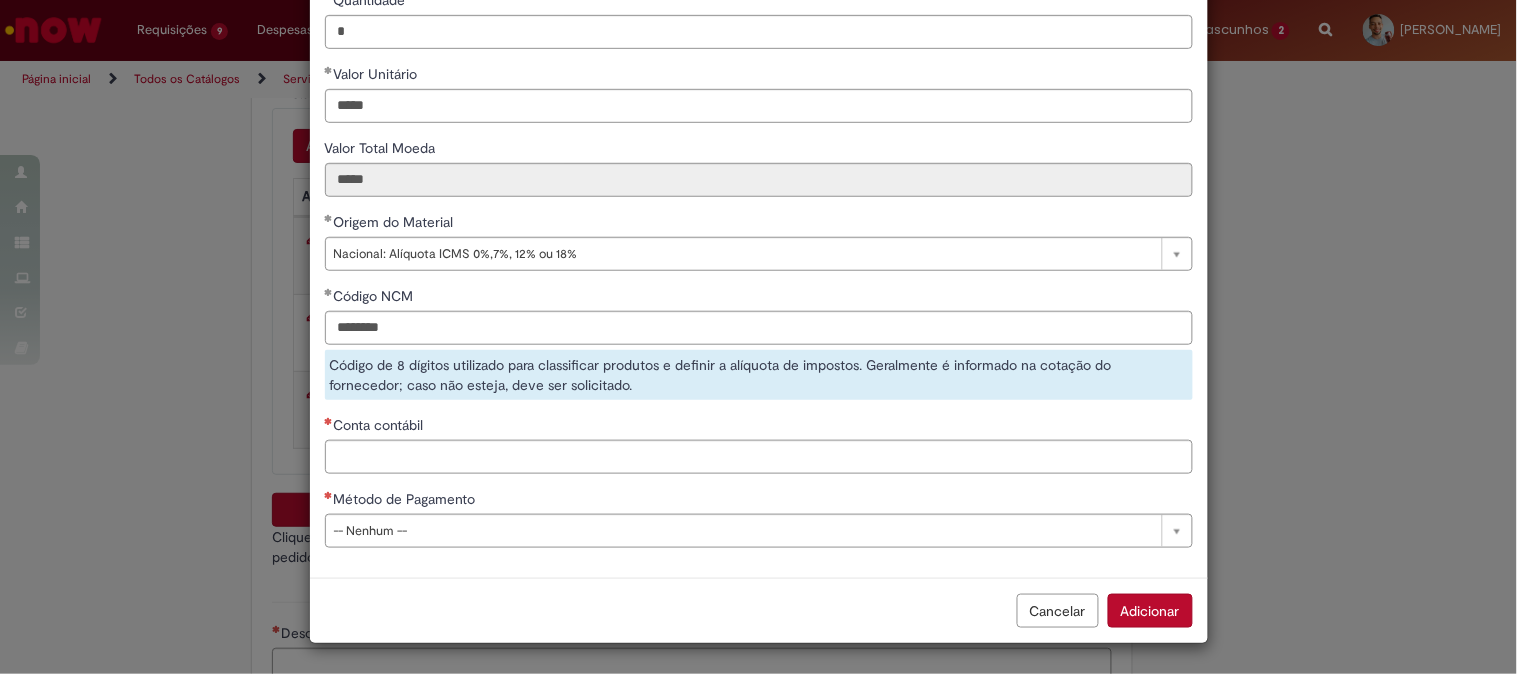 drag, startPoint x: 455, startPoint y: 528, endPoint x: 424, endPoint y: 542, distance: 34.0147 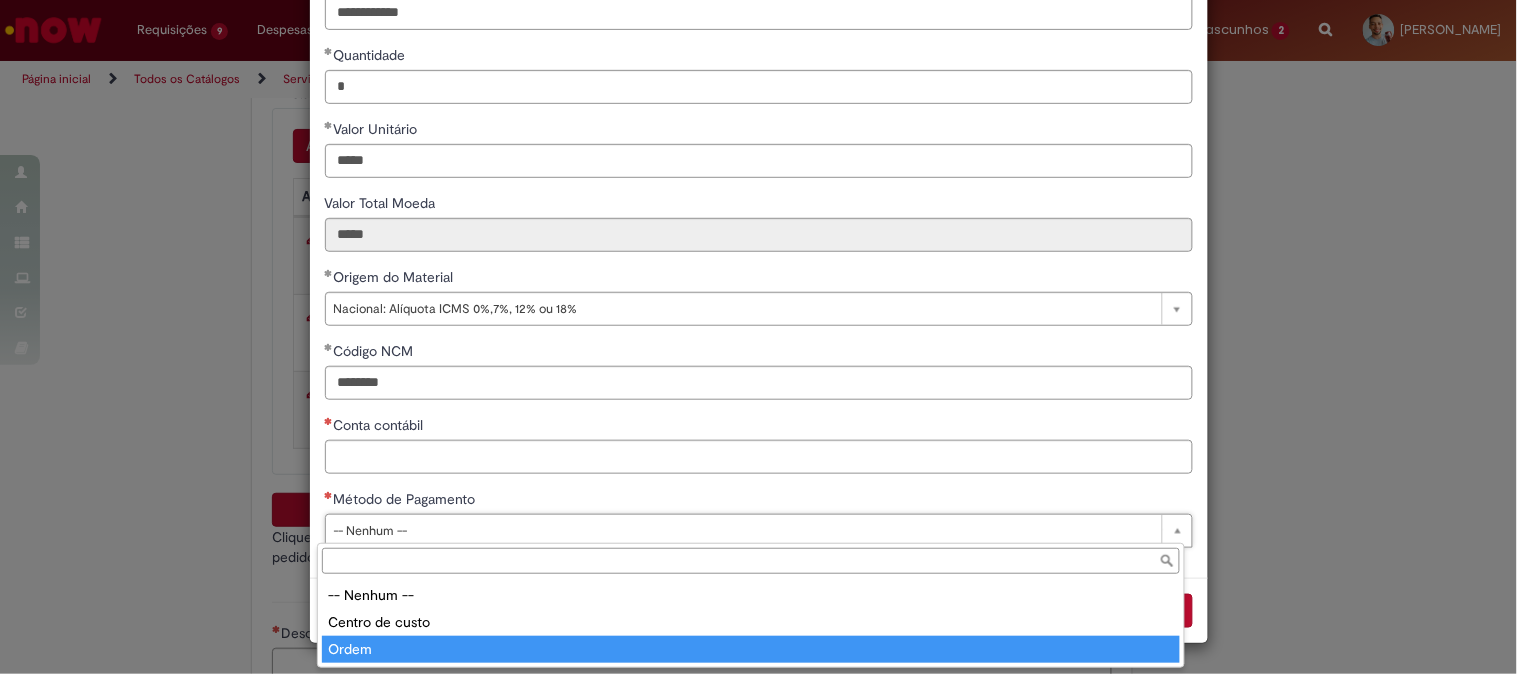 type on "*****" 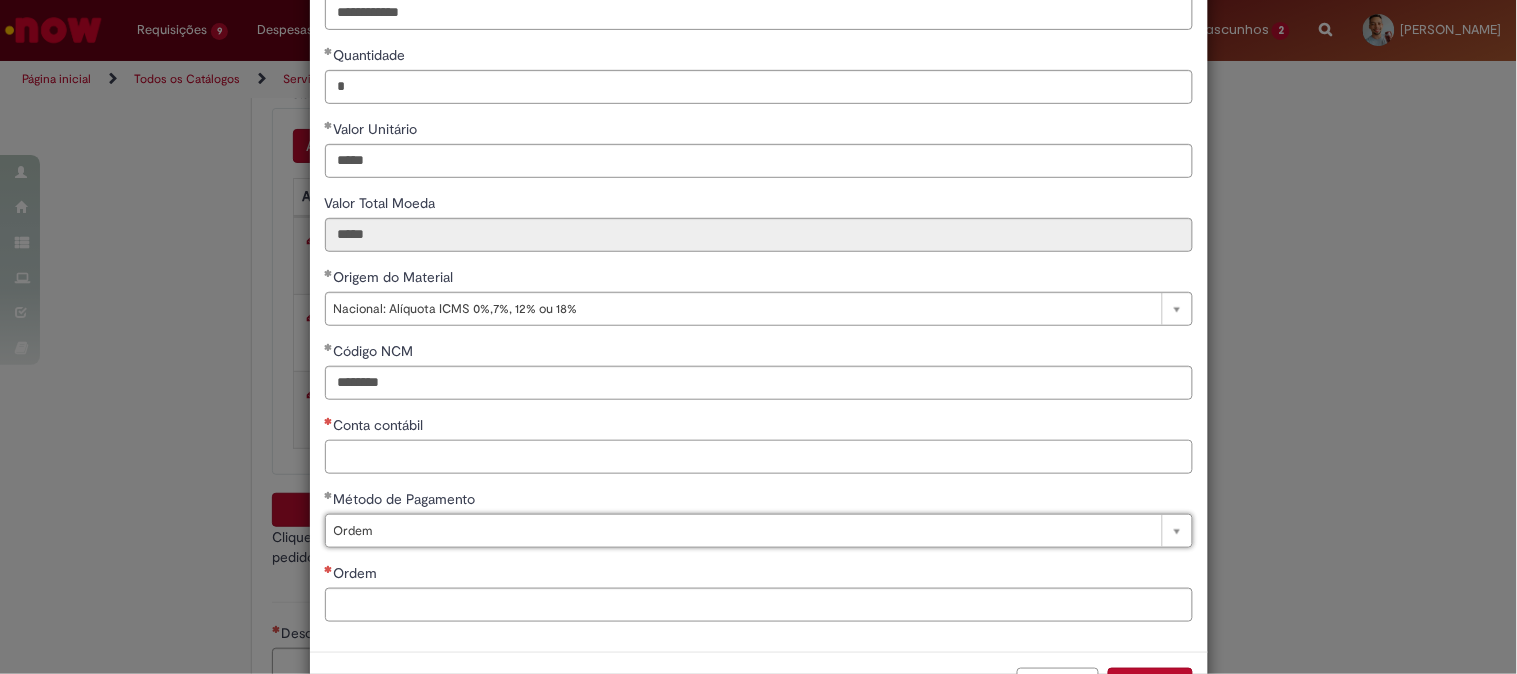 click on "Conta contábil" at bounding box center (759, 457) 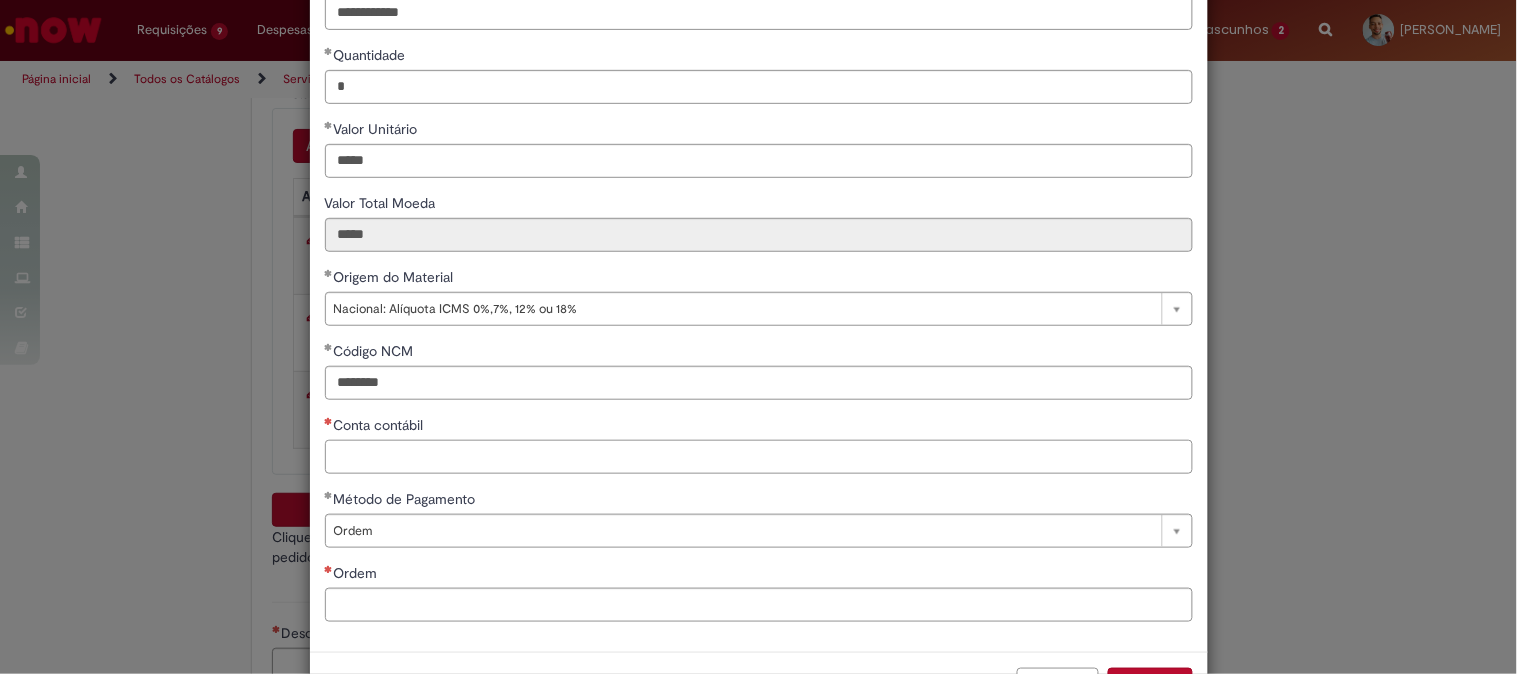 paste on "********" 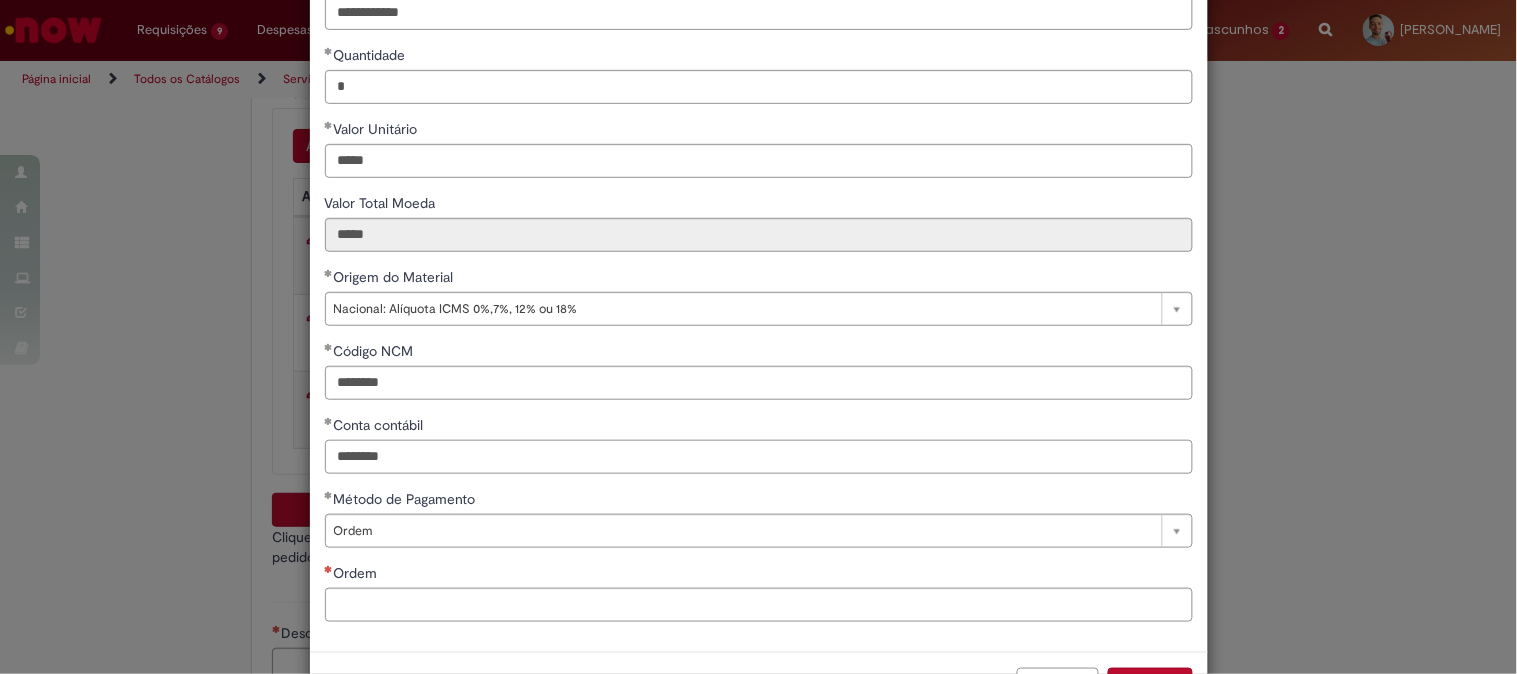 type on "********" 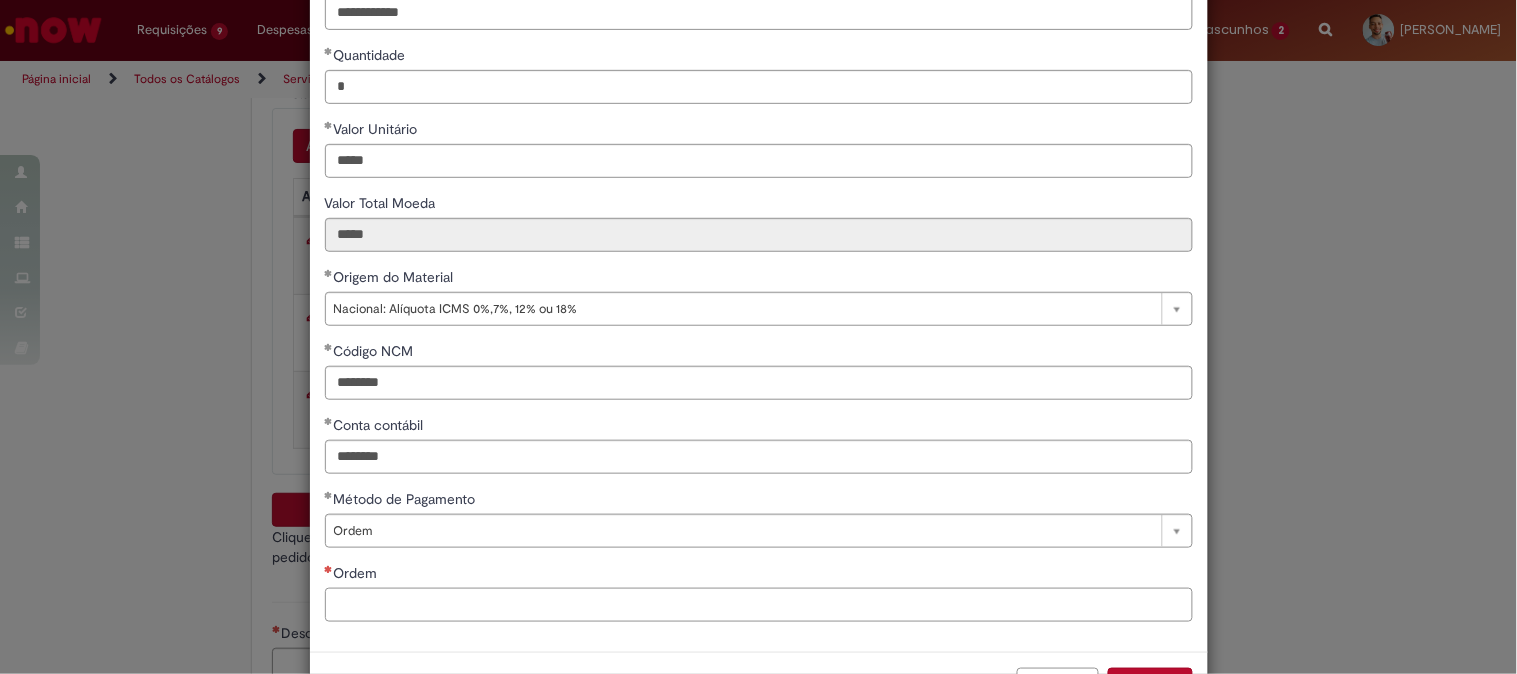 click on "Ordem" at bounding box center (759, 605) 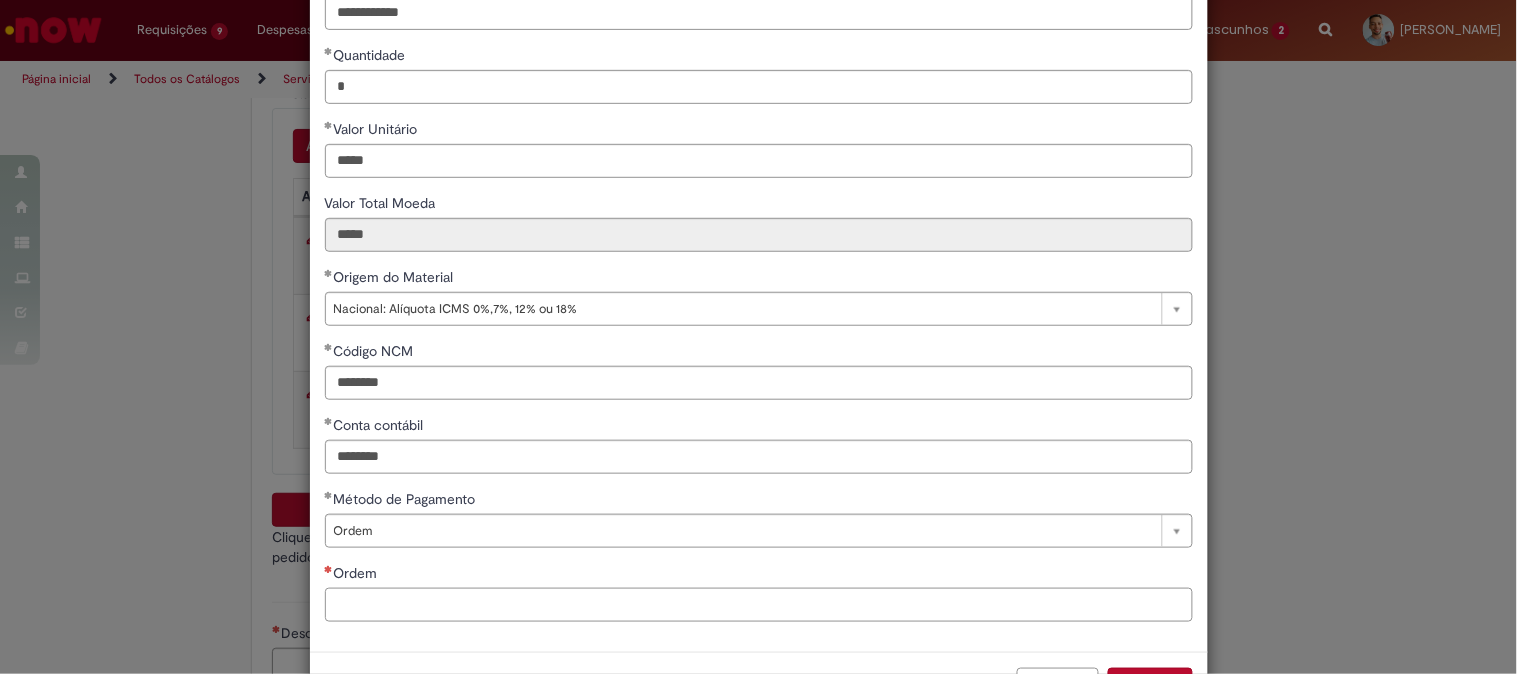 paste on "**********" 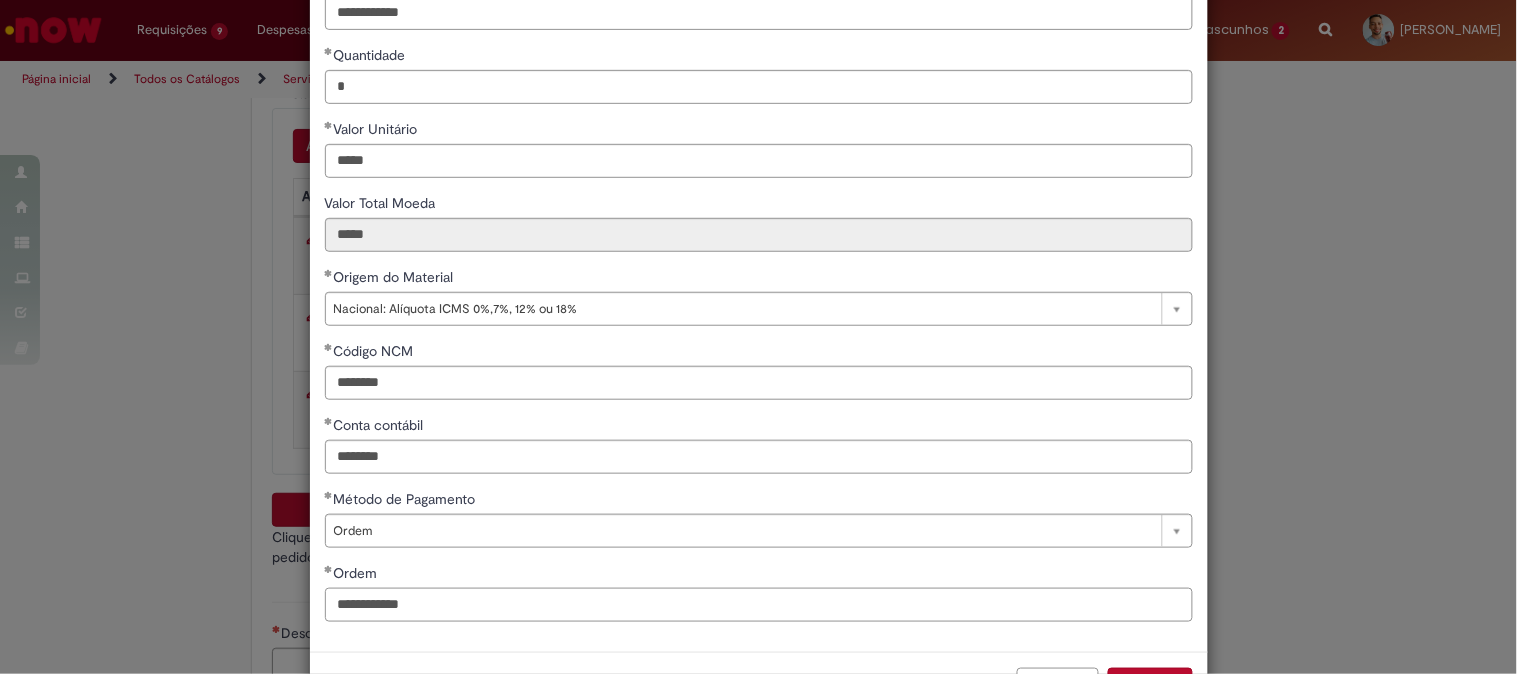 scroll, scrollTop: 280, scrollLeft: 0, axis: vertical 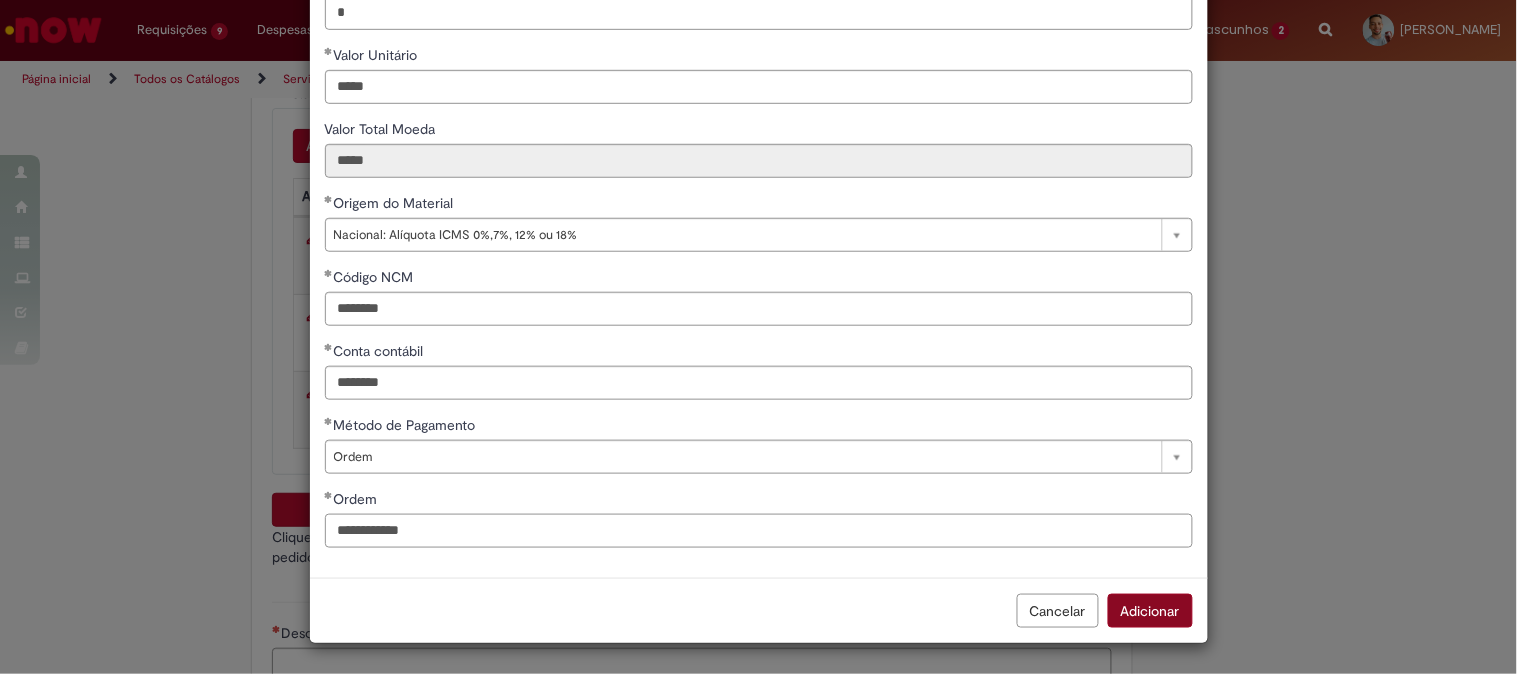 type on "**********" 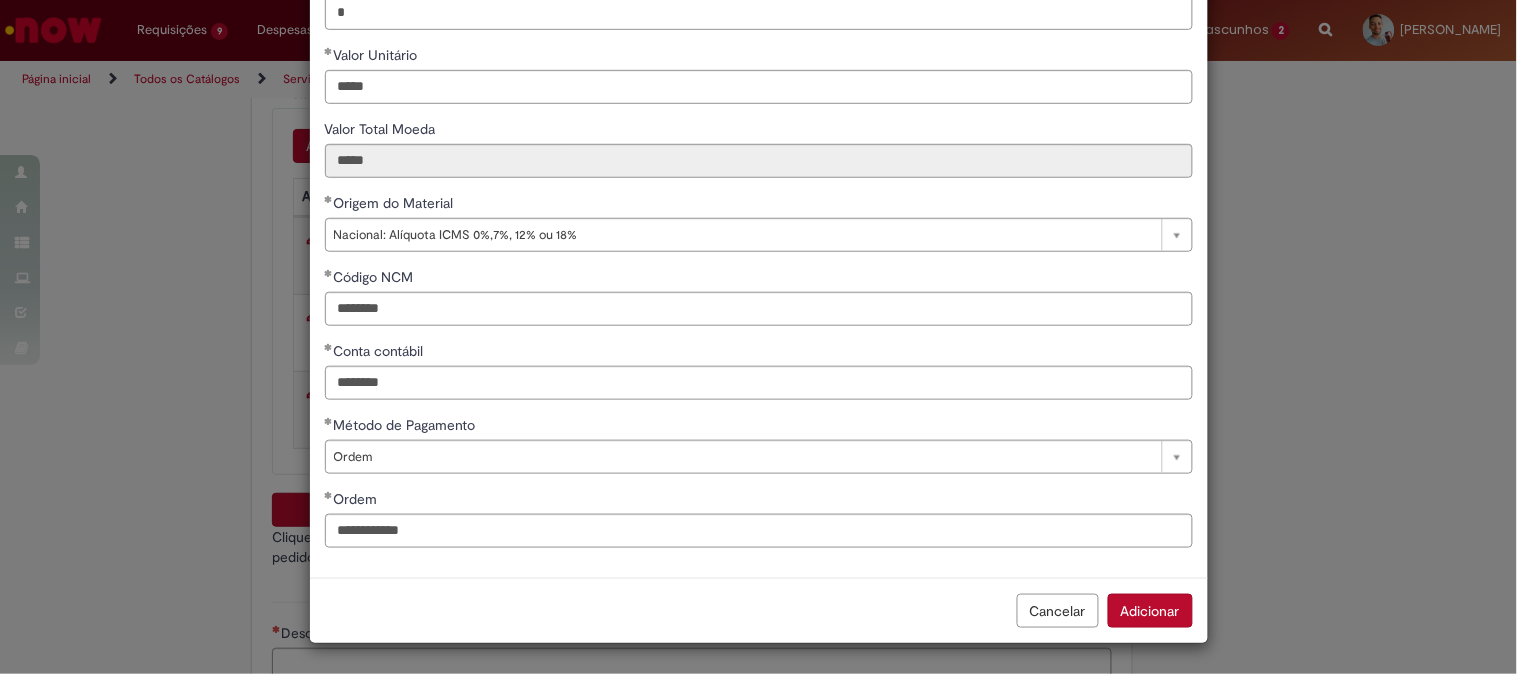 click on "Adicionar" at bounding box center (1150, 611) 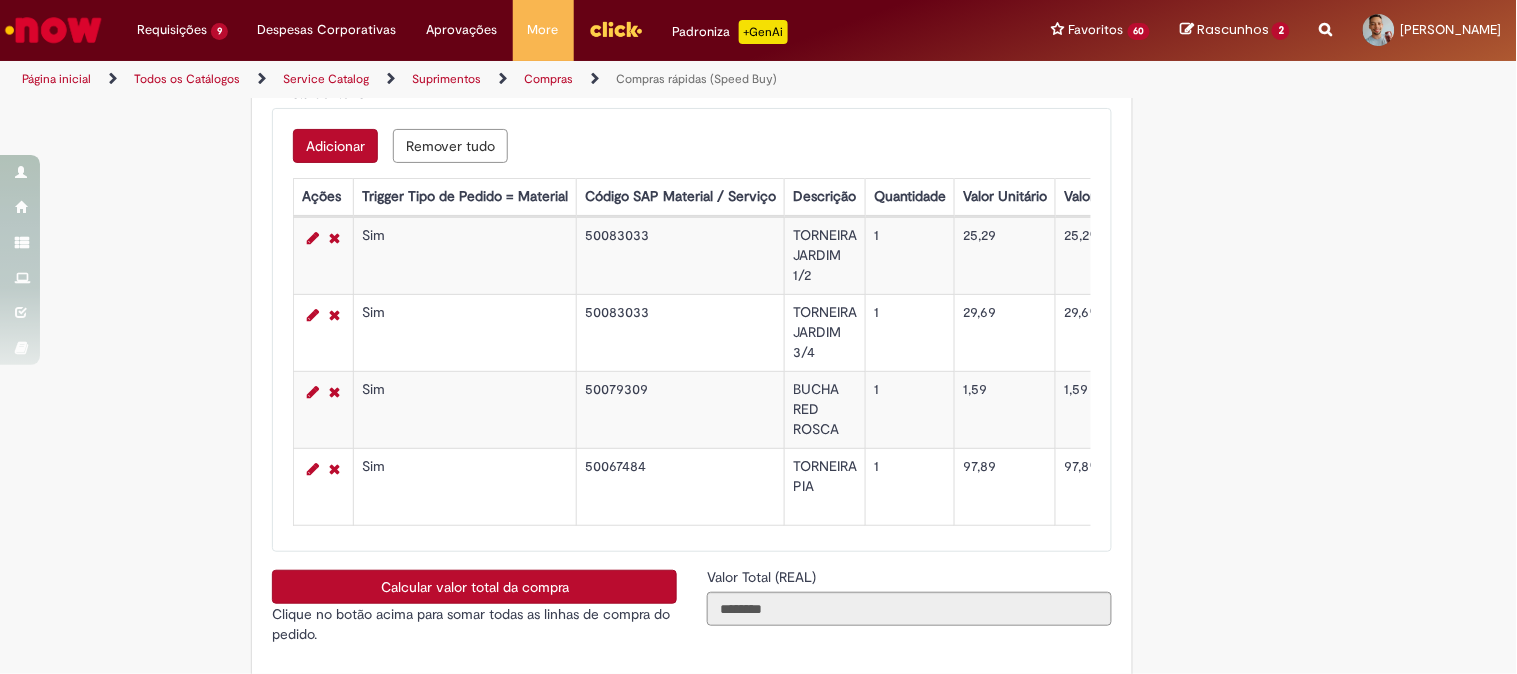 click on "Calcular valor total da compra" at bounding box center (474, 587) 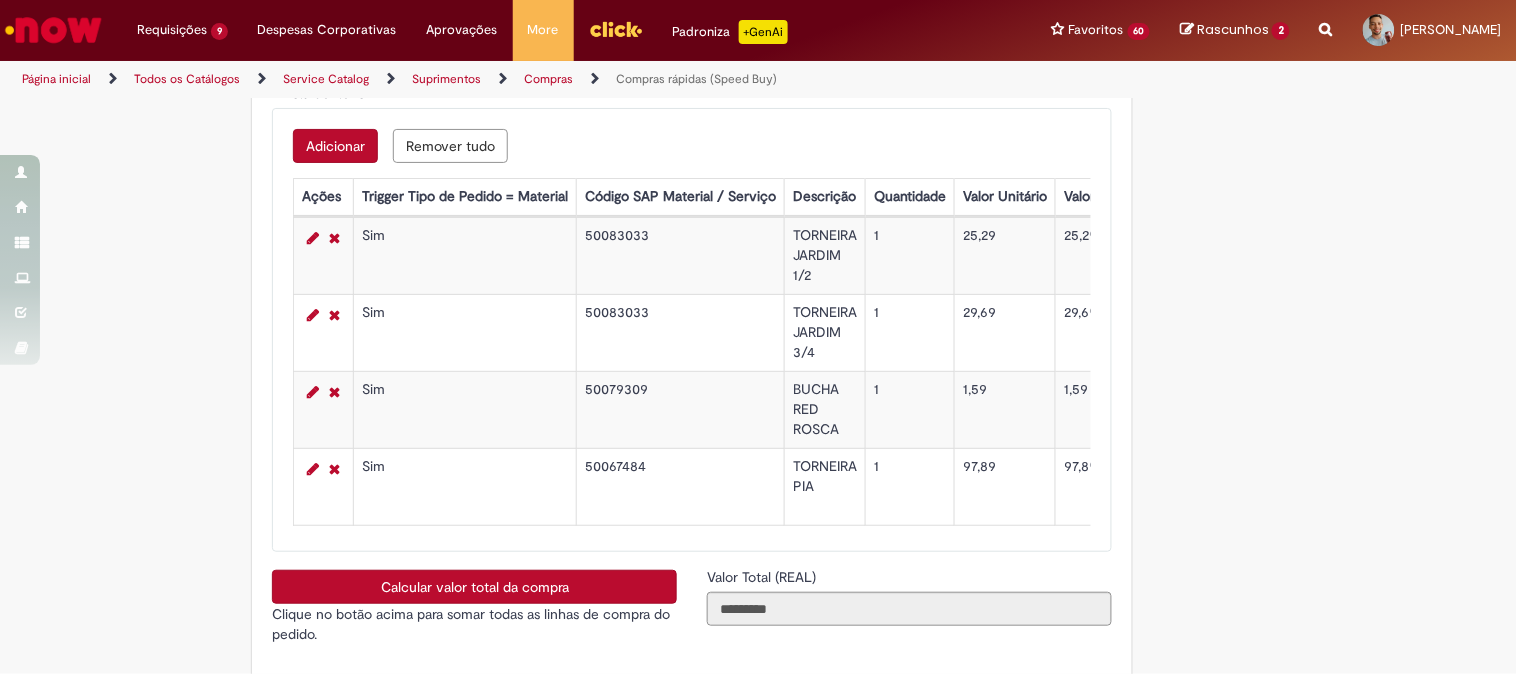 scroll, scrollTop: 3910, scrollLeft: 0, axis: vertical 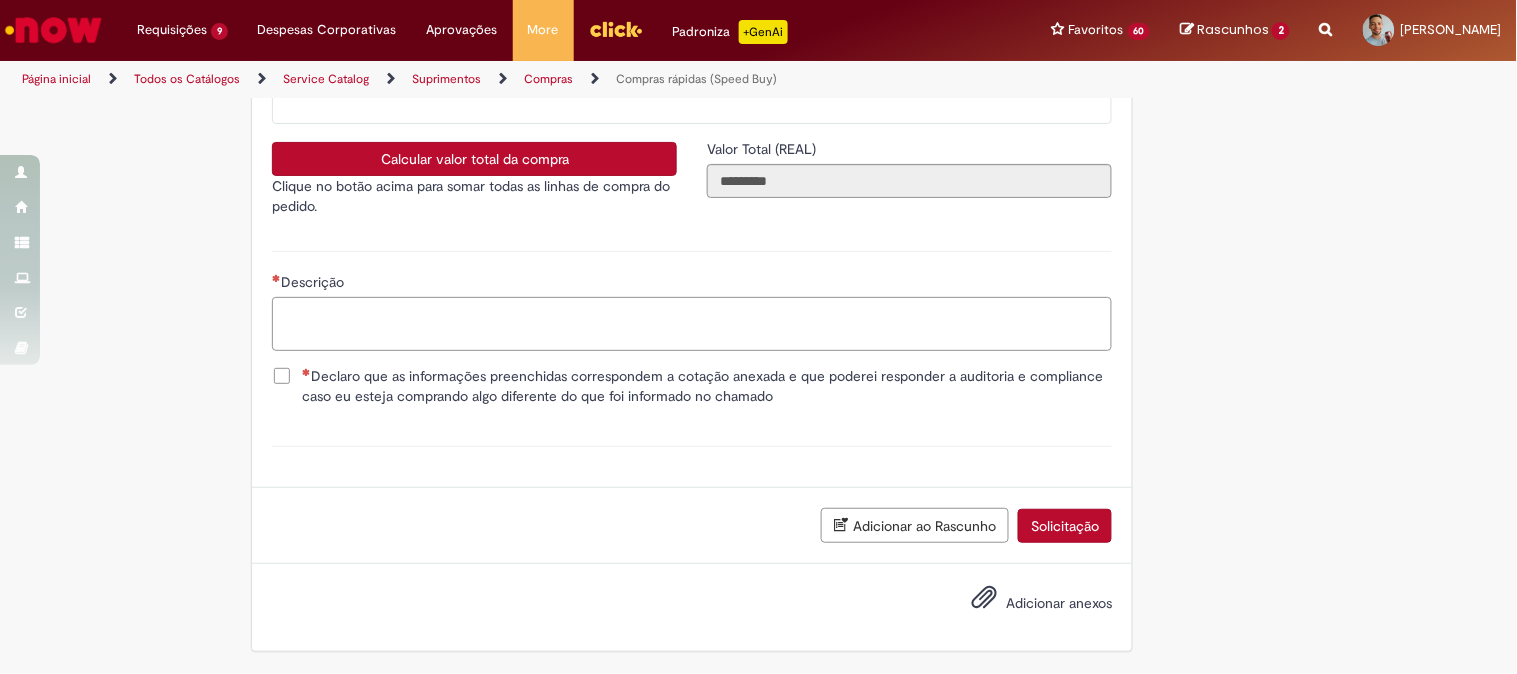 click on "Descrição" at bounding box center [692, 324] 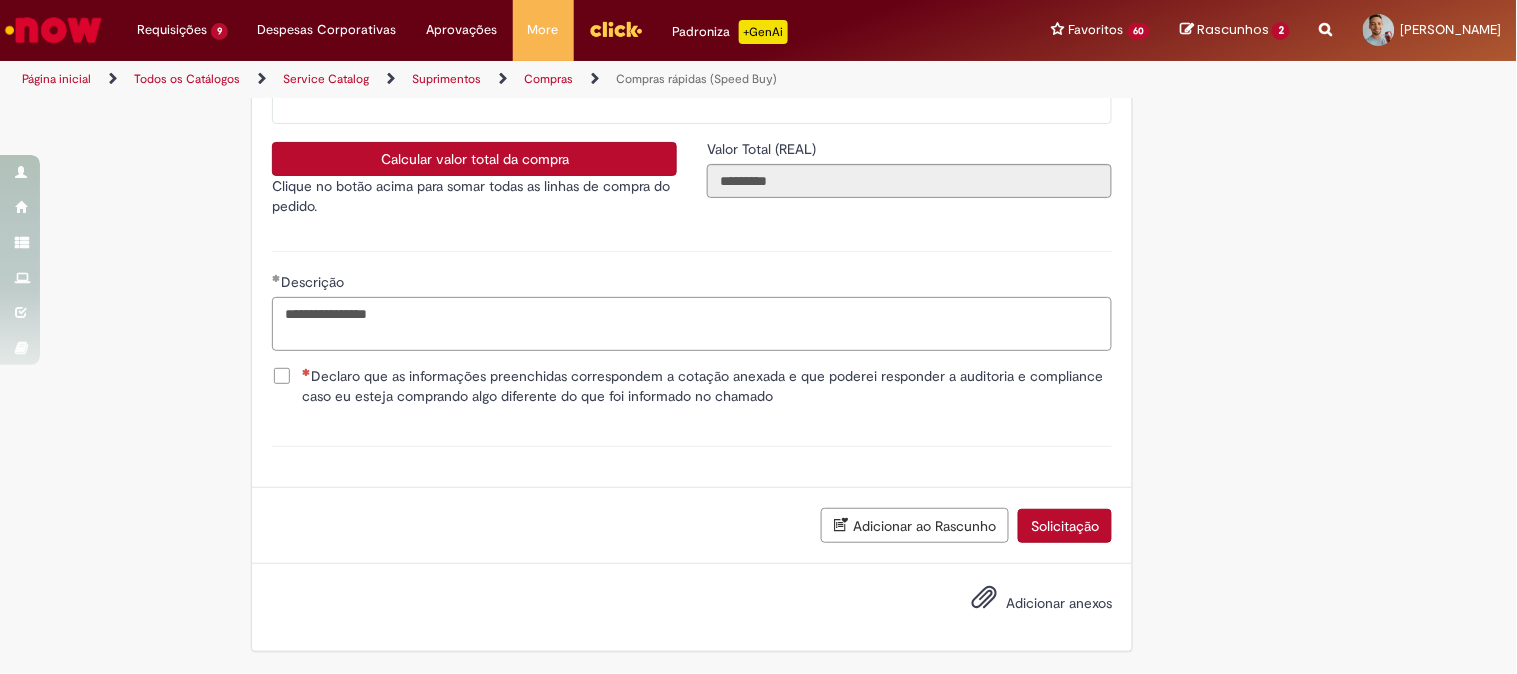 type on "**********" 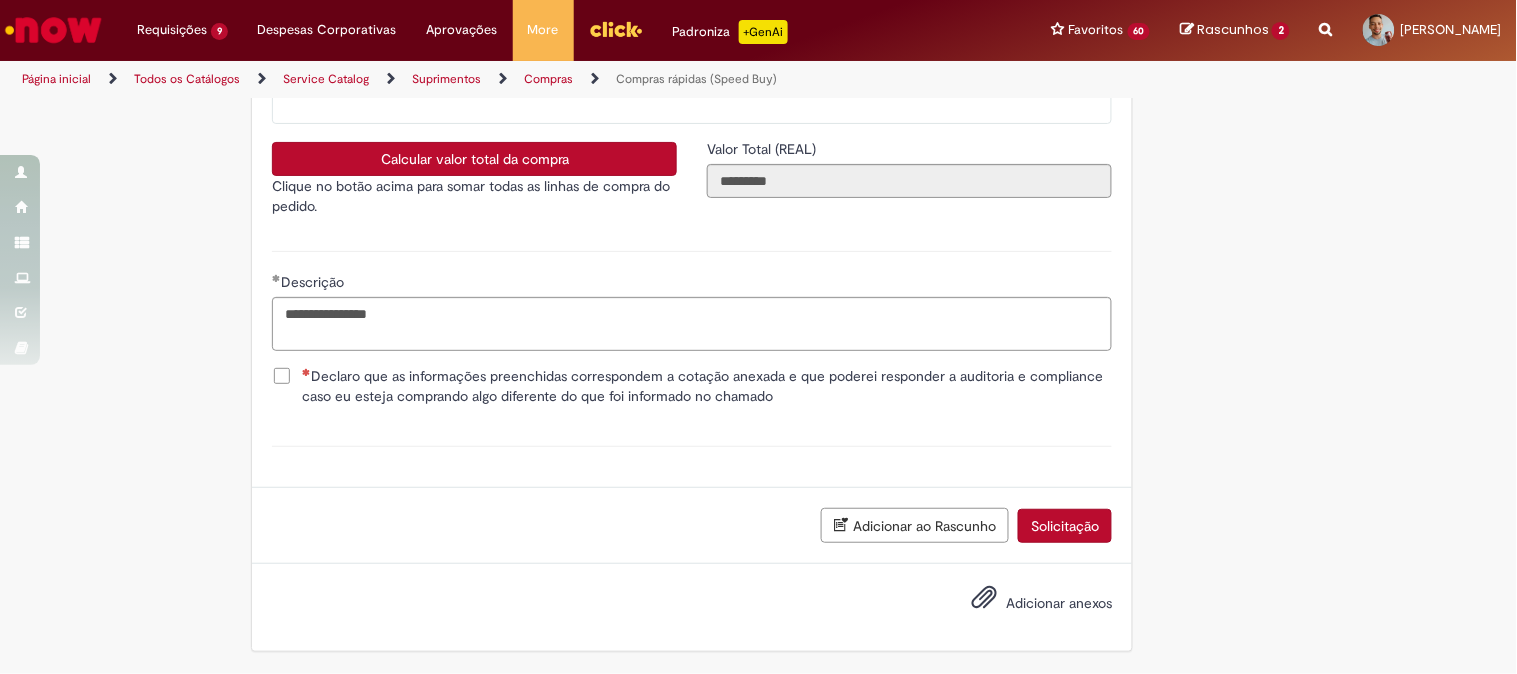 click on "Declaro que as informações preenchidas correspondem a cotação anexada e que poderei responder a auditoria e compliance caso eu esteja comprando algo diferente do que foi informado no chamado" at bounding box center [707, 386] 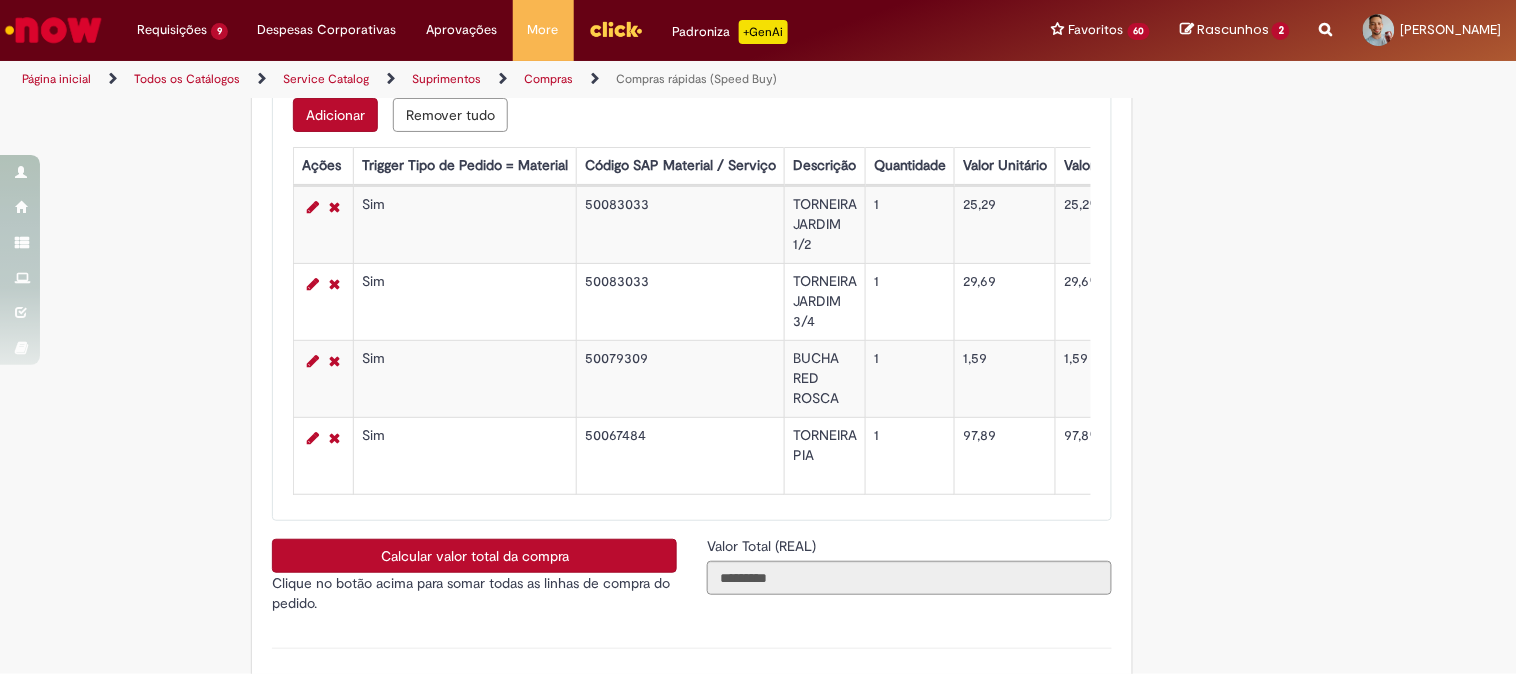 scroll, scrollTop: 3910, scrollLeft: 0, axis: vertical 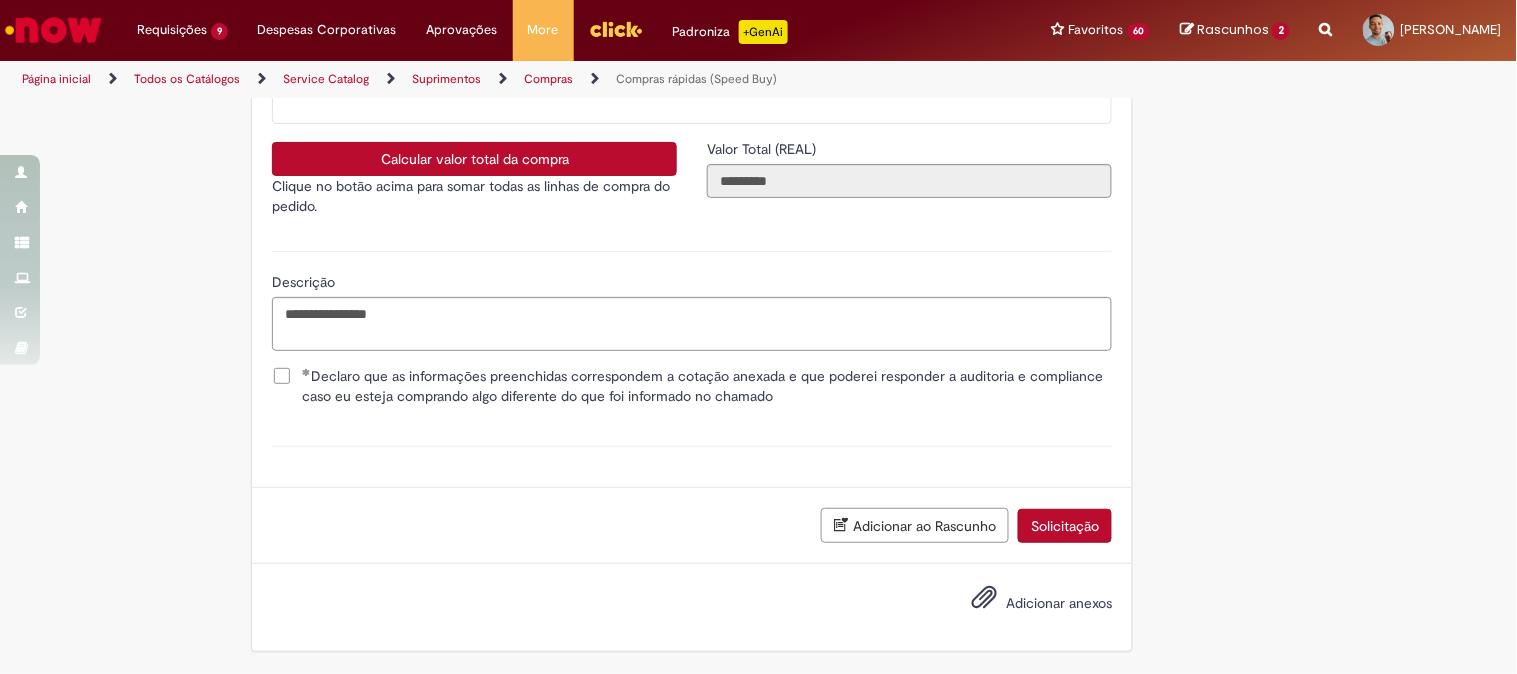 click on "Solicitação" at bounding box center [1065, 526] 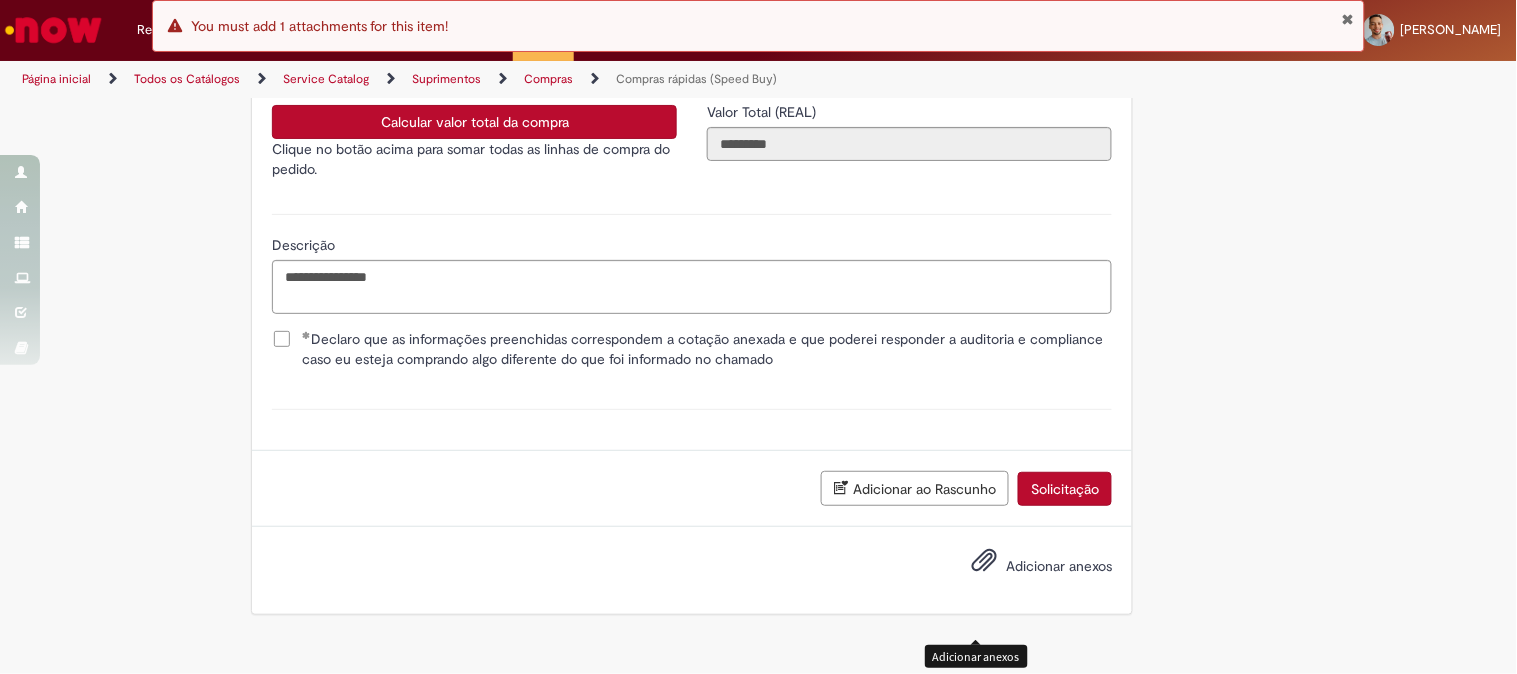 type 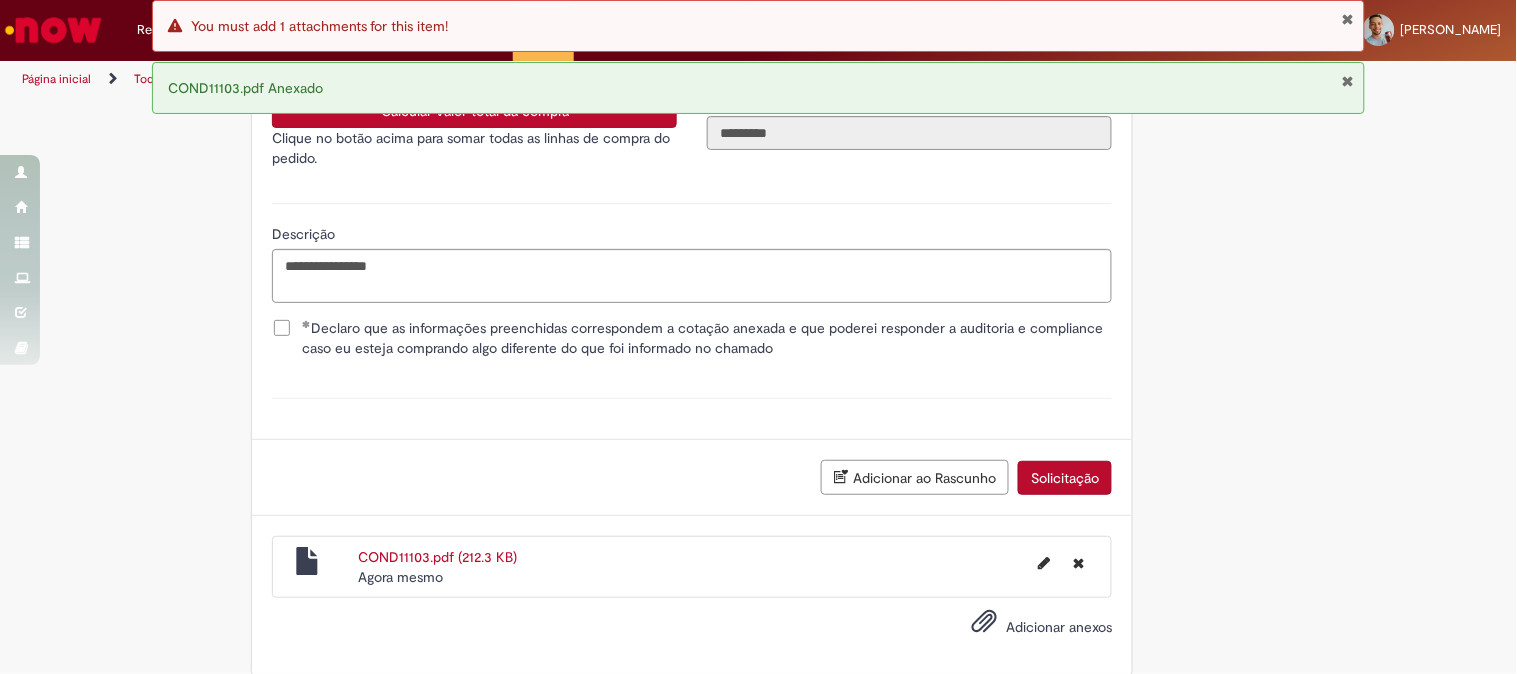 click on "Tire dúvidas com LupiAssist    +GenAI
Oi! Eu sou LupiAssist, uma Inteligência Artificial Generativa em constante aprendizado   Meu conteúdo é monitorado para trazer uma melhor experiência
Dúvidas comuns:
Só mais um instante, estou consultando nossas bases de conhecimento  e escrevendo a melhor resposta pra você!
Title
Lorem ipsum dolor sit amet    Fazer uma nova pergunta
Gerei esta resposta utilizando IA Generativa em conjunto com os nossos padrões. Em caso de divergência, os documentos oficiais prevalecerão.
Saiba mais em:
Ou ligue para:
E aí, te ajudei?
Sim, obrigado!" at bounding box center [758, -1556] 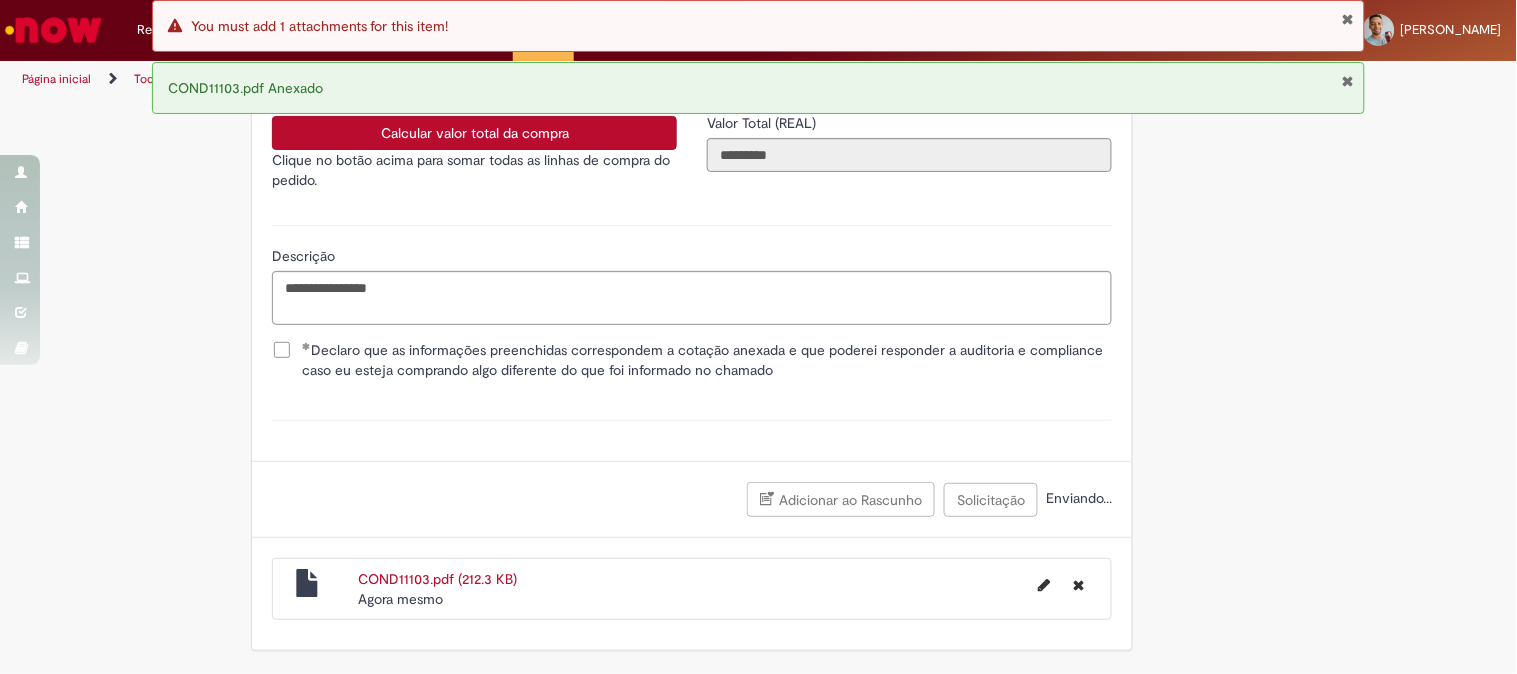 click on "Erro 			 You must add 1 attachments for this item!" at bounding box center (759, 26) 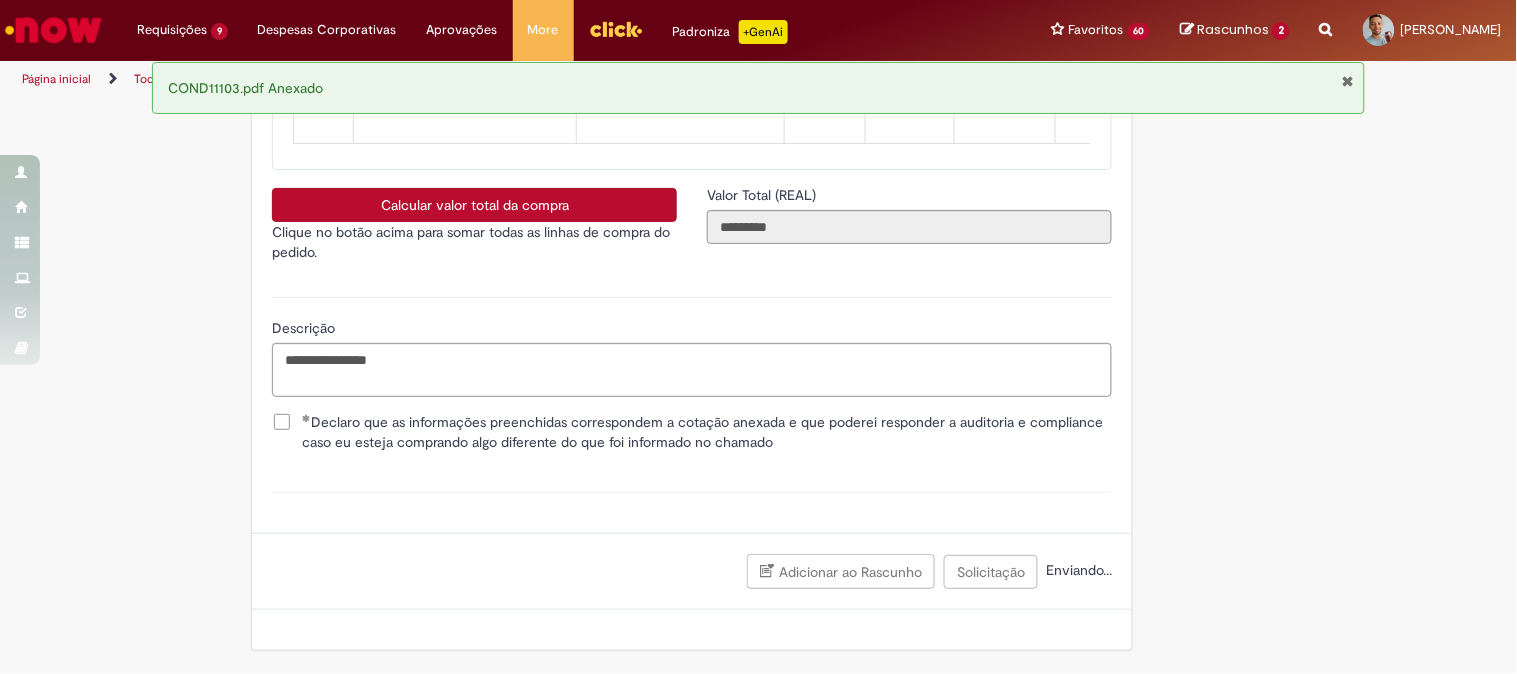 click at bounding box center [1347, 81] 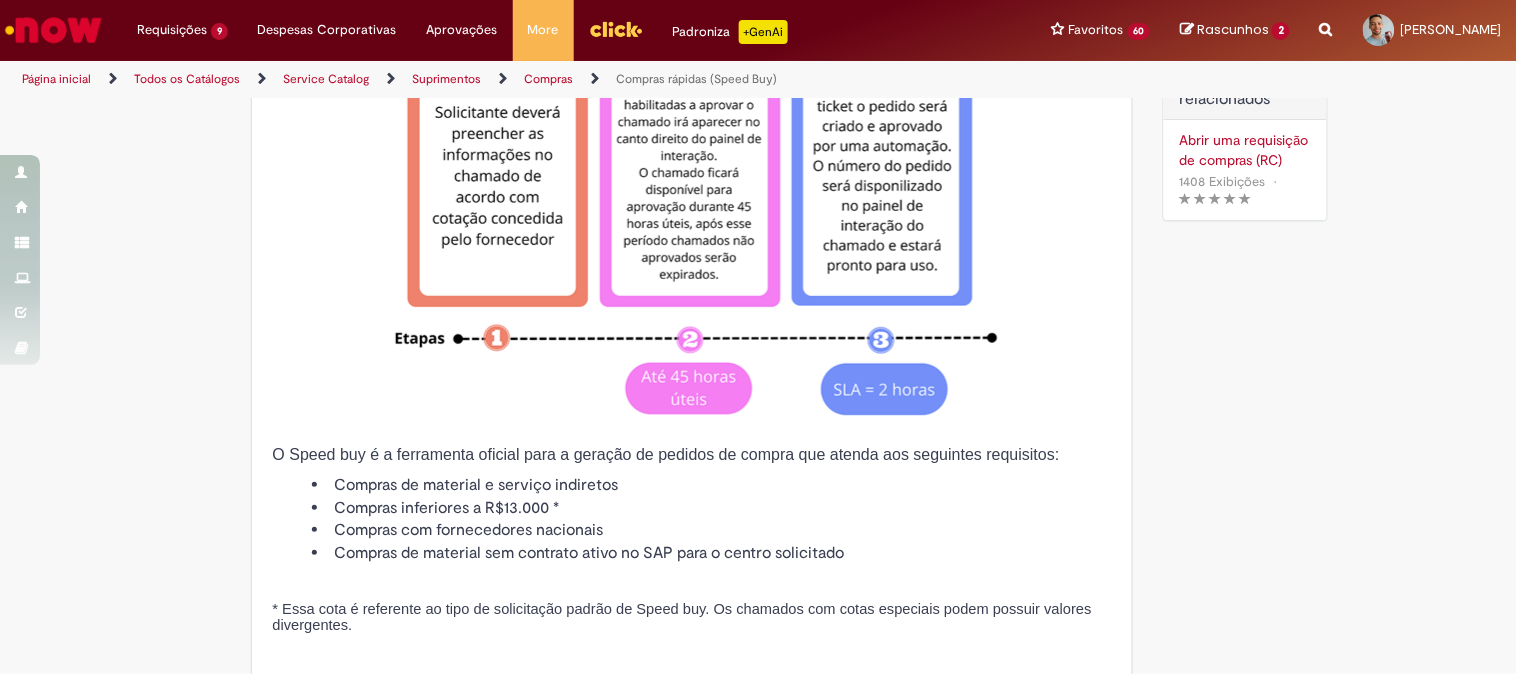 scroll, scrollTop: 0, scrollLeft: 0, axis: both 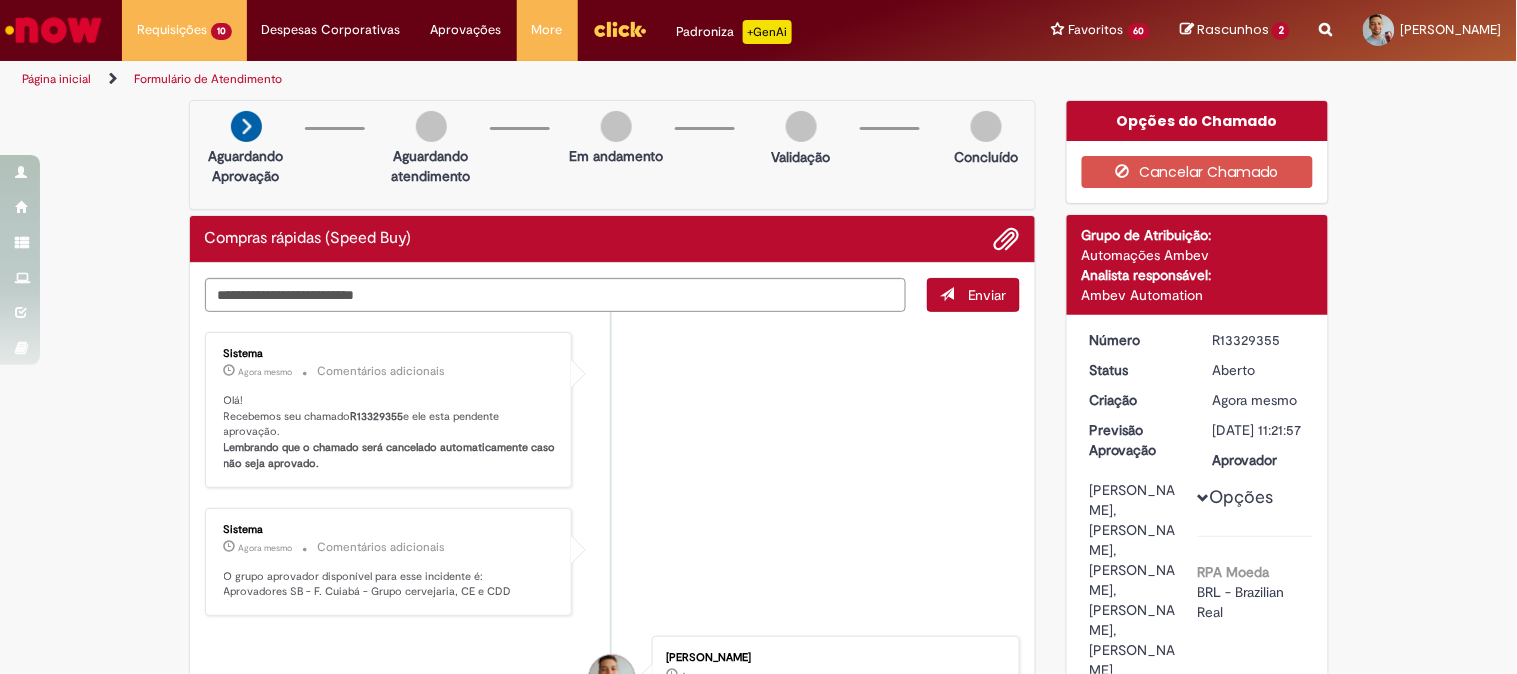 click on "R13329355" at bounding box center (1259, 340) 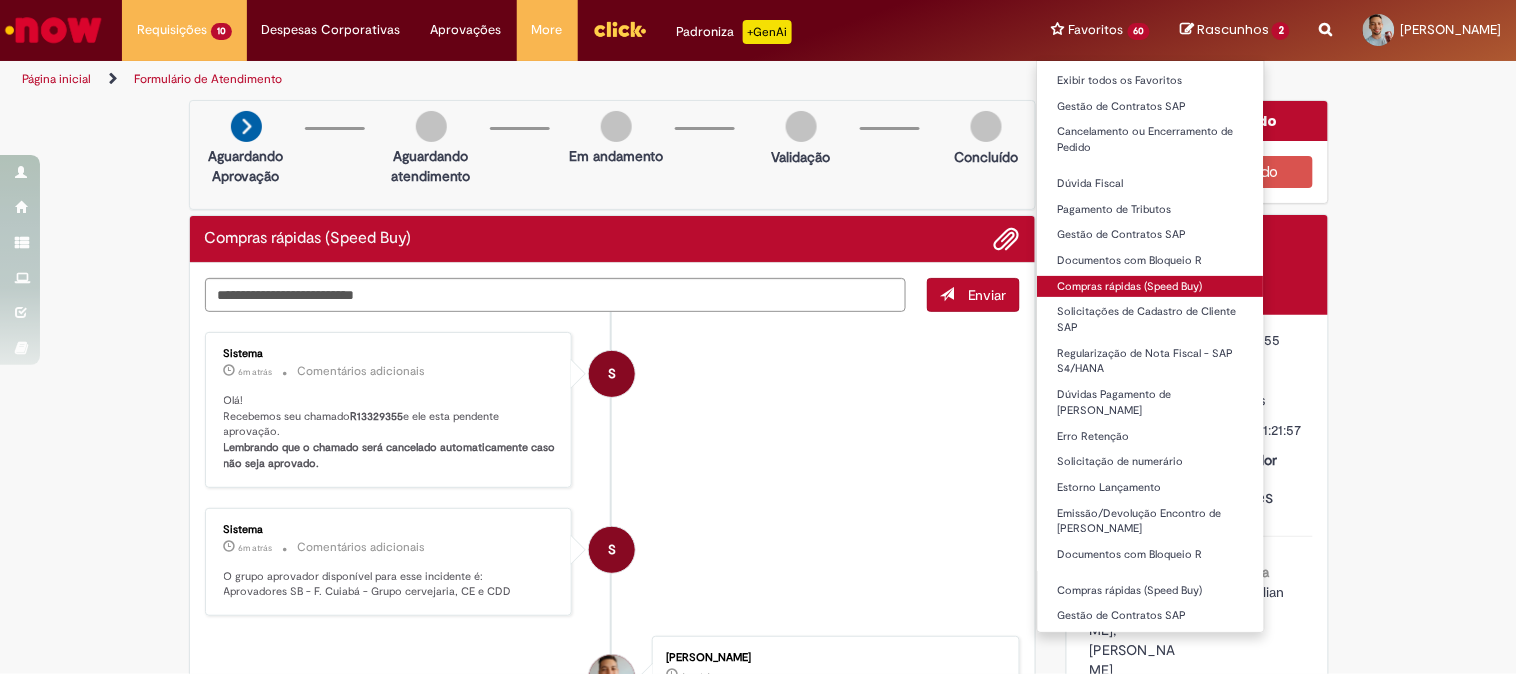 click on "Compras rápidas (Speed Buy)" at bounding box center (1151, 287) 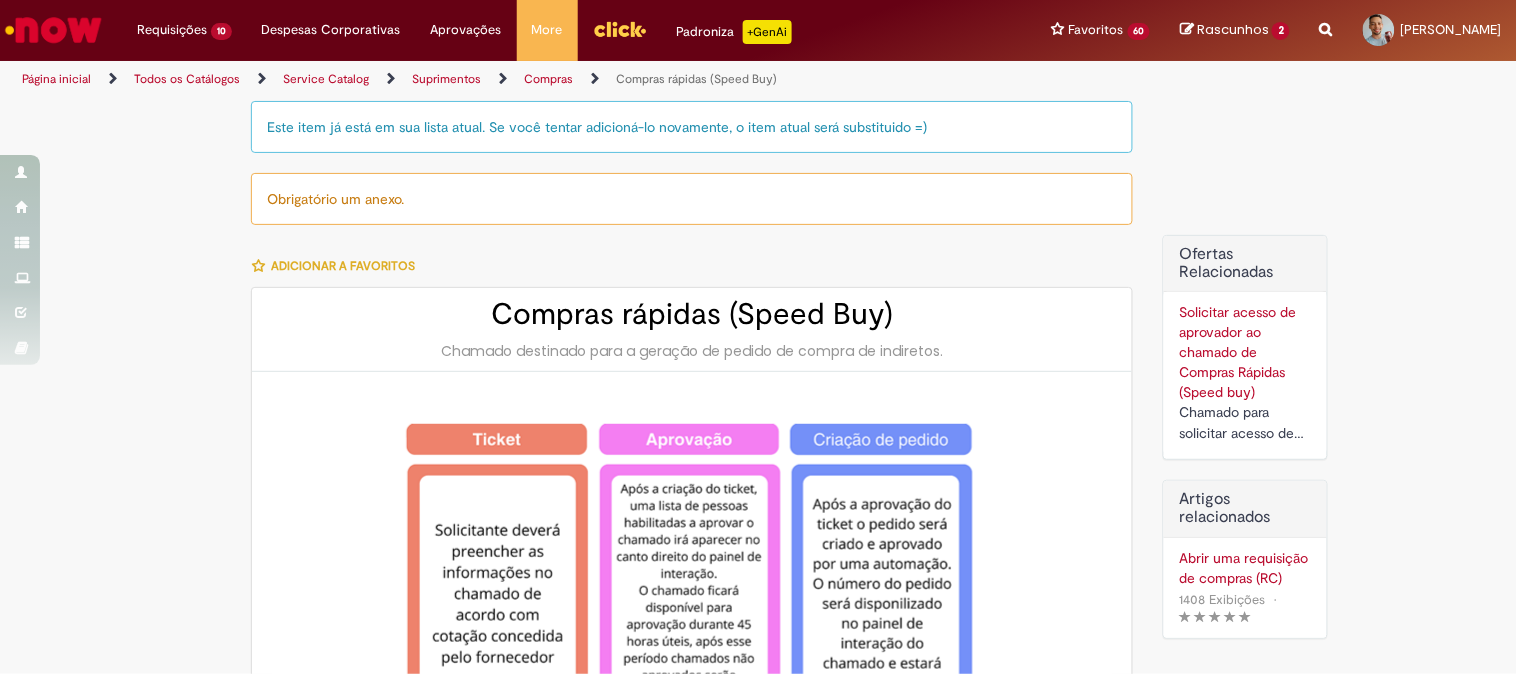 type on "********" 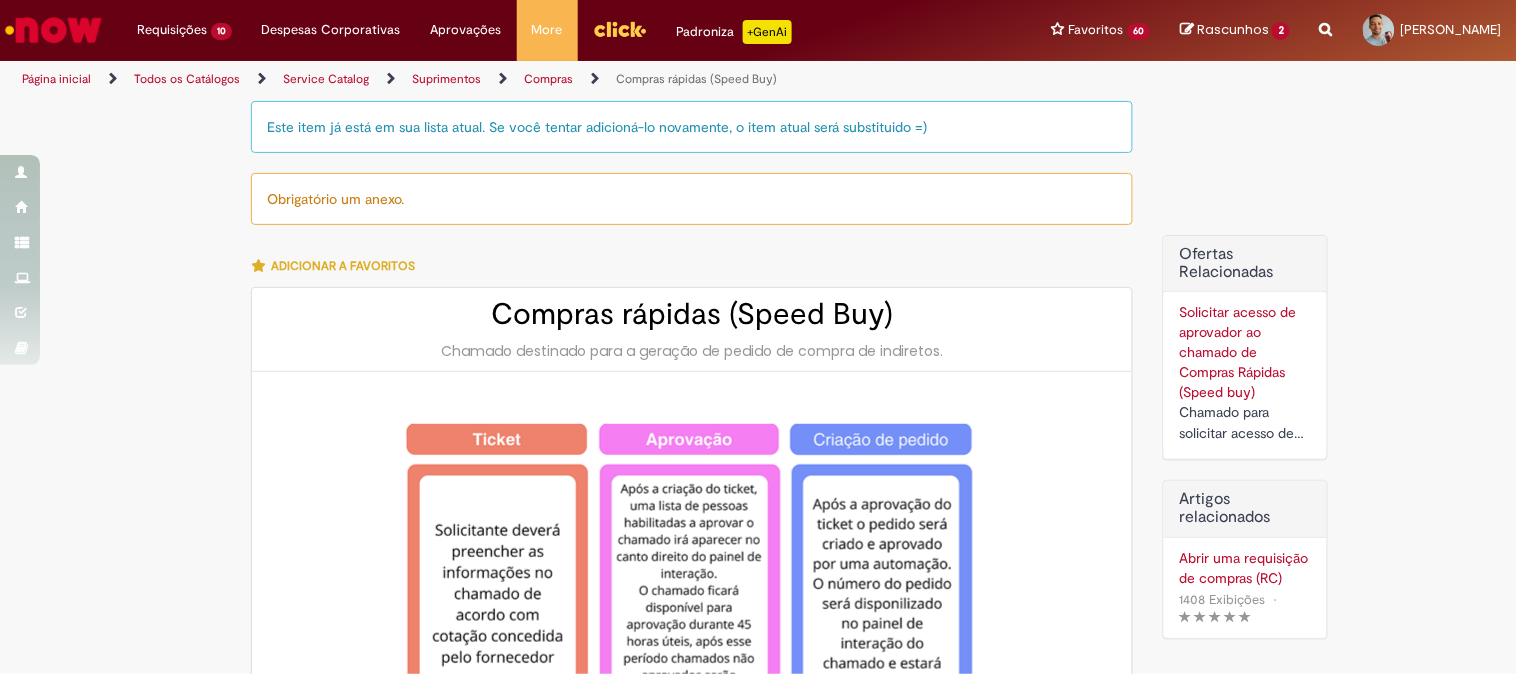 type on "**********" 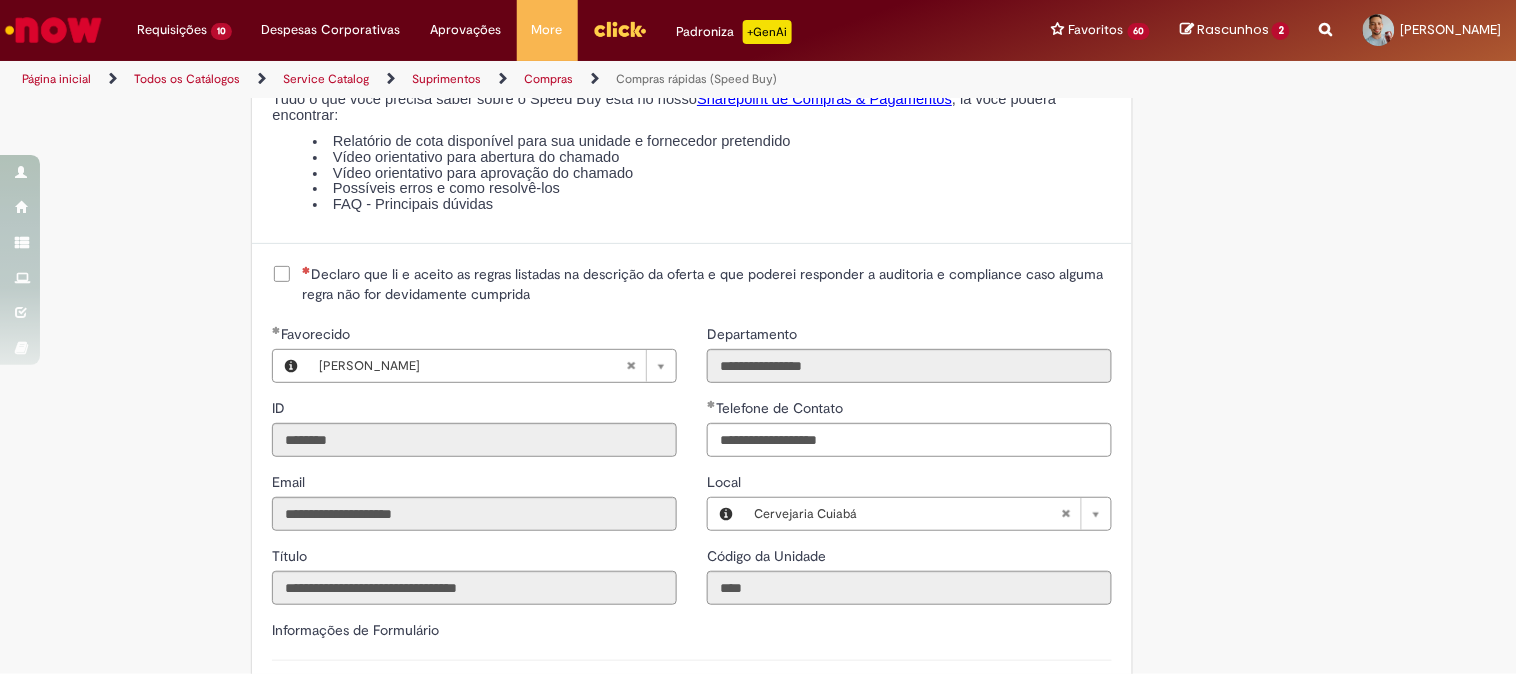 click on "Declaro que li e aceito as regras listadas na descrição da oferta e que poderei responder a auditoria e compliance caso alguma regra não for devidamente cumprida" at bounding box center (707, 284) 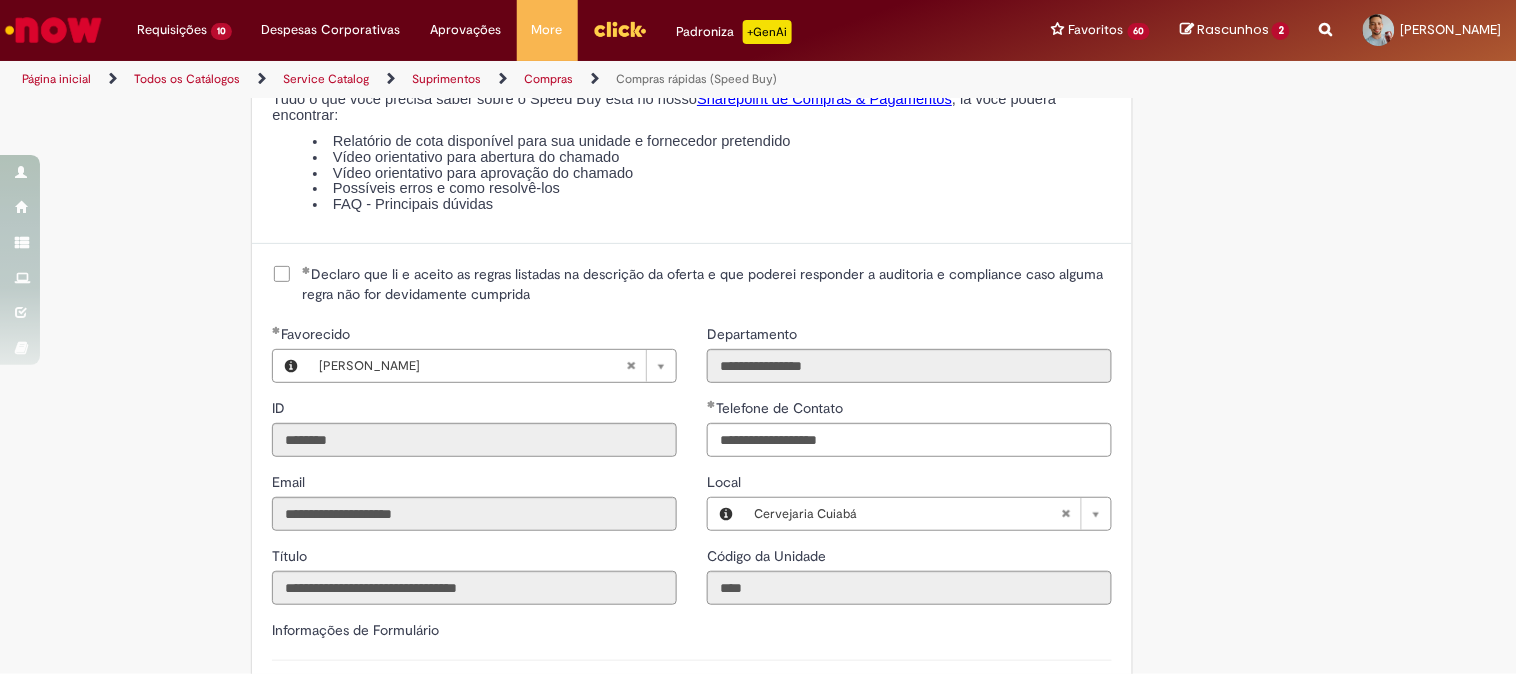 scroll, scrollTop: 2878, scrollLeft: 0, axis: vertical 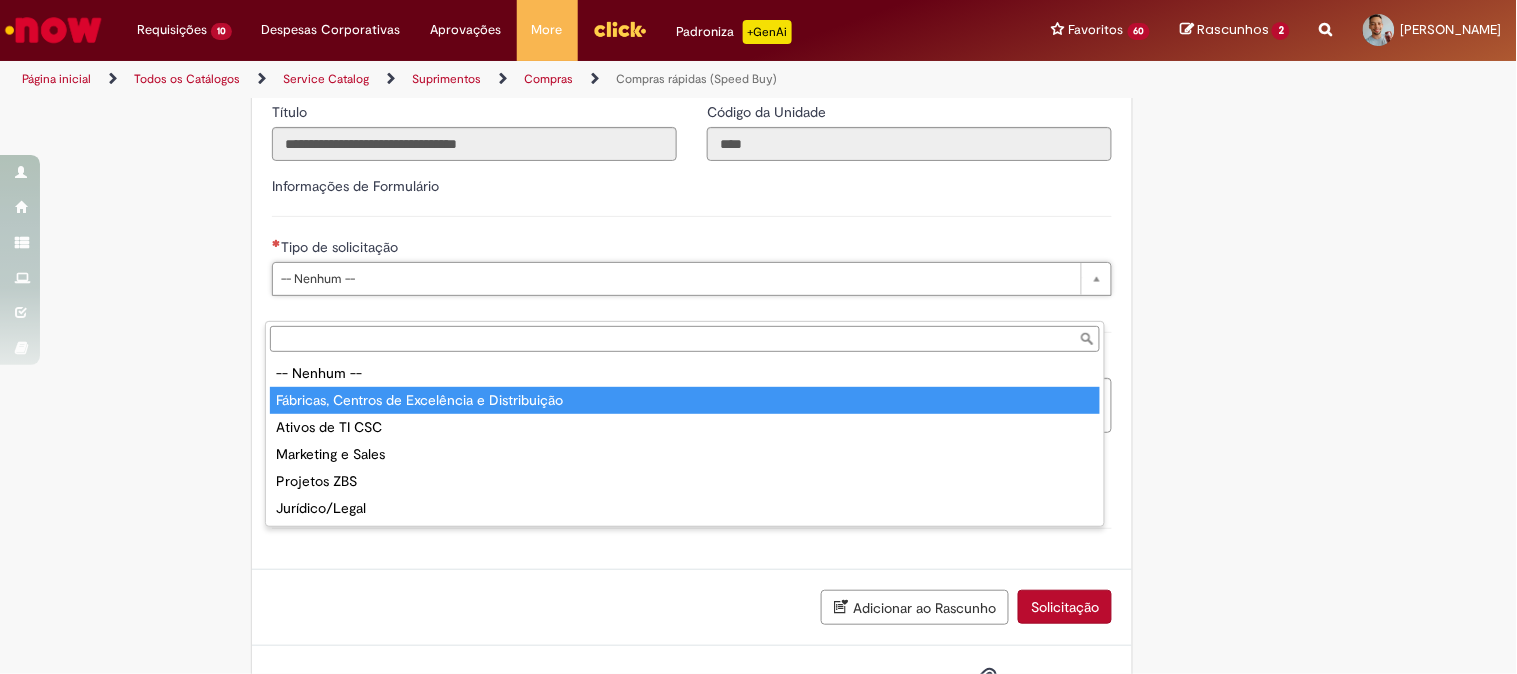 type on "**********" 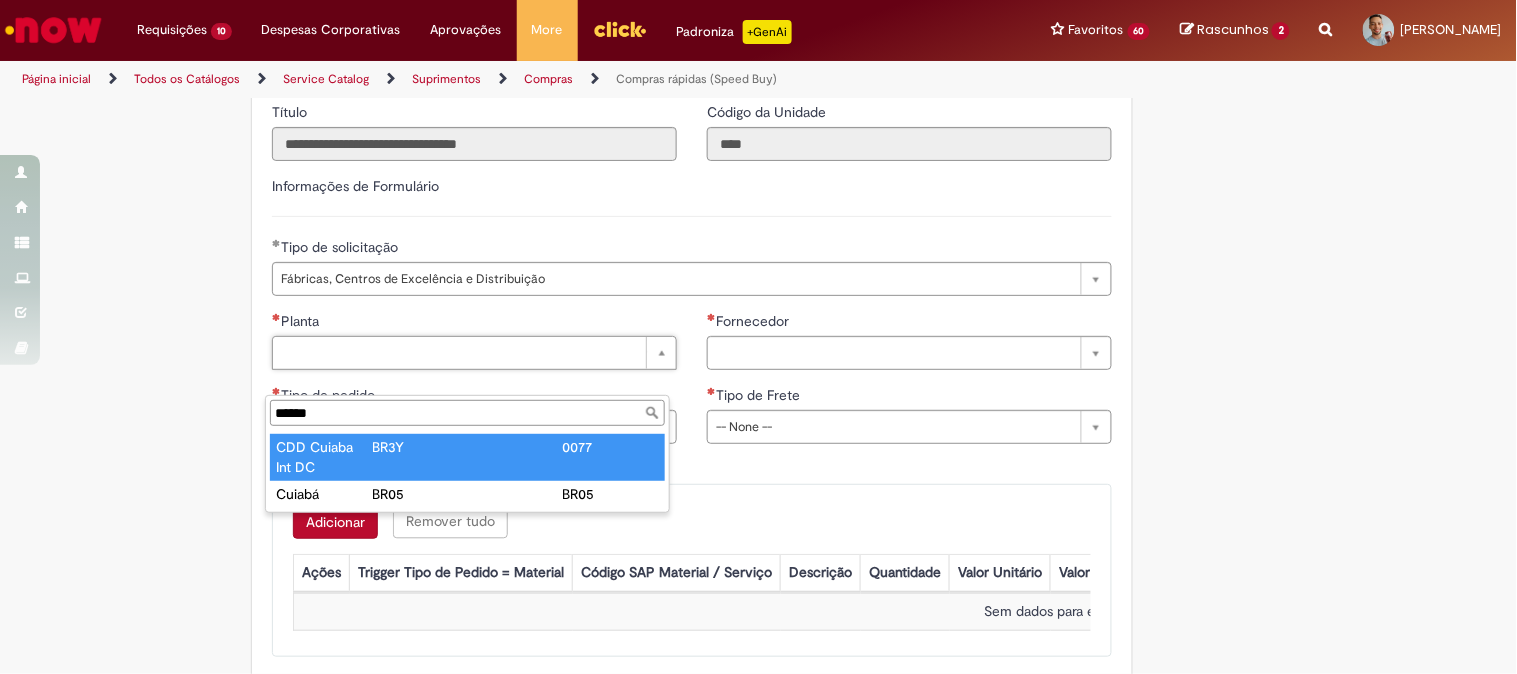 type on "******" 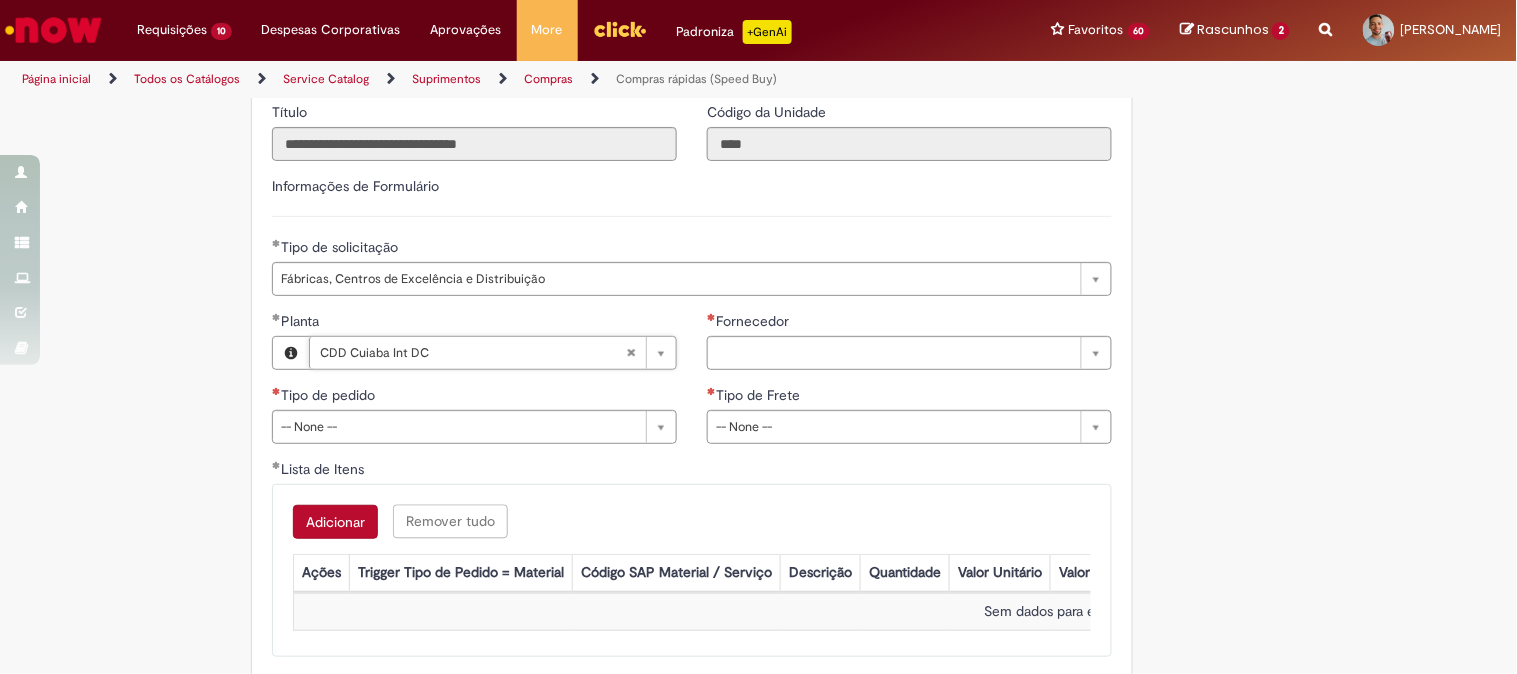 click on "**********" at bounding box center [474, 385] 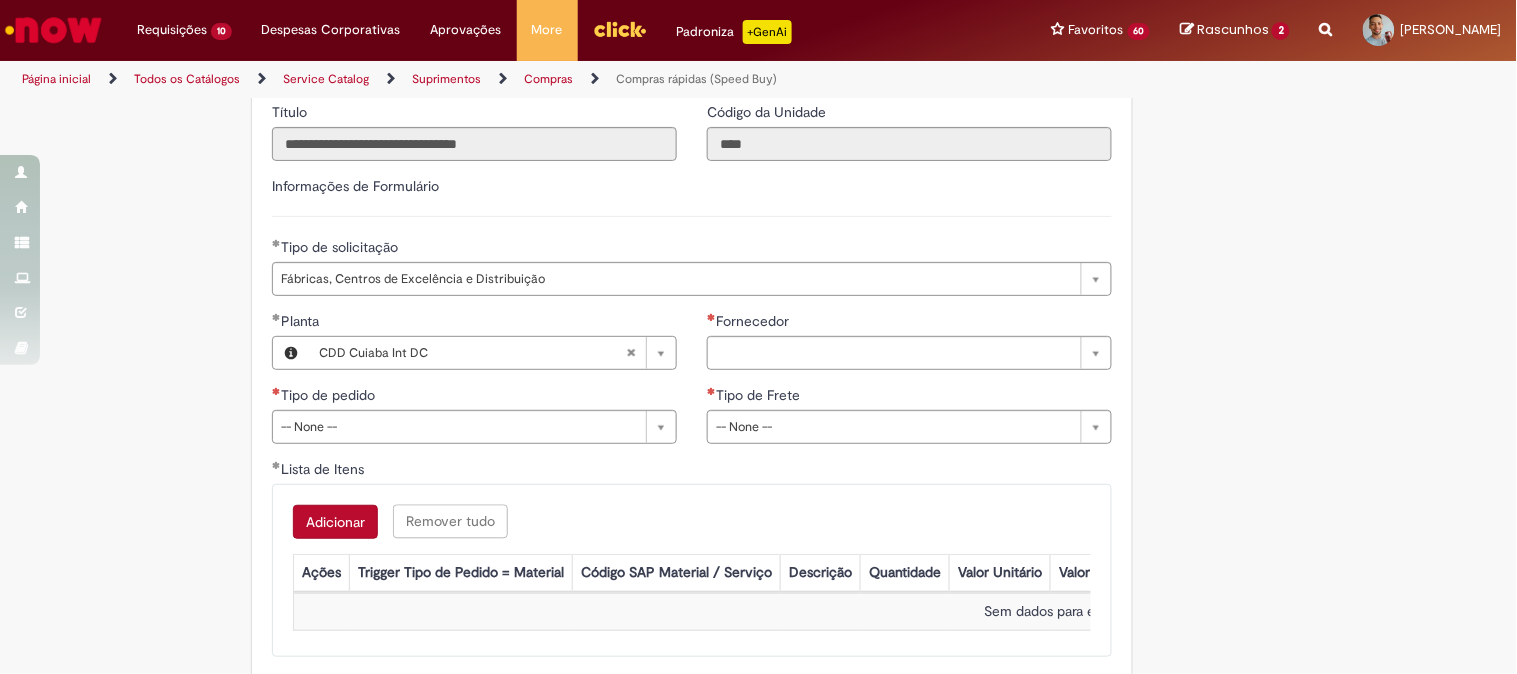 type 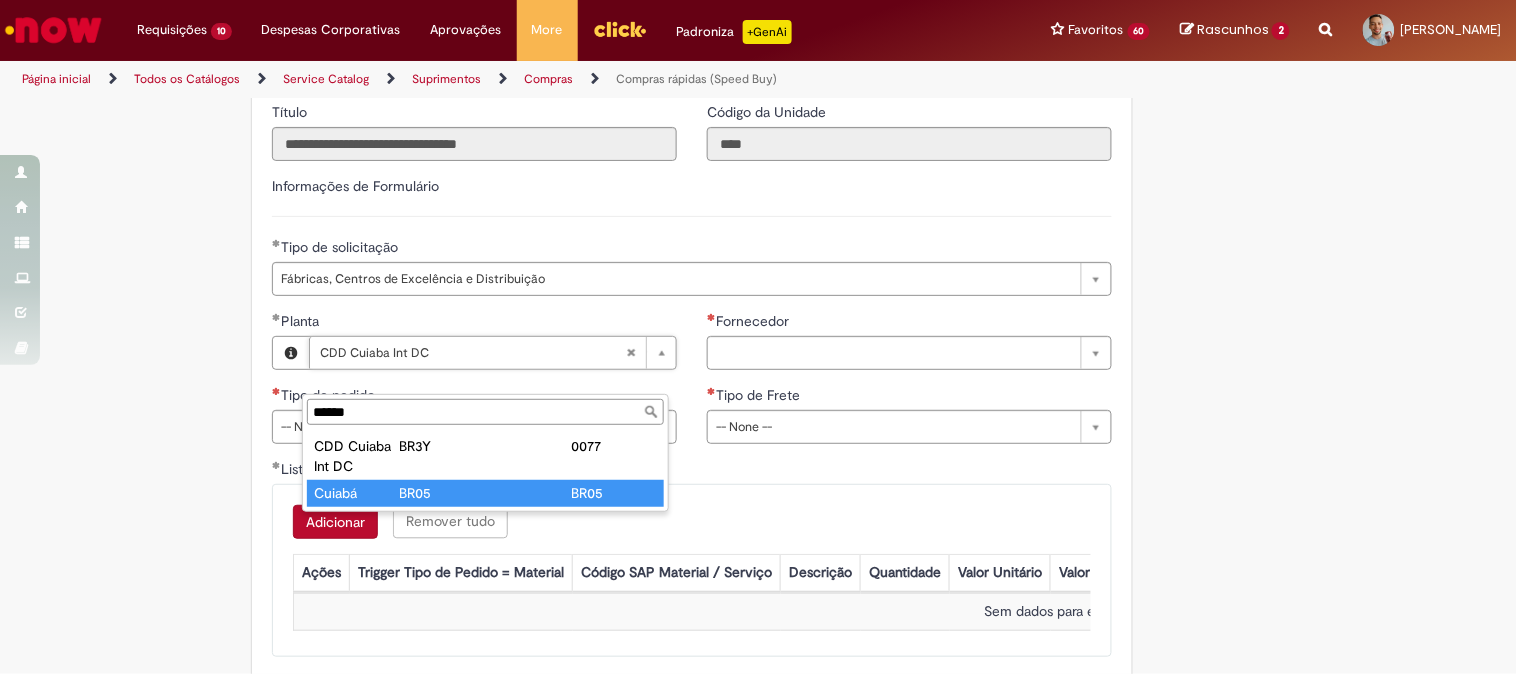 type on "******" 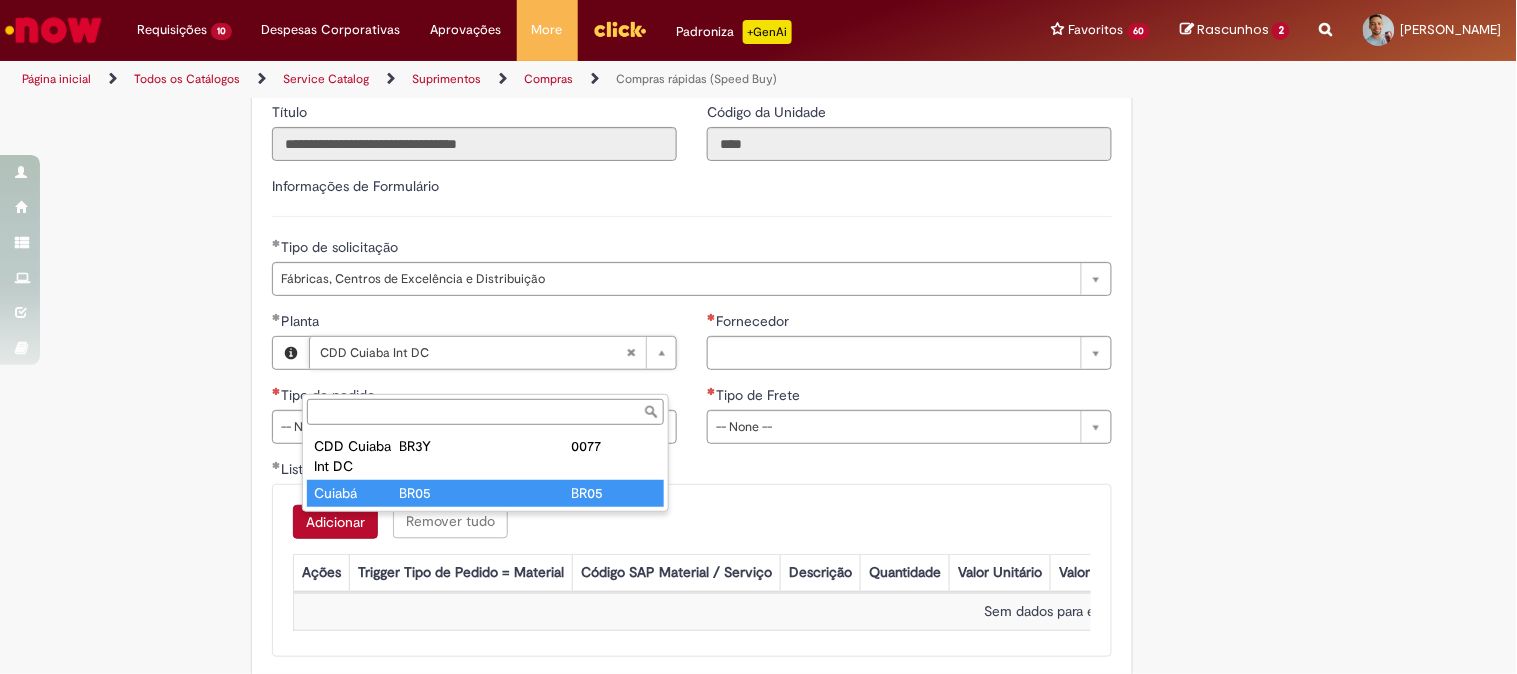 scroll, scrollTop: 0, scrollLeft: 42, axis: horizontal 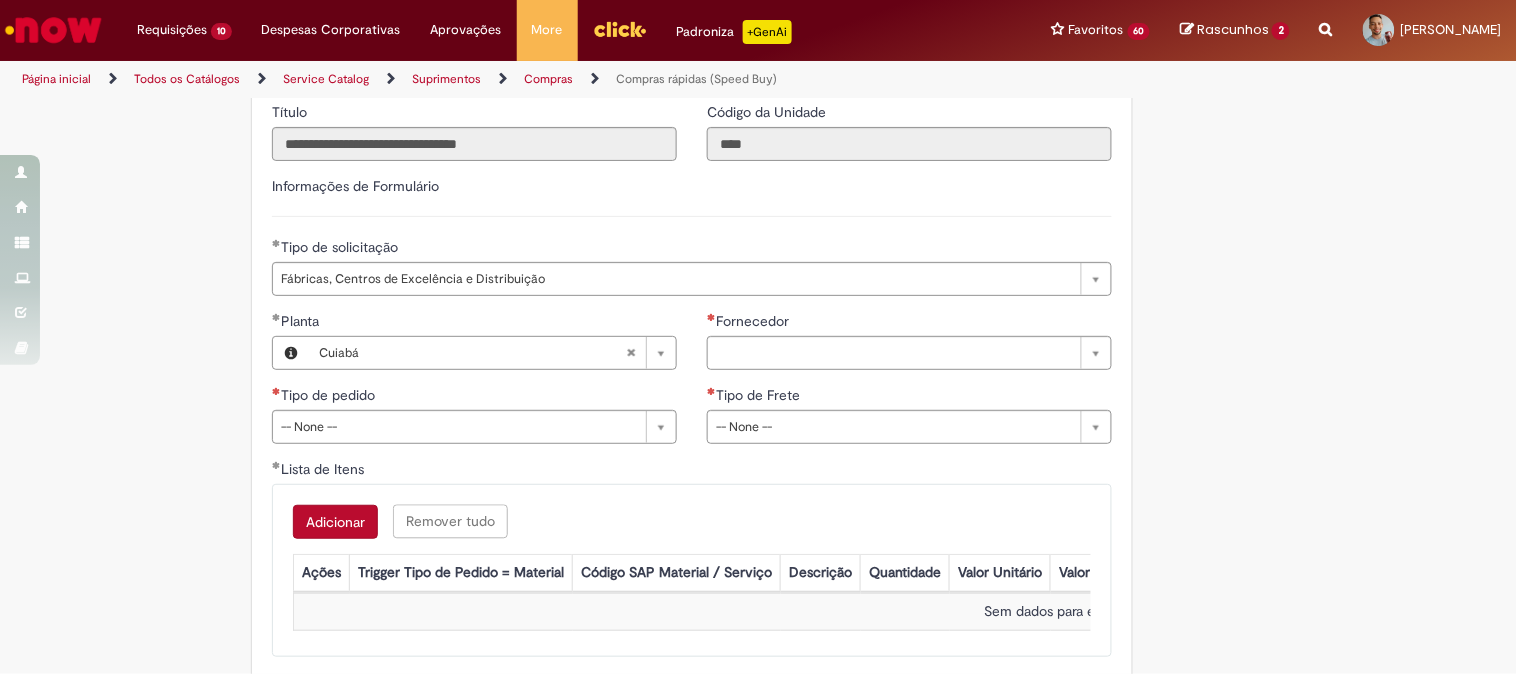 click on "Fornecedor" at bounding box center (750, 321) 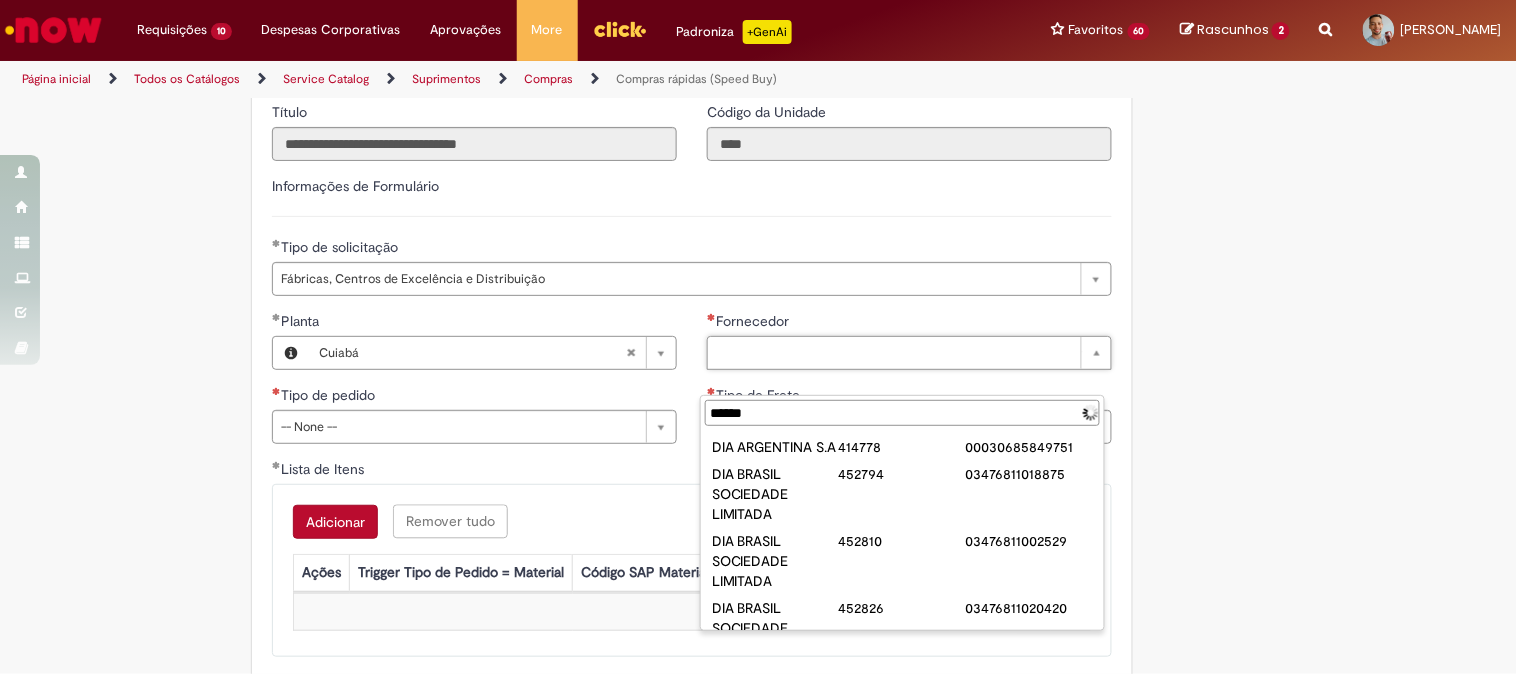 type on "*******" 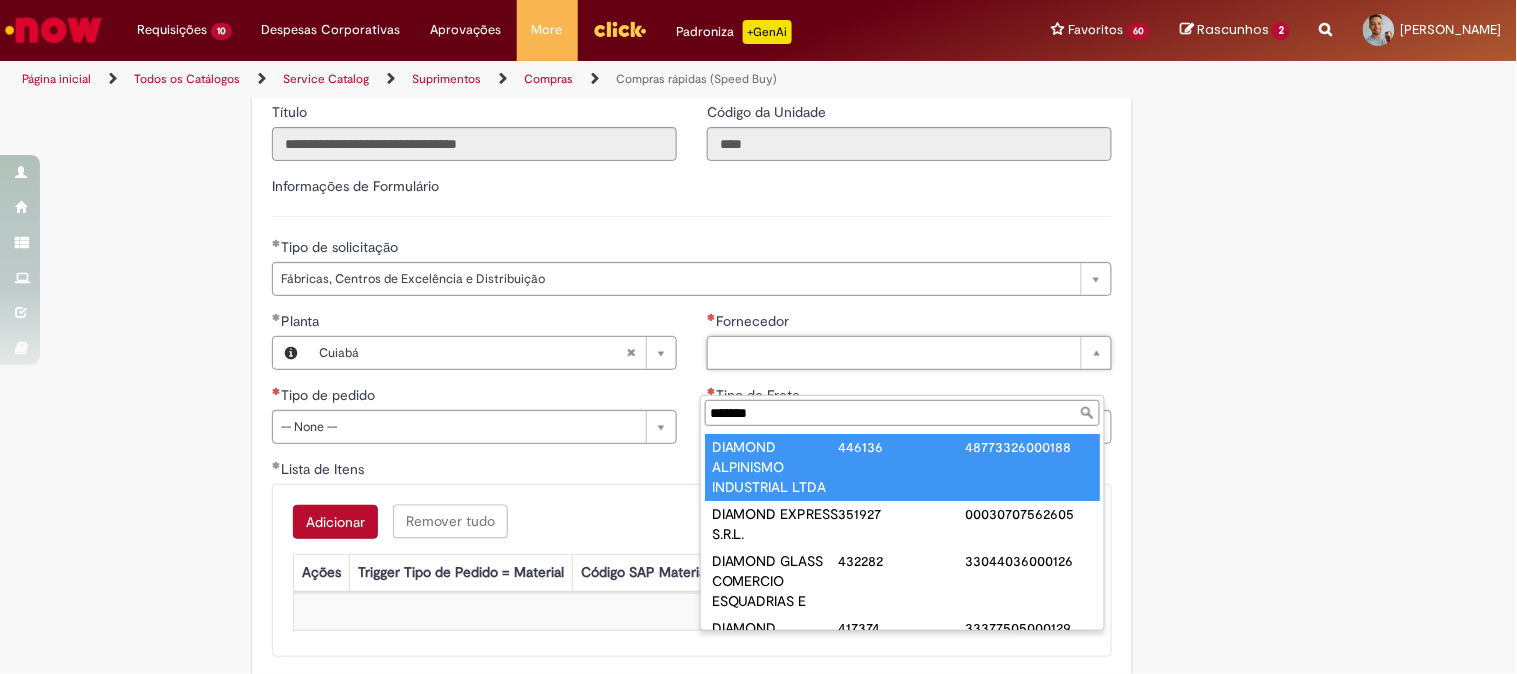 type on "**********" 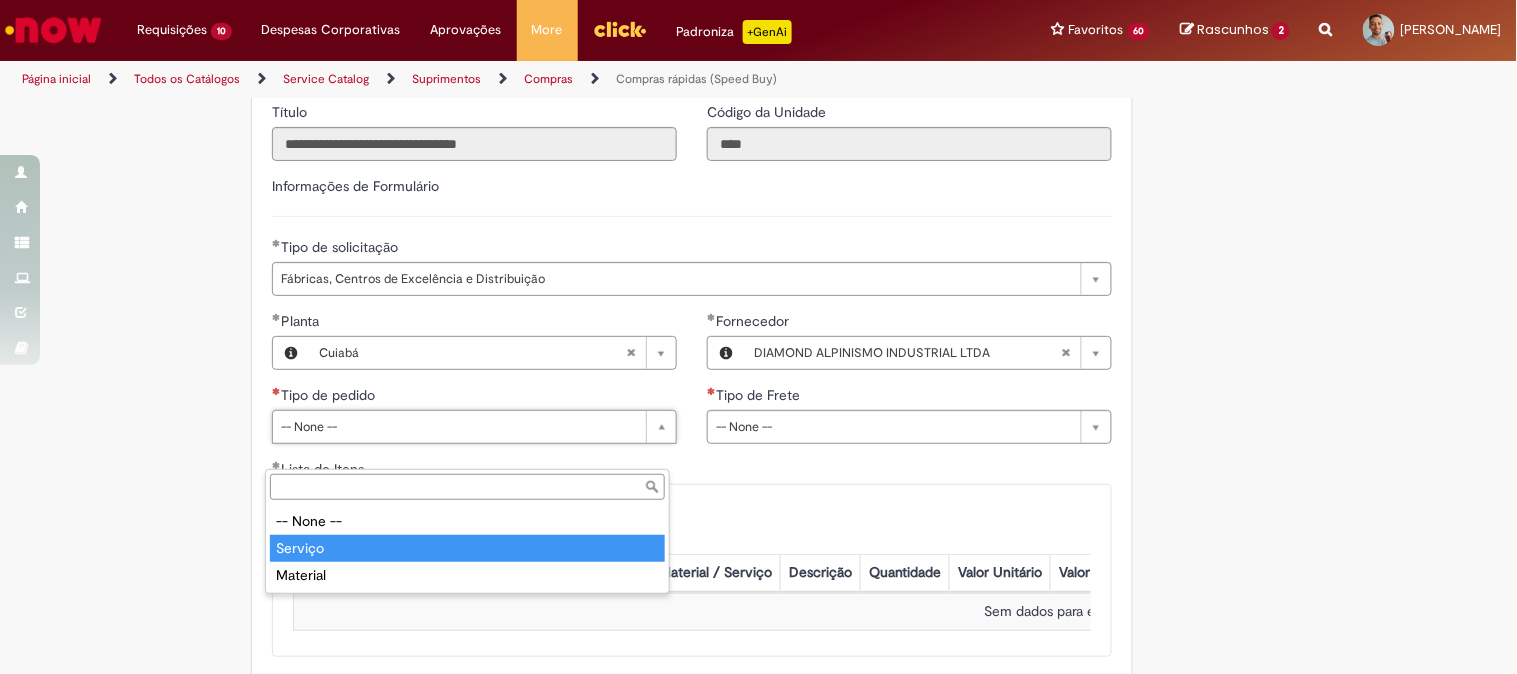 type on "*******" 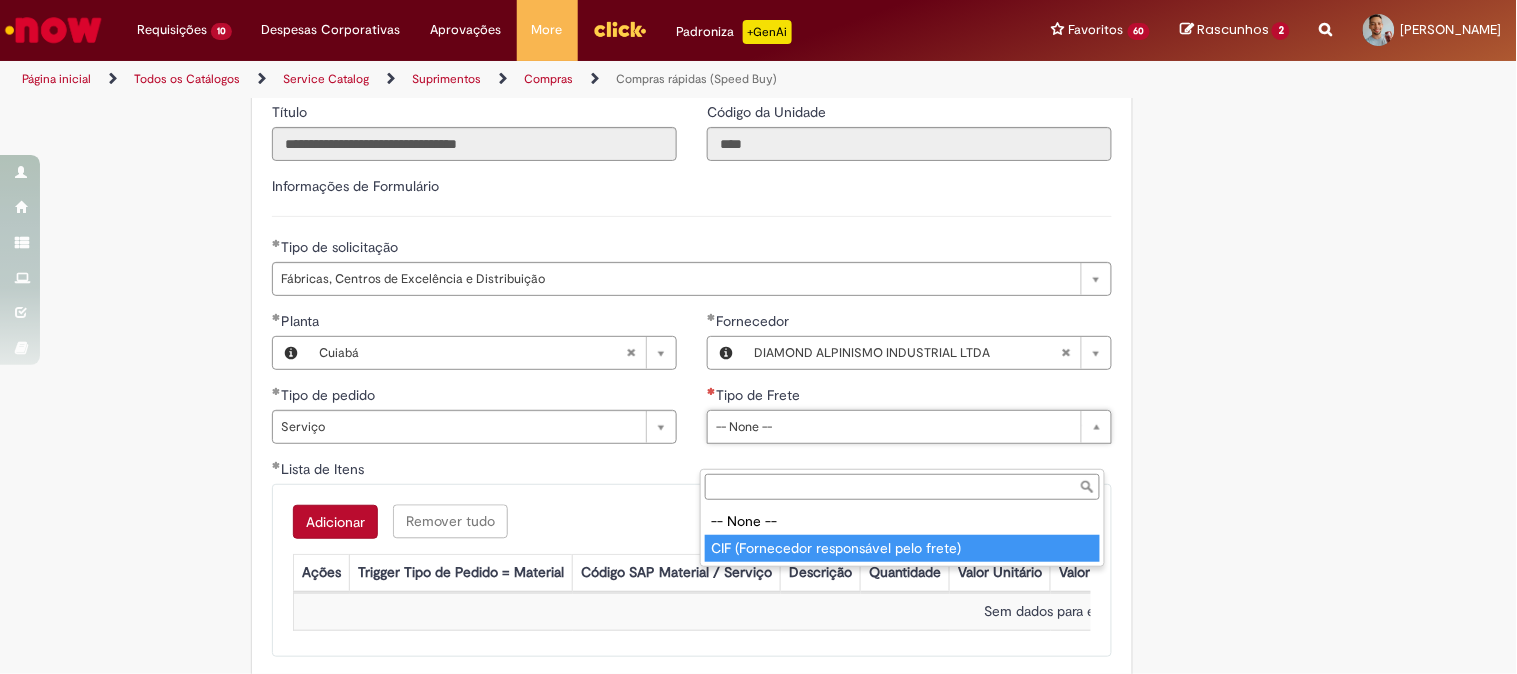 type 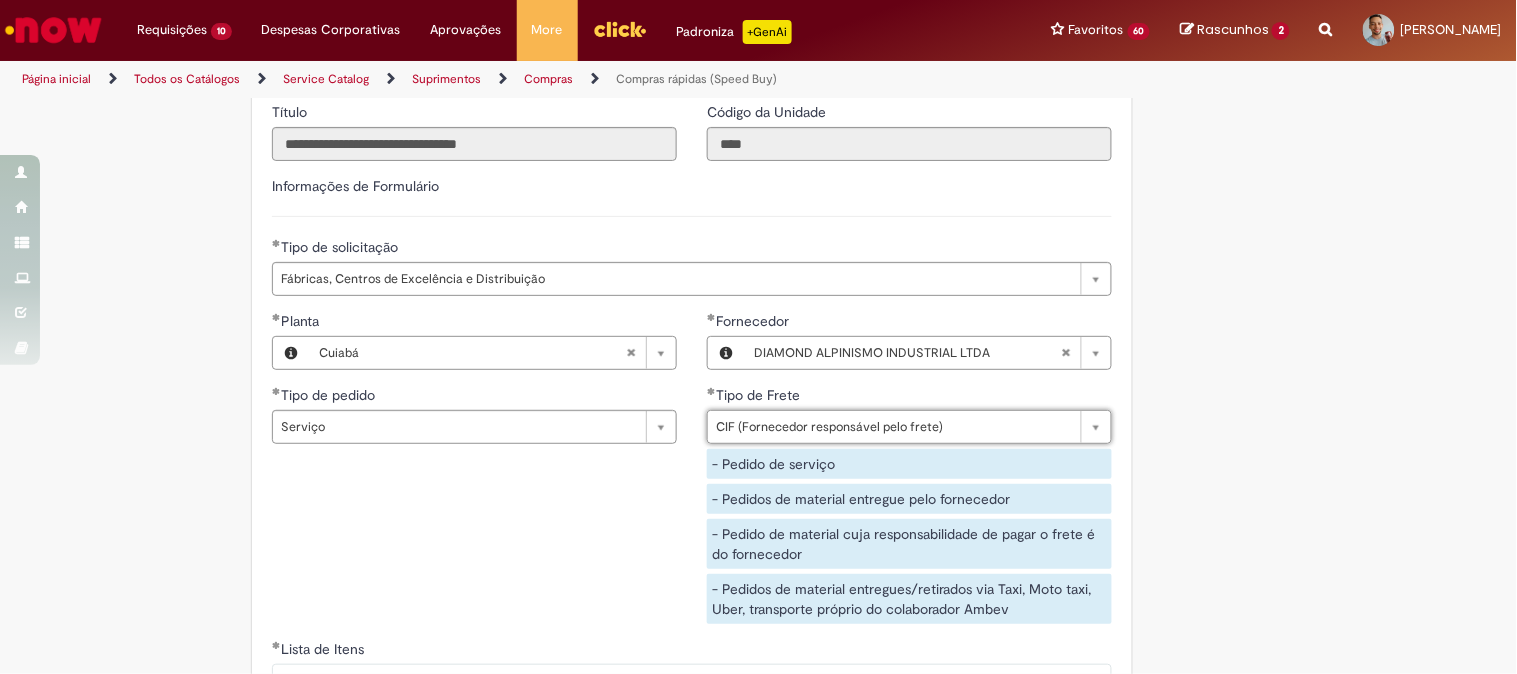 scroll, scrollTop: 3101, scrollLeft: 0, axis: vertical 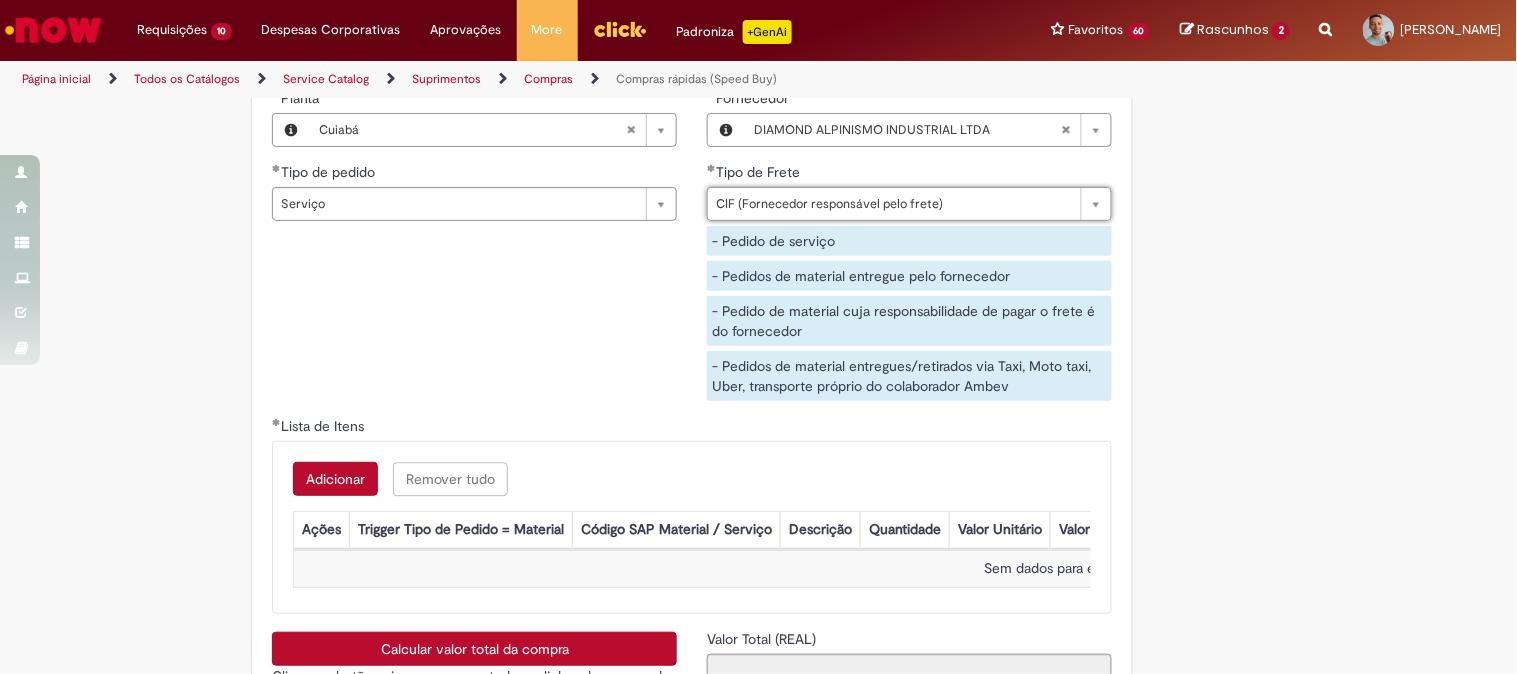 click on "Adicionar" at bounding box center (335, 479) 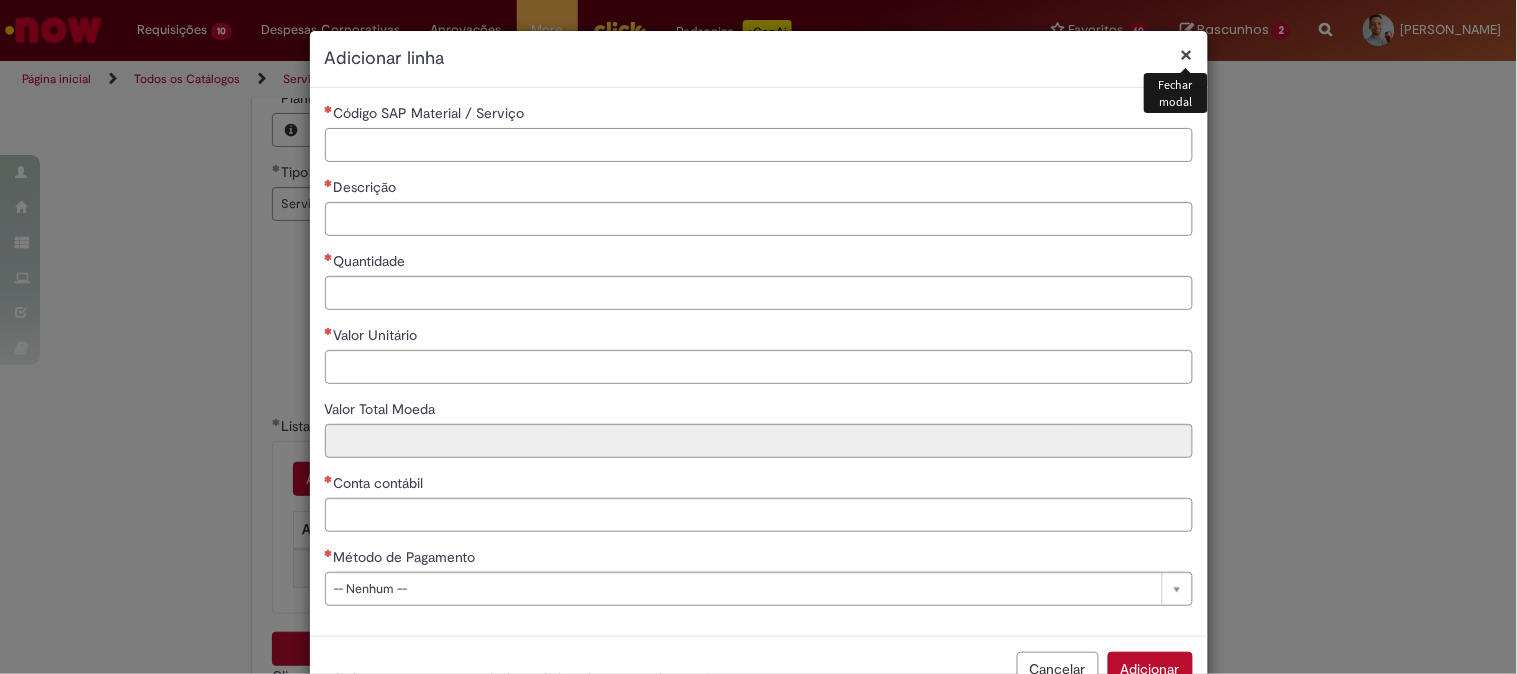 click on "Código SAP Material / Serviço" at bounding box center (759, 145) 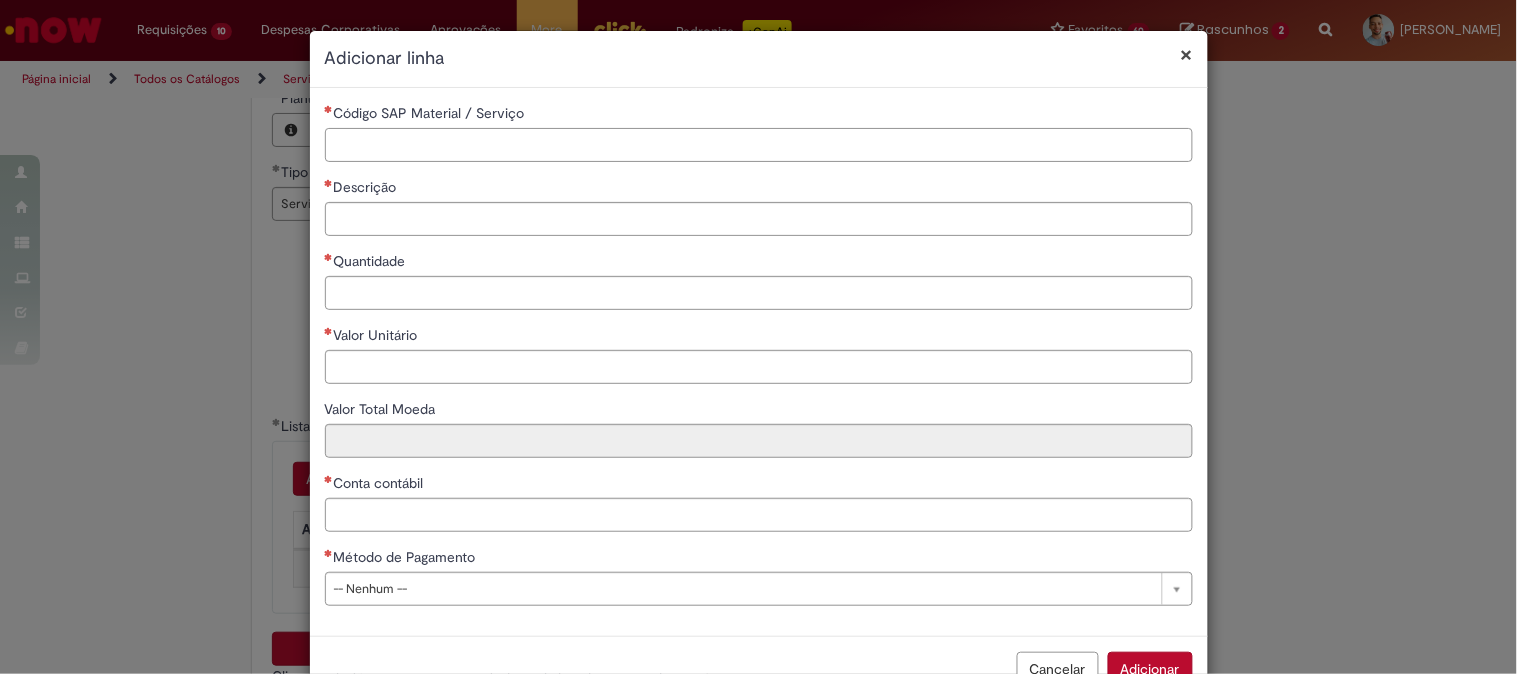 paste on "********" 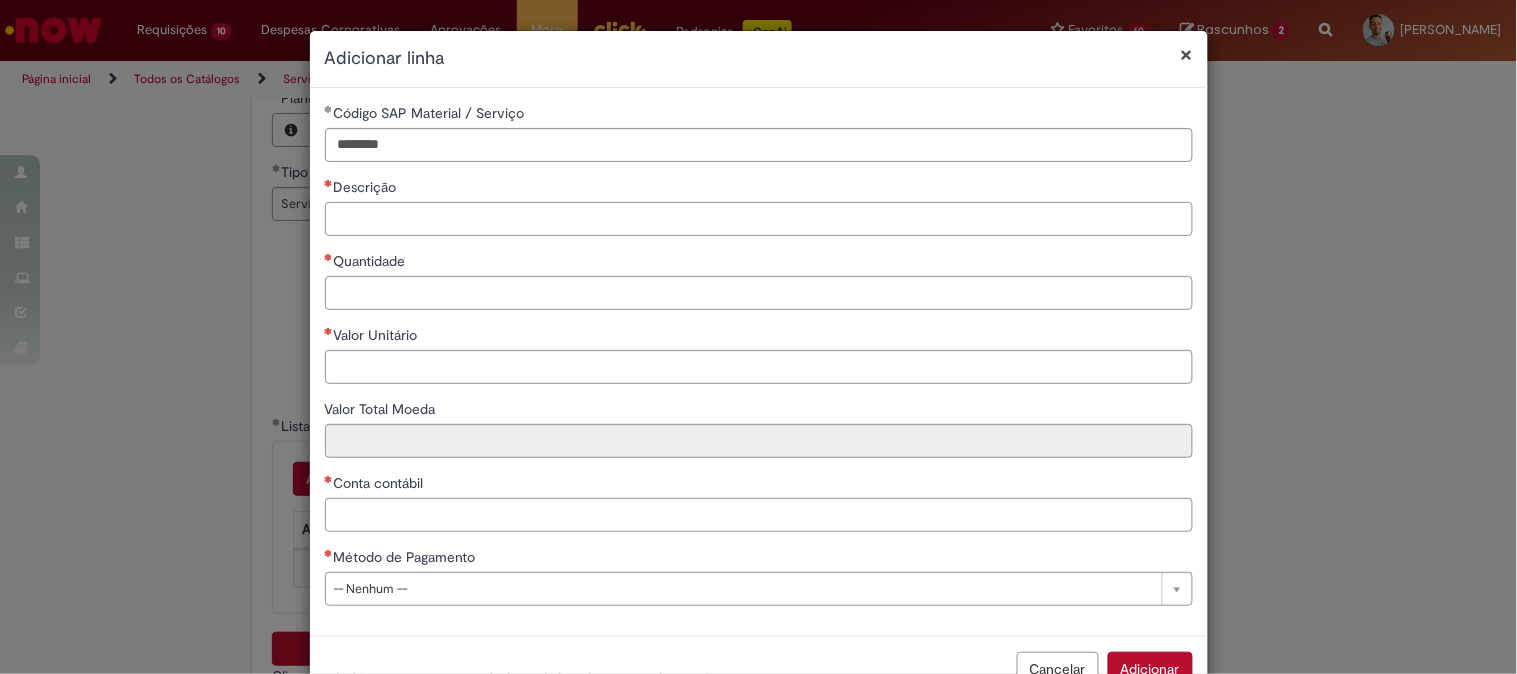 click on "Descrição" at bounding box center [759, 219] 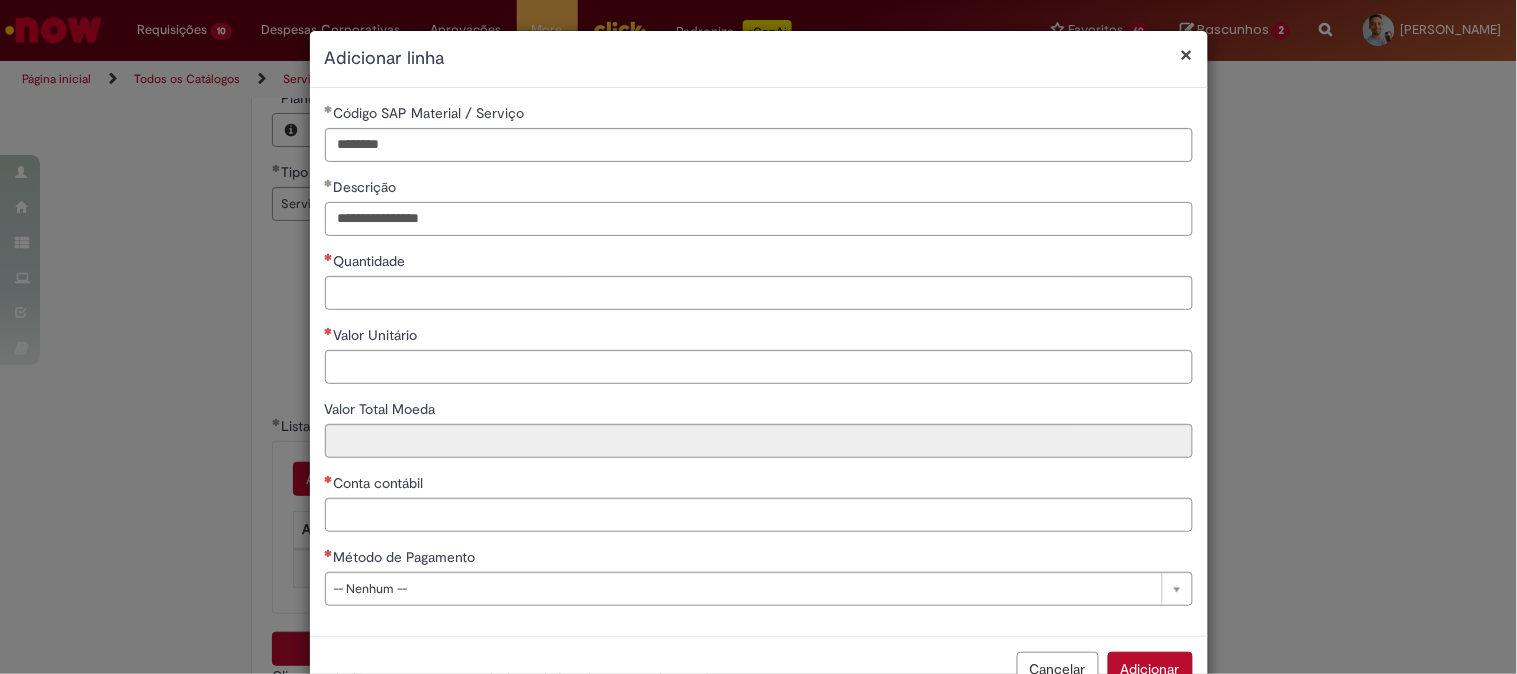 click on "**********" at bounding box center (759, 219) 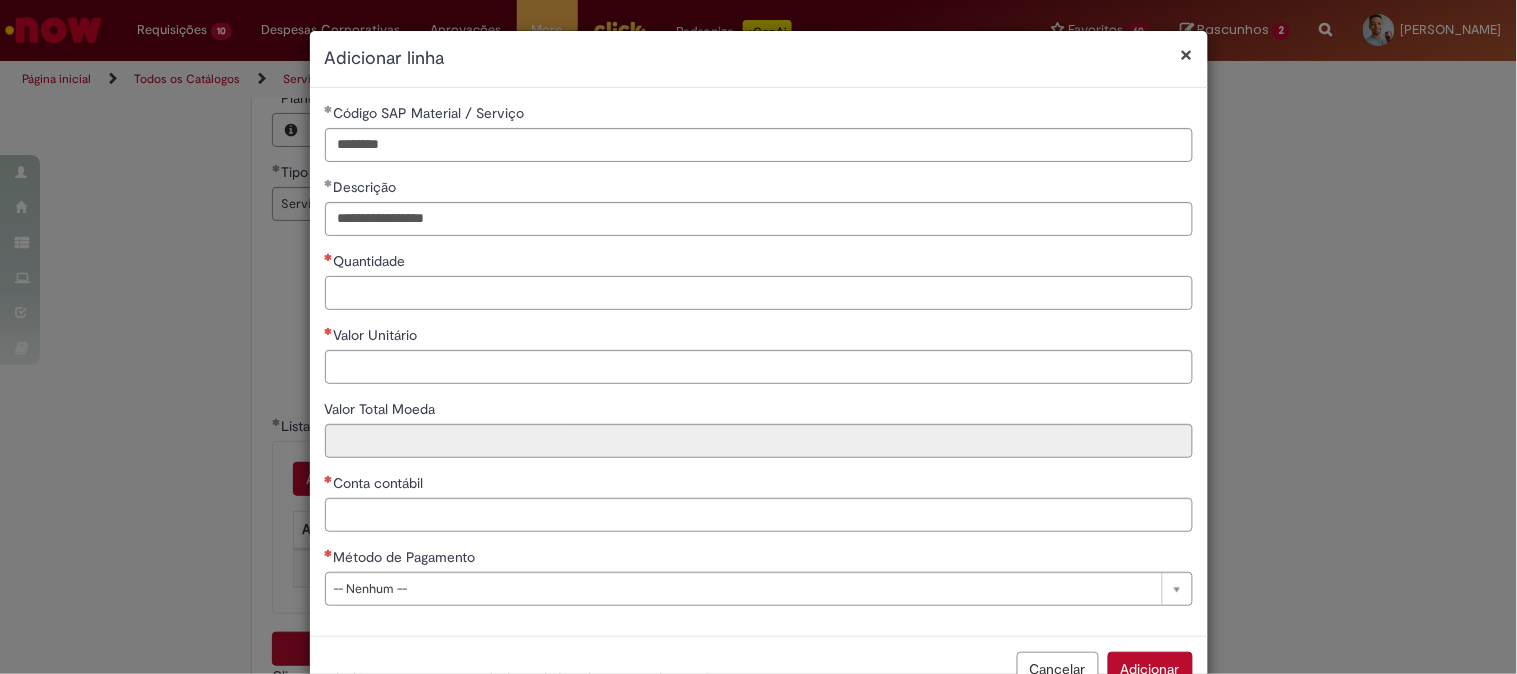 click on "Quantidade" at bounding box center [759, 293] 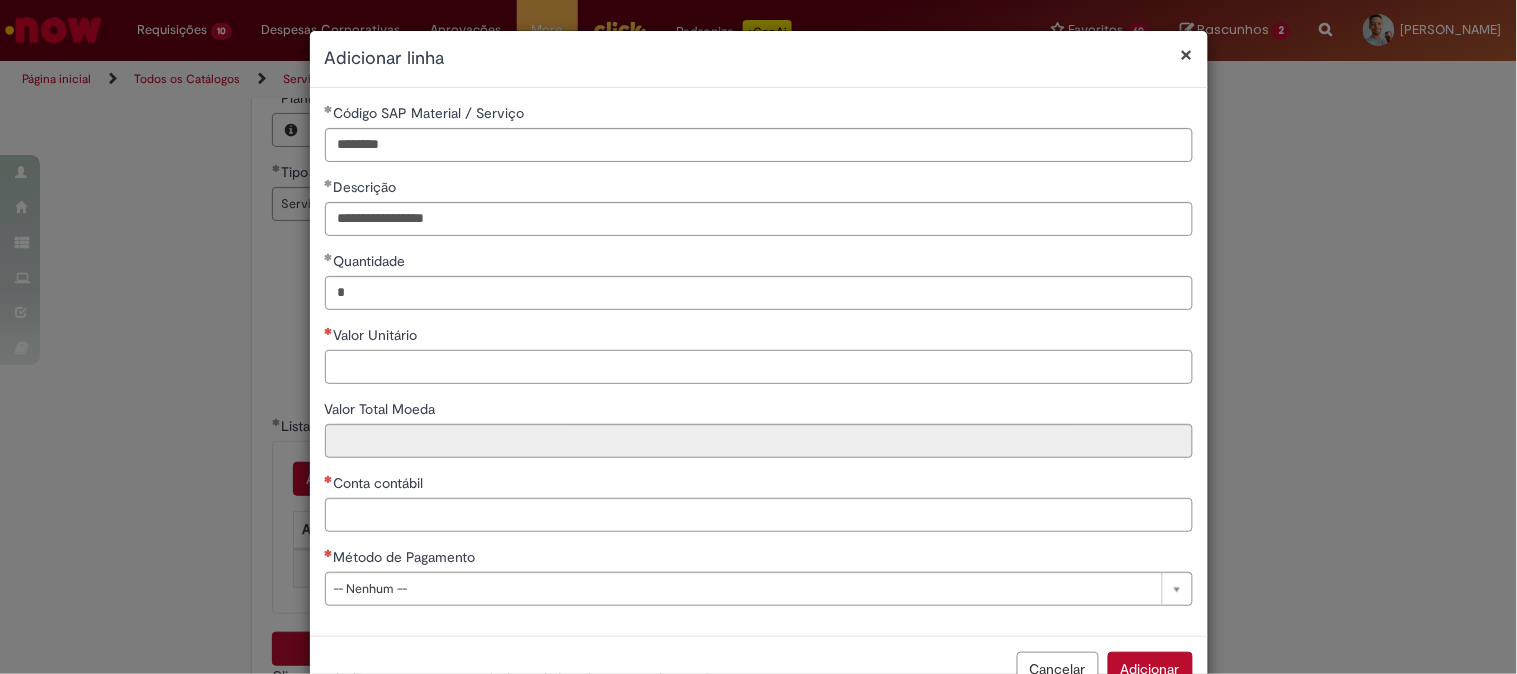 click on "Valor Unitário" at bounding box center [759, 367] 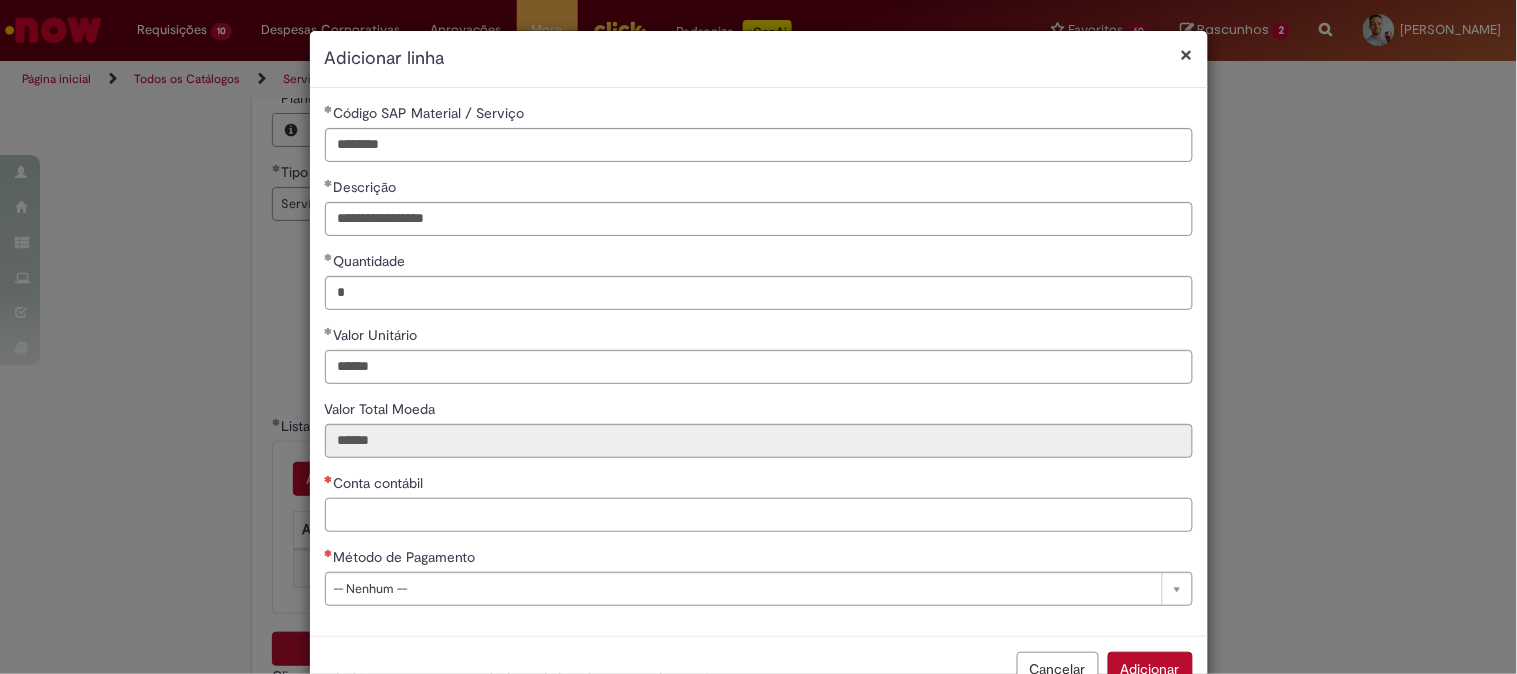 click on "Conta contábil" at bounding box center [759, 515] 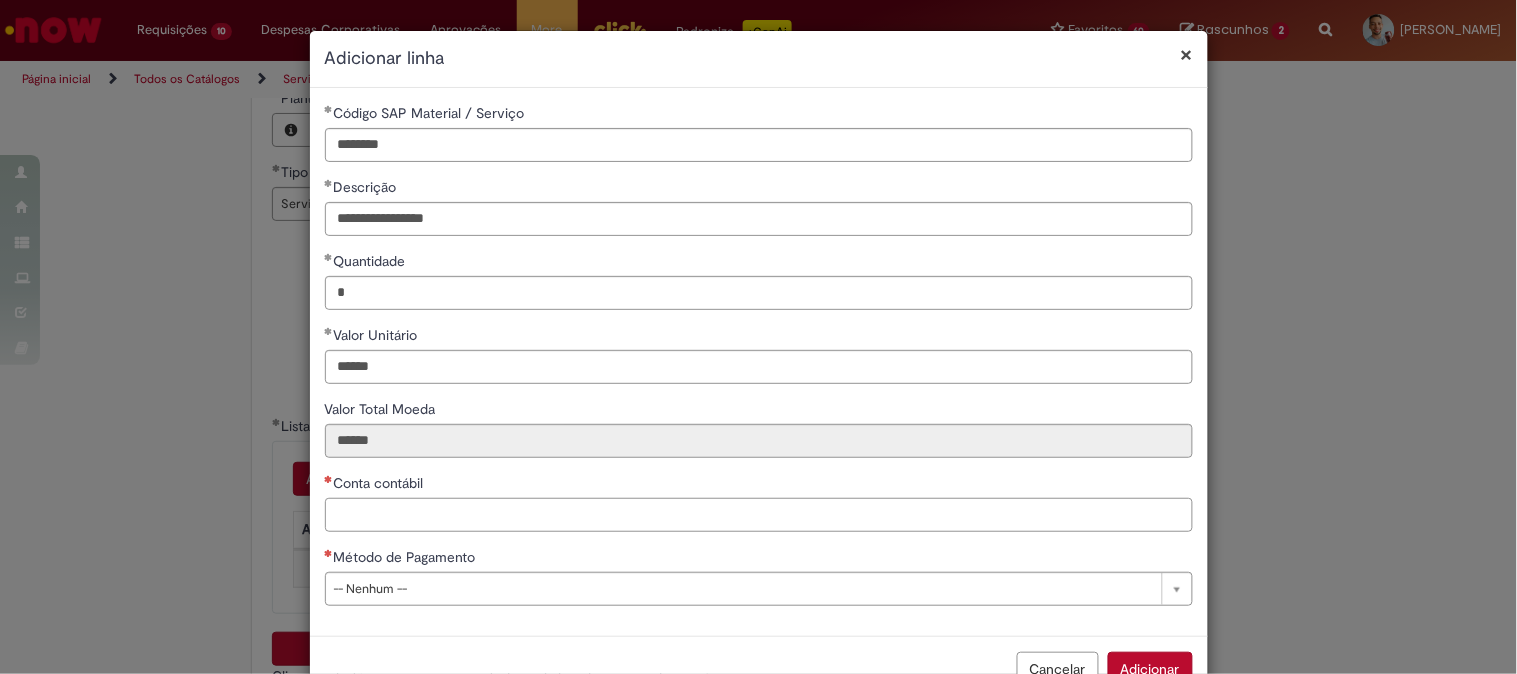 paste on "********" 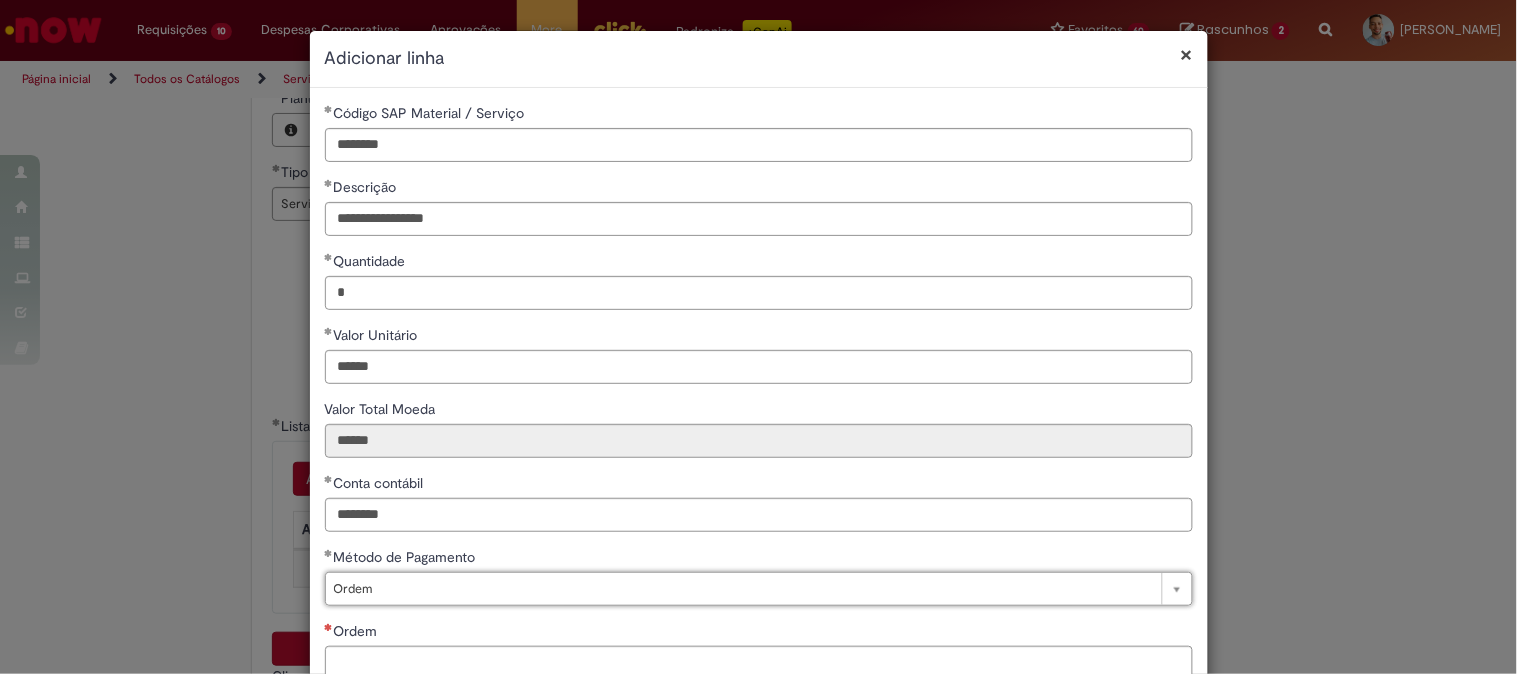 scroll, scrollTop: 132, scrollLeft: 0, axis: vertical 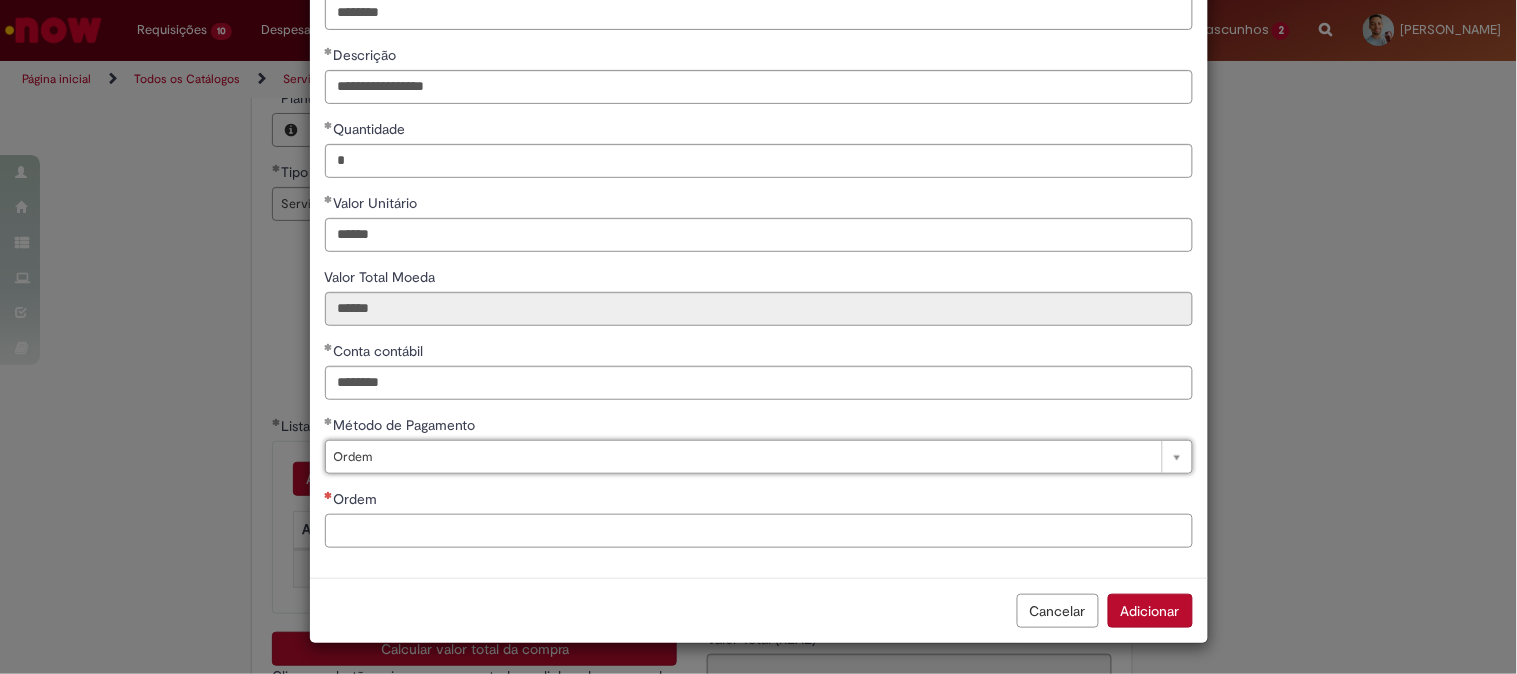 click on "Ordem" at bounding box center [759, 531] 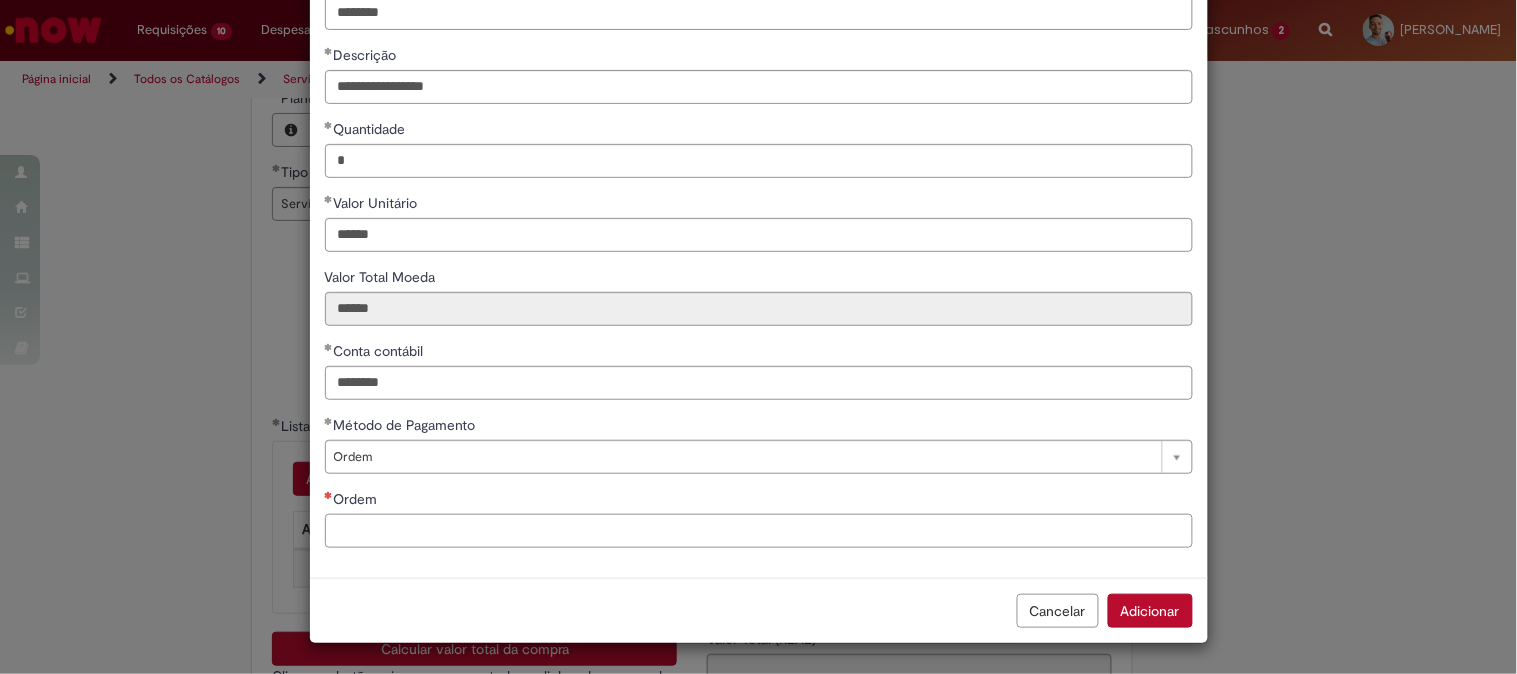 paste on "**********" 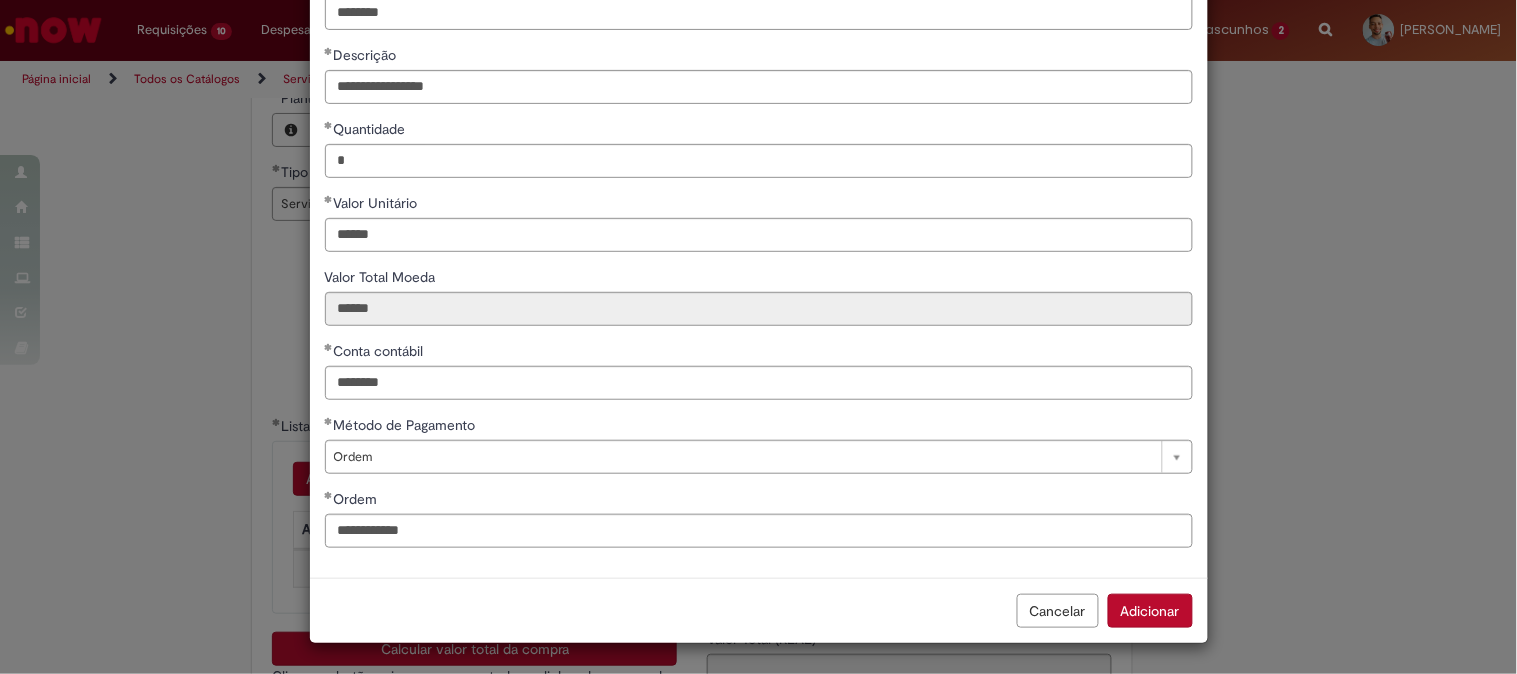 click on "Adicionar" at bounding box center (1150, 611) 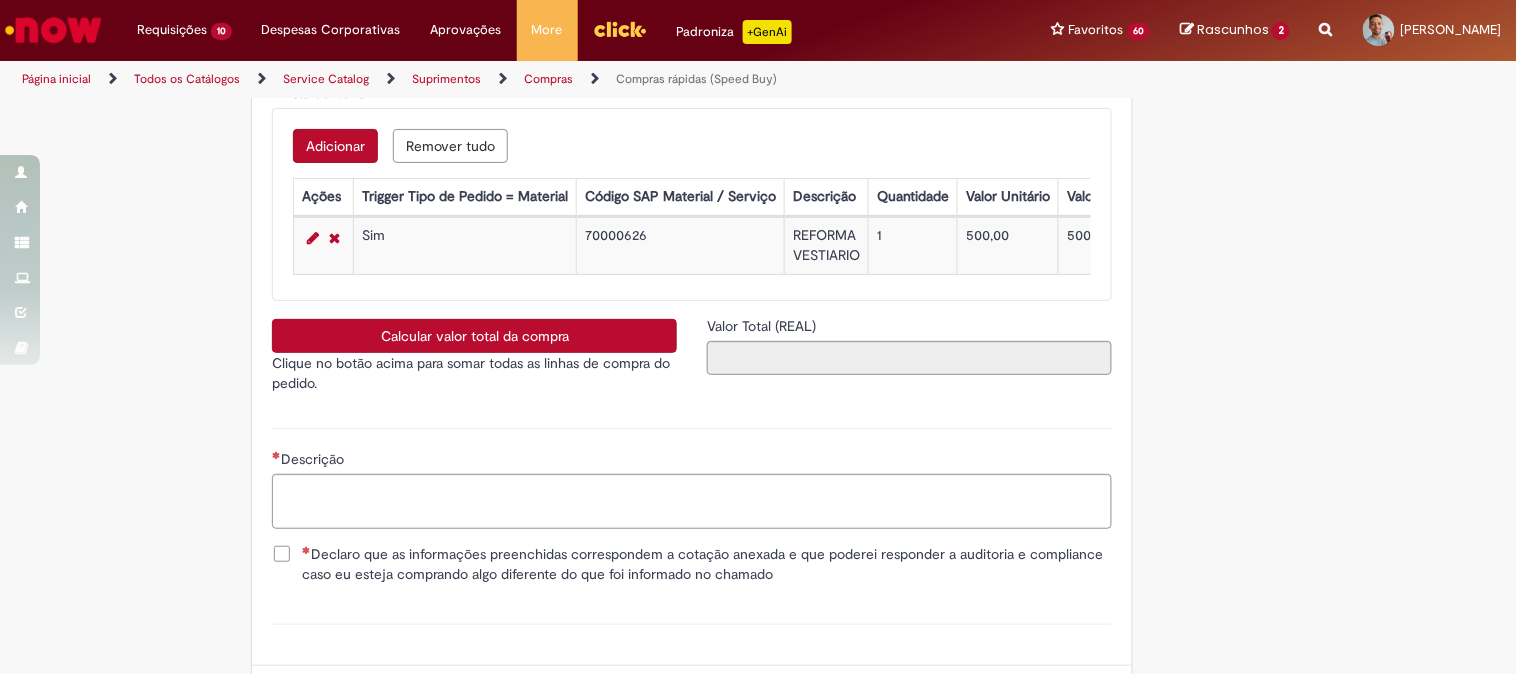 scroll, scrollTop: 3658, scrollLeft: 0, axis: vertical 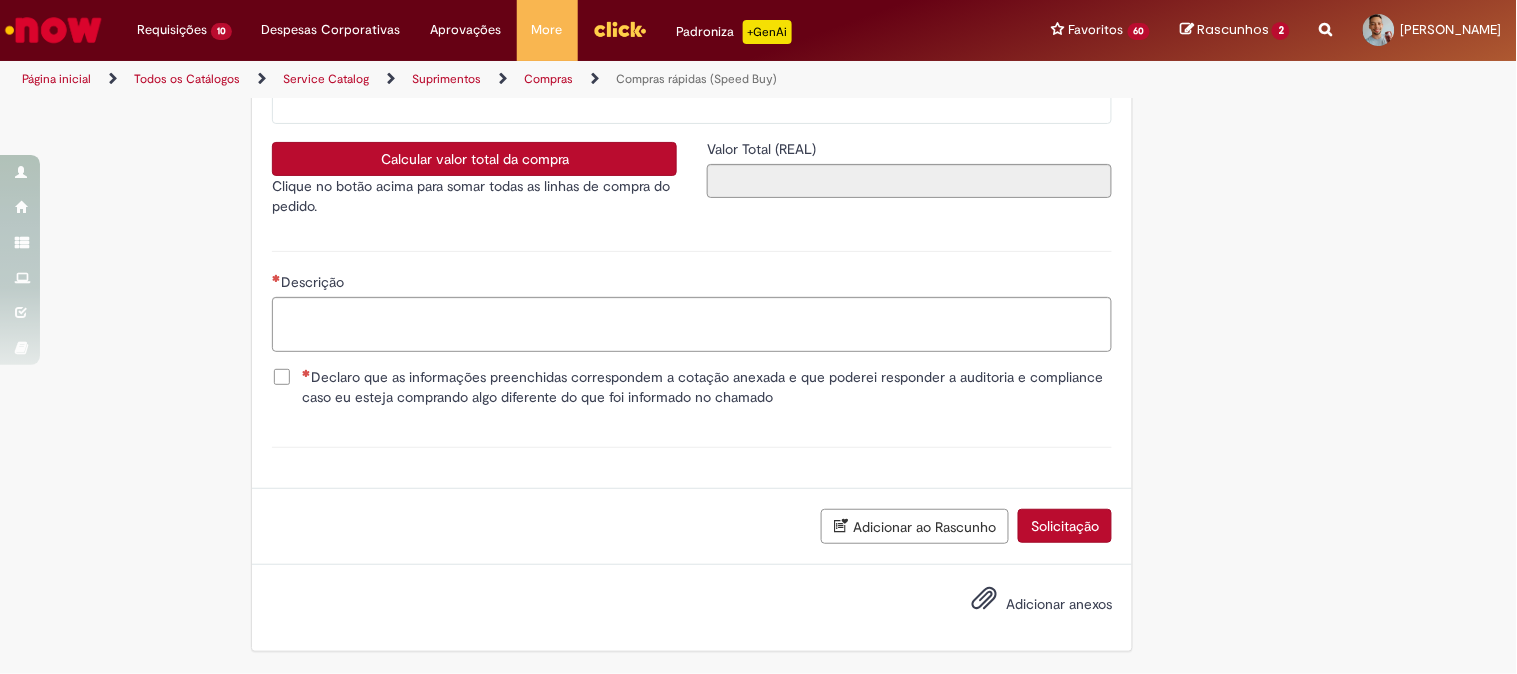 click on "Calcular valor total da compra" at bounding box center [474, 159] 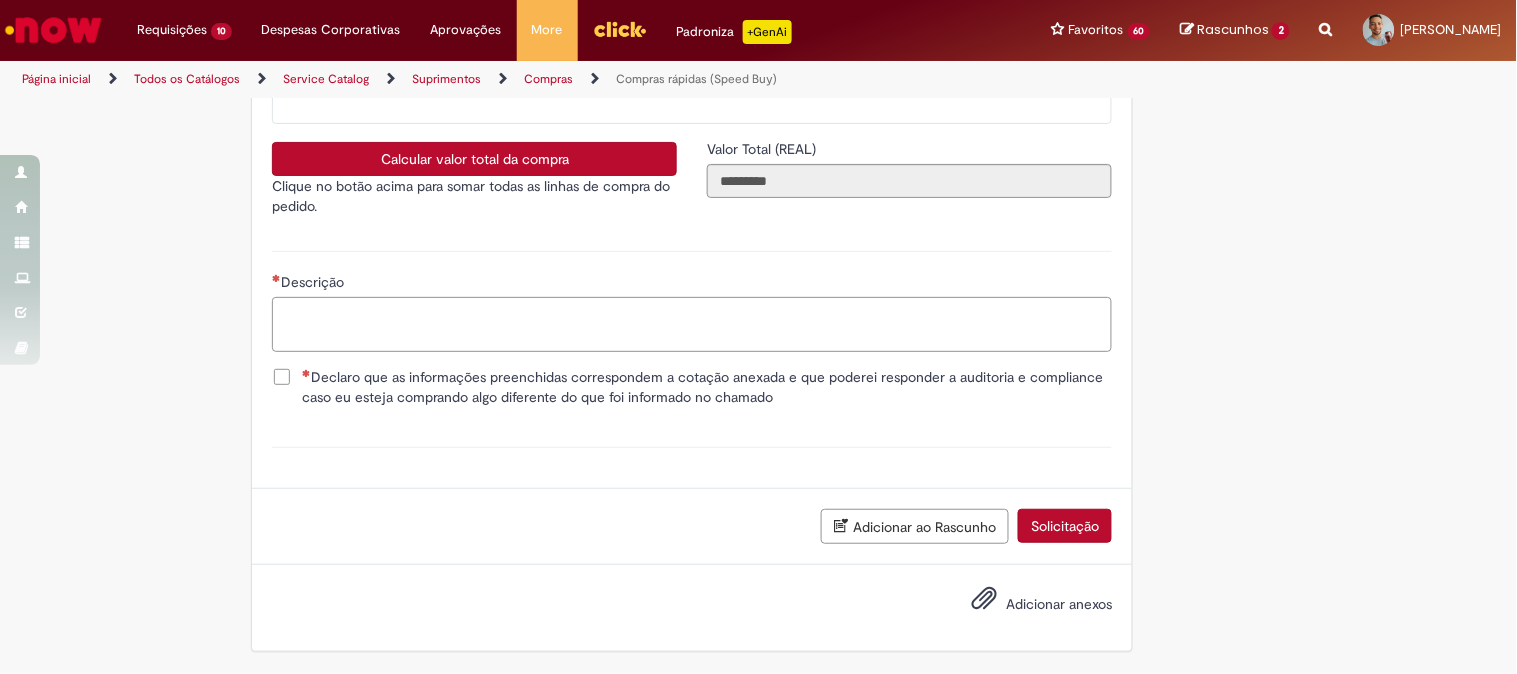 click on "Descrição" at bounding box center (692, 324) 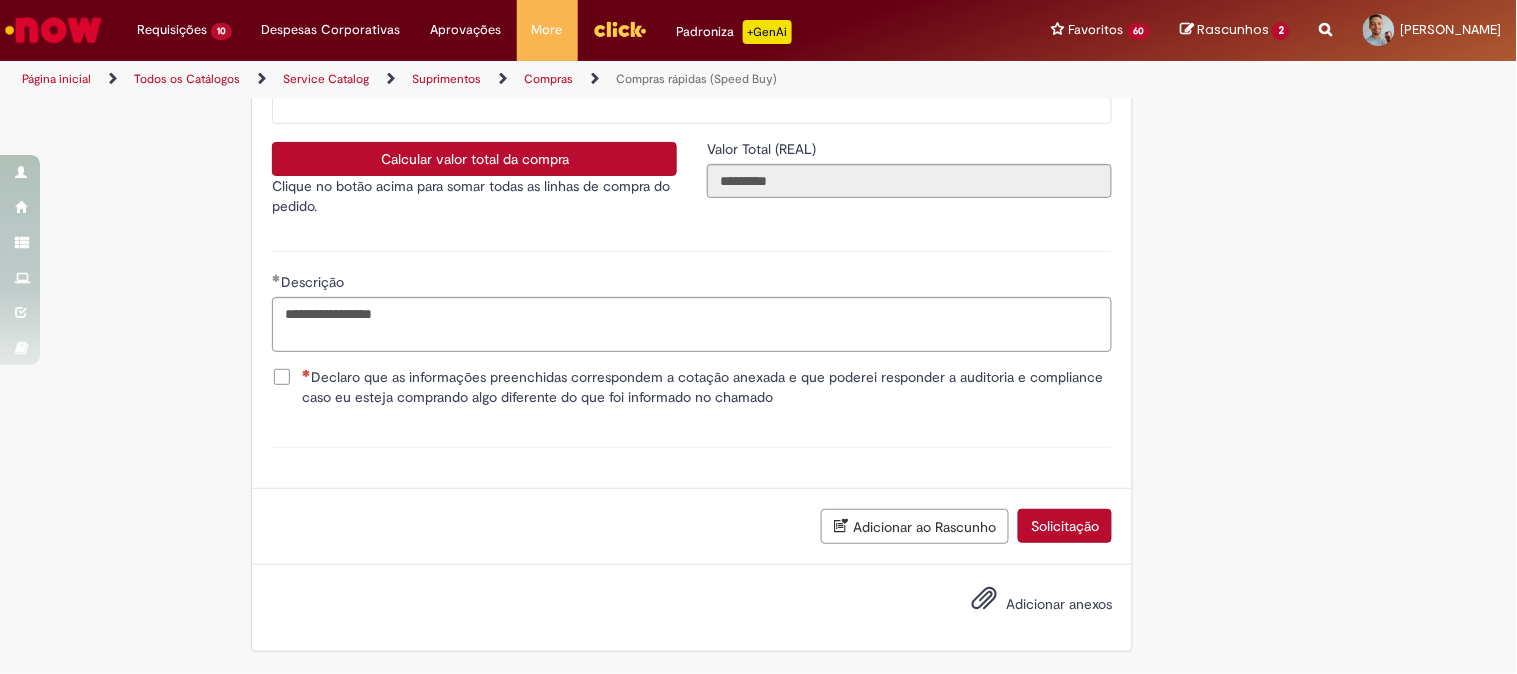 click on "Declaro que as informações preenchidas correspondem a cotação anexada e que poderei responder a auditoria e compliance caso eu esteja comprando algo diferente do que foi informado no chamado" at bounding box center (707, 387) 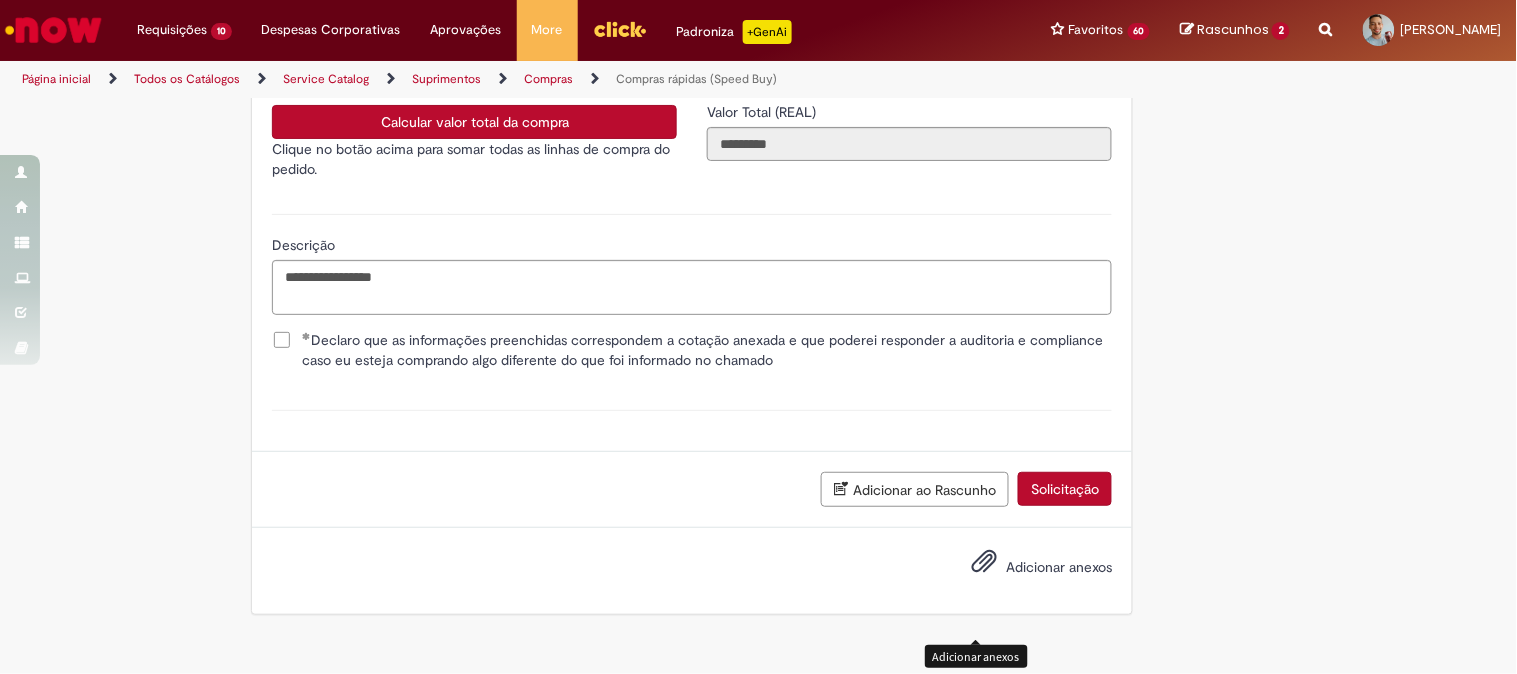 click on "Adicionar anexos" at bounding box center [984, 566] 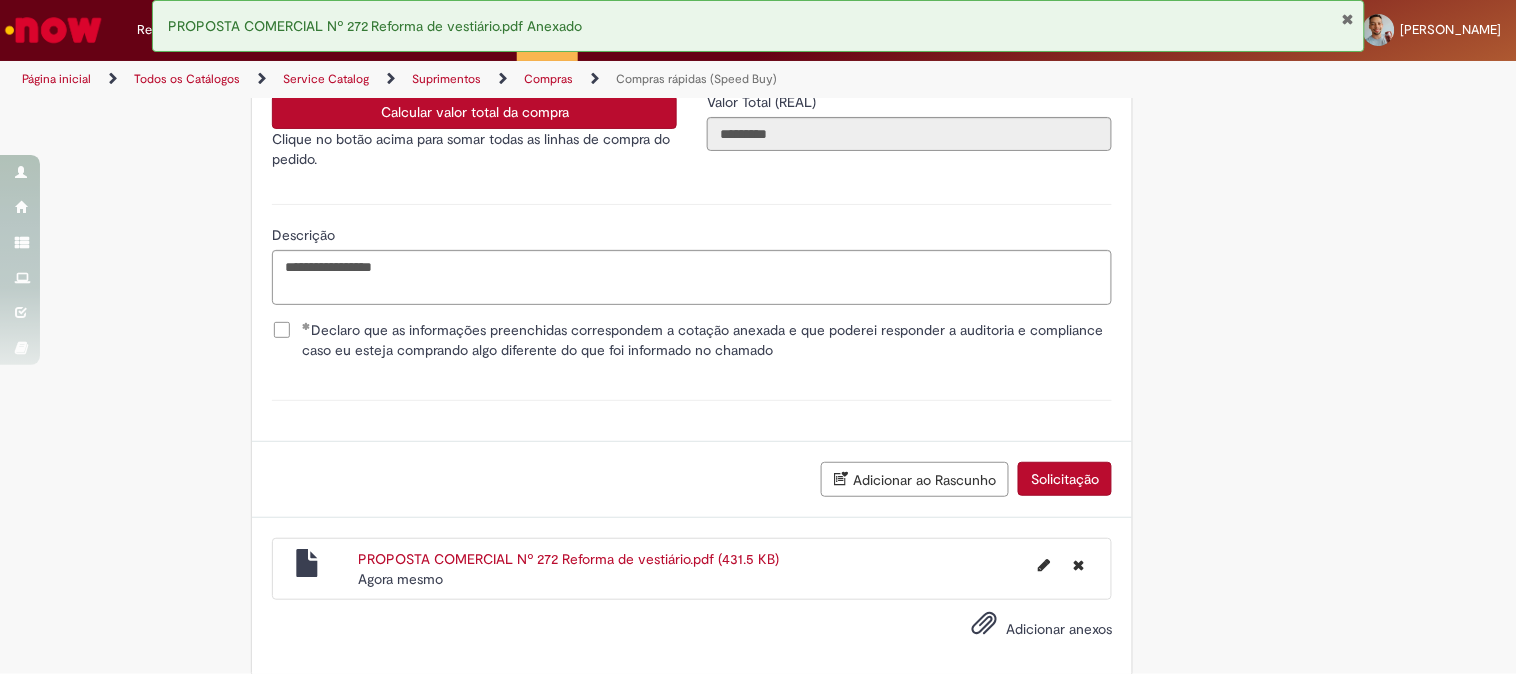 scroll, scrollTop: 3731, scrollLeft: 0, axis: vertical 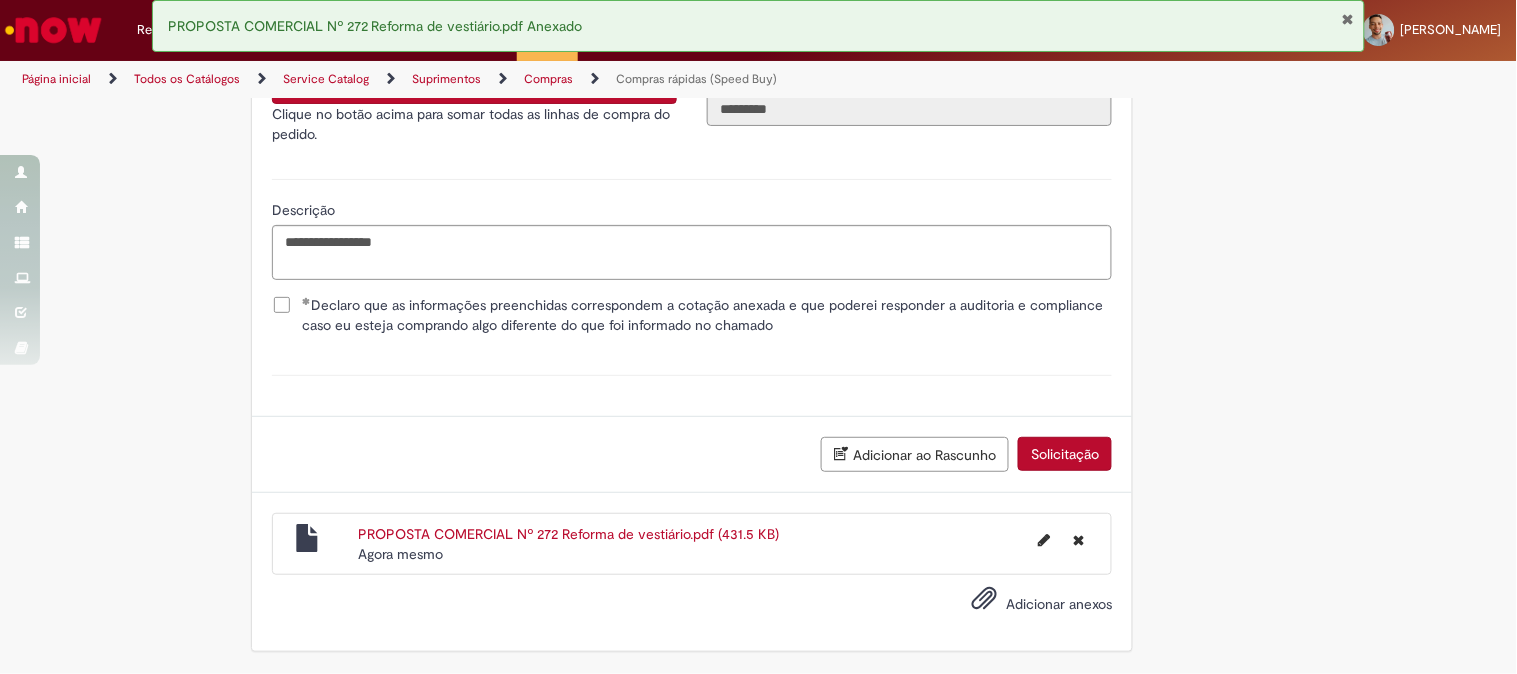 click on "Solicitação" at bounding box center [1065, 454] 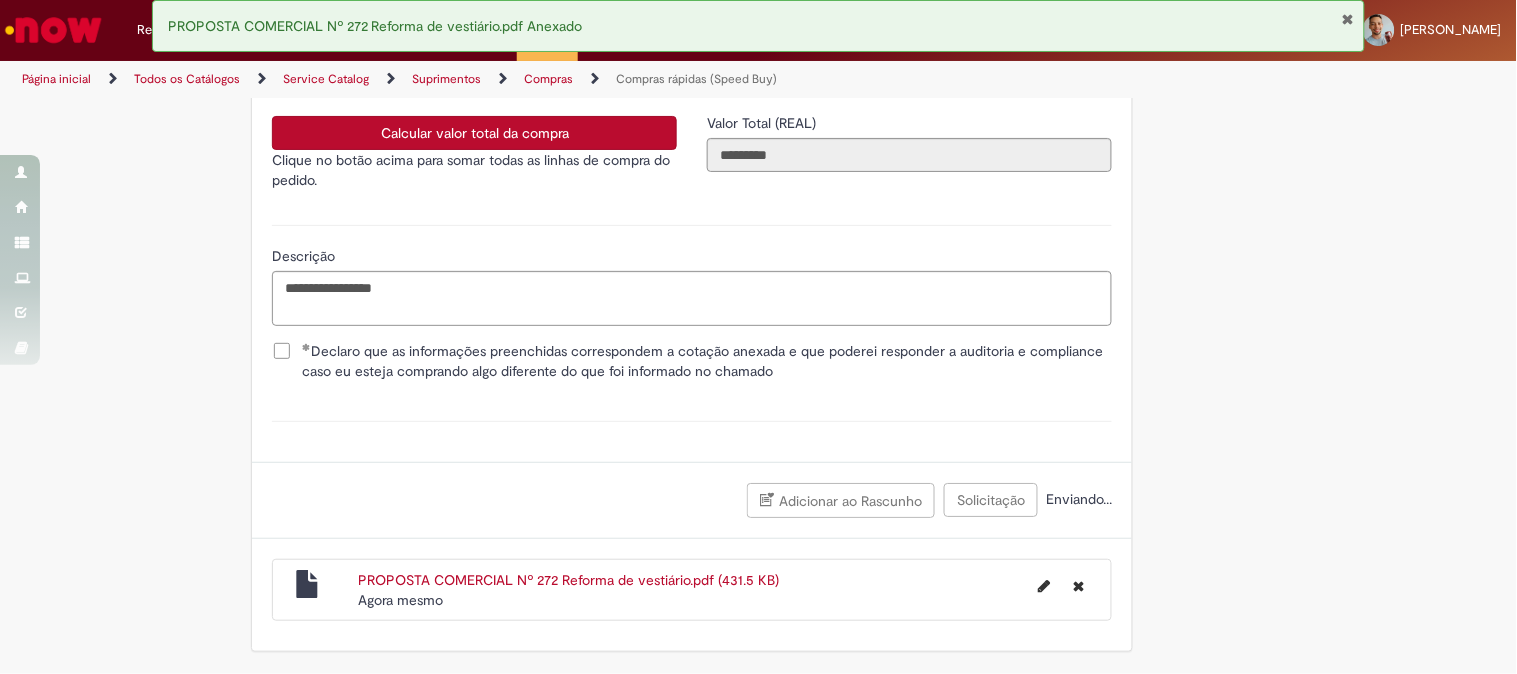 scroll, scrollTop: 3684, scrollLeft: 0, axis: vertical 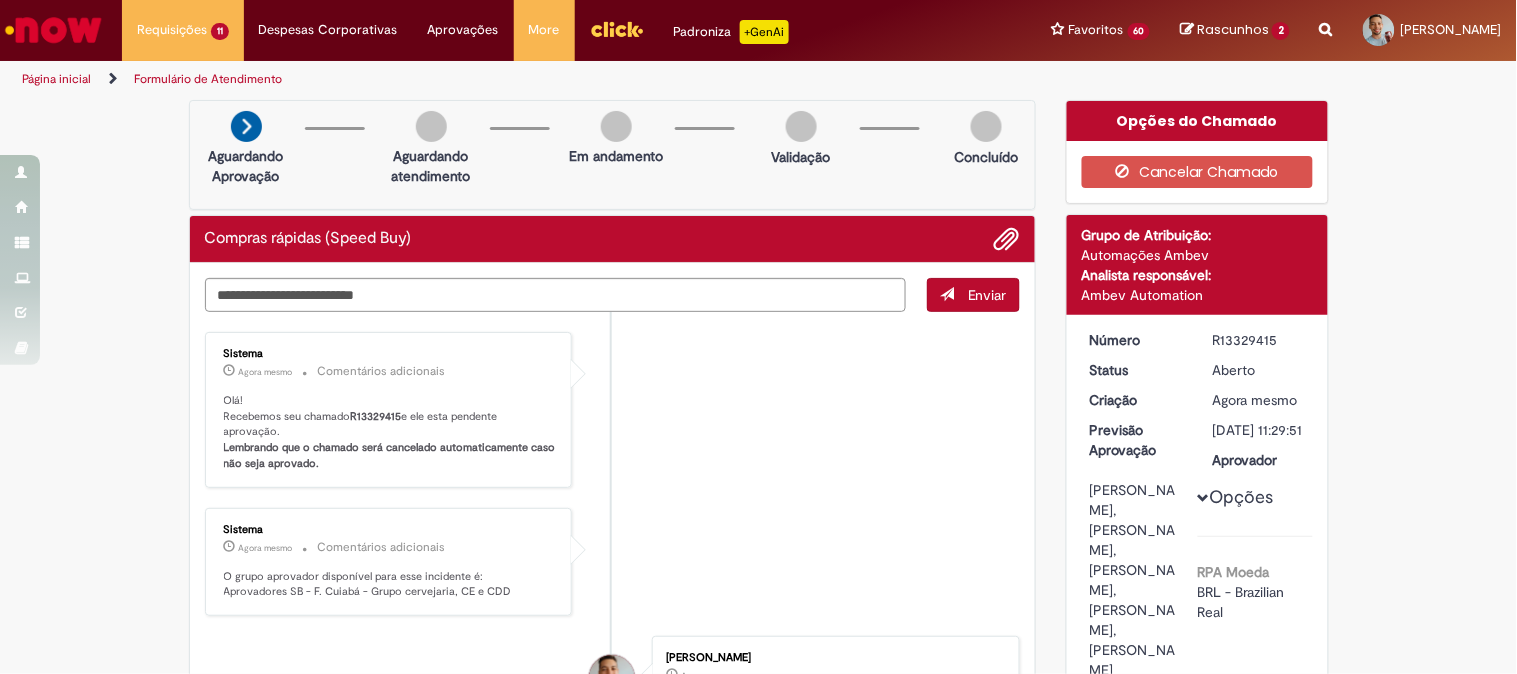 click on "R13329415" at bounding box center (1259, 340) 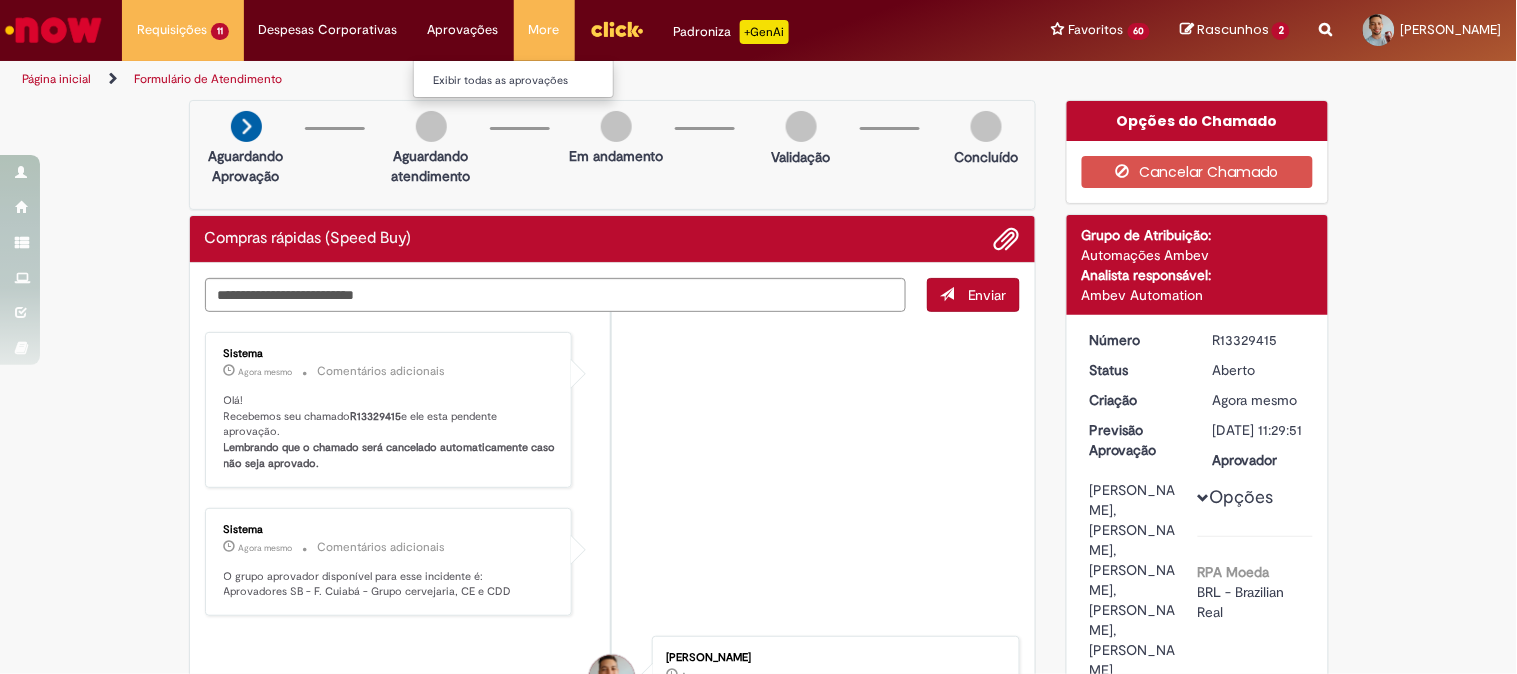 copy on "R13329415" 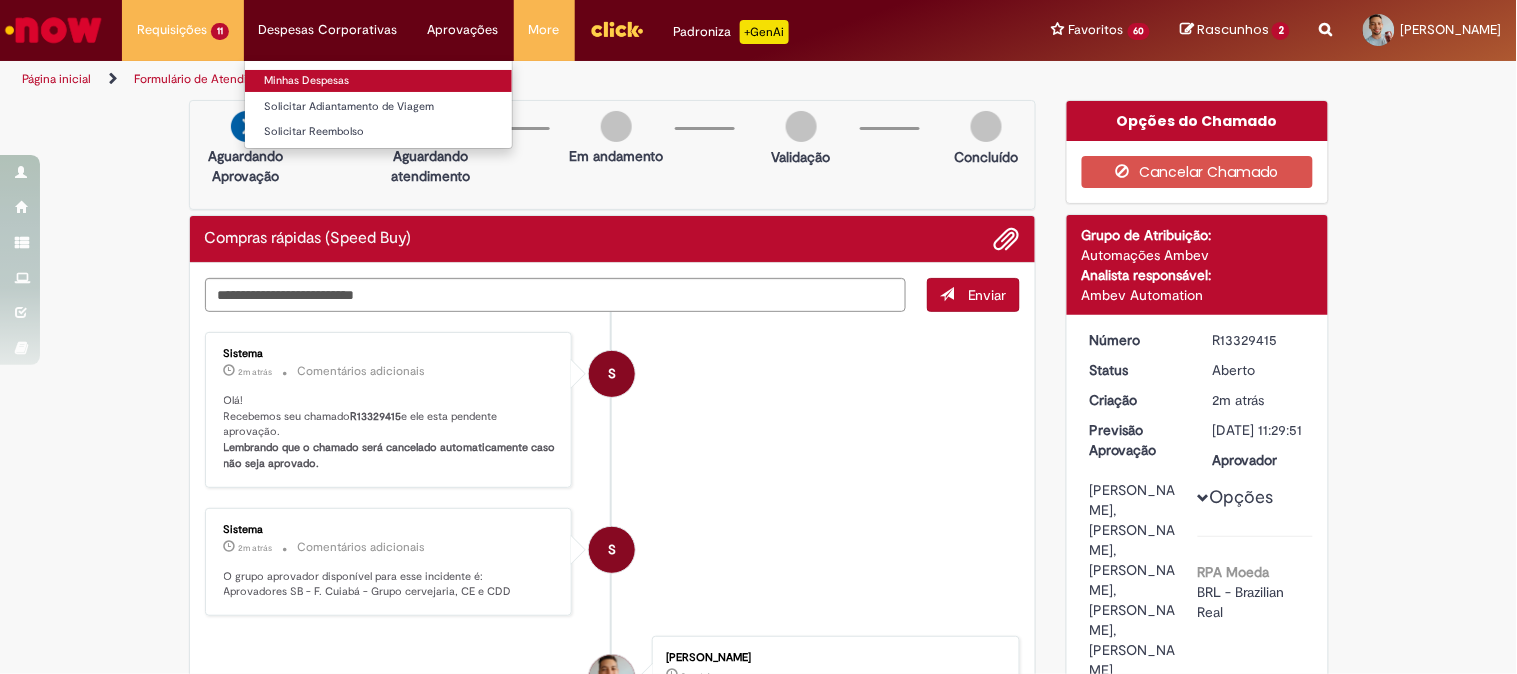 click on "Minhas Despesas" at bounding box center (378, 81) 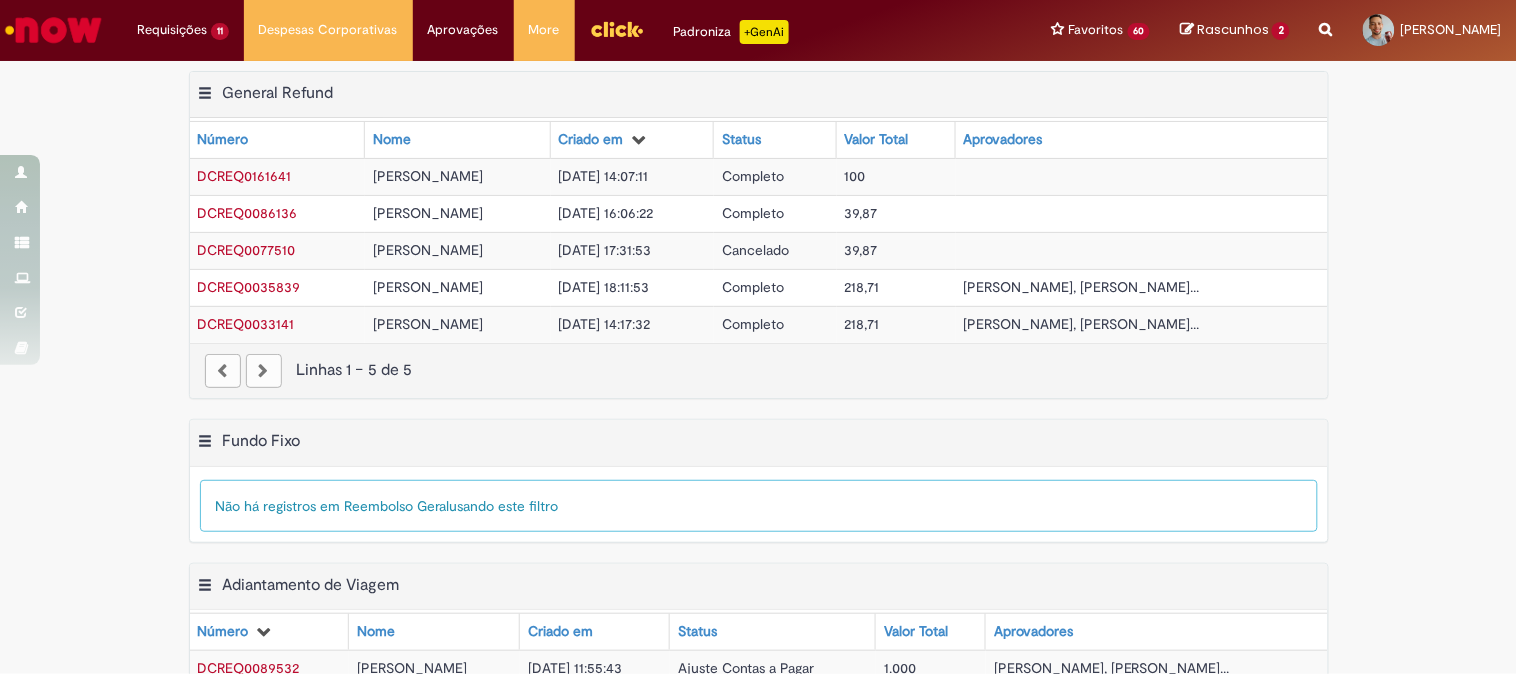 click on "DCREQ0161641" at bounding box center [245, 176] 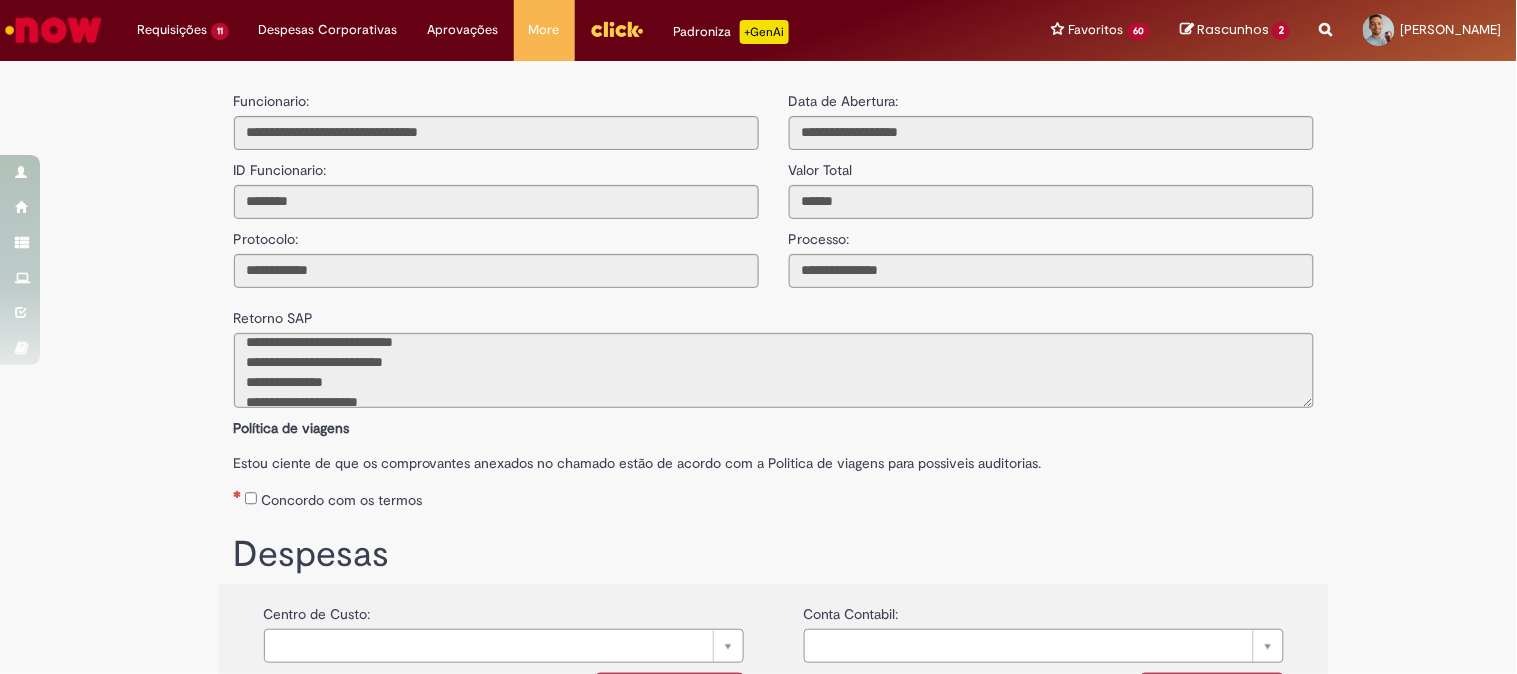 scroll, scrollTop: 118, scrollLeft: 0, axis: vertical 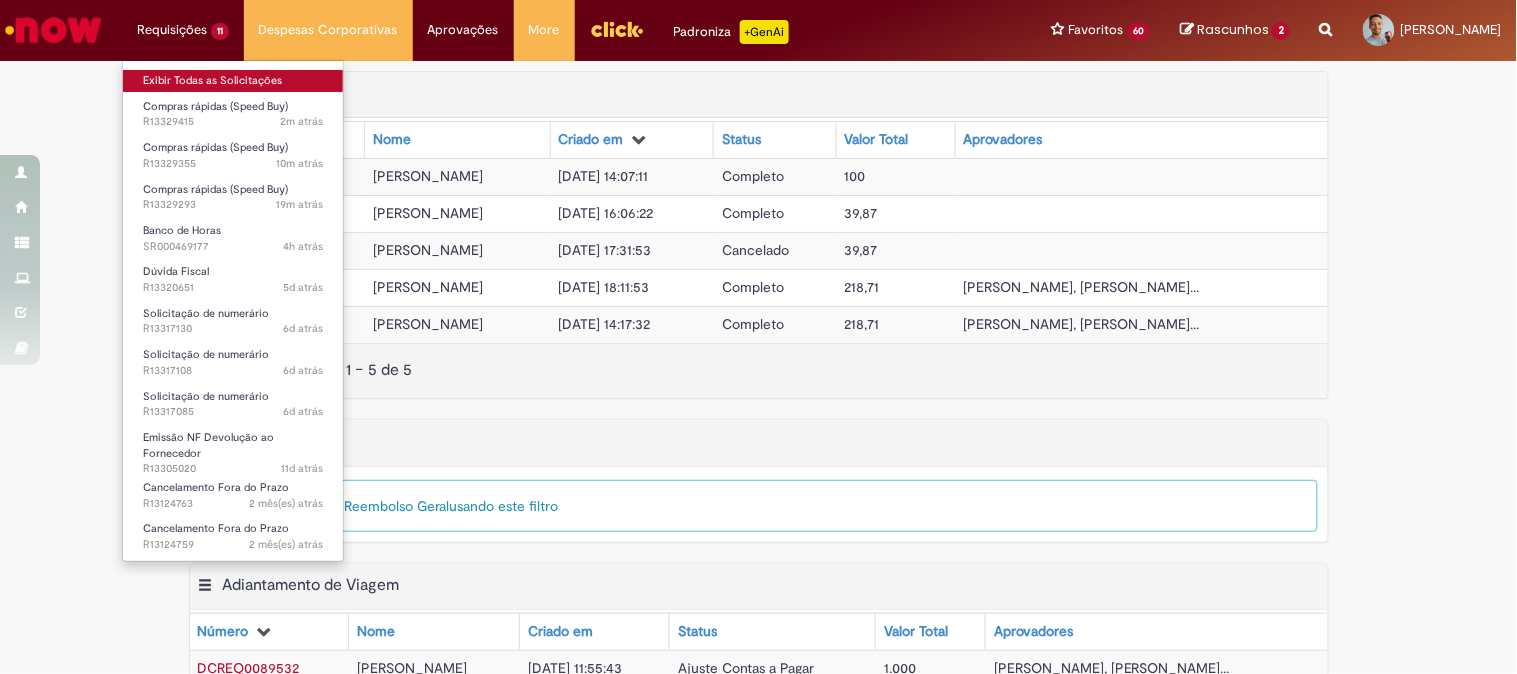 click on "Exibir Todas as Solicitações" at bounding box center [233, 81] 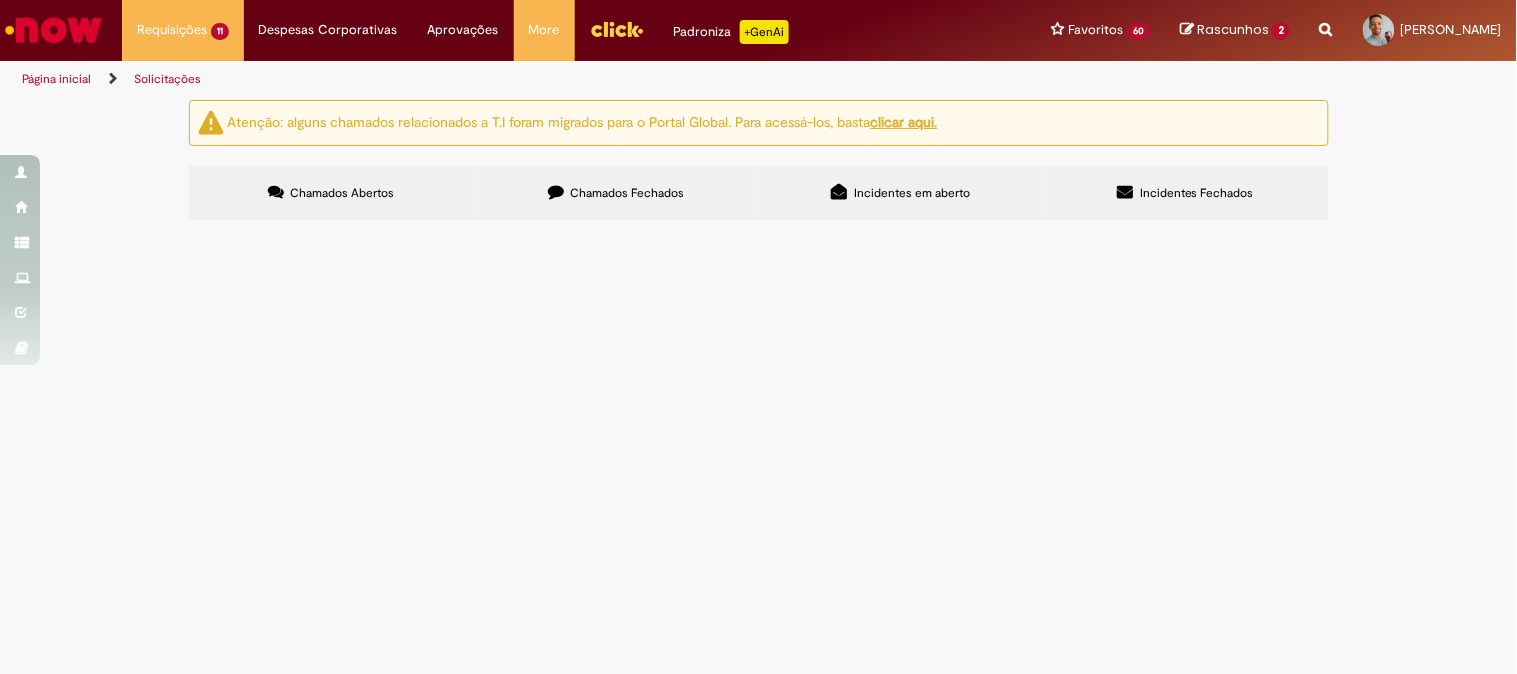 click on "Atenção: alguns chamados relacionados a T.I foram migrados para o Portal Global. Para acessá-los, basta  clicar aqui.
Chamados Abertos     Chamados Fechados     Incidentes em aberto     Incidentes Fechados
Itens solicitados
Exportar como PDF Exportar como Excel Exportar como CSV
Solicitações
Carregamento de dados...
Requisições abertas de LAS
Exportar como PDF Exportar como Excel Exportar como CSV
Solicitações
Carregamento de dados...
Itens solicitados" at bounding box center (758, 163) 